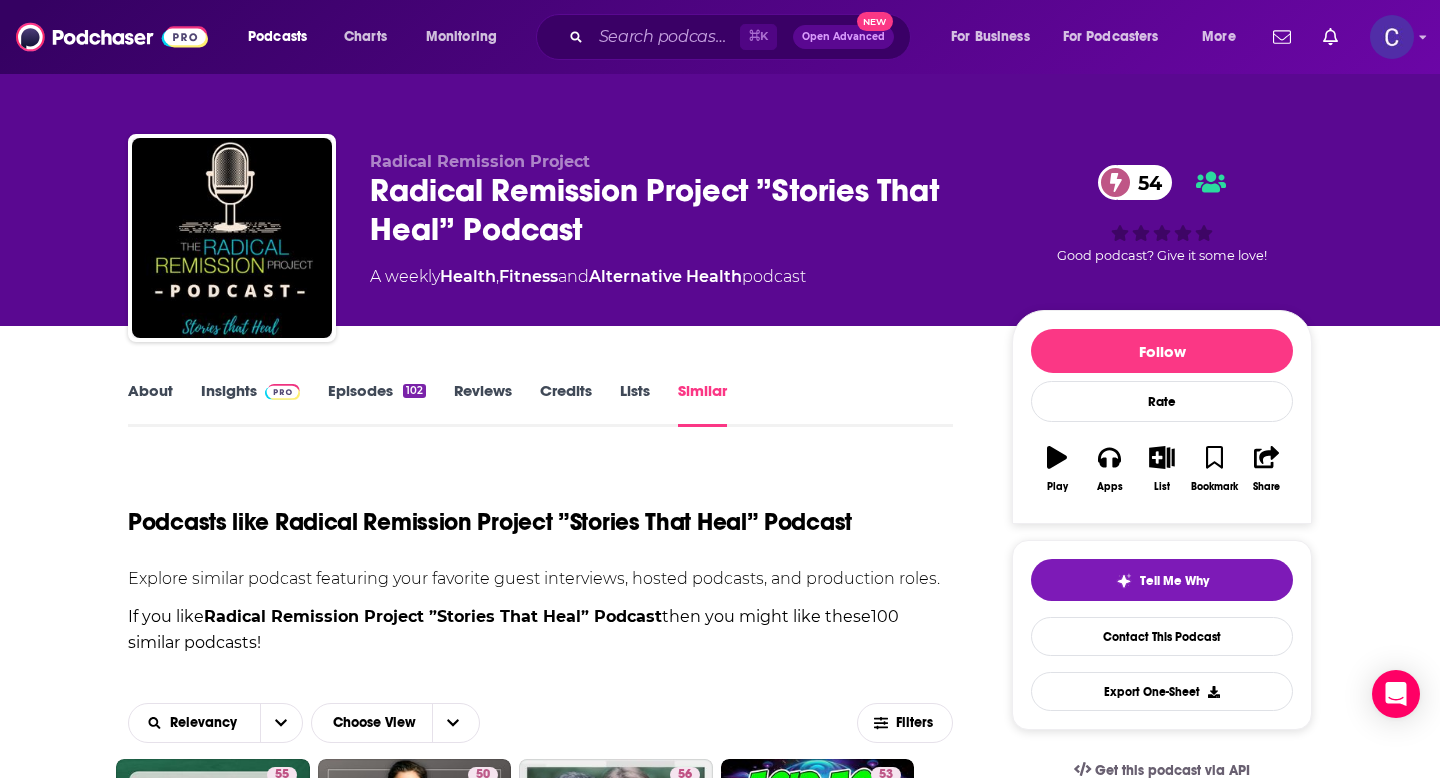 scroll, scrollTop: 0, scrollLeft: 0, axis: both 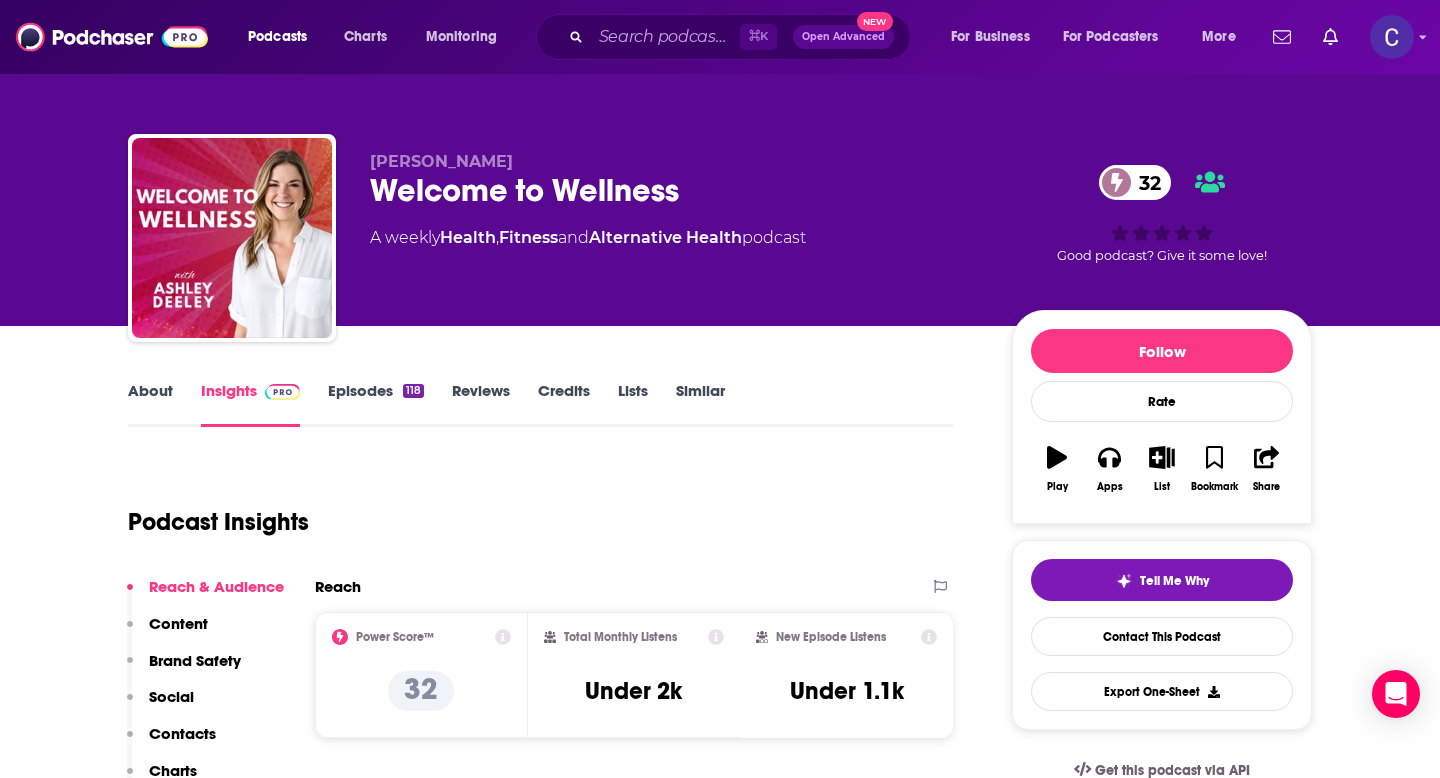 click on "About" at bounding box center (150, 404) 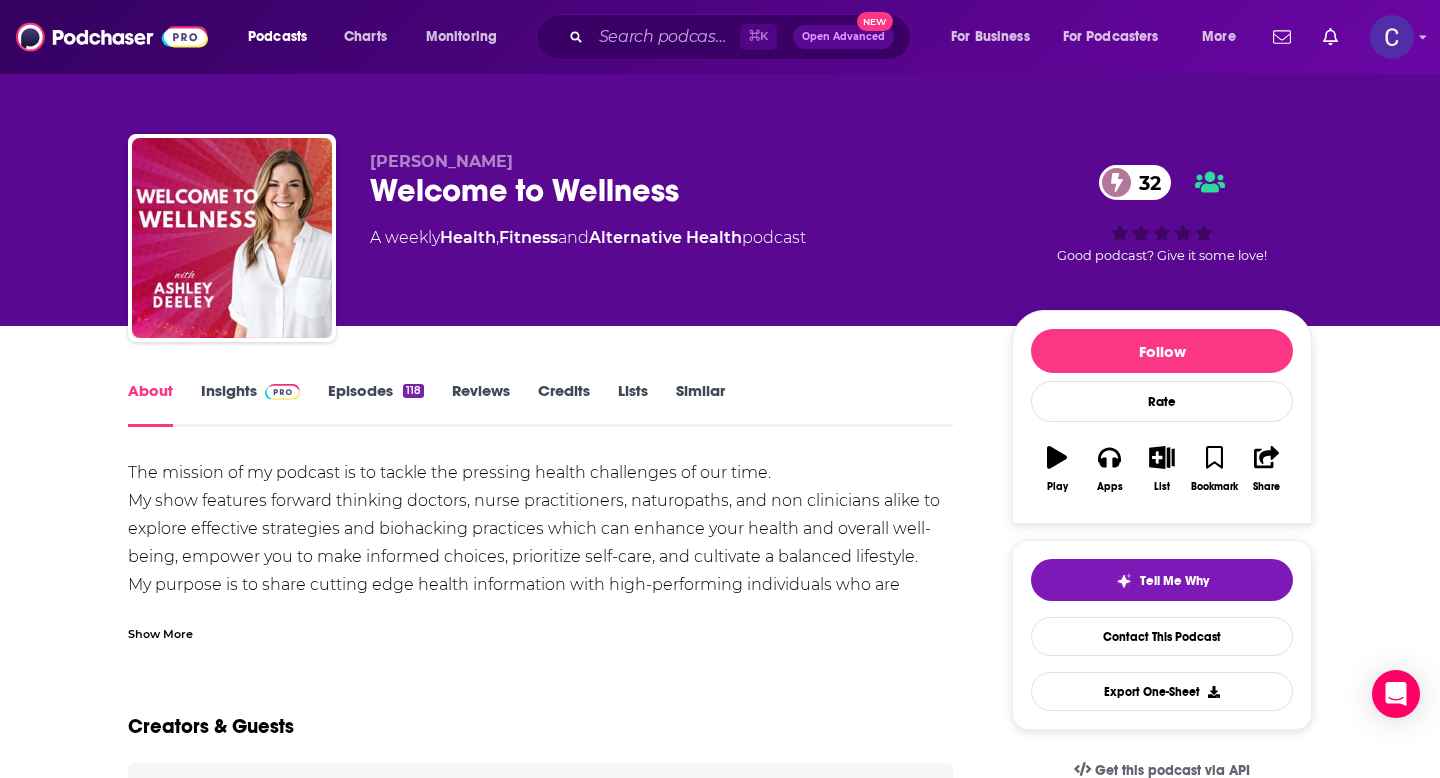 drag, startPoint x: 371, startPoint y: 188, endPoint x: 862, endPoint y: 226, distance: 492.46826 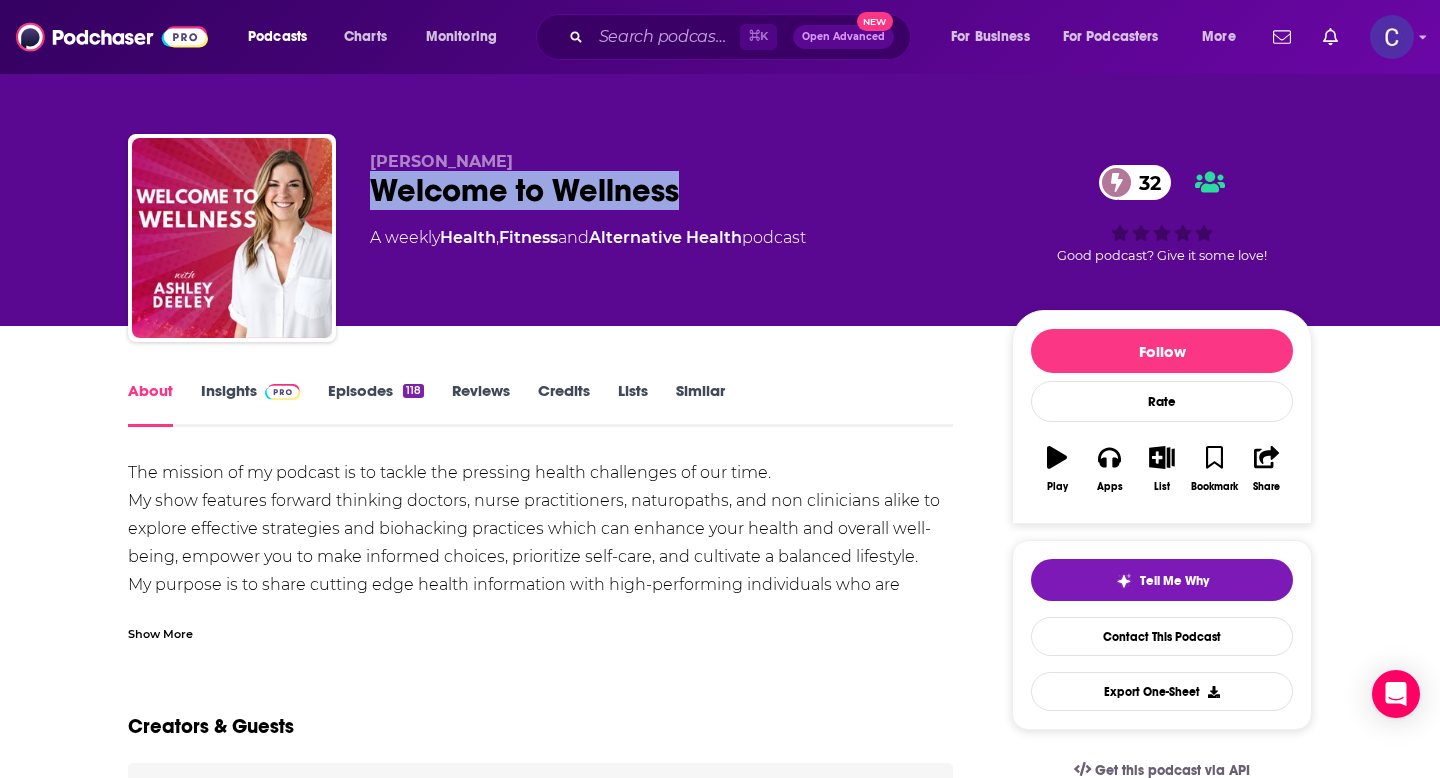 drag, startPoint x: 826, startPoint y: 192, endPoint x: 370, endPoint y: 189, distance: 456.00986 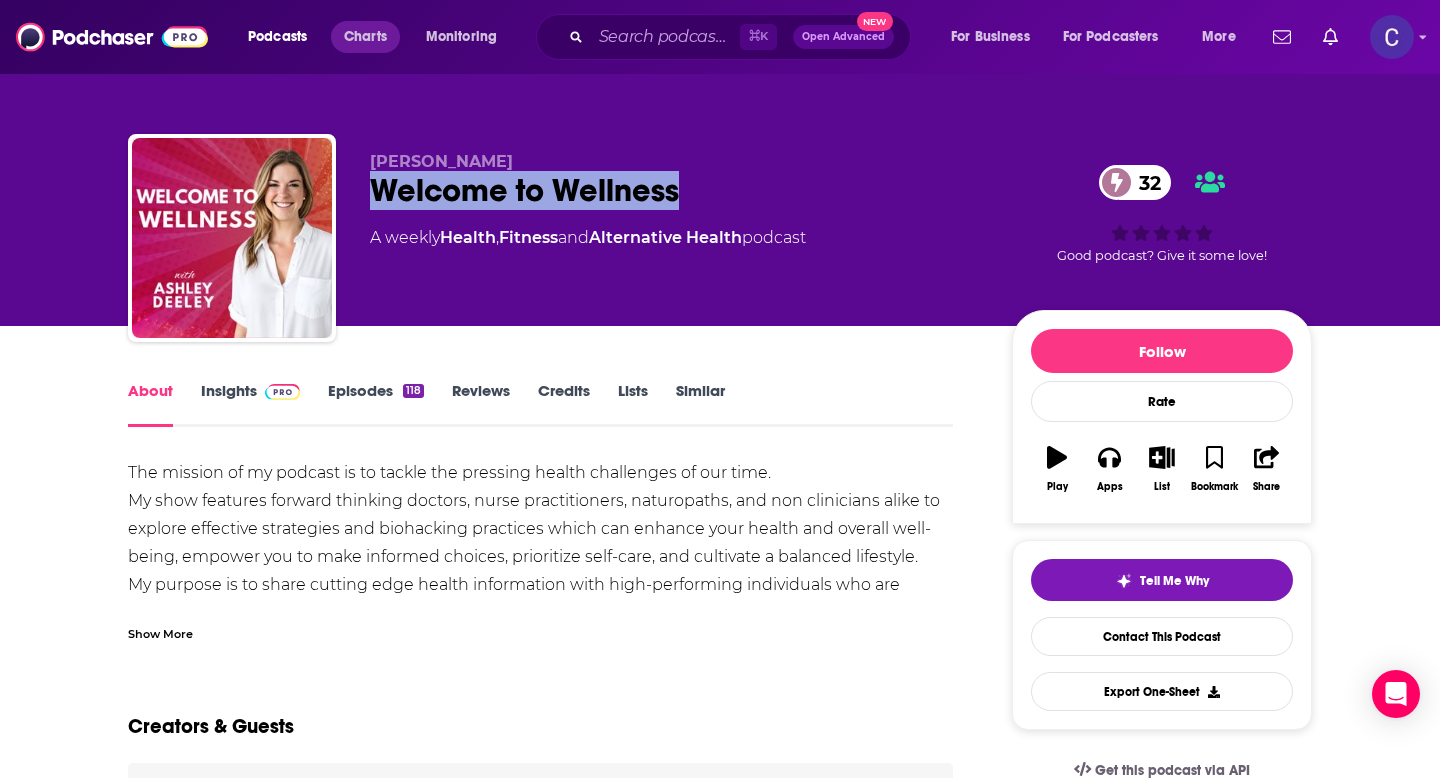 copy on "Welcome to Wellness" 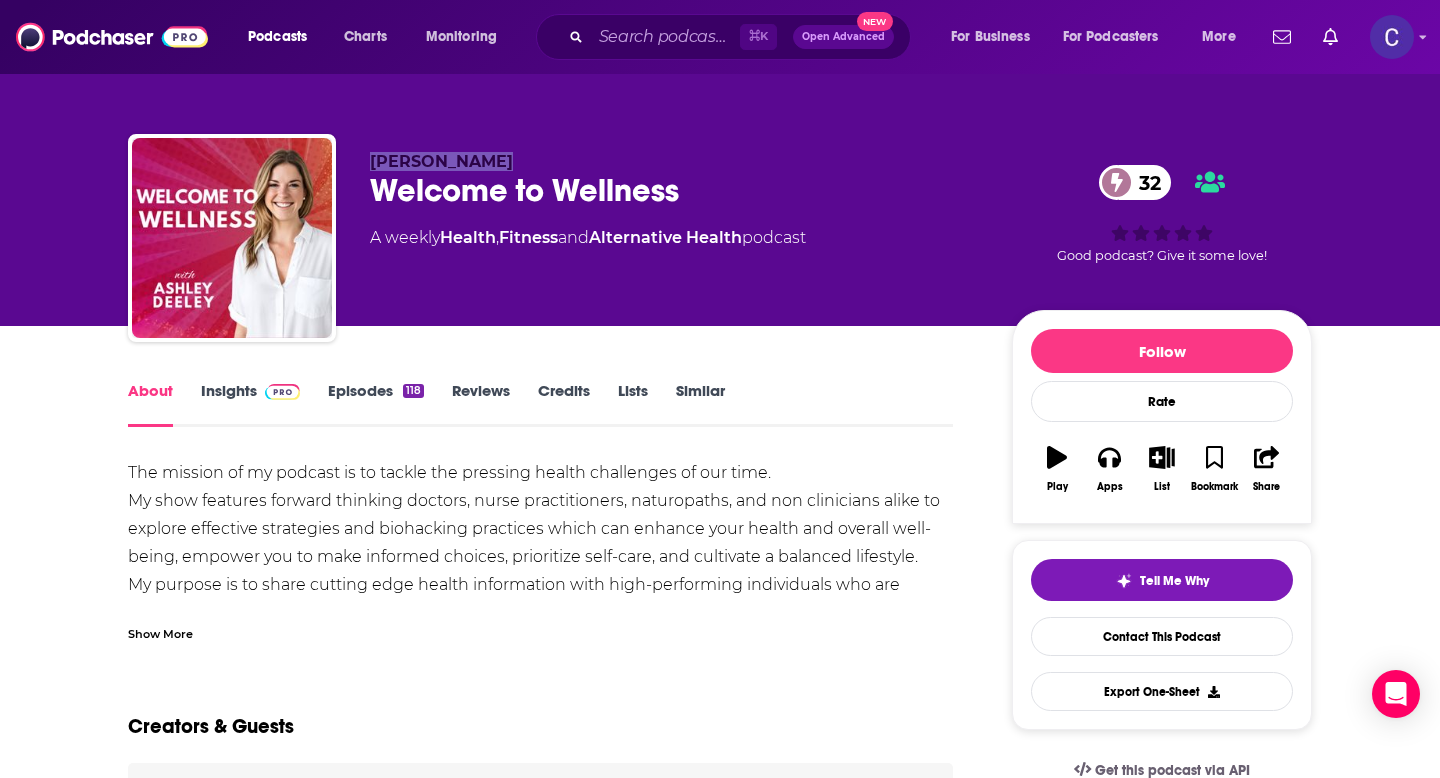 drag, startPoint x: 374, startPoint y: 146, endPoint x: 532, endPoint y: 161, distance: 158.71043 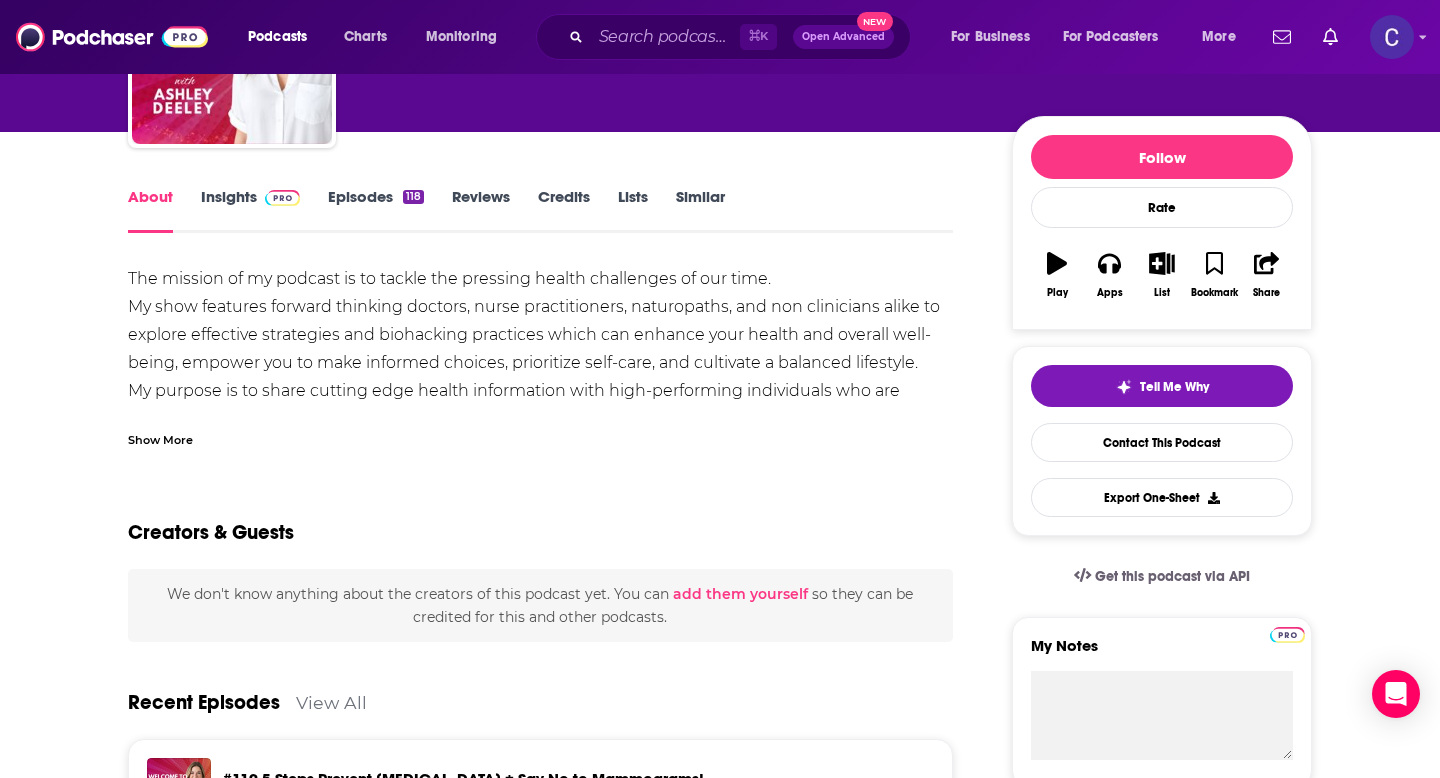 scroll, scrollTop: 195, scrollLeft: 0, axis: vertical 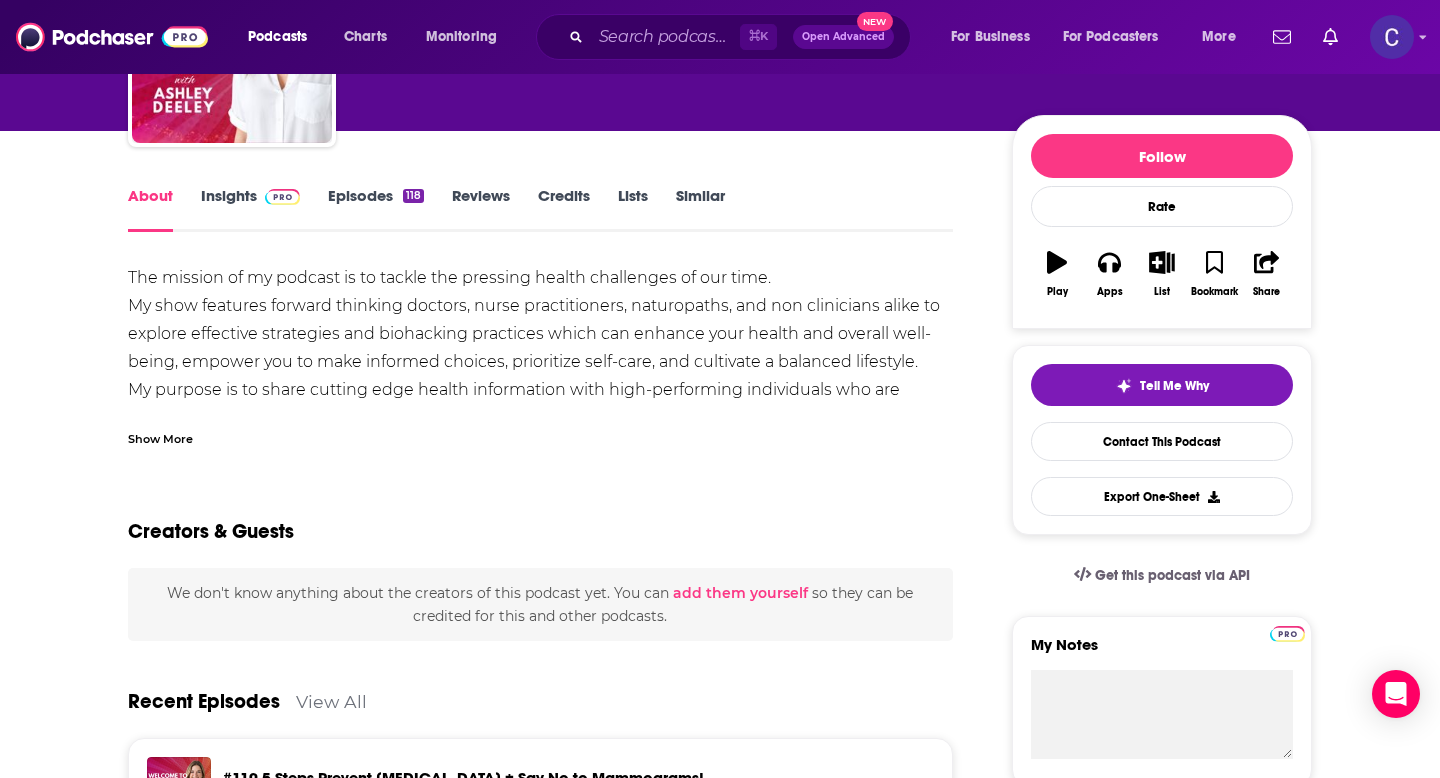 click on "Insights" at bounding box center [250, 209] 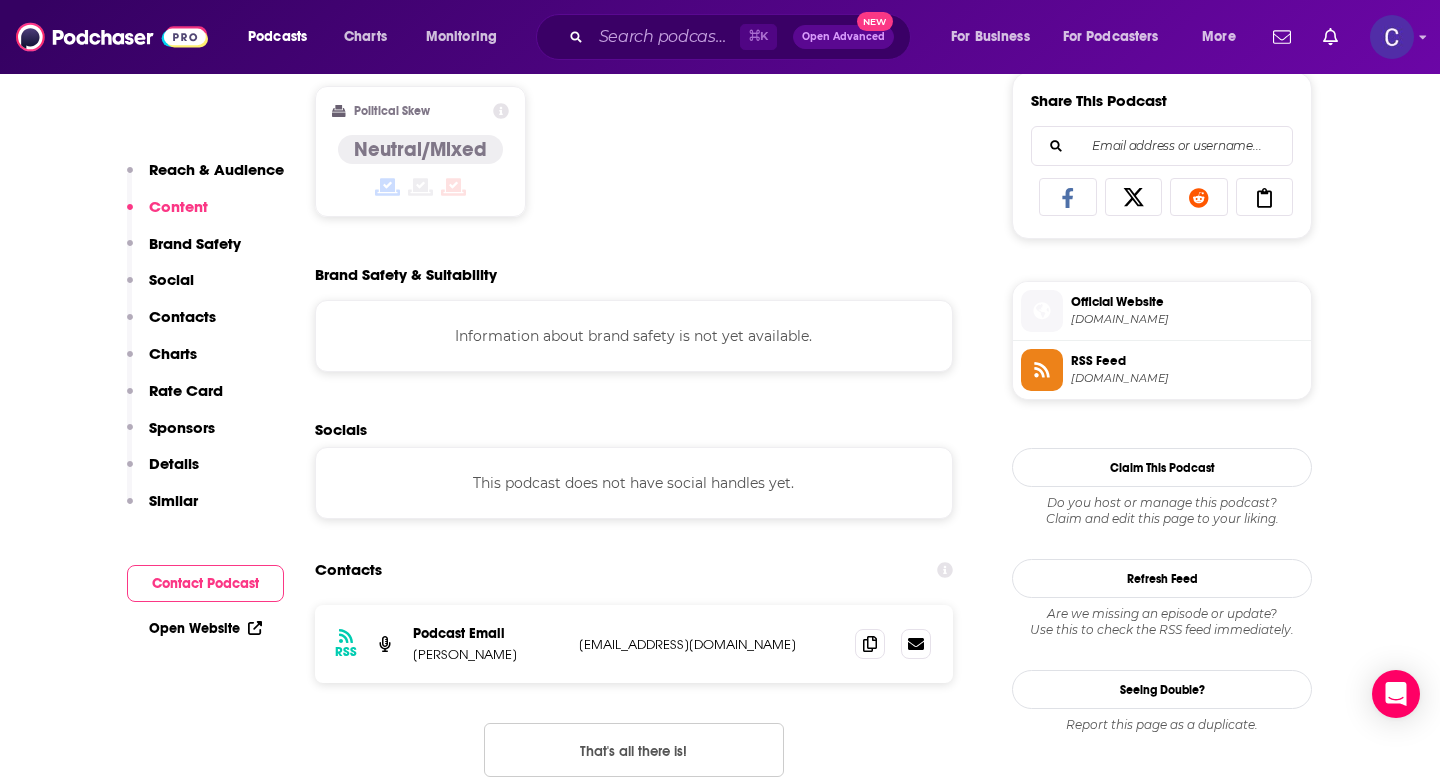 scroll, scrollTop: 1349, scrollLeft: 0, axis: vertical 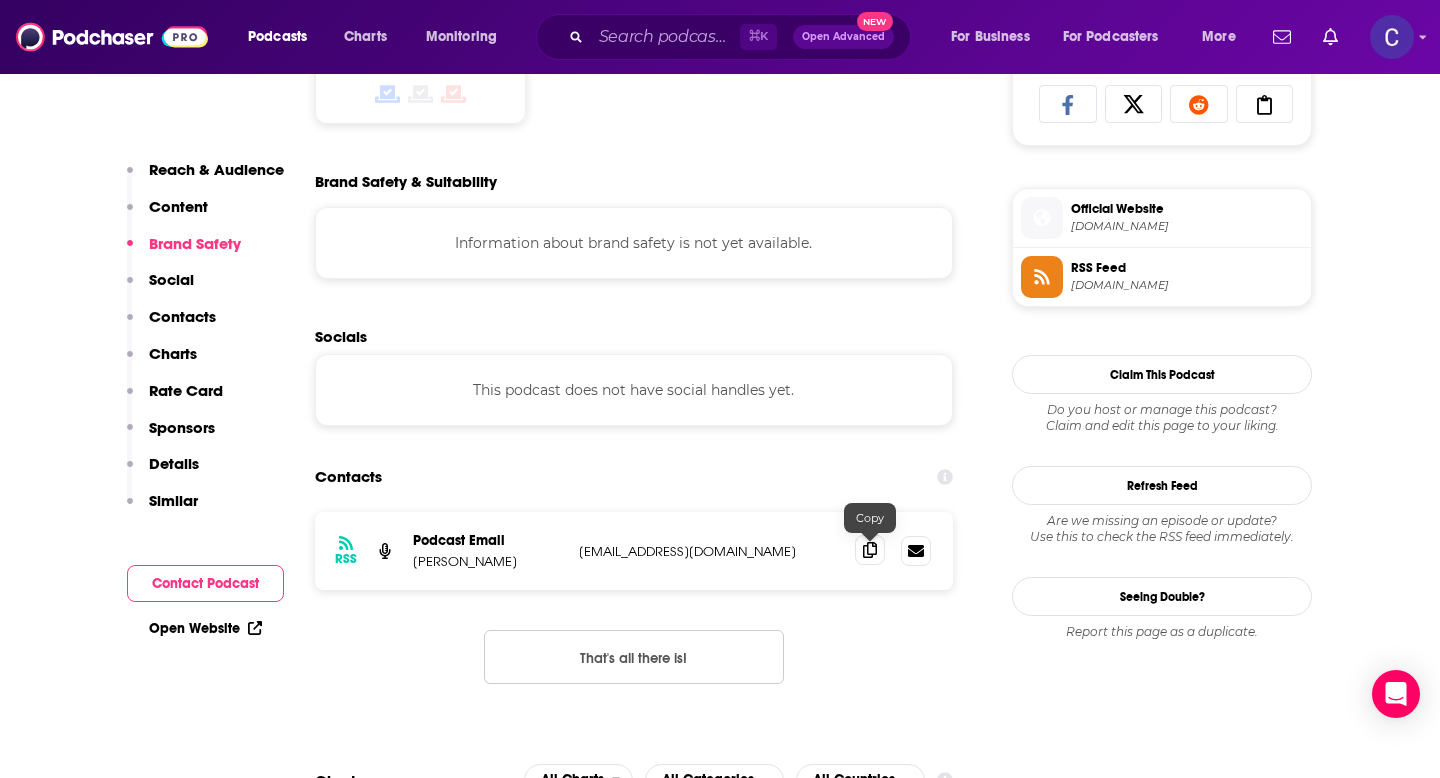 click 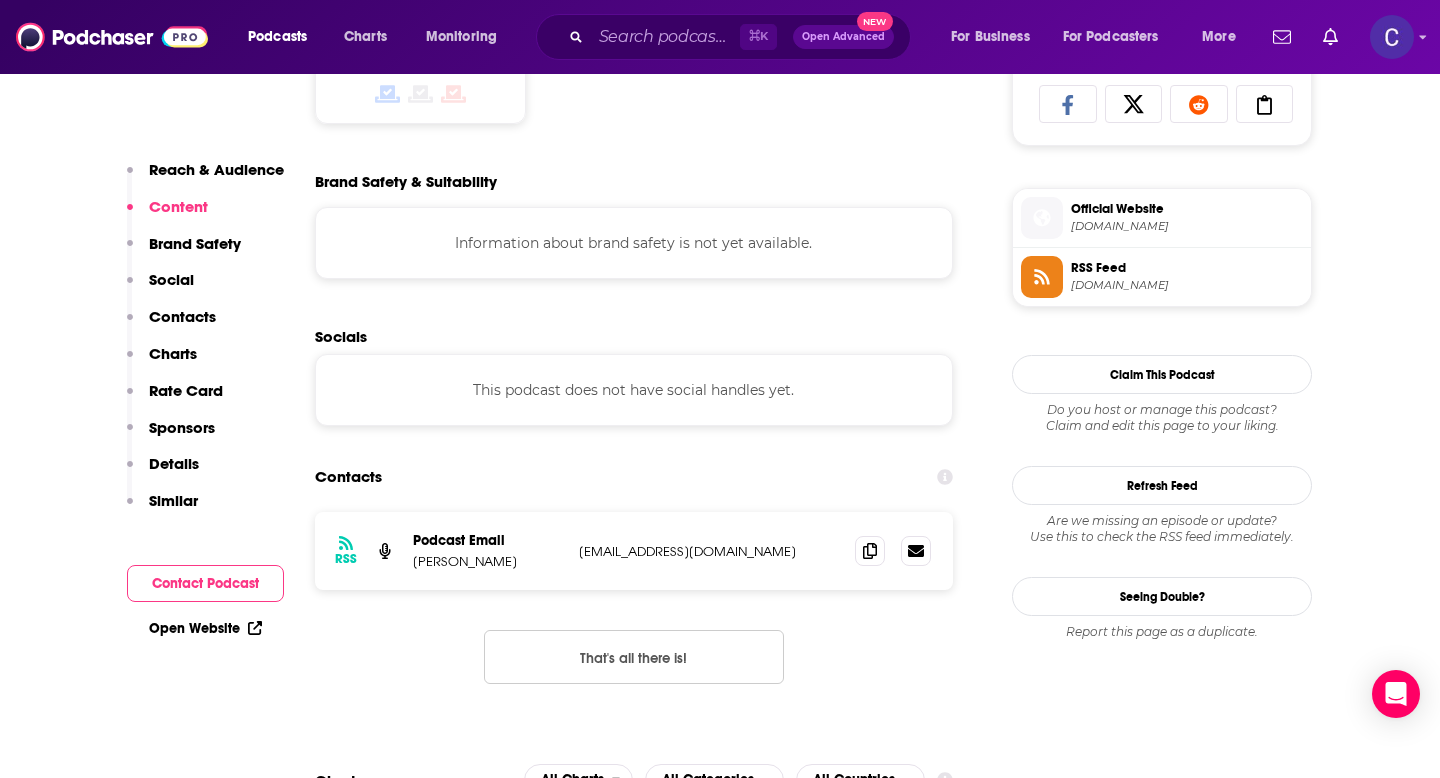 scroll, scrollTop: 0, scrollLeft: 0, axis: both 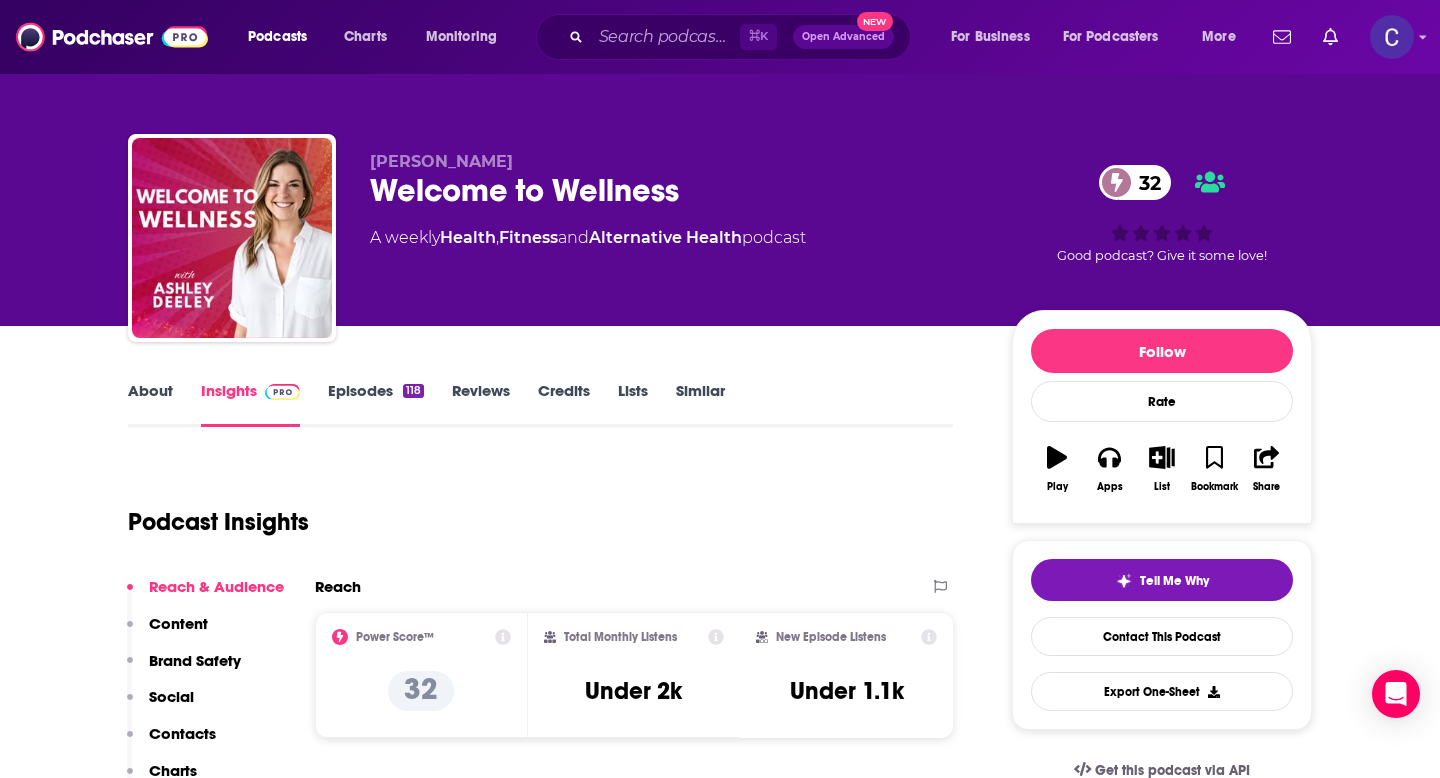 click on "Similar" at bounding box center (700, 404) 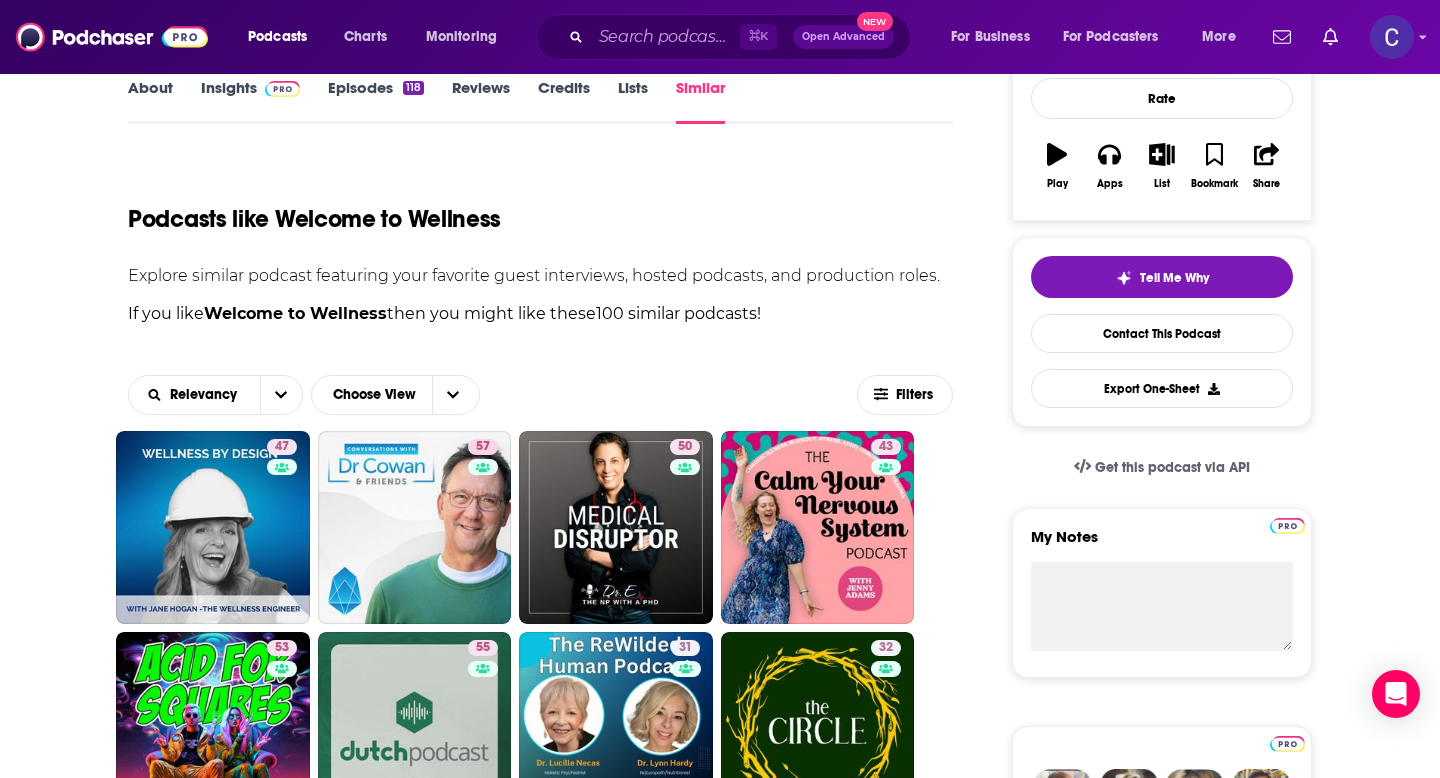scroll, scrollTop: 0, scrollLeft: 0, axis: both 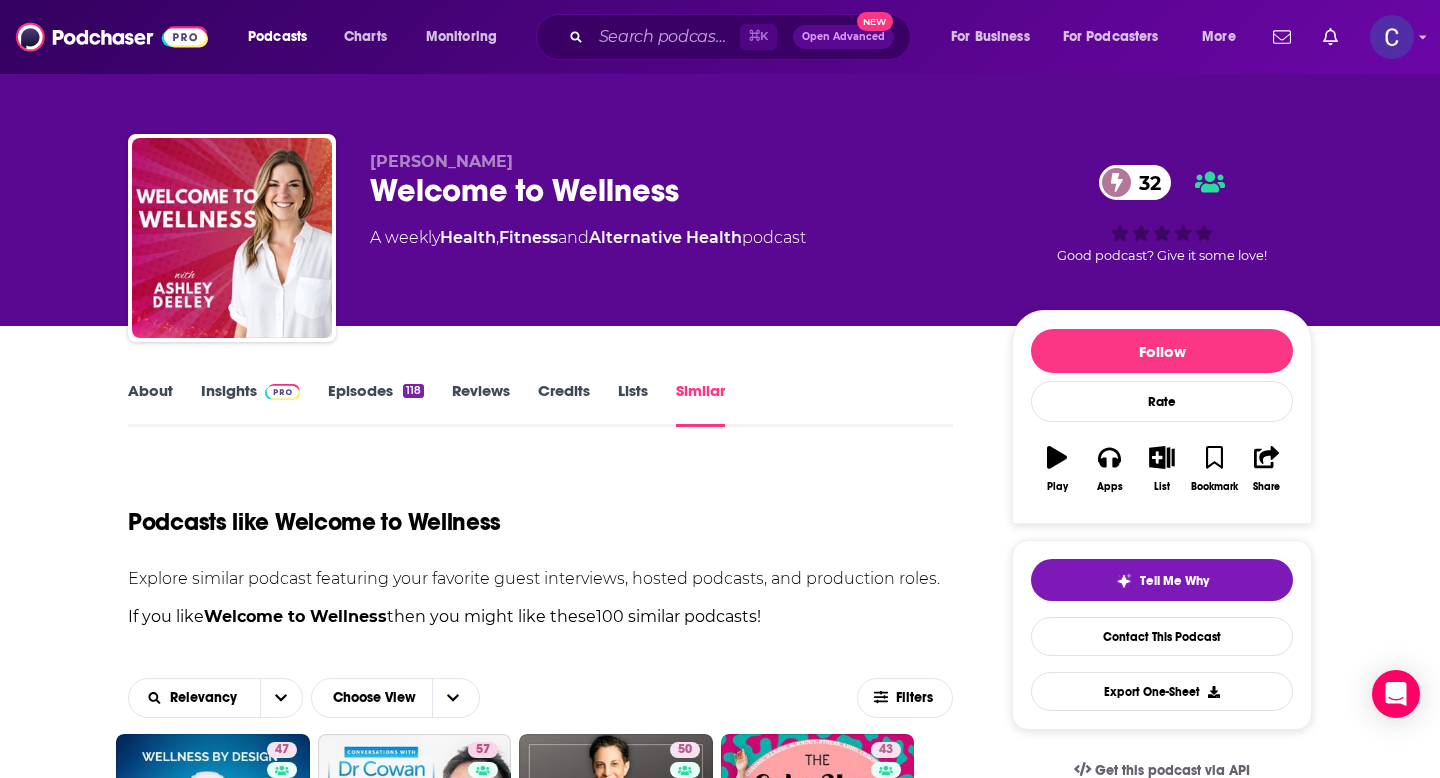 click on "Insights" at bounding box center (250, 404) 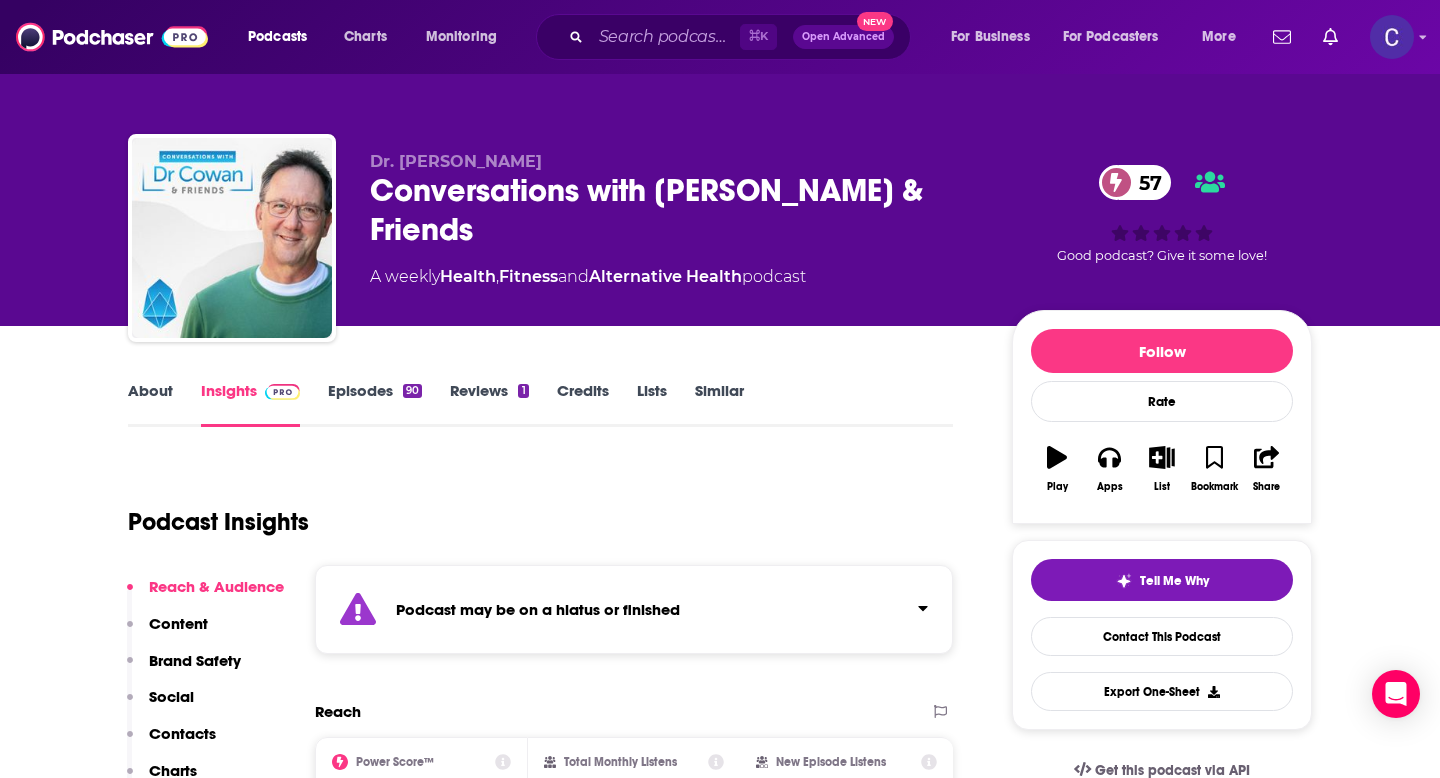 scroll, scrollTop: 0, scrollLeft: 0, axis: both 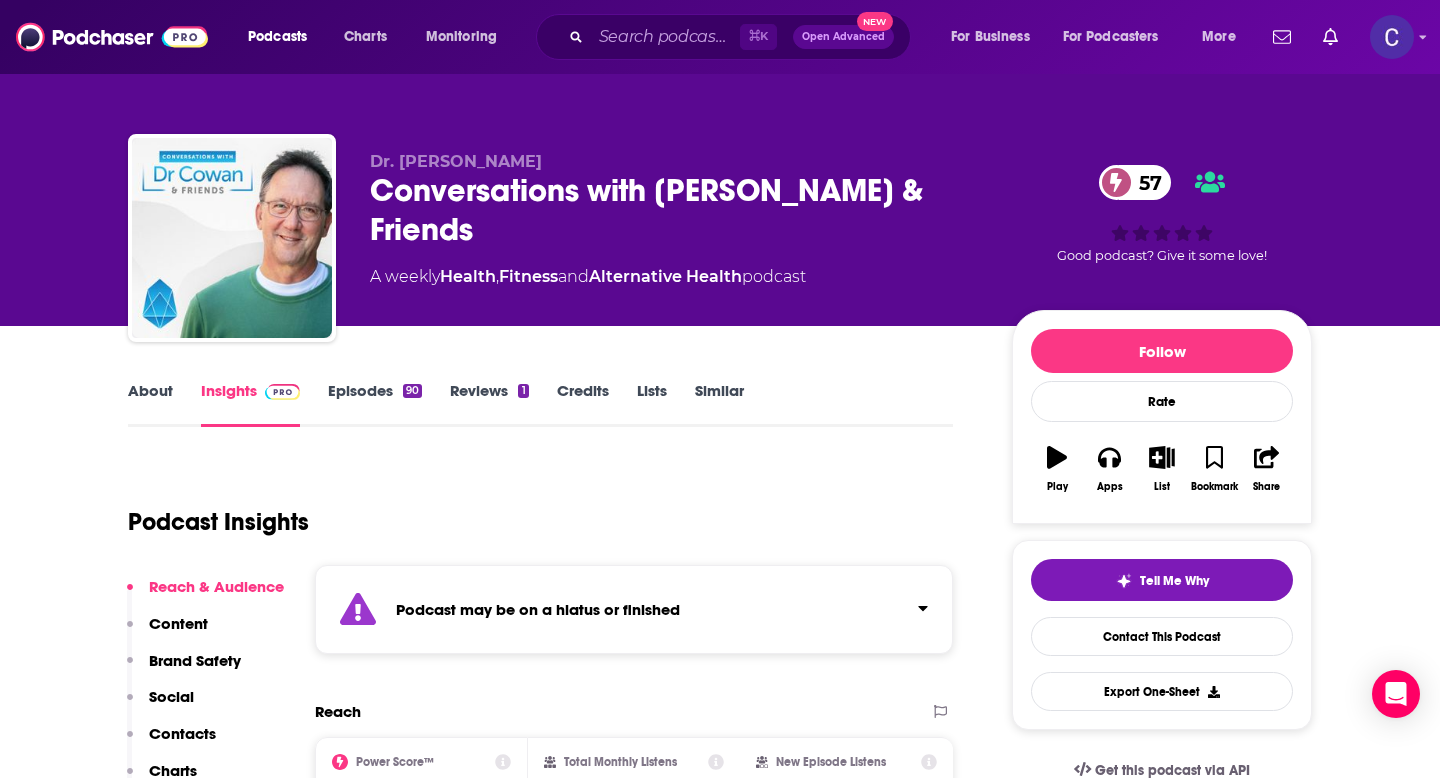 click on "Similar" at bounding box center [719, 404] 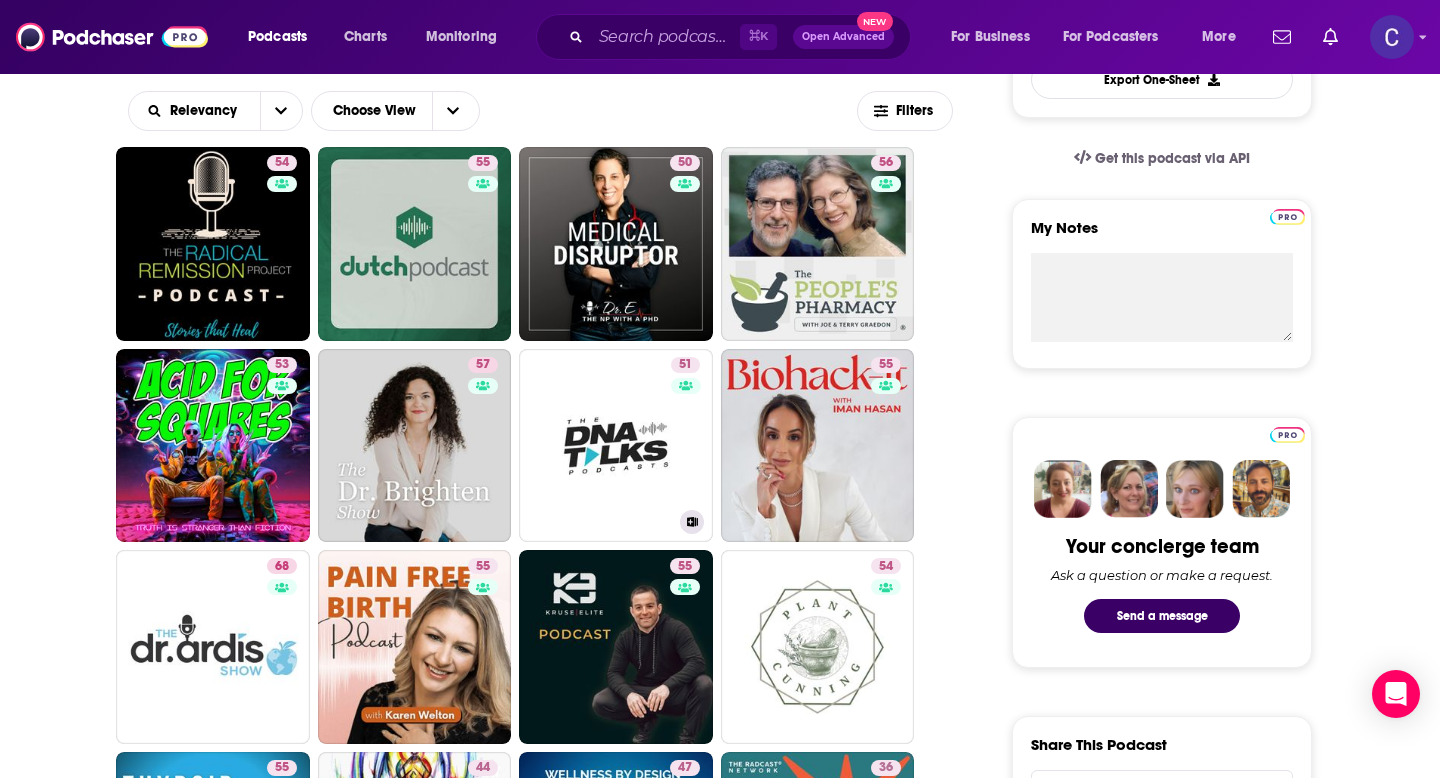scroll, scrollTop: 615, scrollLeft: 0, axis: vertical 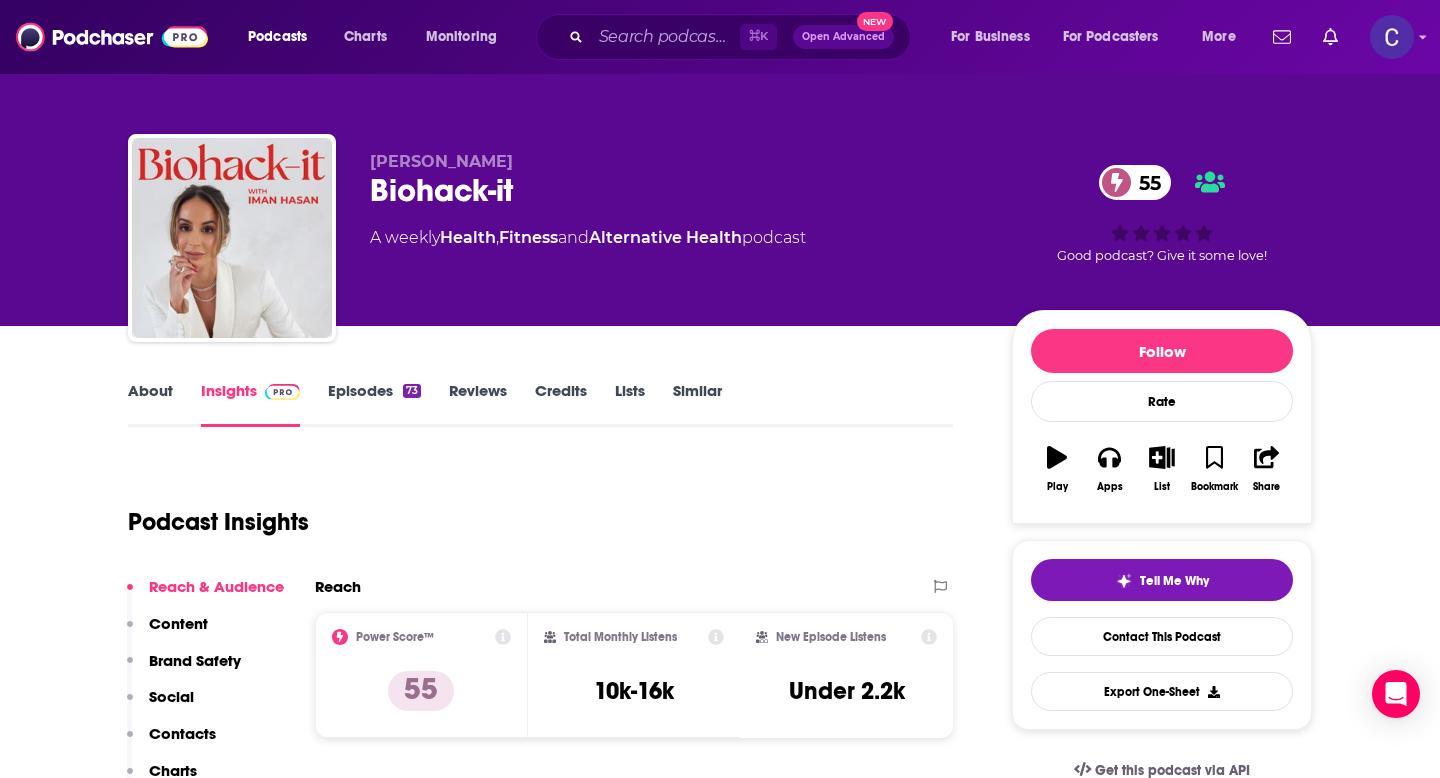 click on "About" at bounding box center (150, 404) 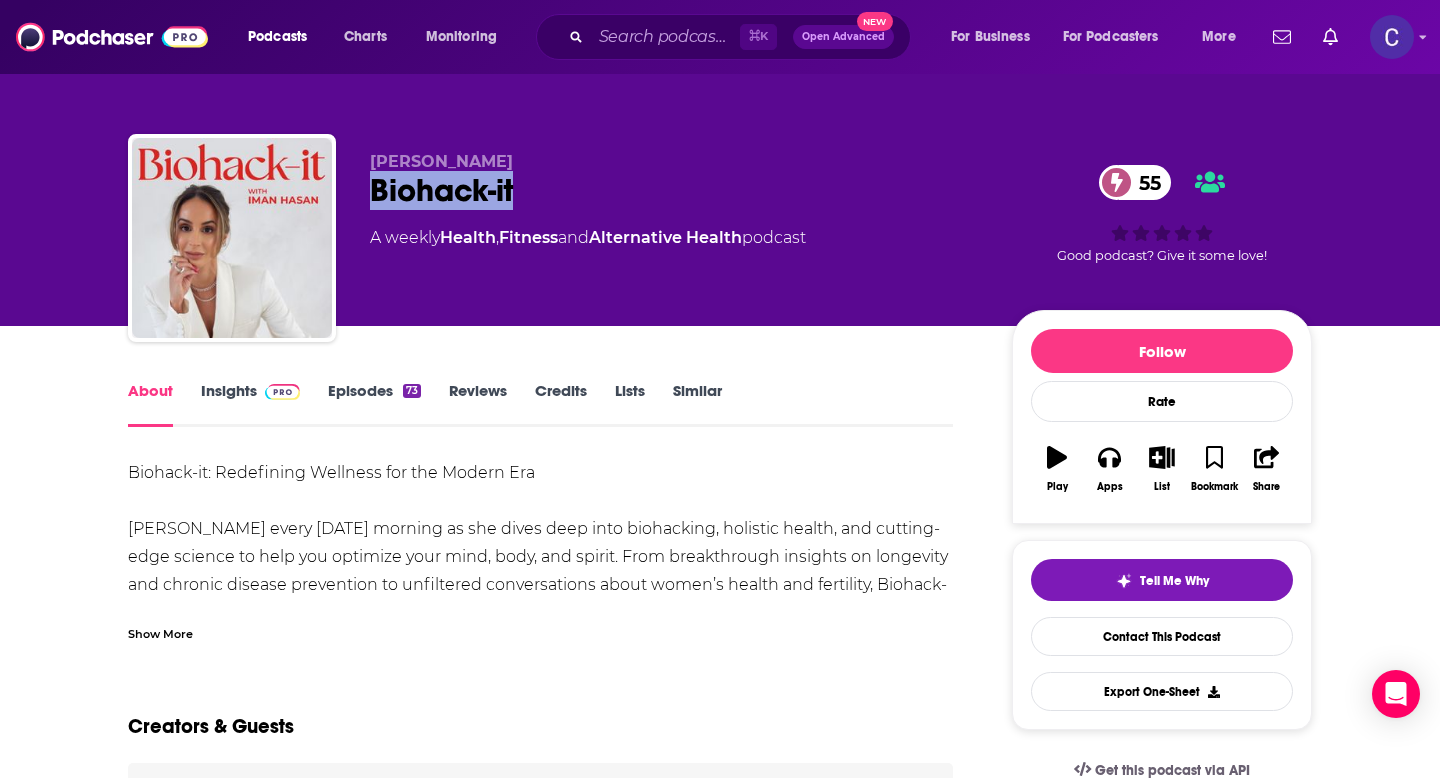 drag, startPoint x: 373, startPoint y: 186, endPoint x: 545, endPoint y: 189, distance: 172.02615 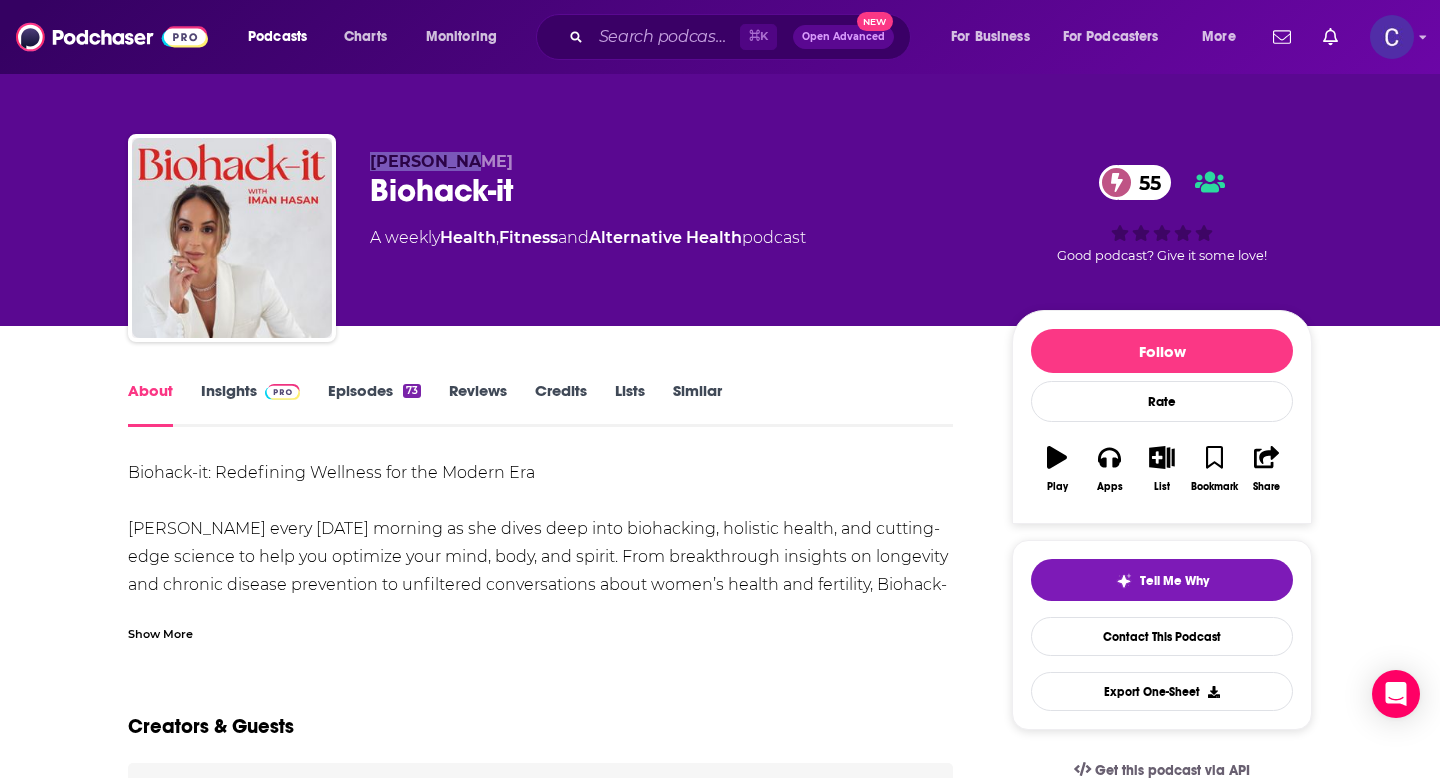 drag, startPoint x: 369, startPoint y: 153, endPoint x: 467, endPoint y: 153, distance: 98 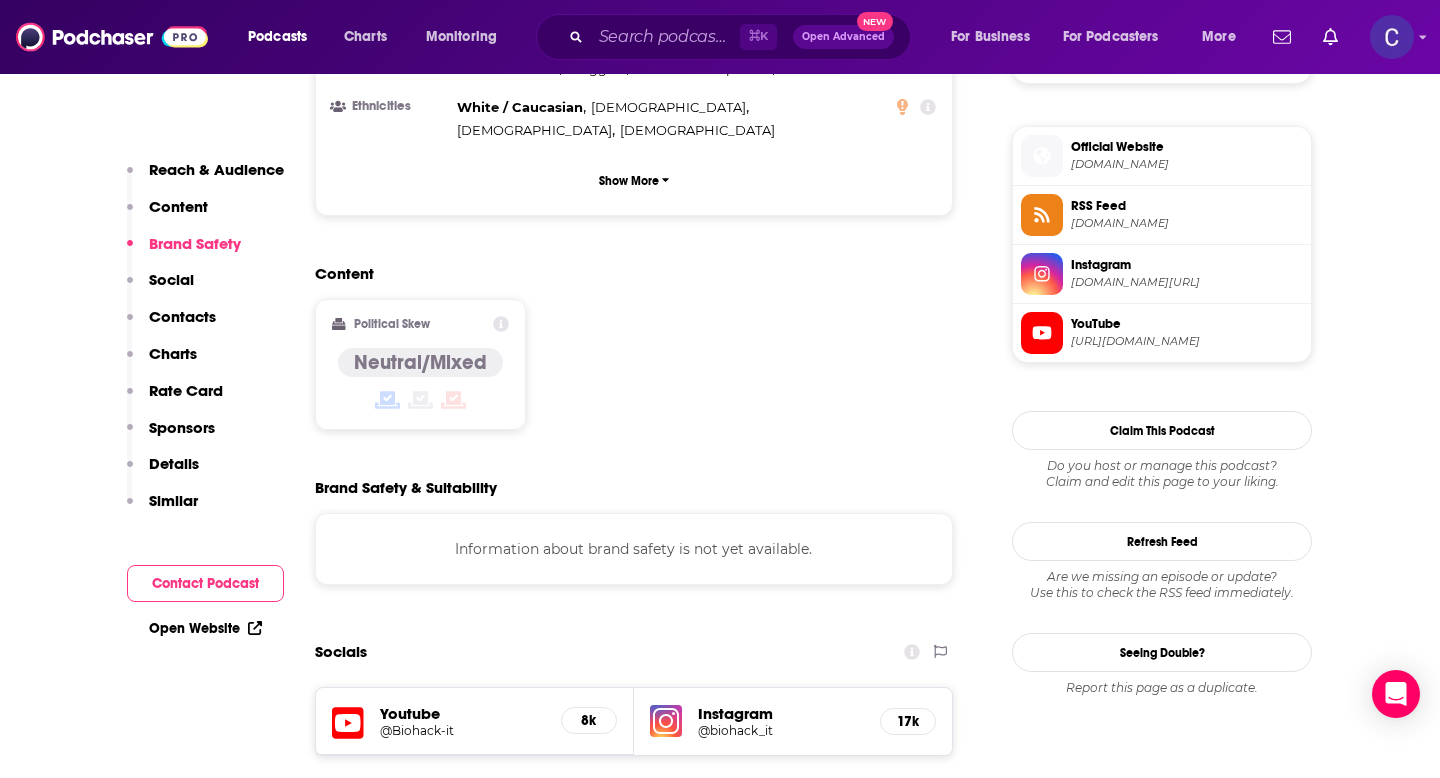 scroll, scrollTop: 1479, scrollLeft: 0, axis: vertical 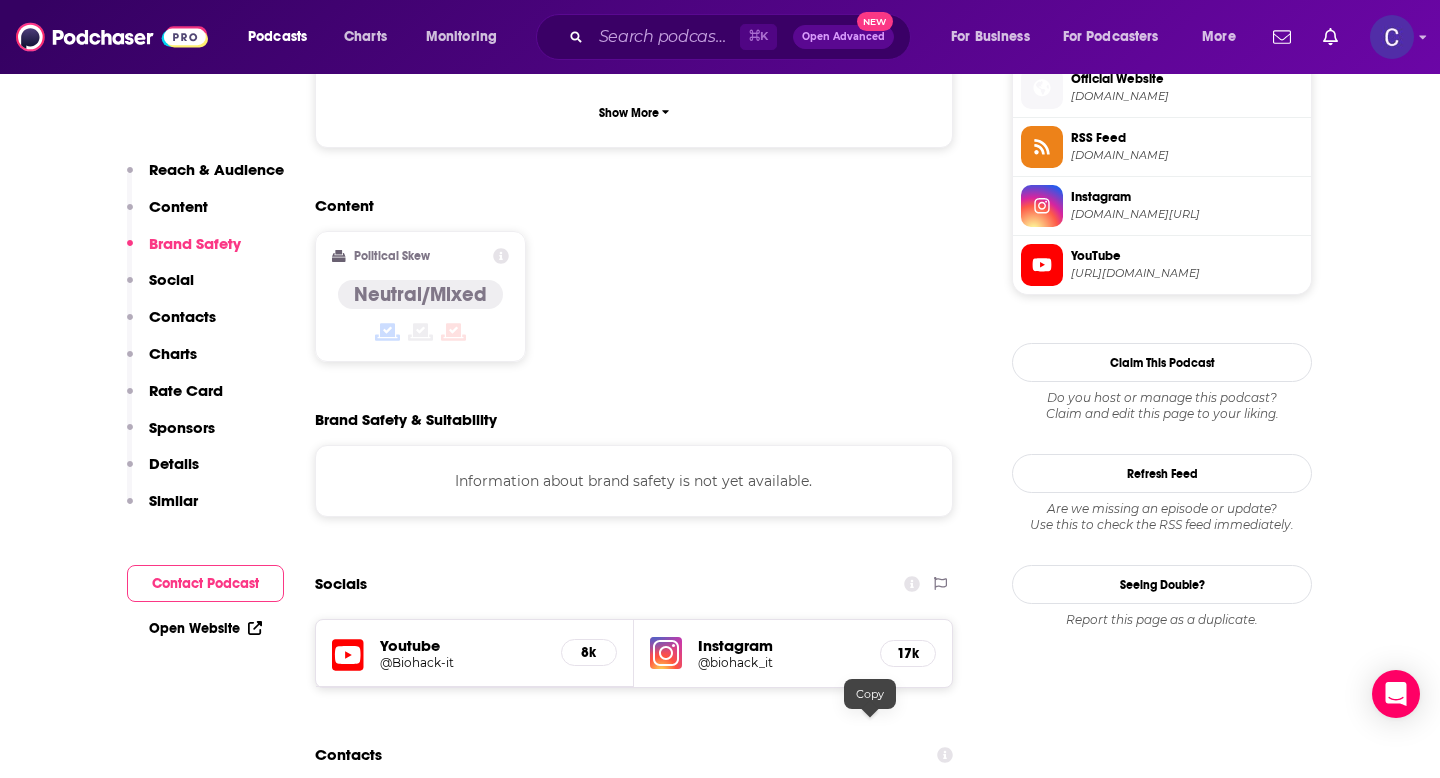 click at bounding box center [870, 828] 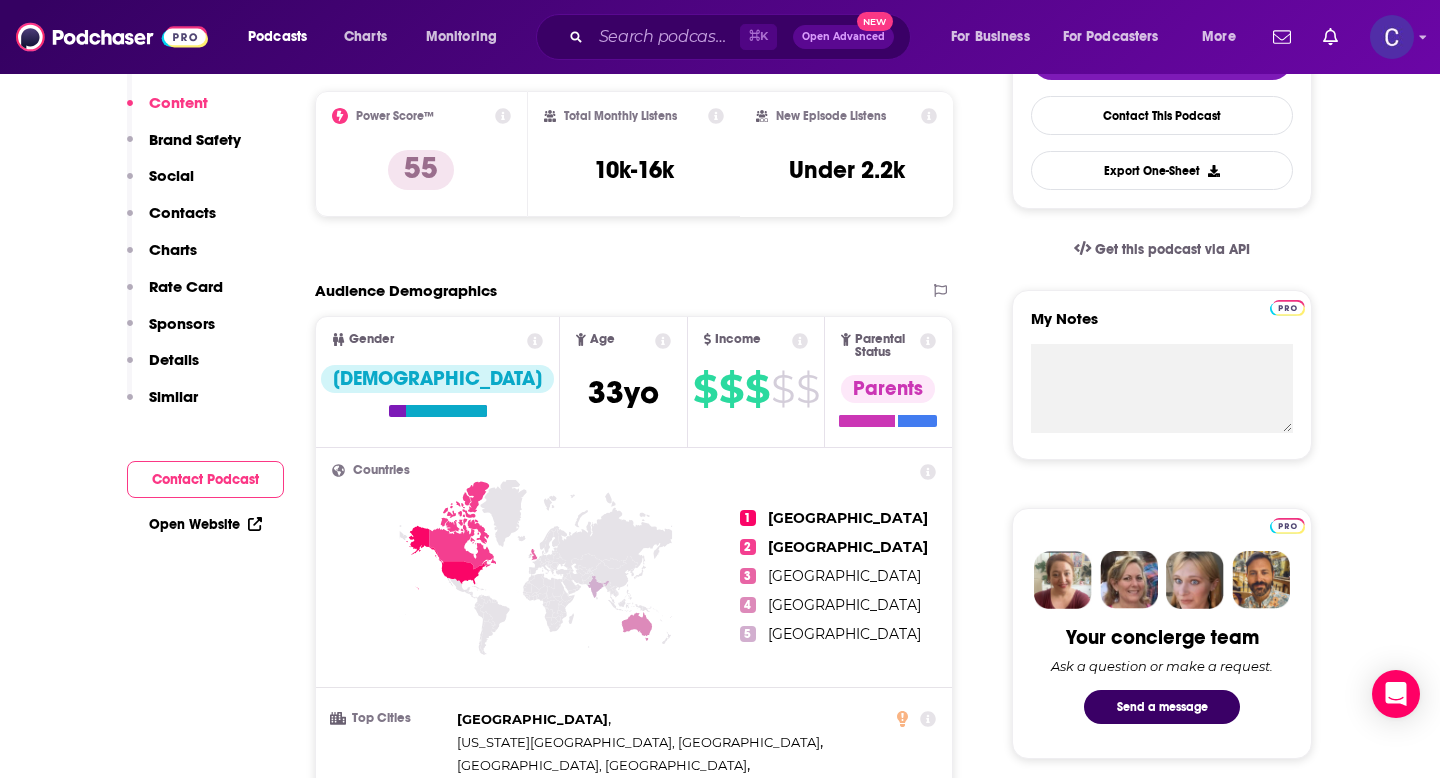 scroll, scrollTop: 0, scrollLeft: 0, axis: both 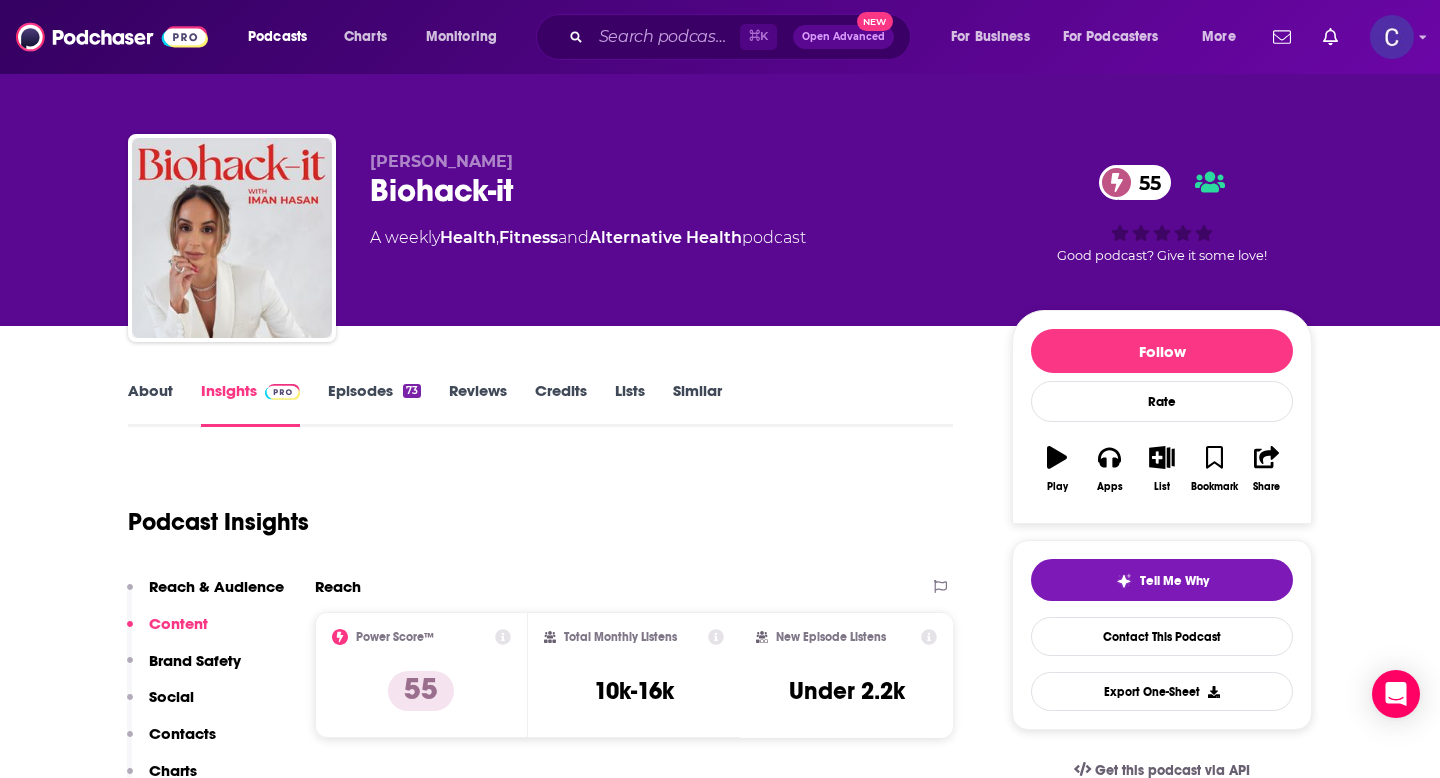 click on "Similar" at bounding box center [697, 404] 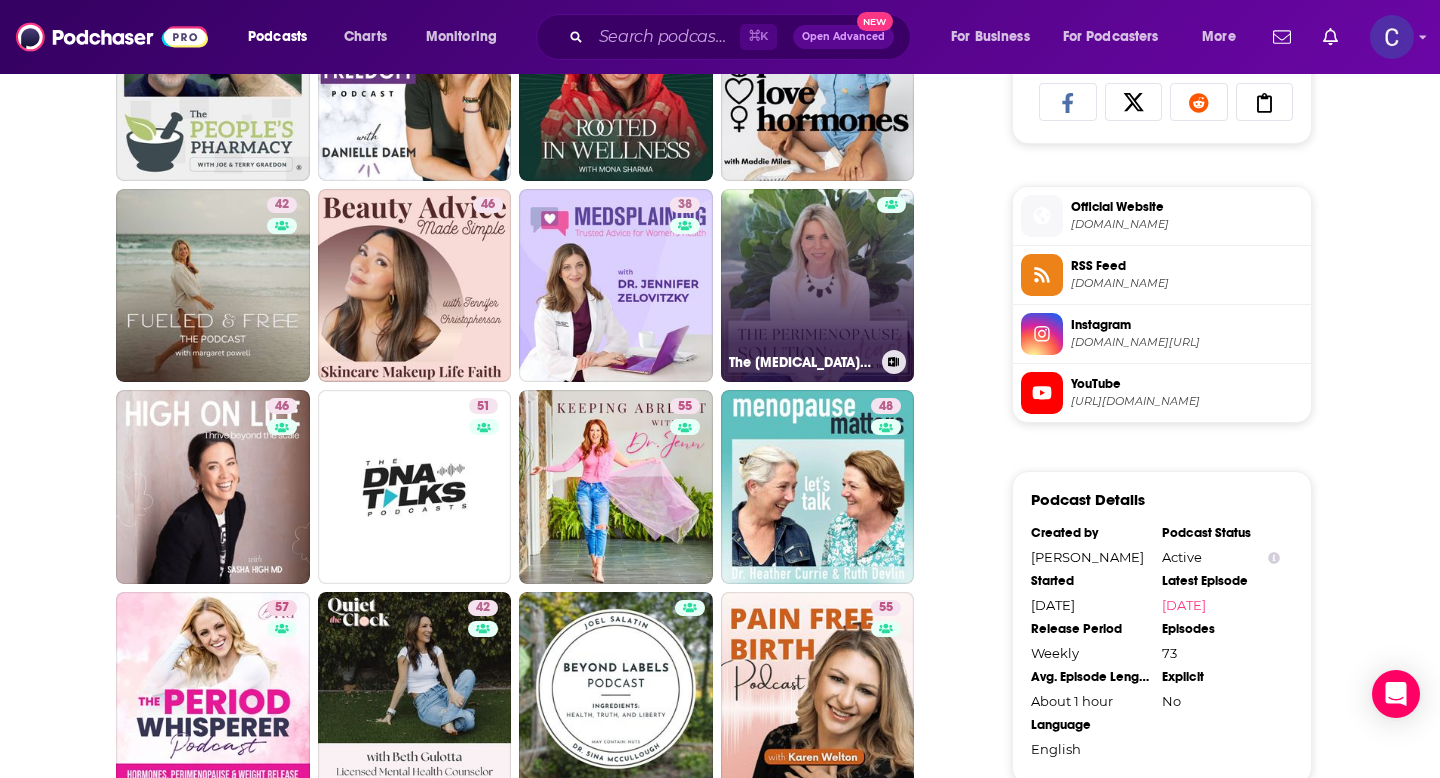 scroll, scrollTop: 1382, scrollLeft: 0, axis: vertical 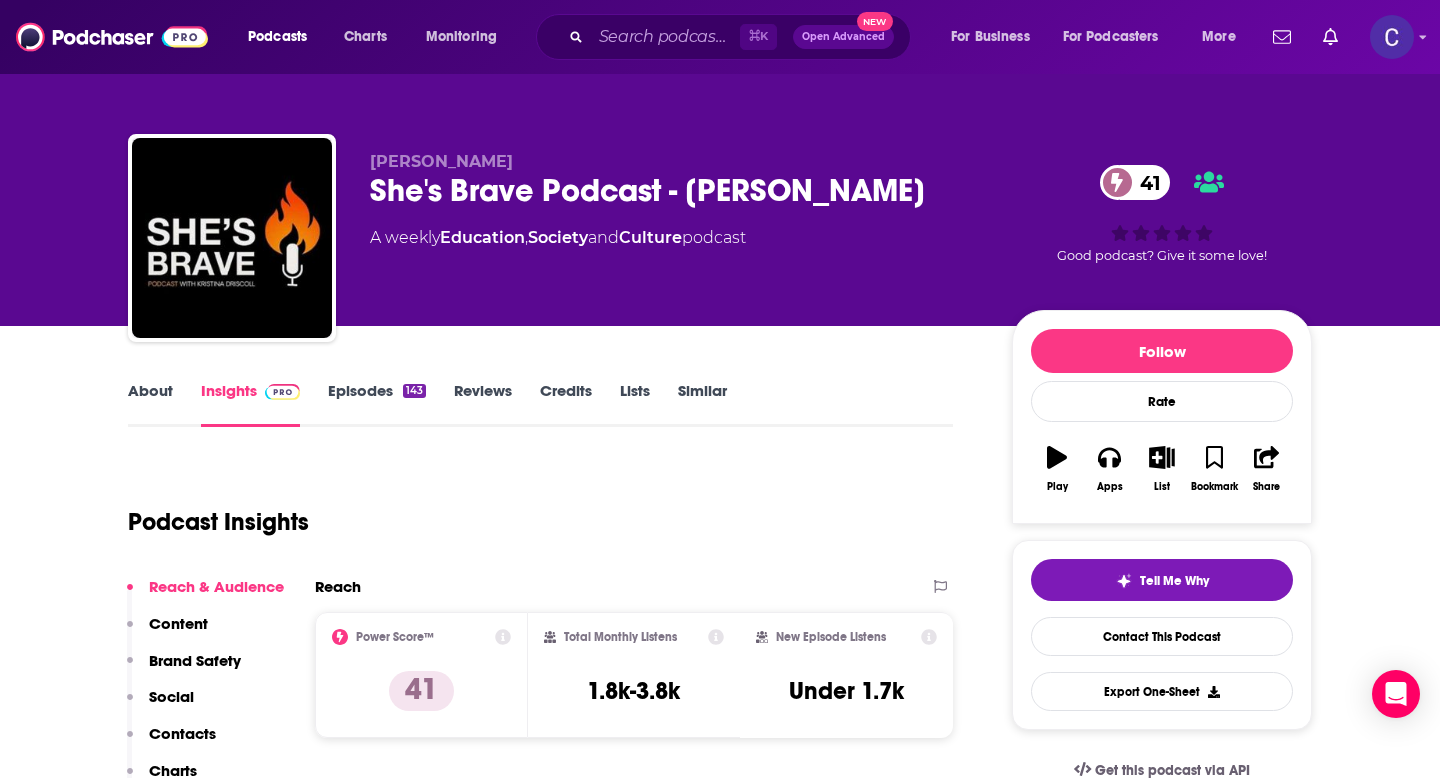 drag, startPoint x: 370, startPoint y: 194, endPoint x: 988, endPoint y: 194, distance: 618 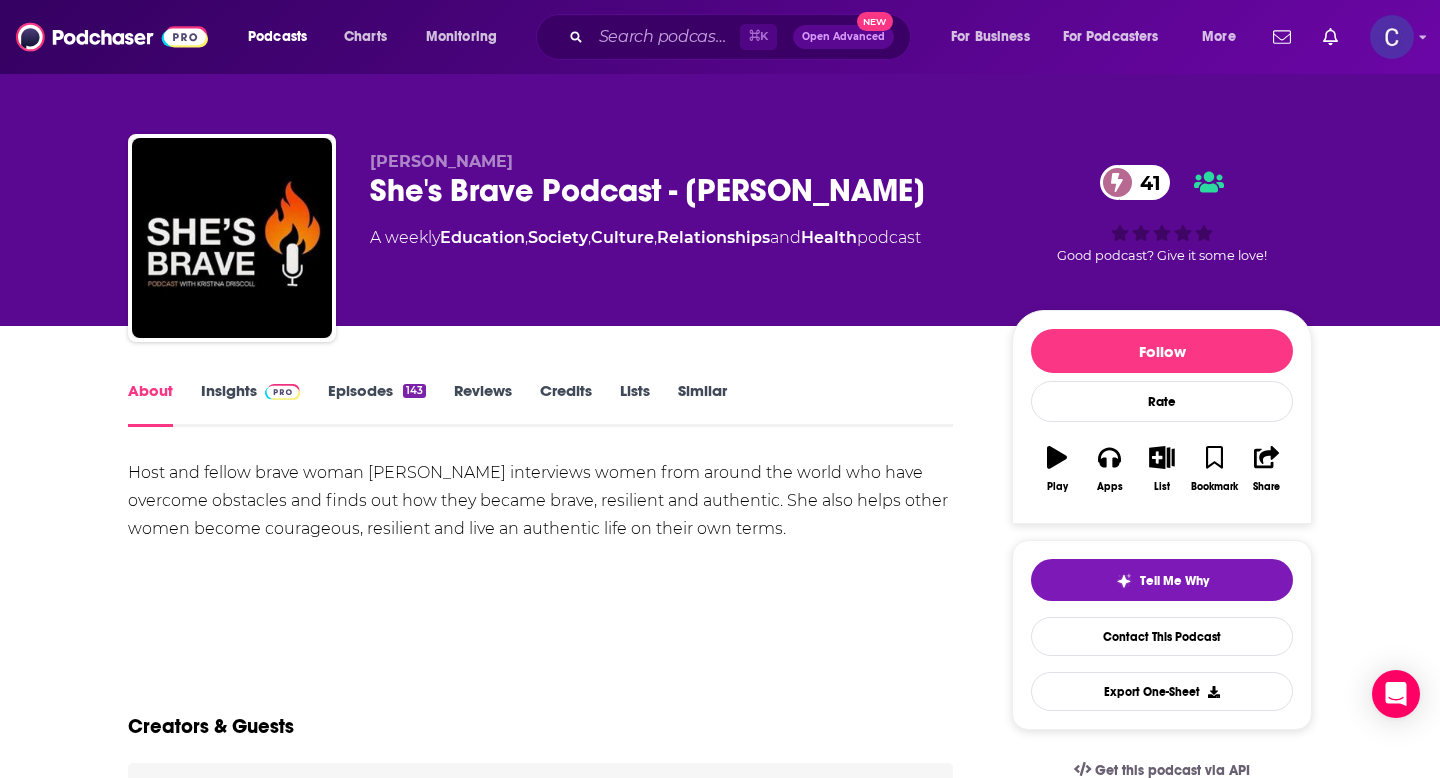 click on "Insights" at bounding box center [250, 404] 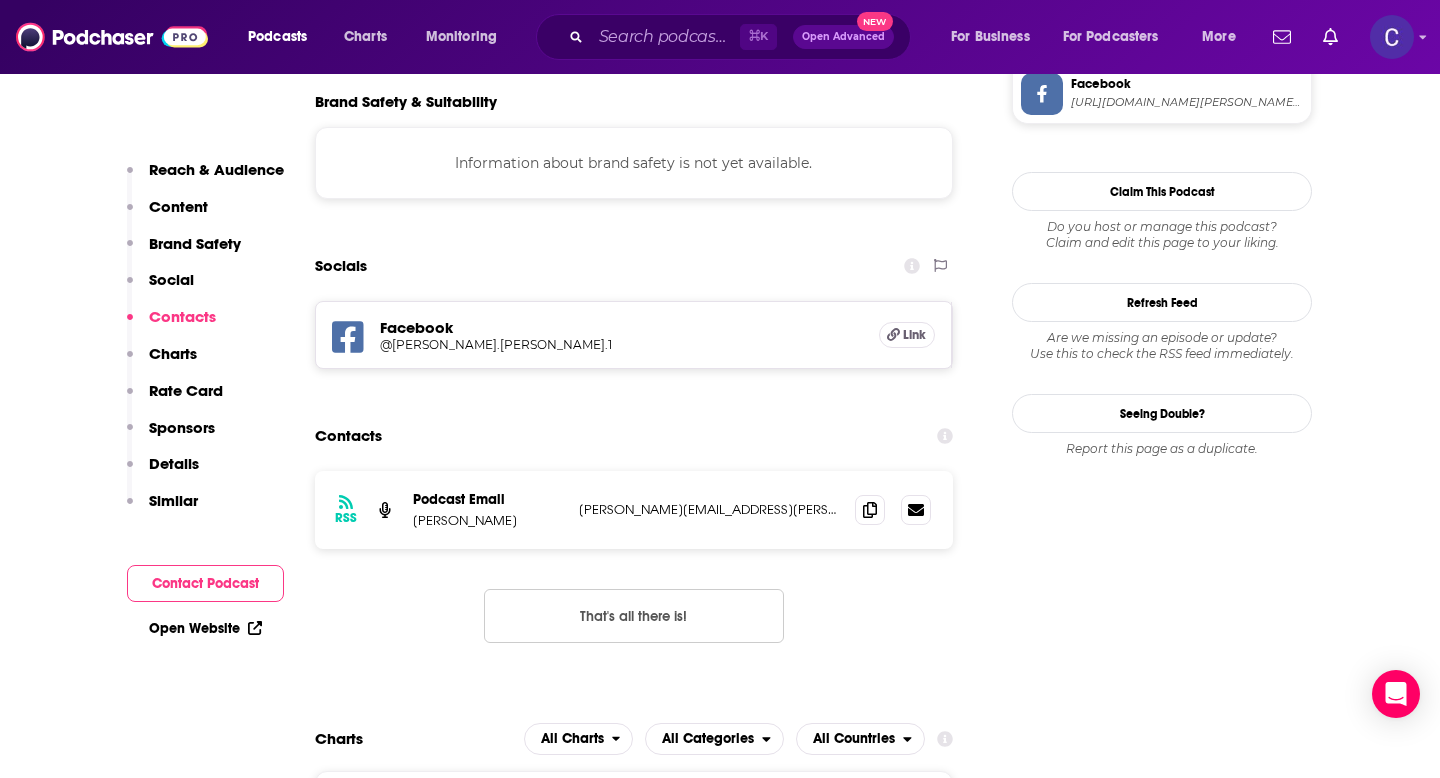 scroll, scrollTop: 1775, scrollLeft: 0, axis: vertical 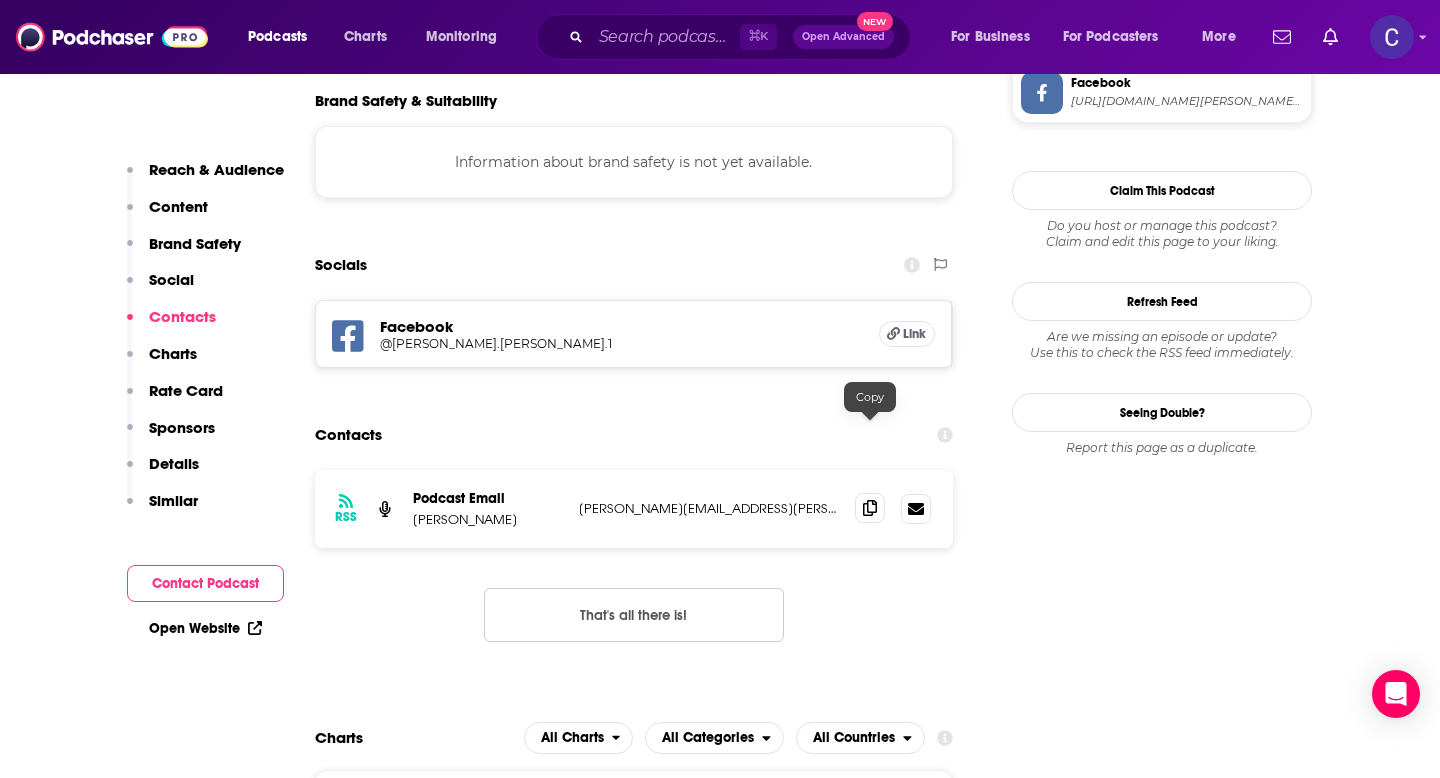 click 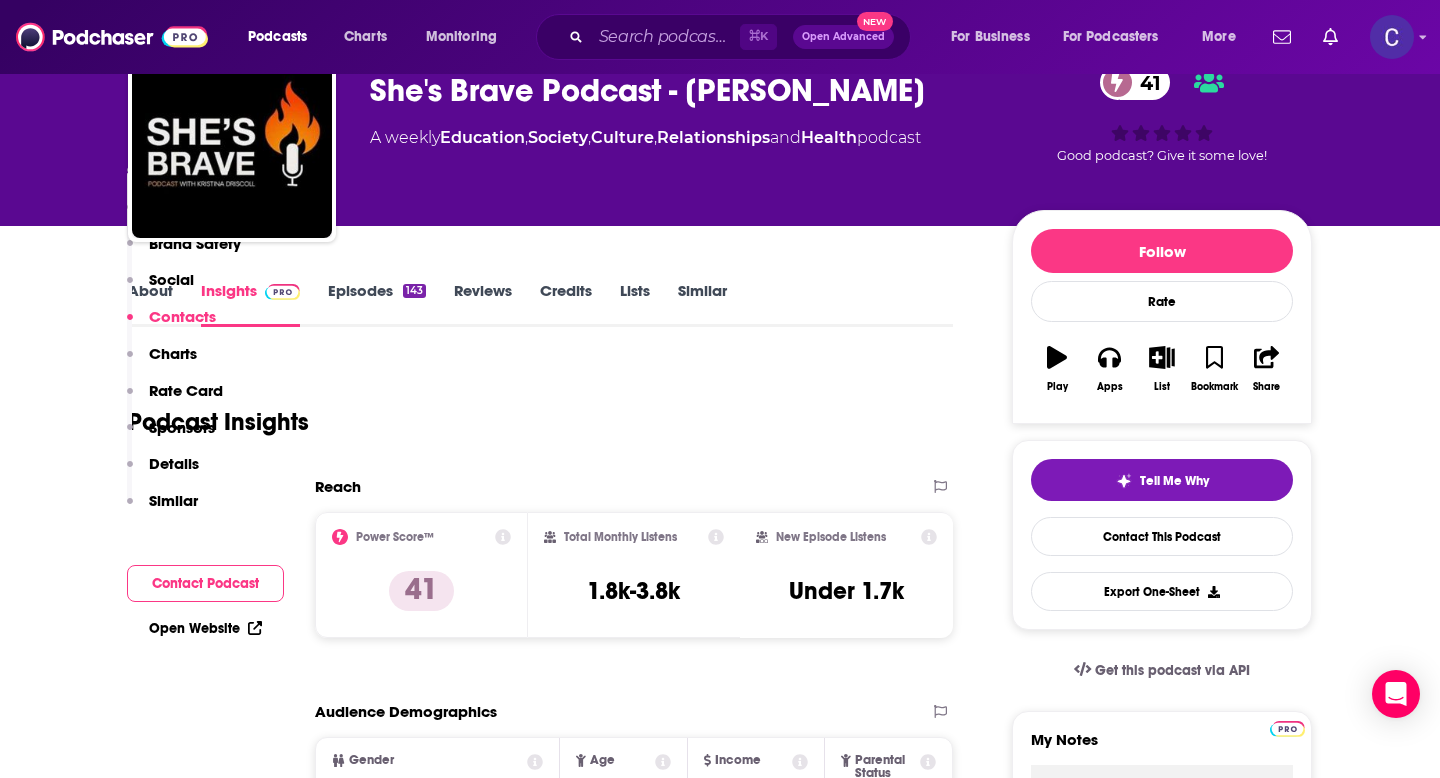 scroll, scrollTop: 0, scrollLeft: 0, axis: both 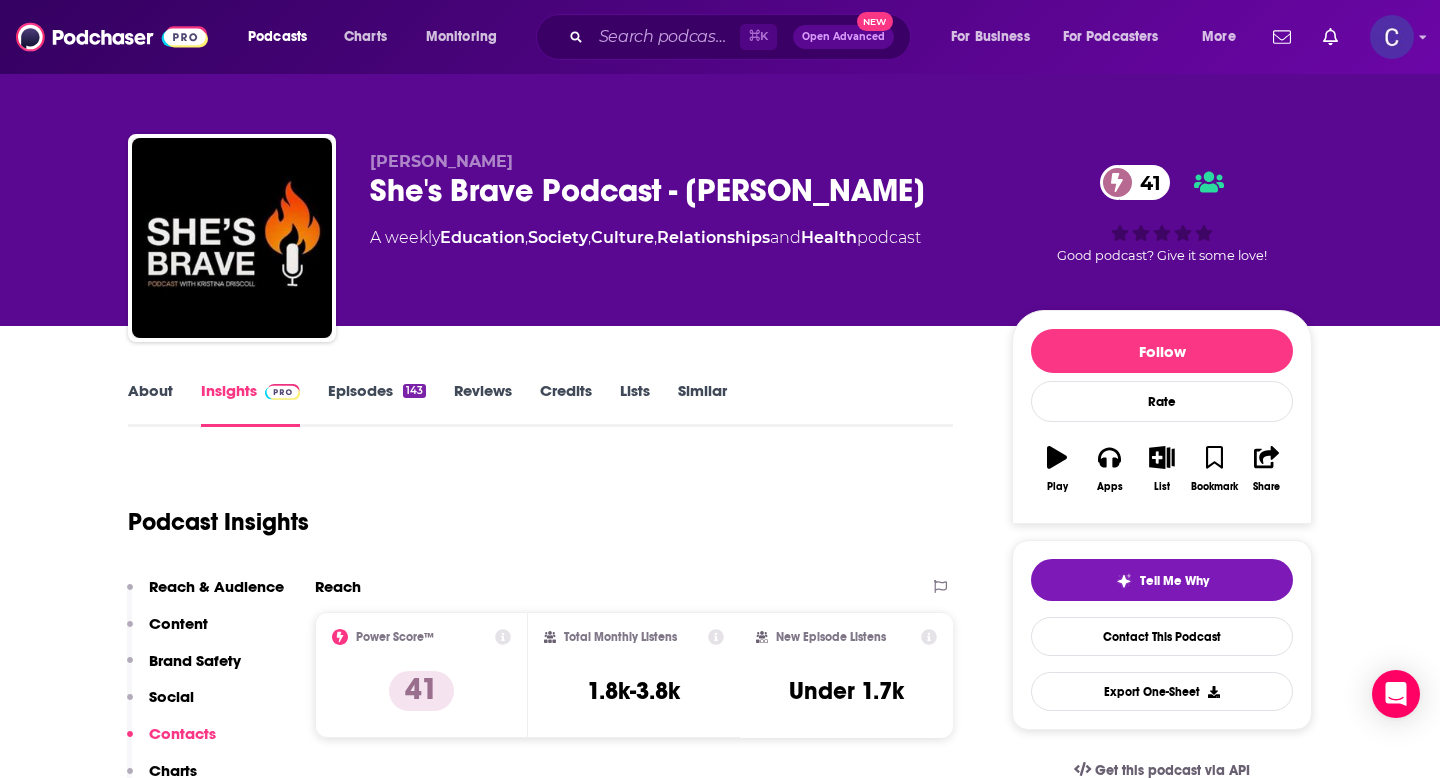 click on "Similar" at bounding box center (702, 404) 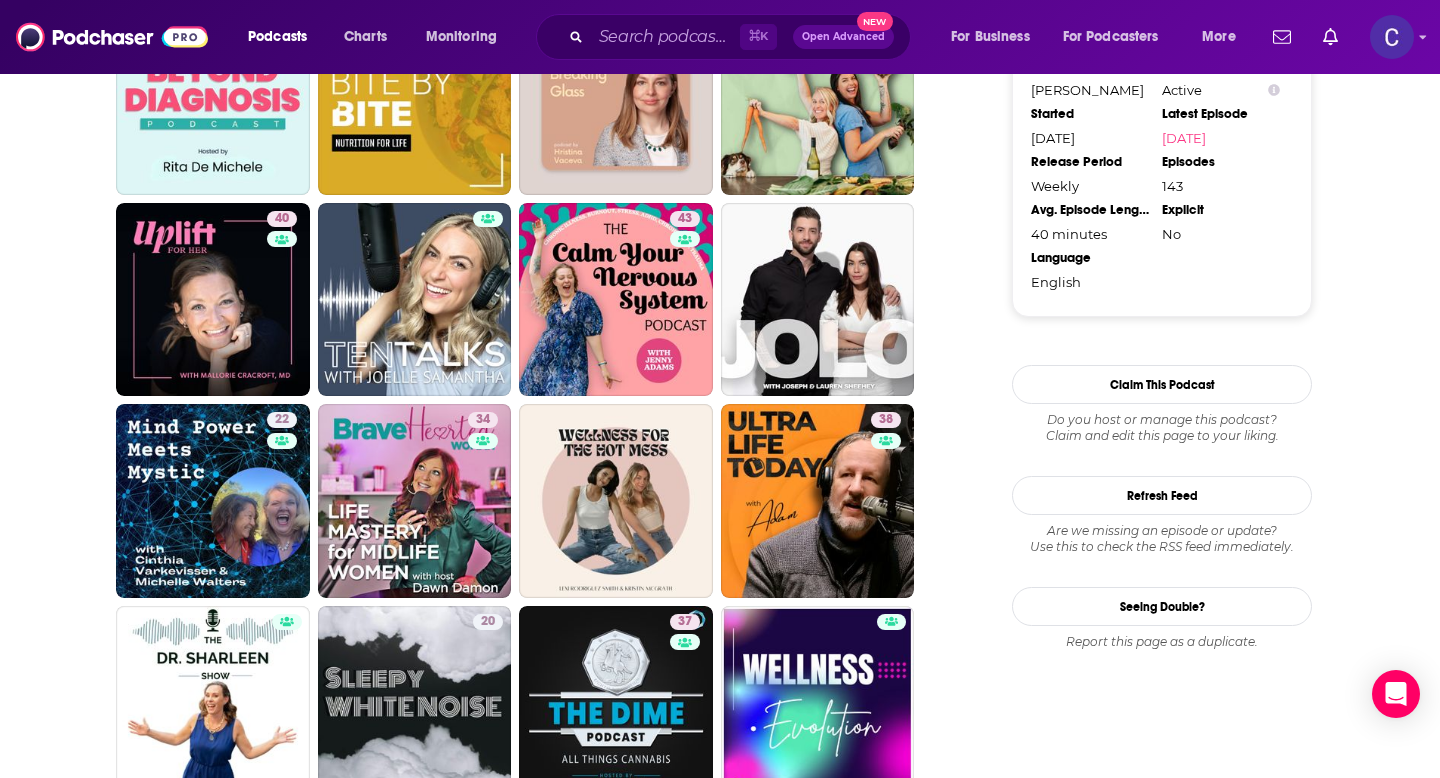 scroll, scrollTop: 1994, scrollLeft: 0, axis: vertical 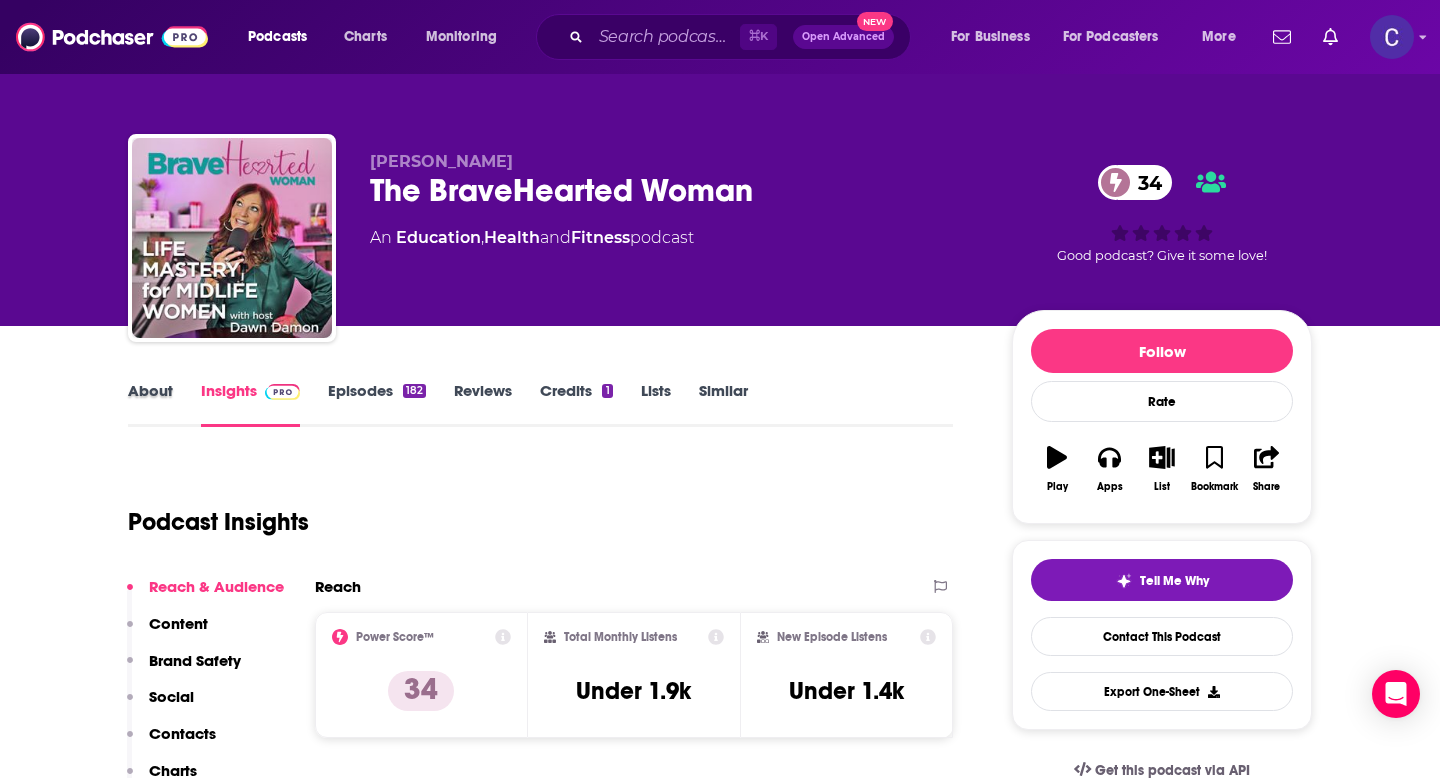 click on "About" at bounding box center [164, 404] 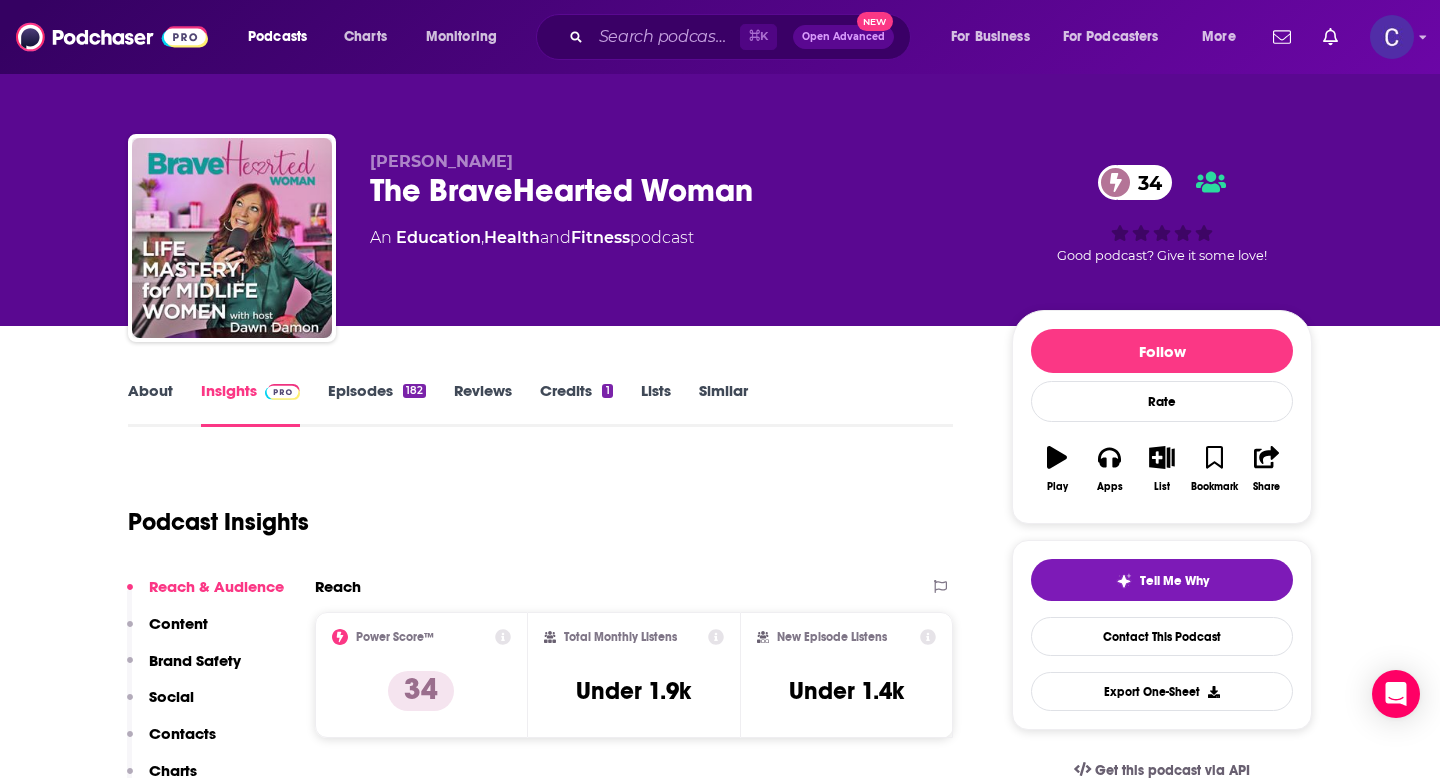 click on "About" at bounding box center [150, 404] 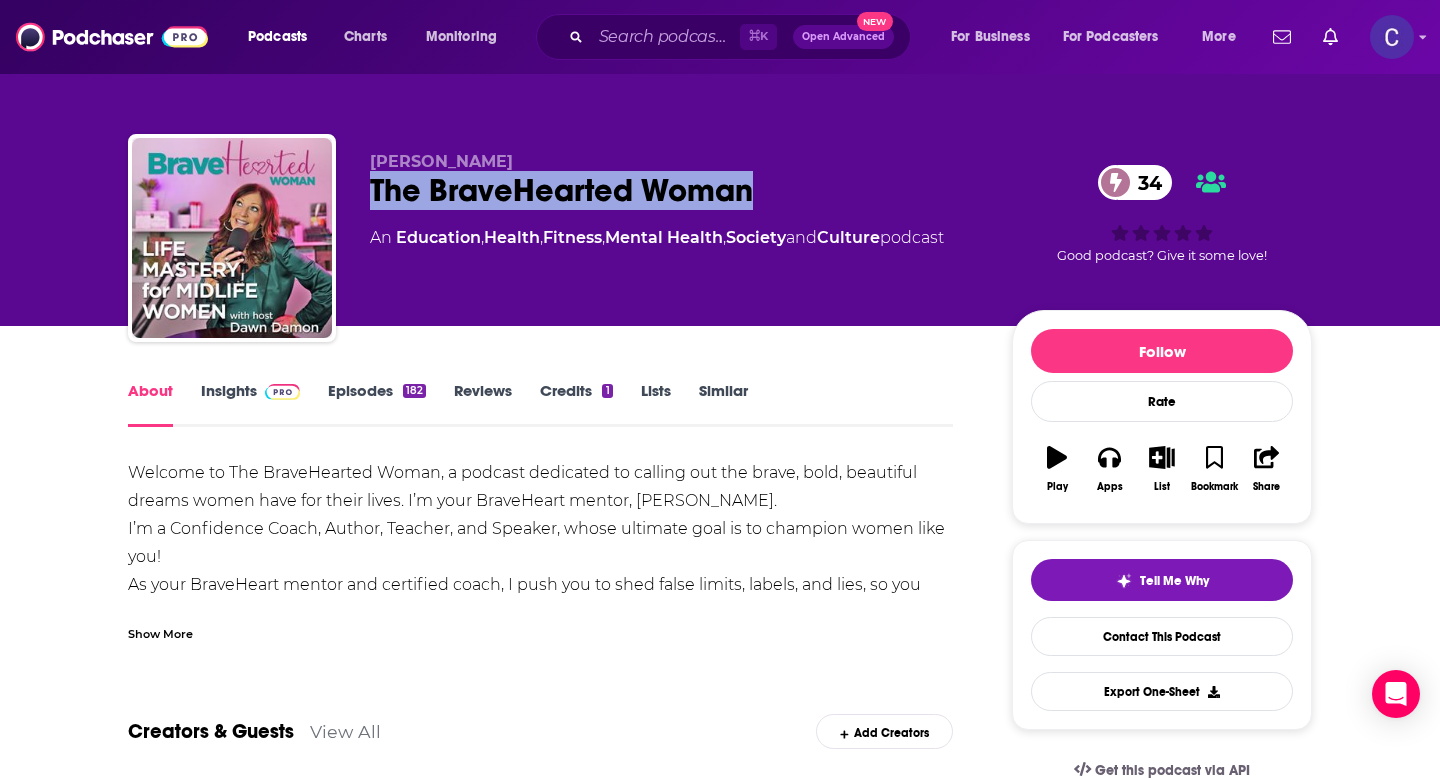drag, startPoint x: 370, startPoint y: 191, endPoint x: 805, endPoint y: 191, distance: 435 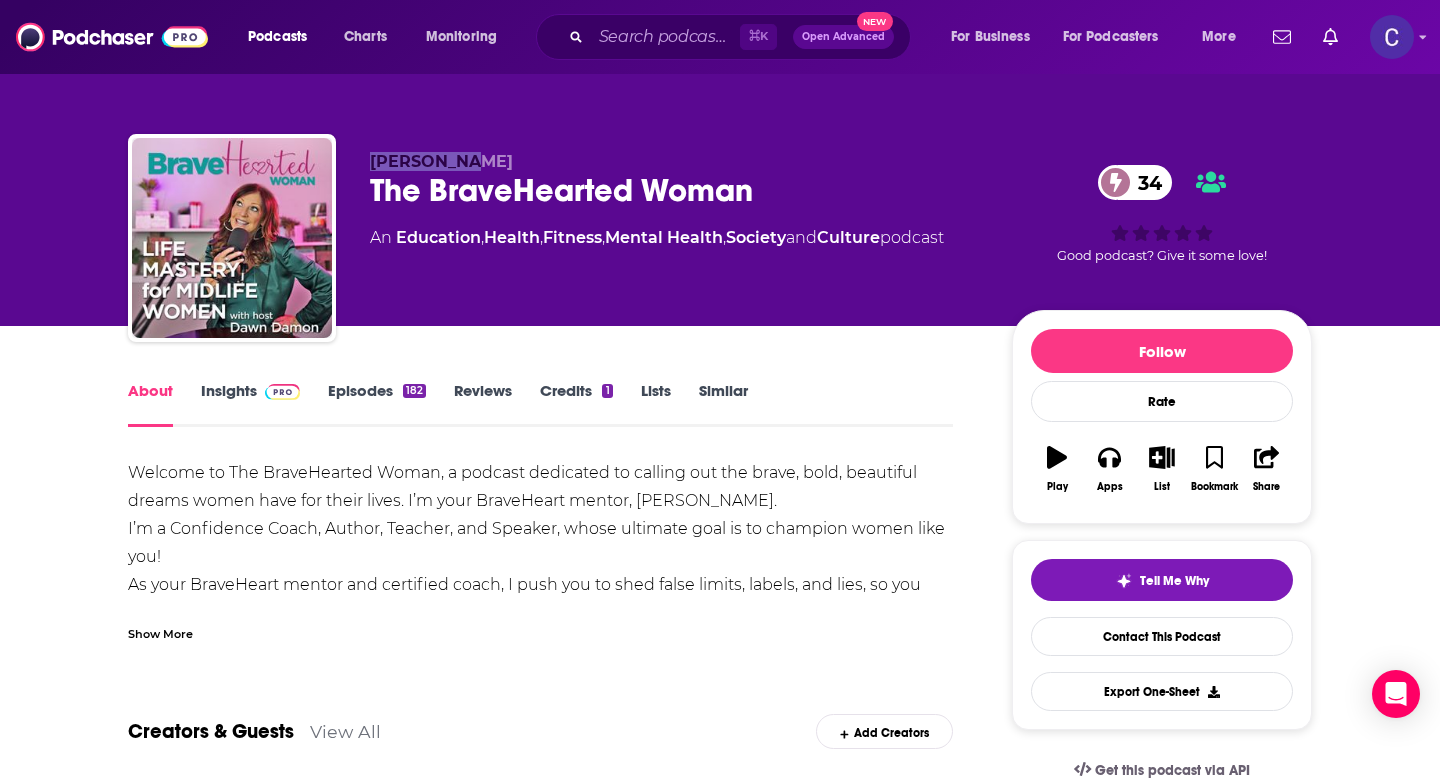drag, startPoint x: 355, startPoint y: 157, endPoint x: 588, endPoint y: 157, distance: 233 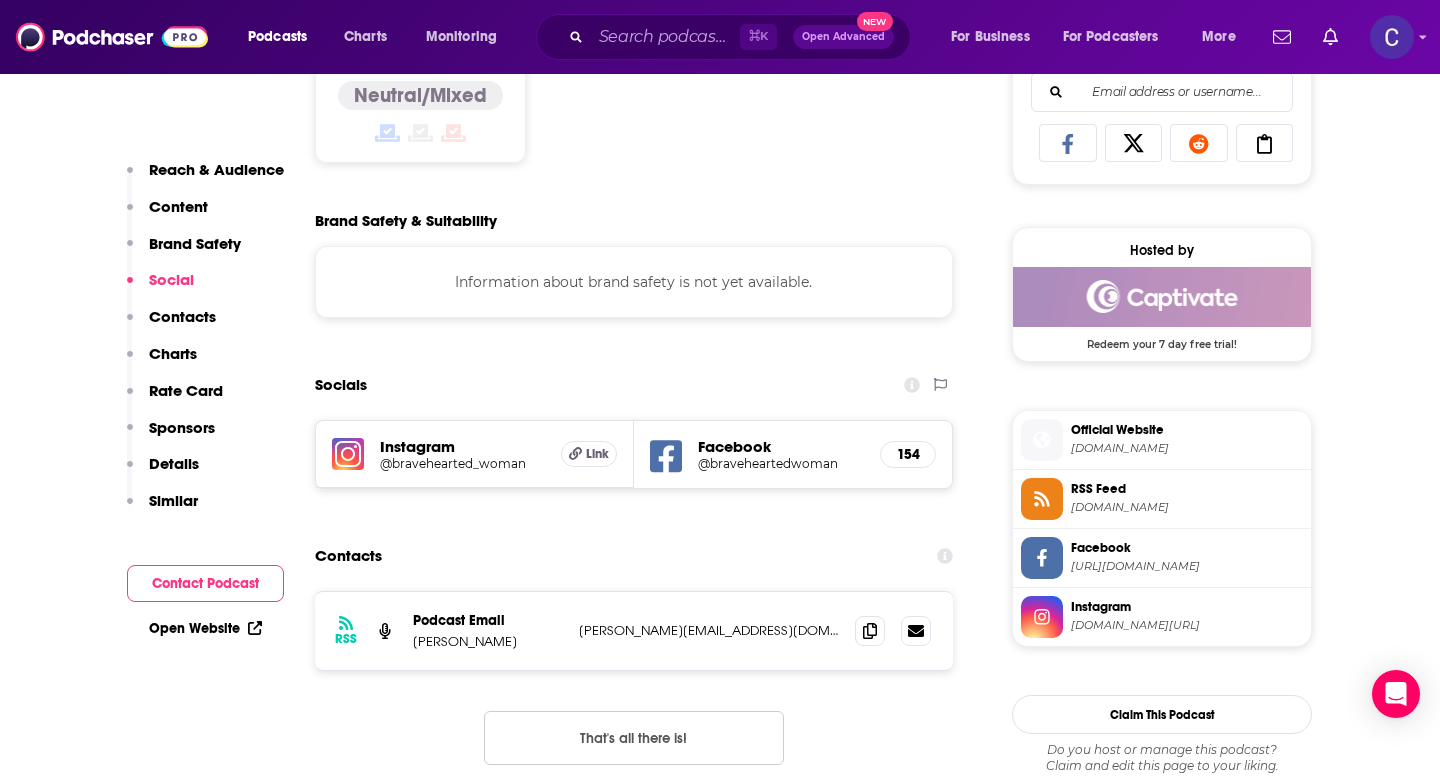 scroll, scrollTop: 1369, scrollLeft: 0, axis: vertical 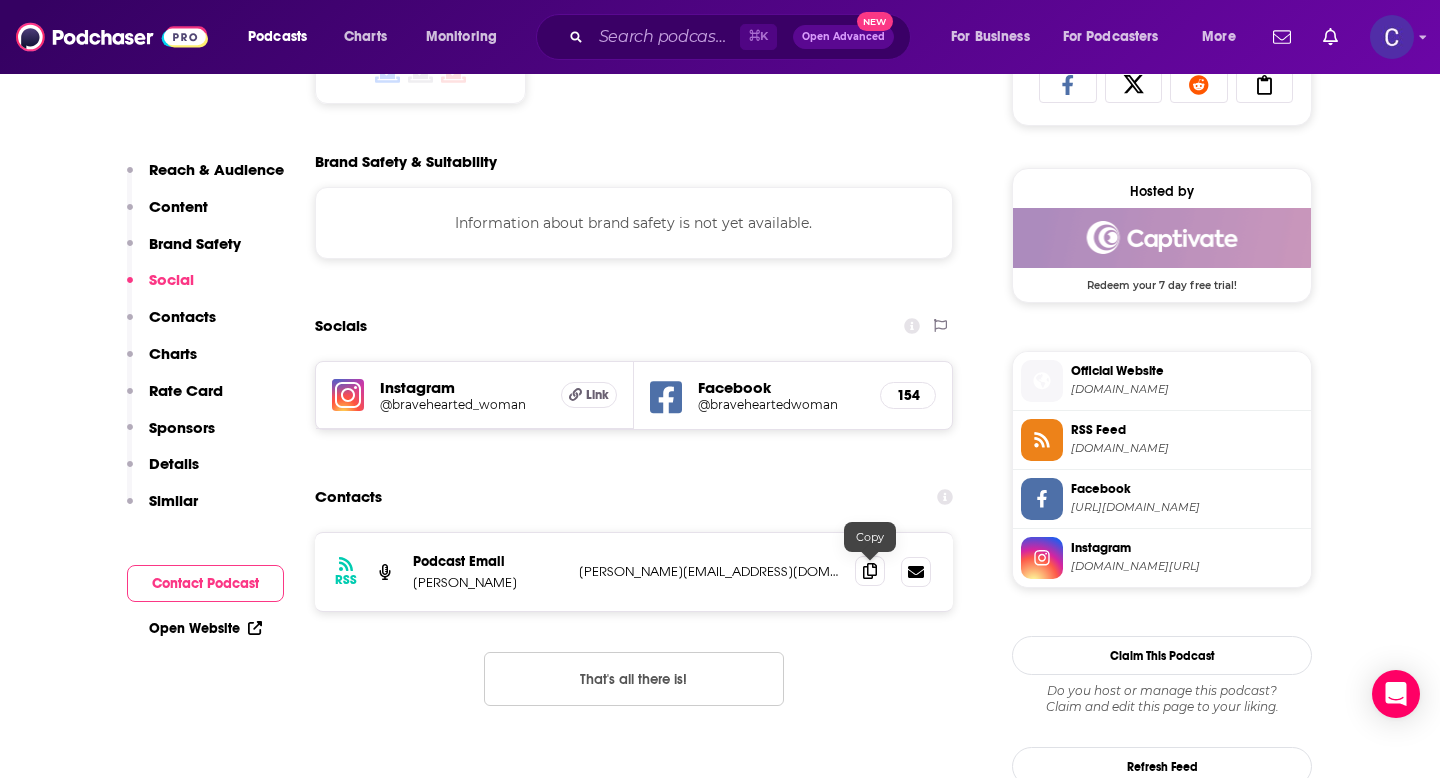 click 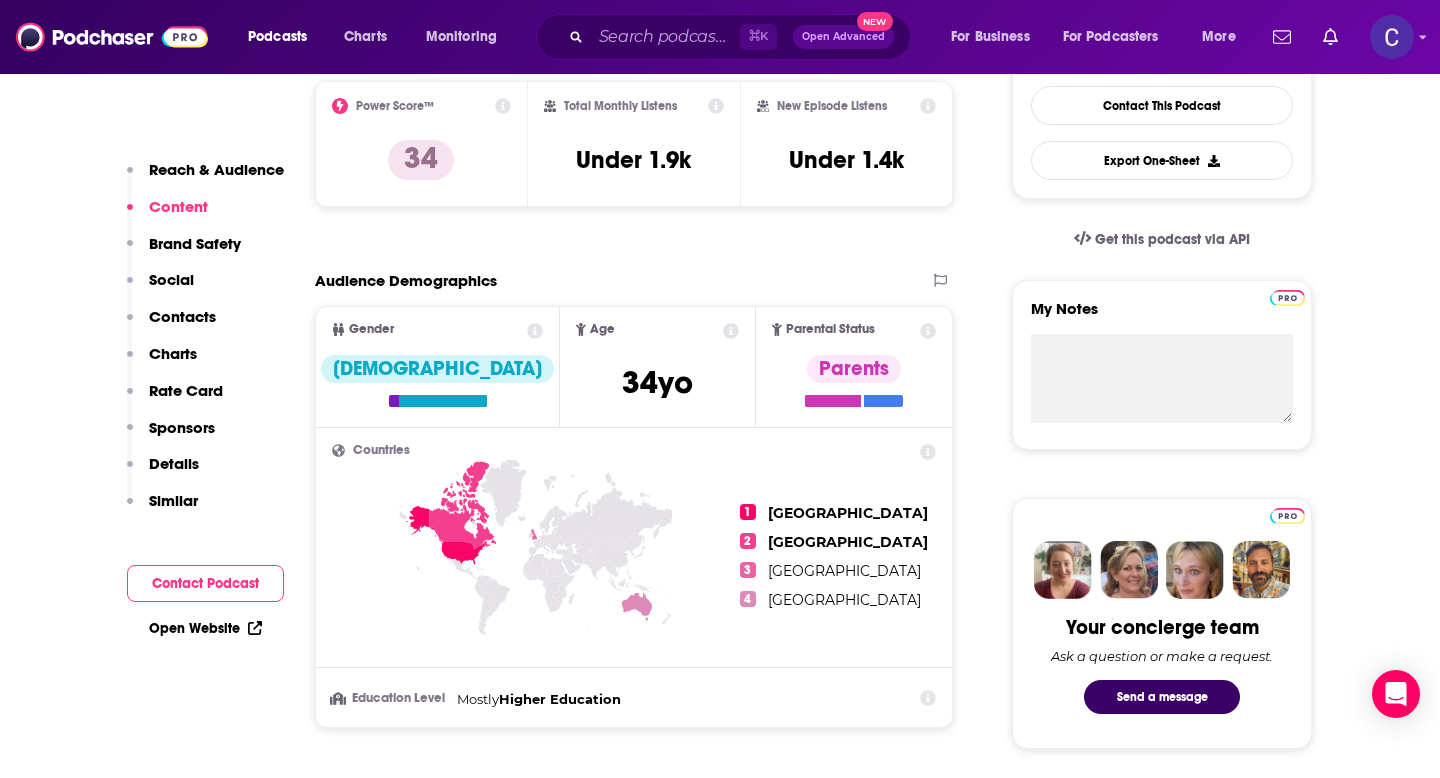 scroll, scrollTop: 0, scrollLeft: 0, axis: both 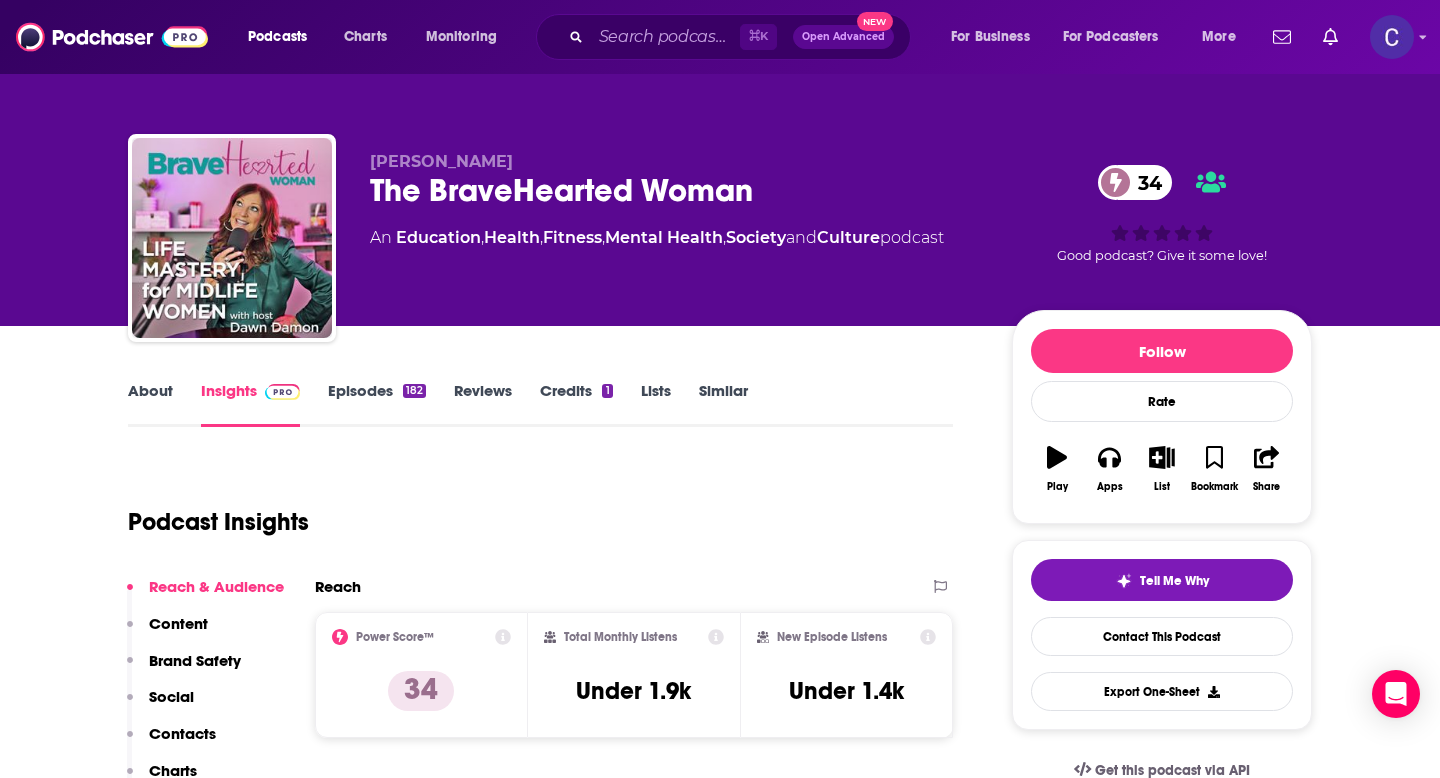 click on "Similar" at bounding box center [723, 404] 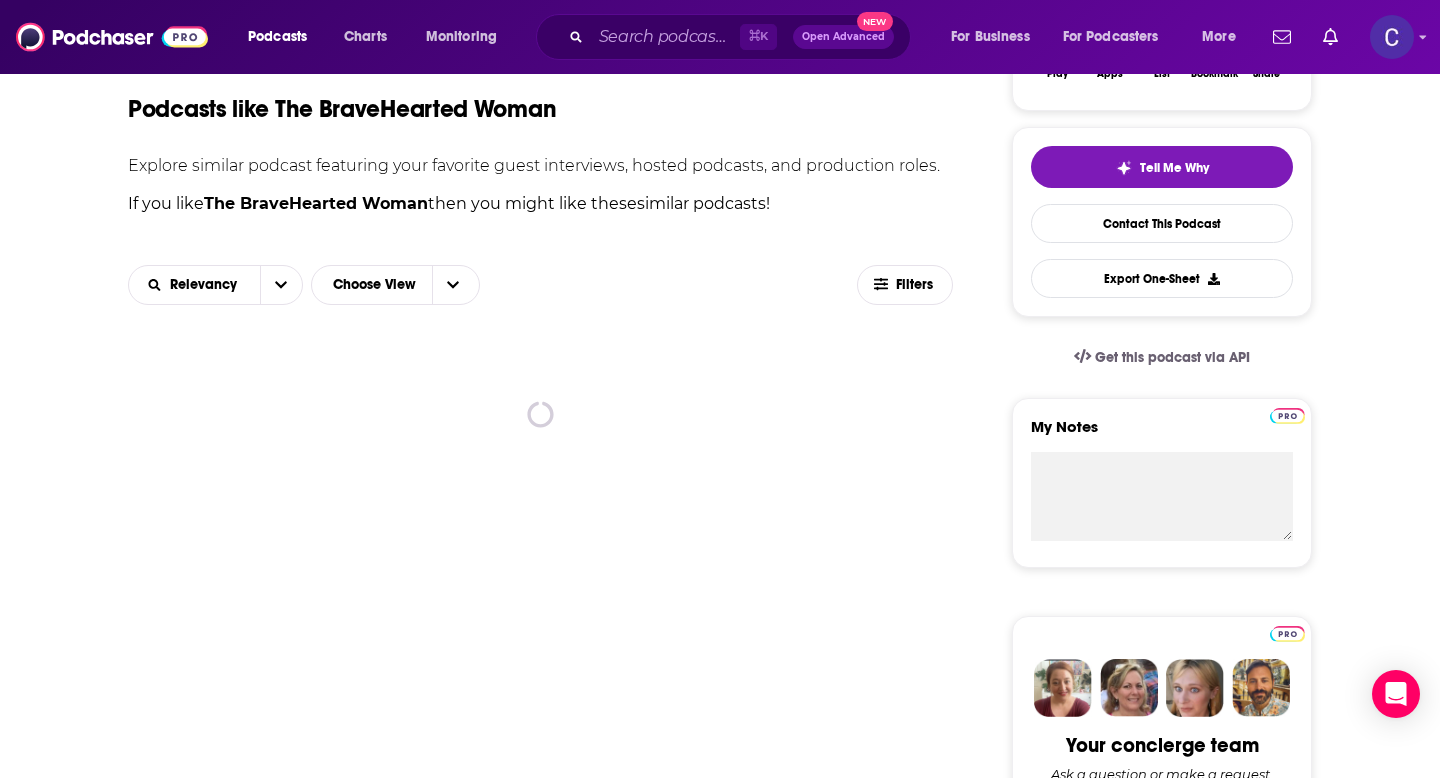 scroll, scrollTop: 416, scrollLeft: 0, axis: vertical 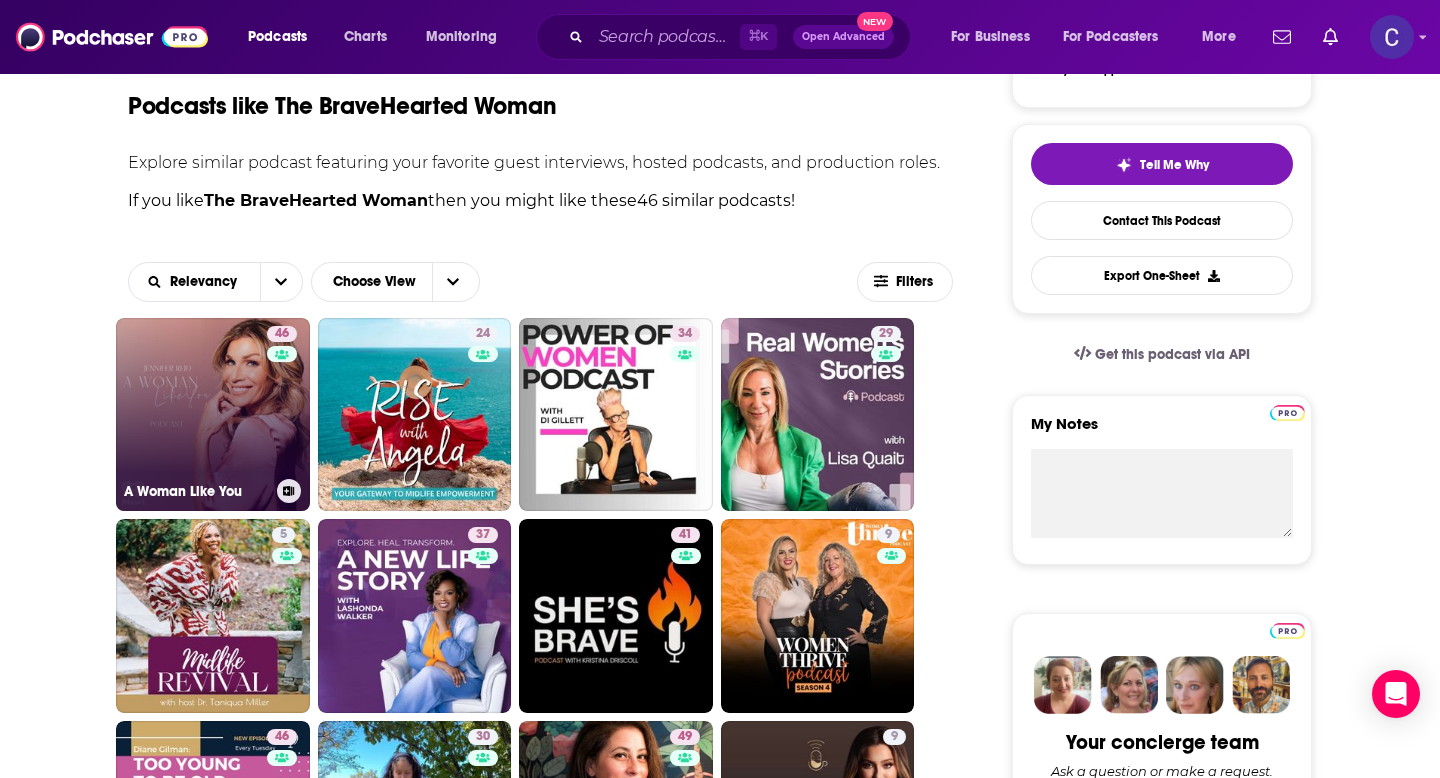 click on "46 A Woman Like You" at bounding box center (213, 415) 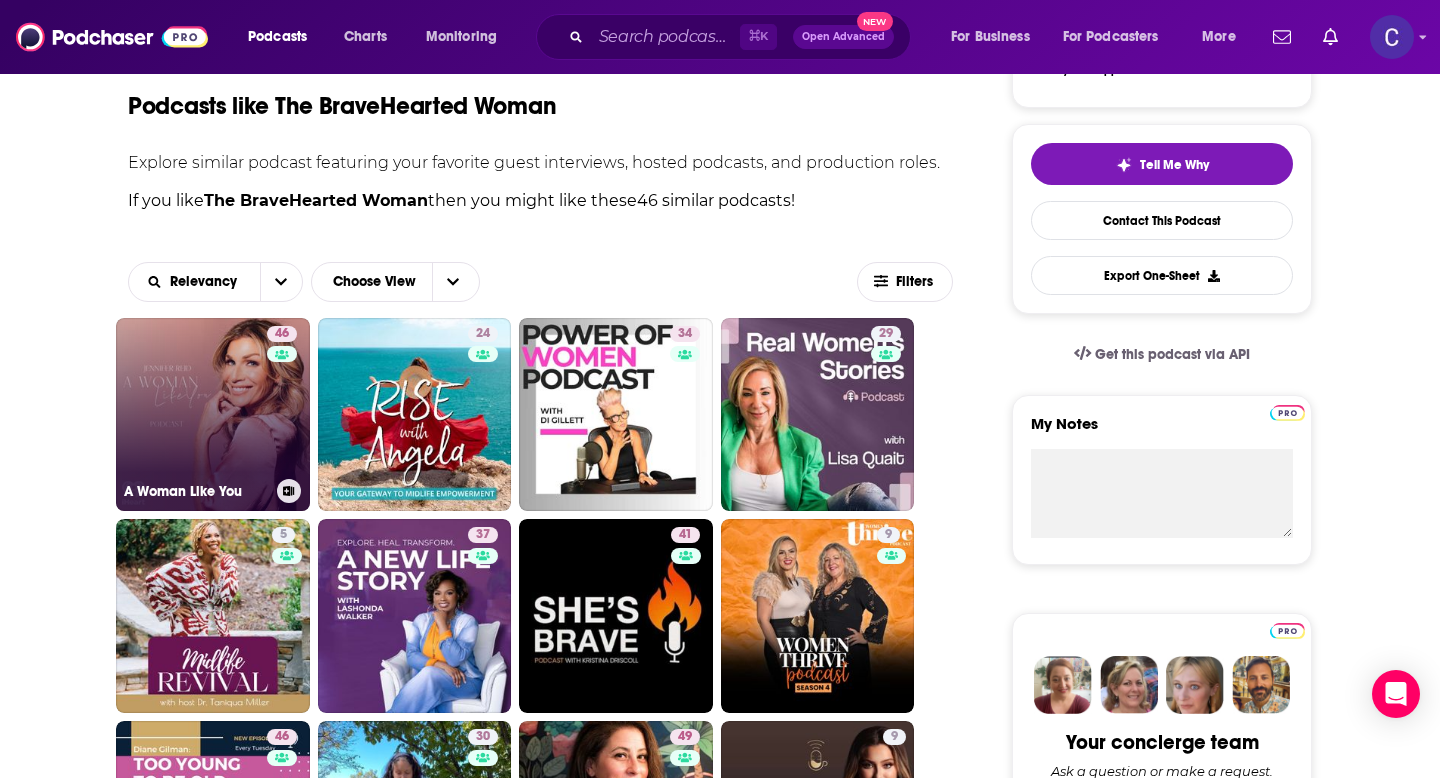 scroll, scrollTop: 0, scrollLeft: 0, axis: both 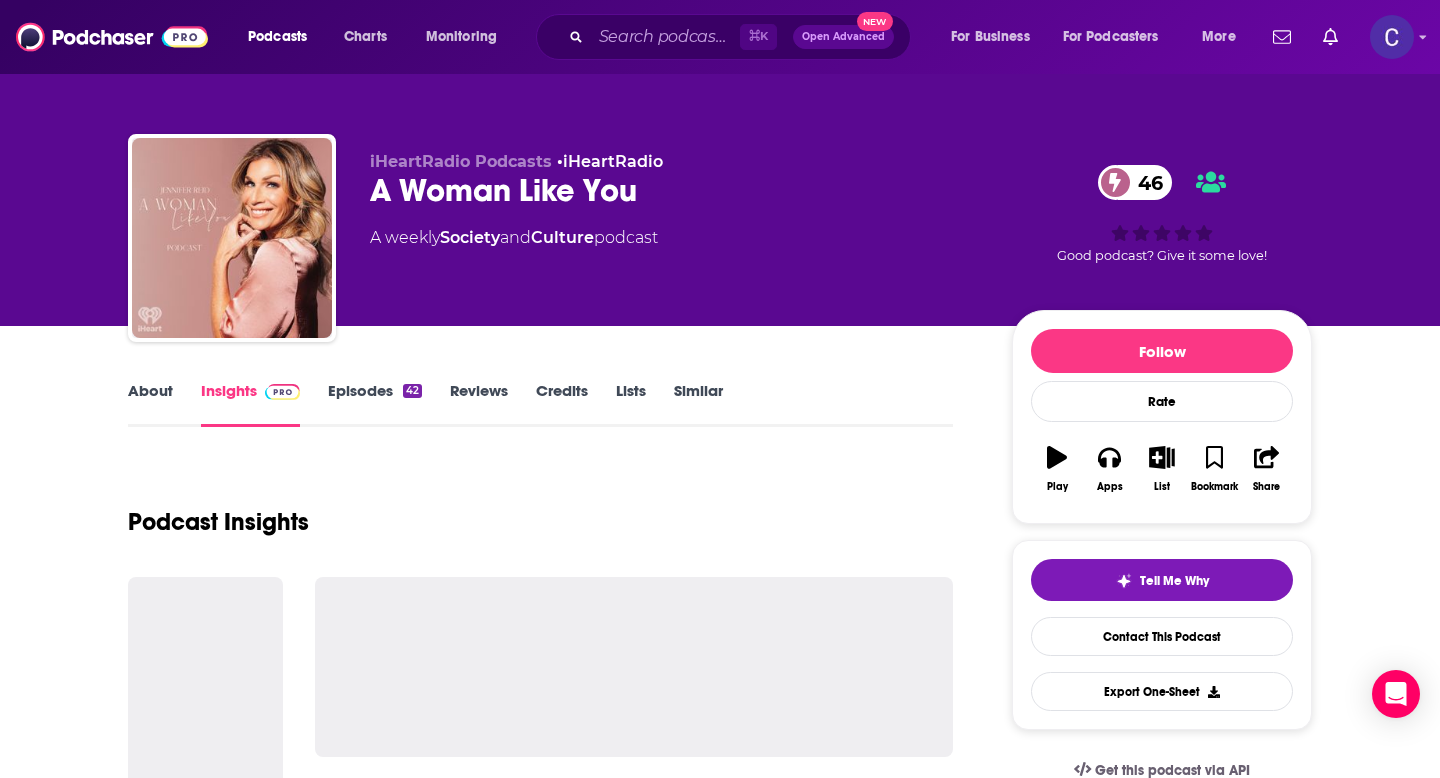 click on "Similar" at bounding box center (698, 404) 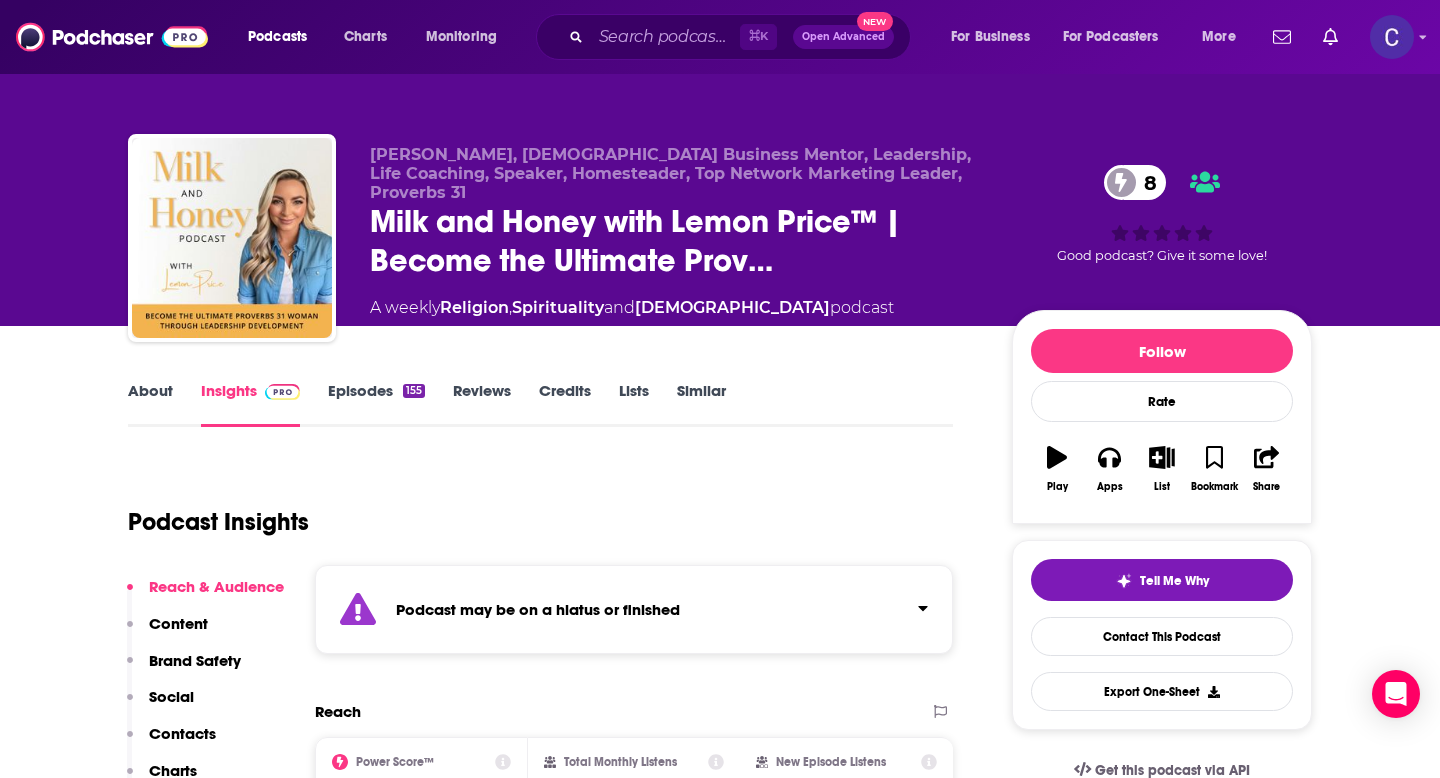 scroll, scrollTop: 0, scrollLeft: 0, axis: both 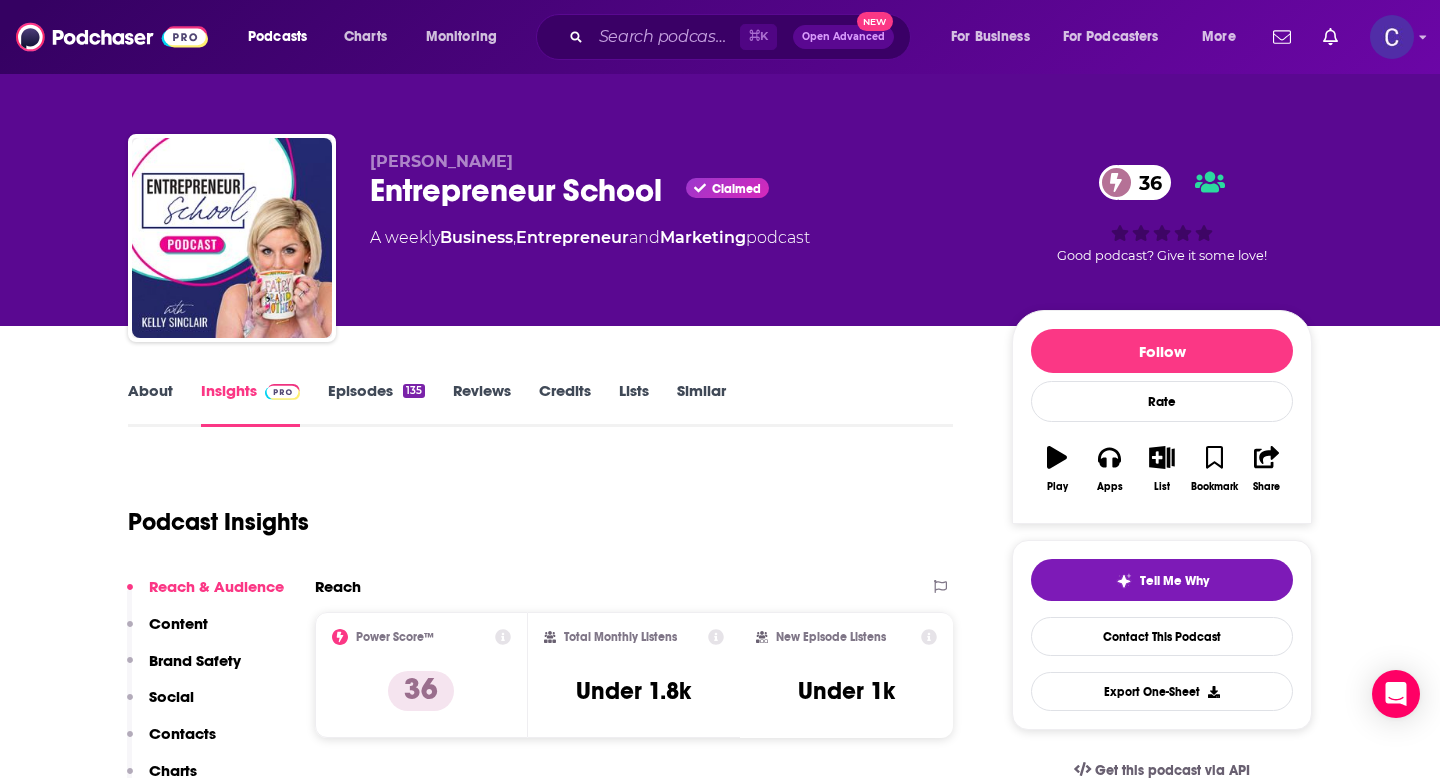 click on "About" at bounding box center [150, 404] 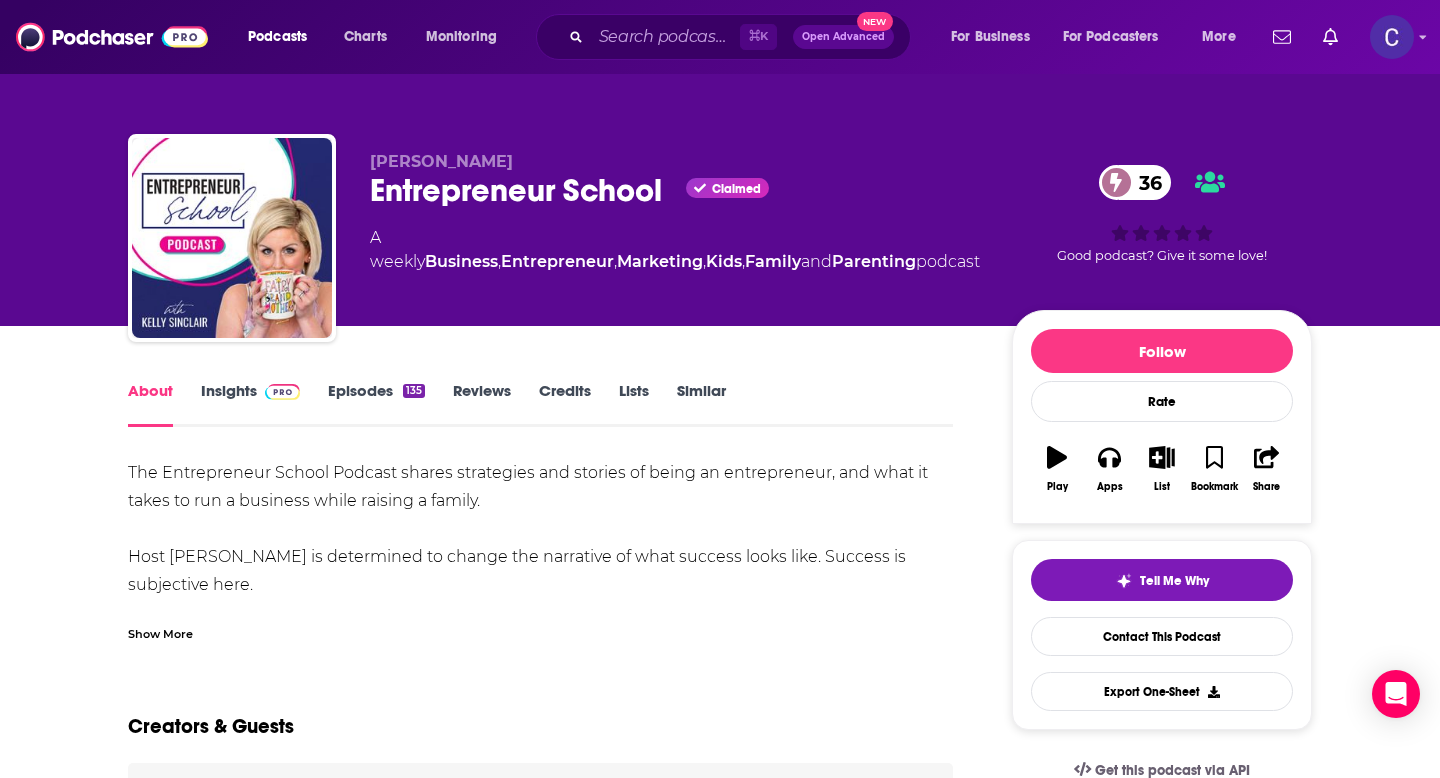 click on "Similar" at bounding box center (701, 404) 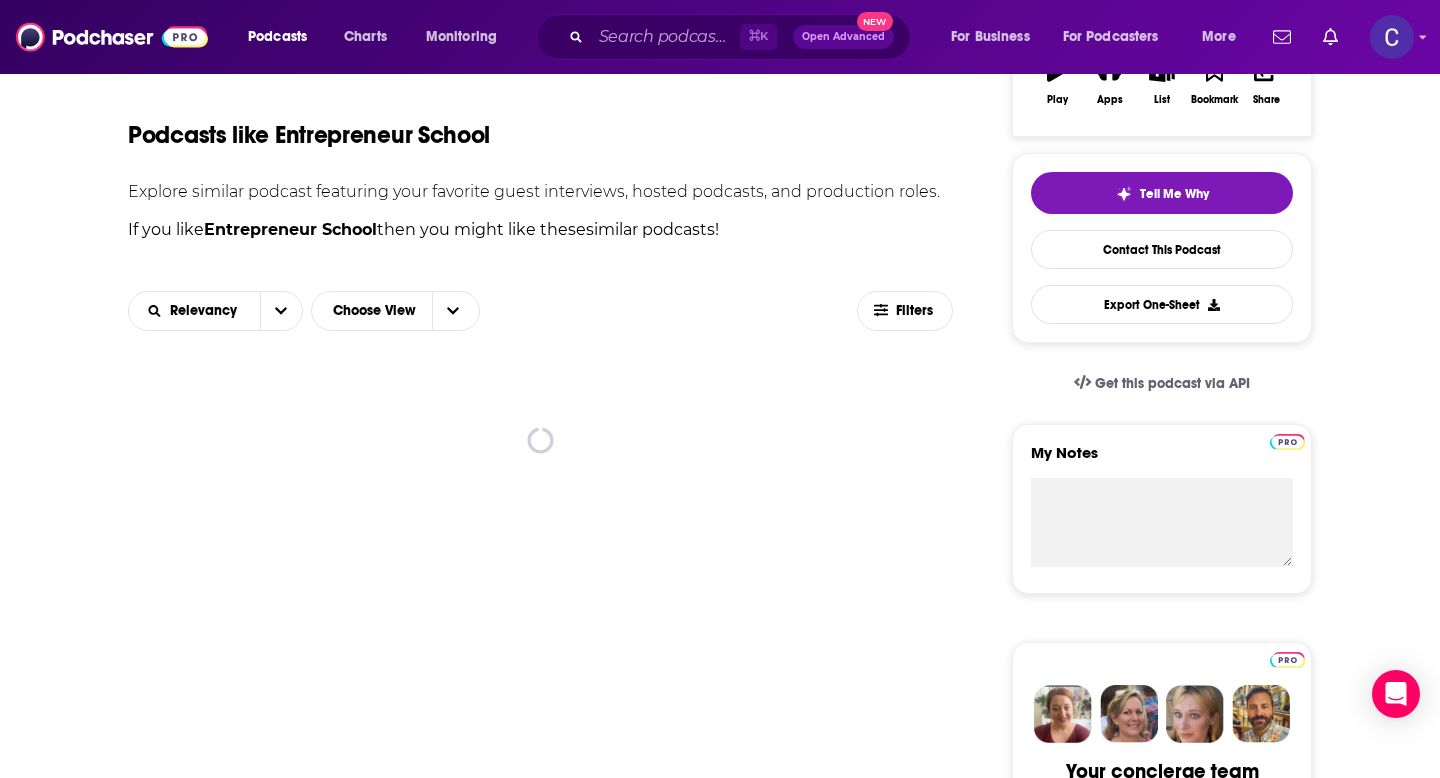 scroll, scrollTop: 385, scrollLeft: 0, axis: vertical 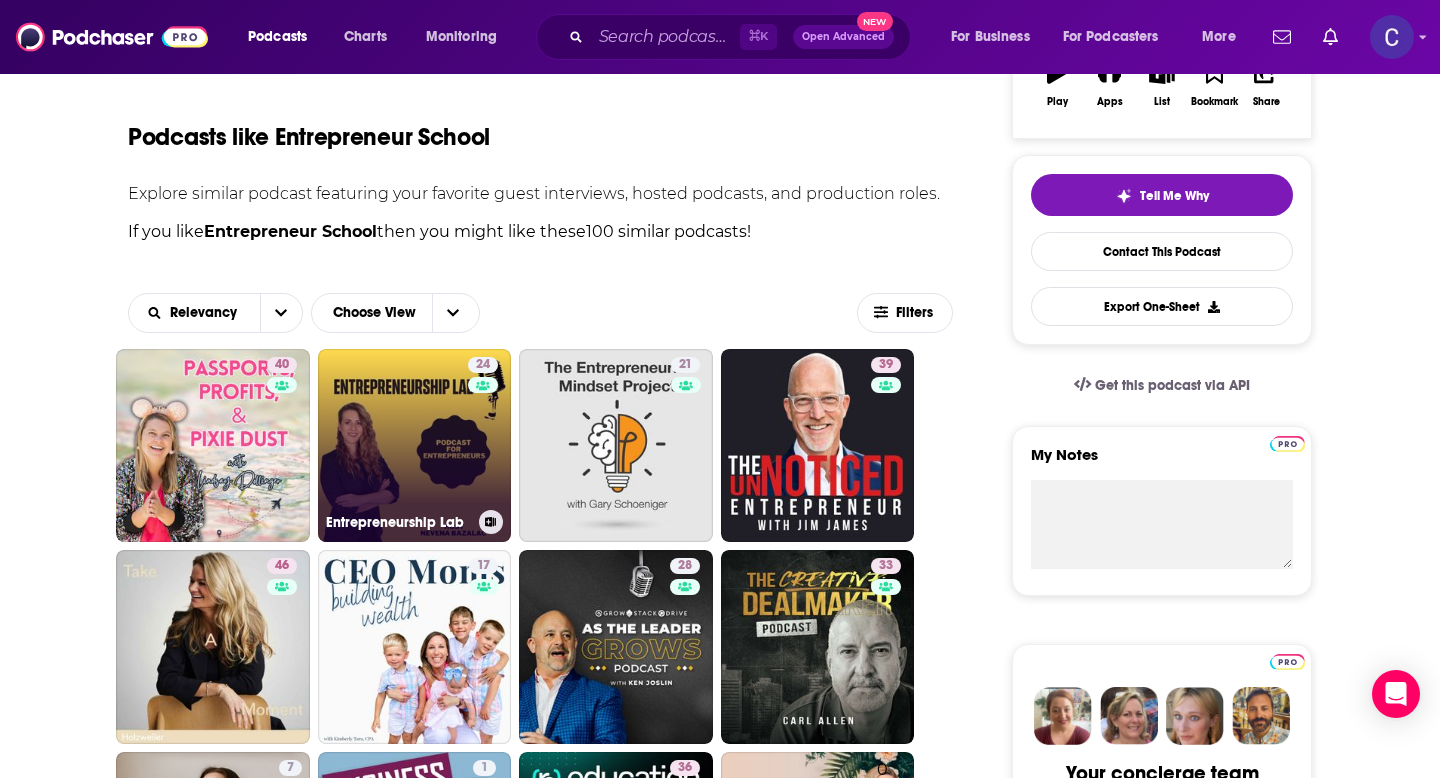 click on "24 Entrepreneurship Lab" at bounding box center [415, 446] 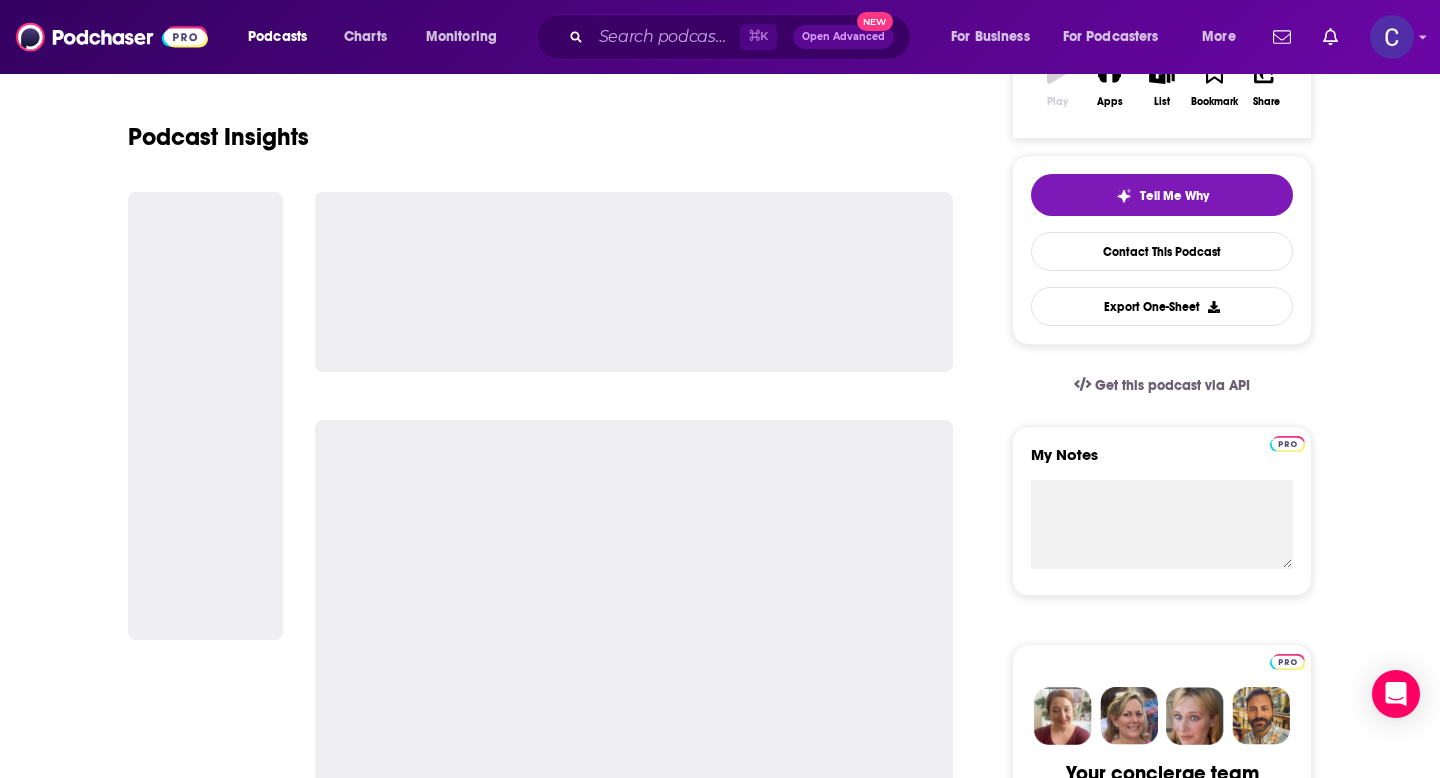 scroll, scrollTop: 0, scrollLeft: 0, axis: both 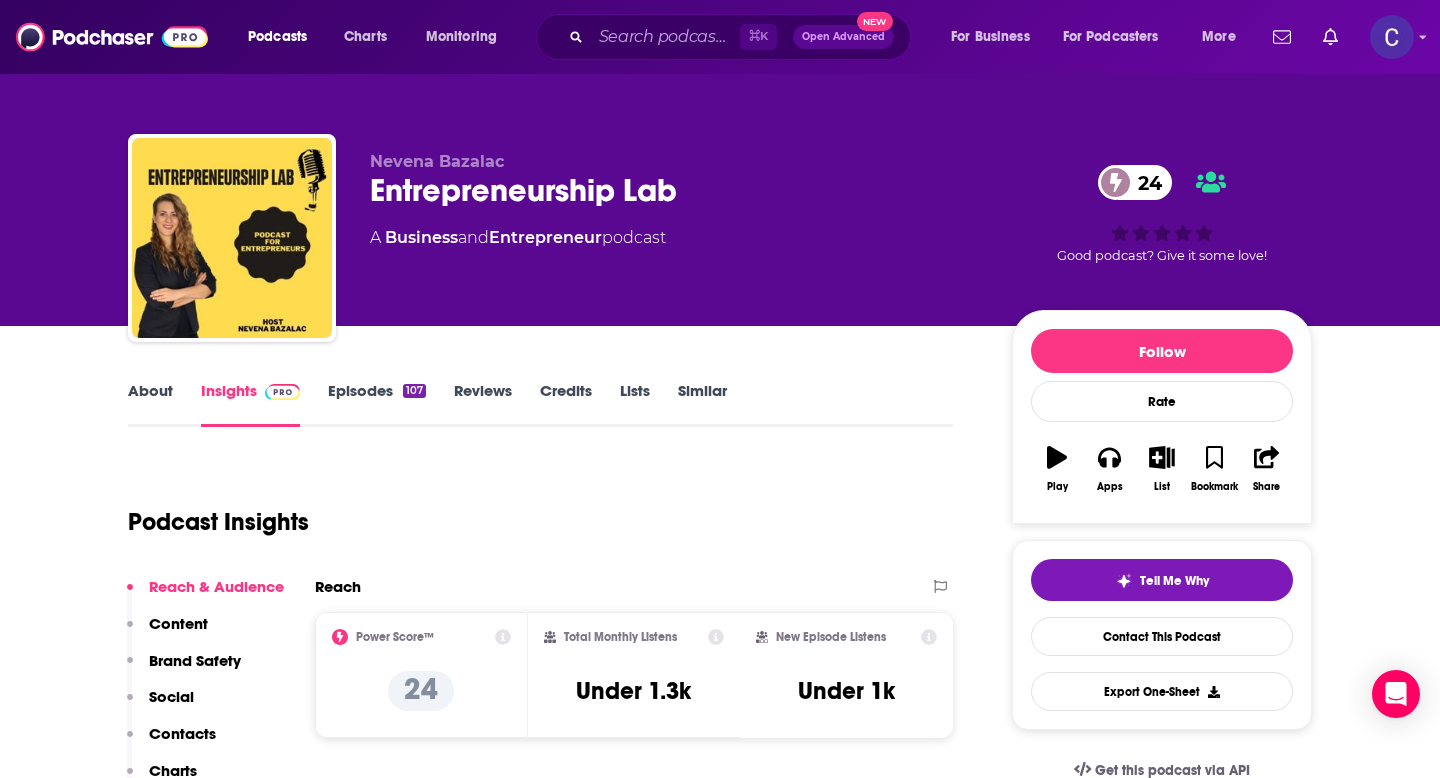 click on "About" at bounding box center (150, 404) 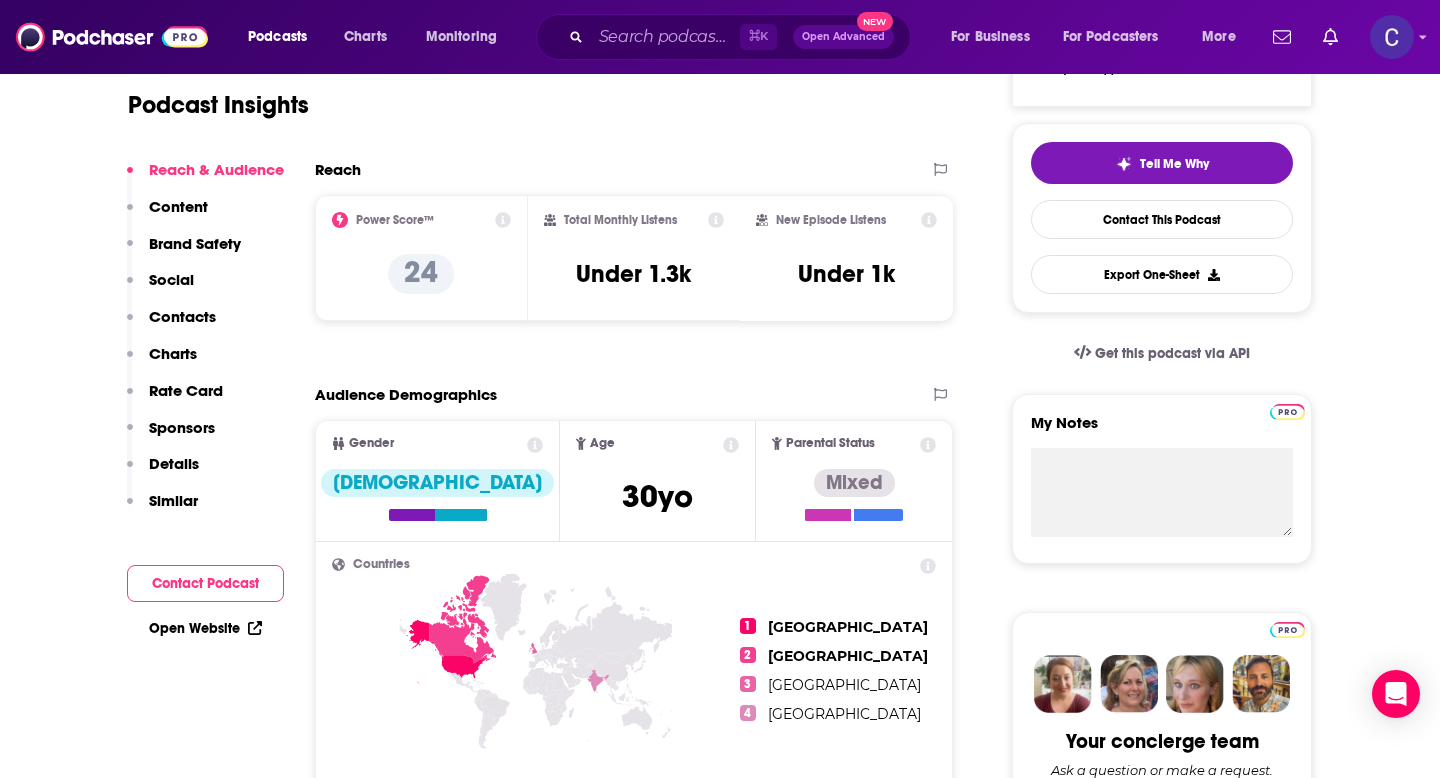 scroll, scrollTop: 86, scrollLeft: 0, axis: vertical 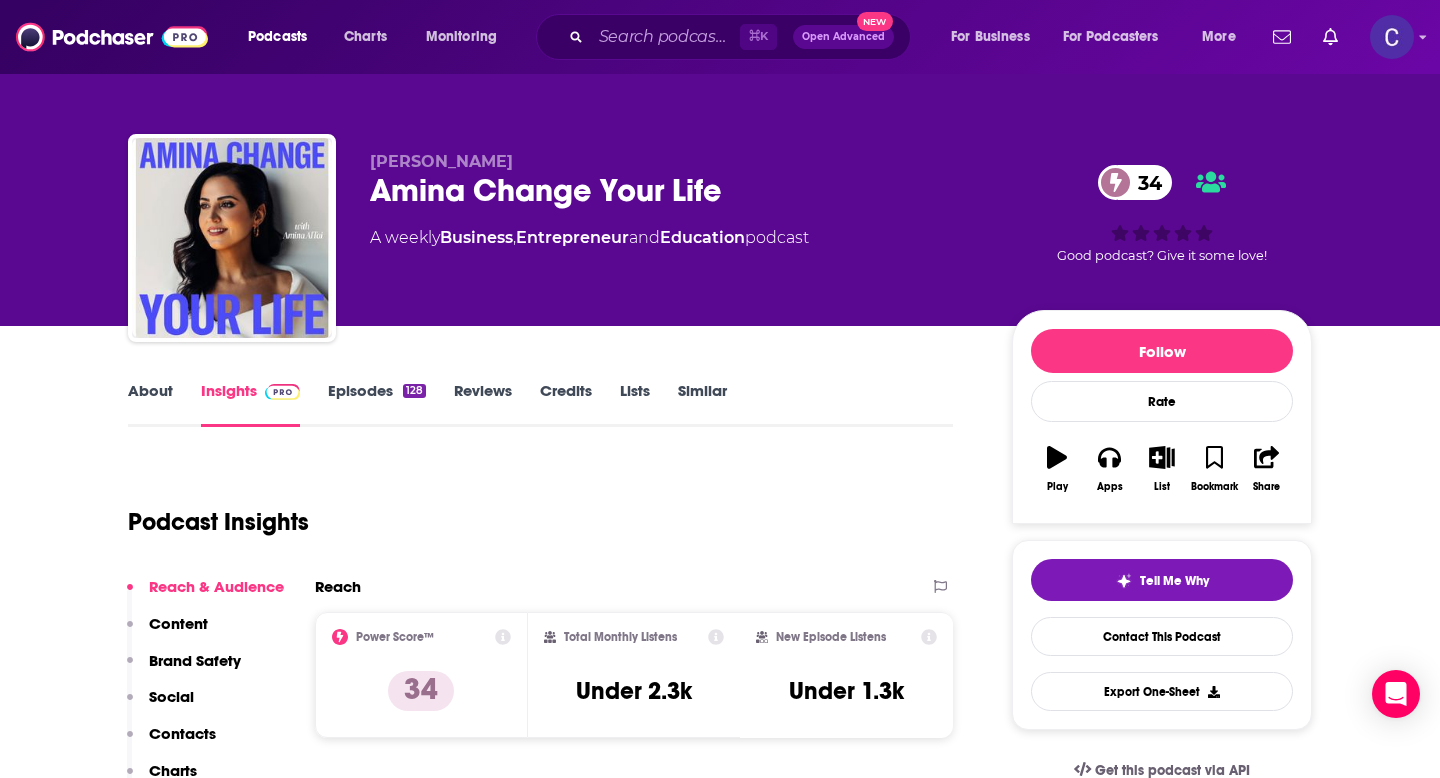 click on "About" at bounding box center (150, 404) 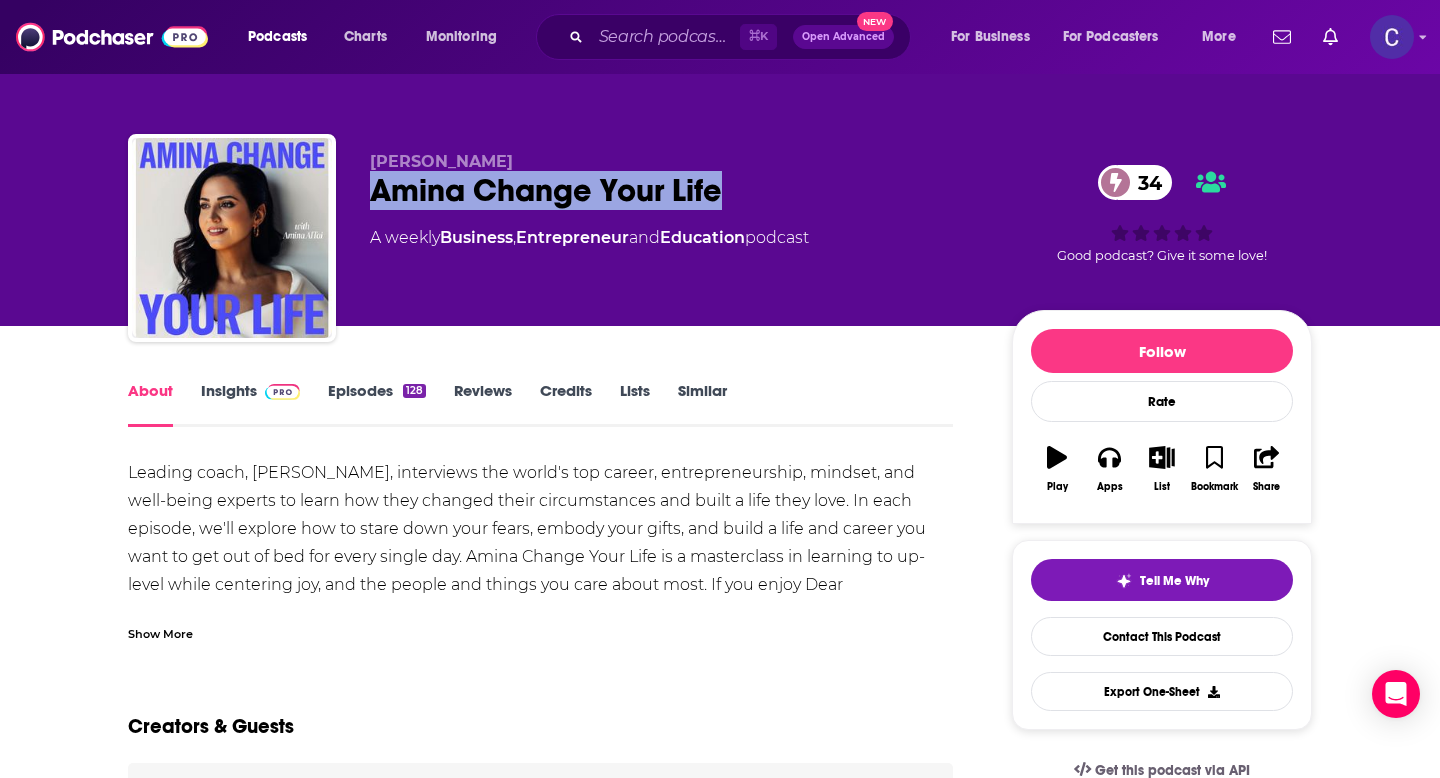 drag, startPoint x: 362, startPoint y: 198, endPoint x: 772, endPoint y: 211, distance: 410.20605 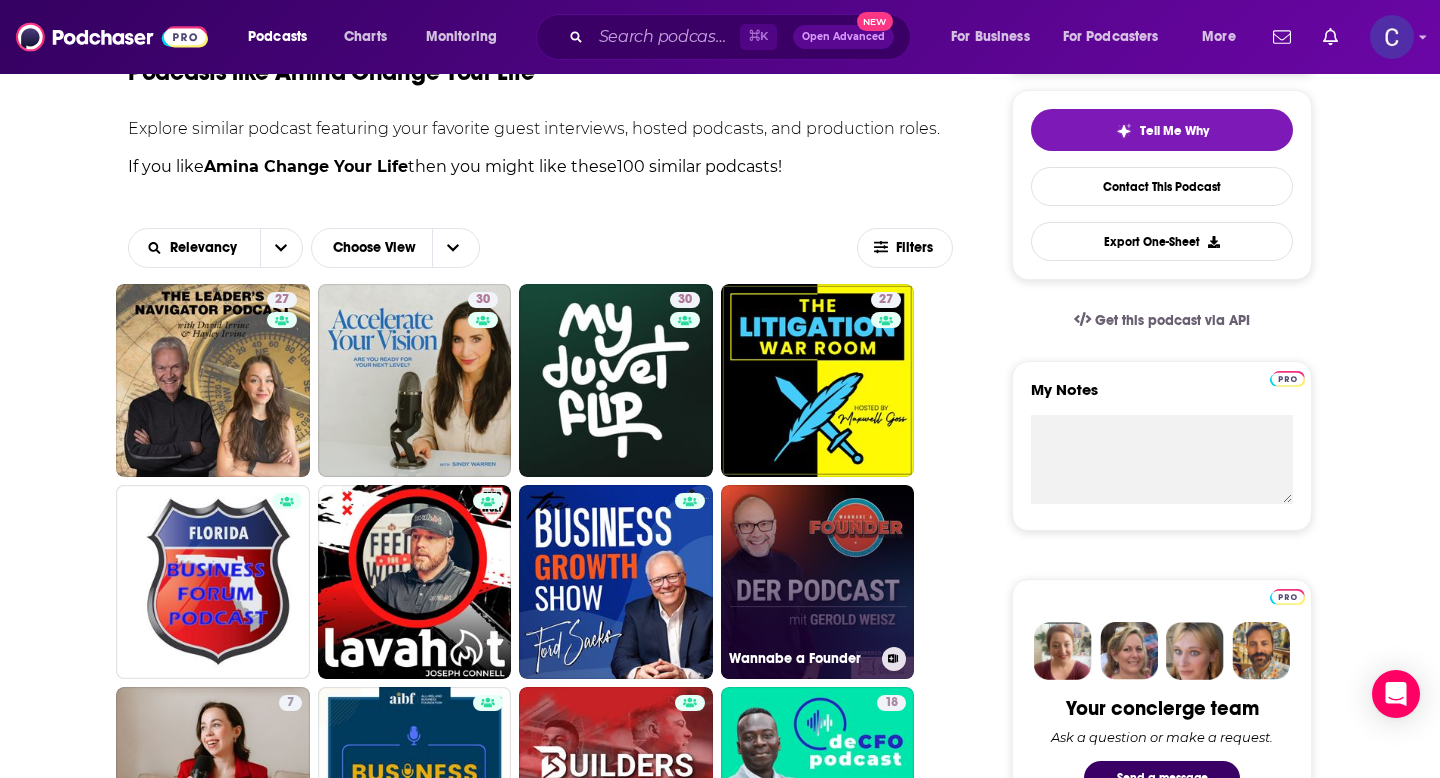scroll, scrollTop: 549, scrollLeft: 0, axis: vertical 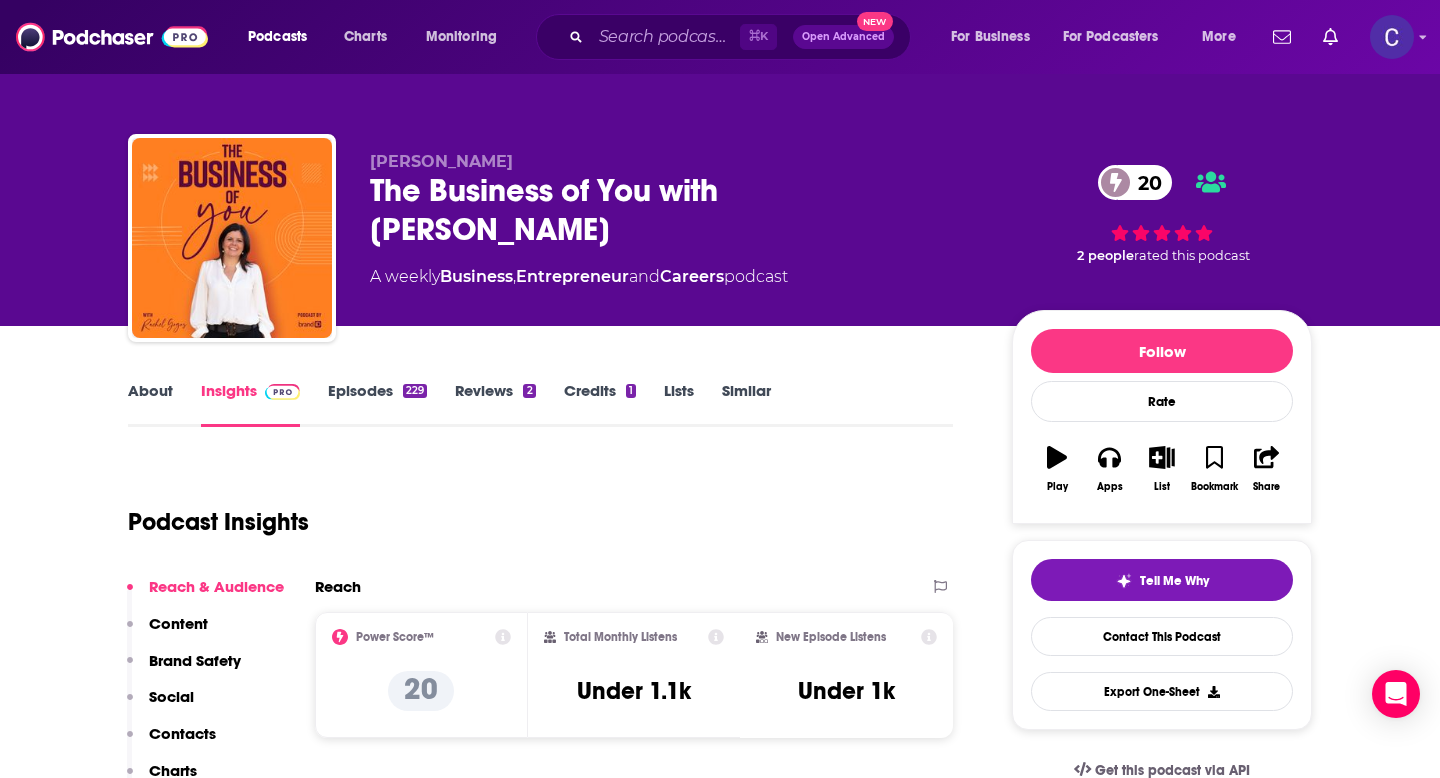 click on "About" at bounding box center [150, 404] 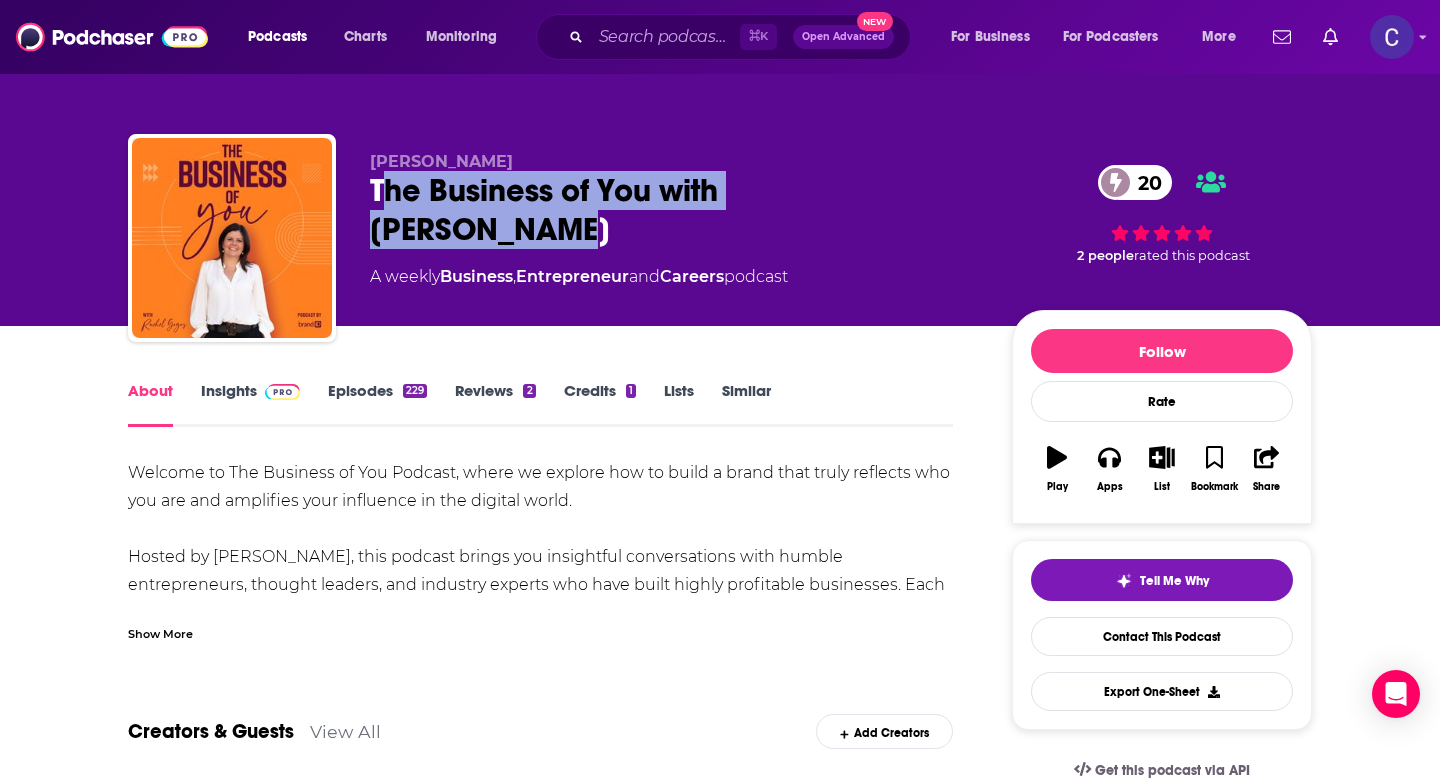drag, startPoint x: 379, startPoint y: 186, endPoint x: 955, endPoint y: 215, distance: 576.72955 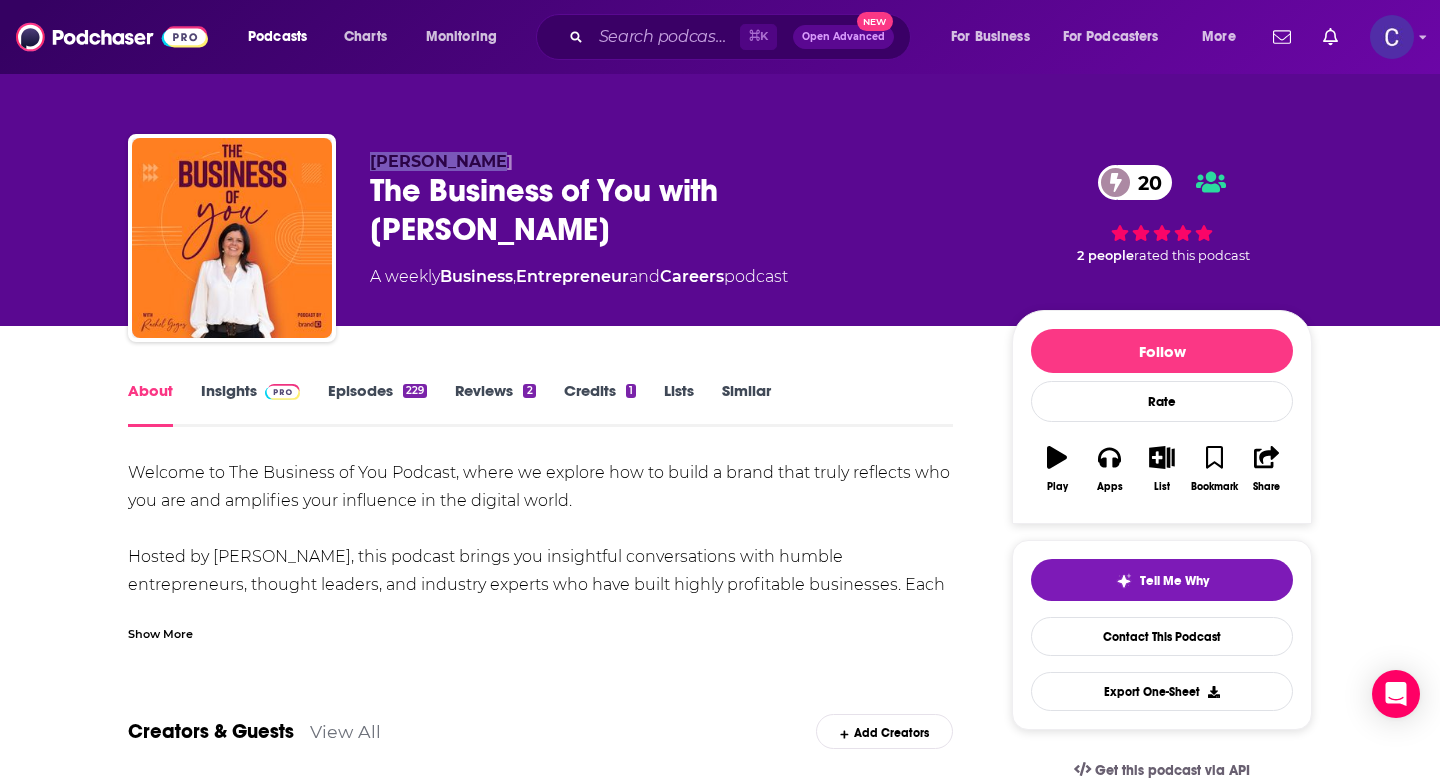 drag, startPoint x: 371, startPoint y: 141, endPoint x: 516, endPoint y: 160, distance: 146.23953 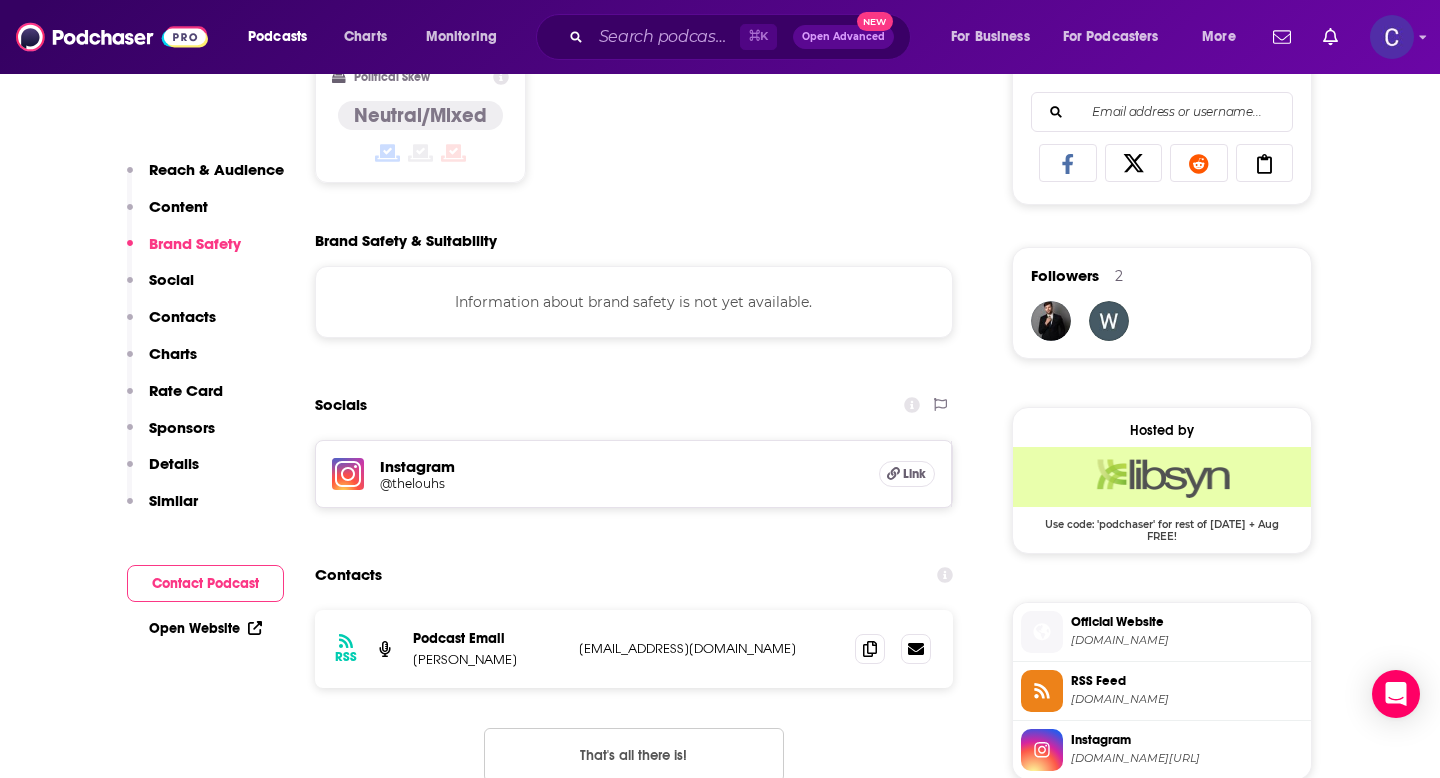 scroll, scrollTop: 1313, scrollLeft: 0, axis: vertical 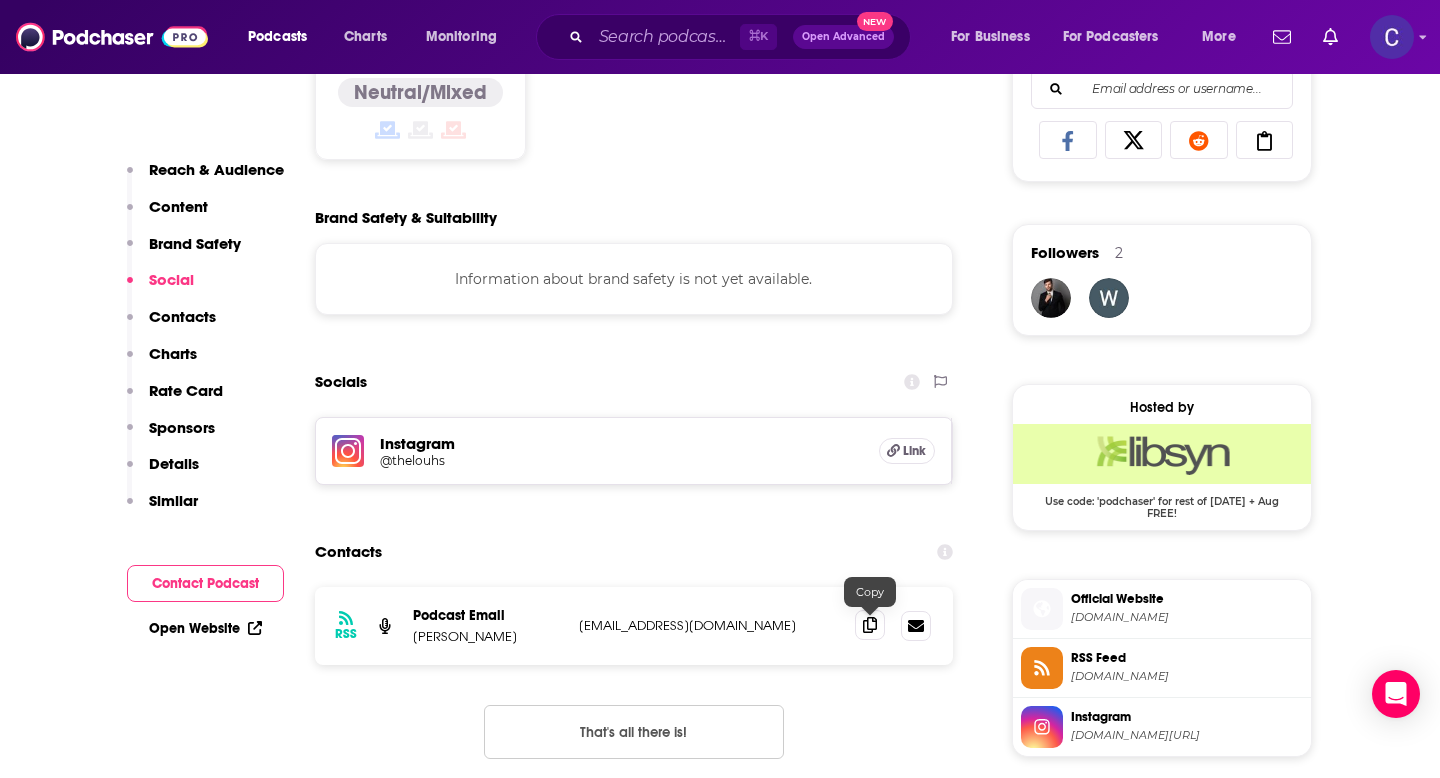 click 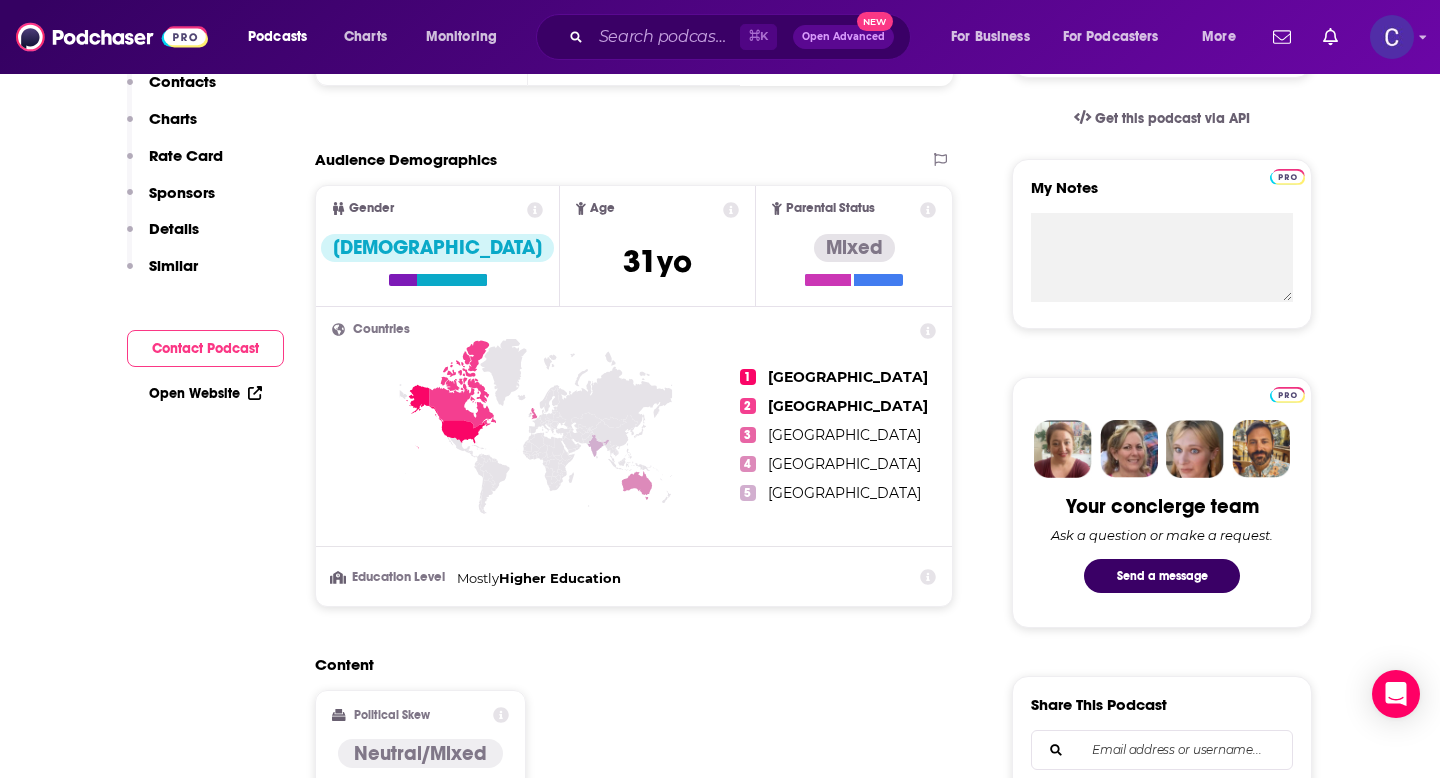 scroll, scrollTop: 0, scrollLeft: 0, axis: both 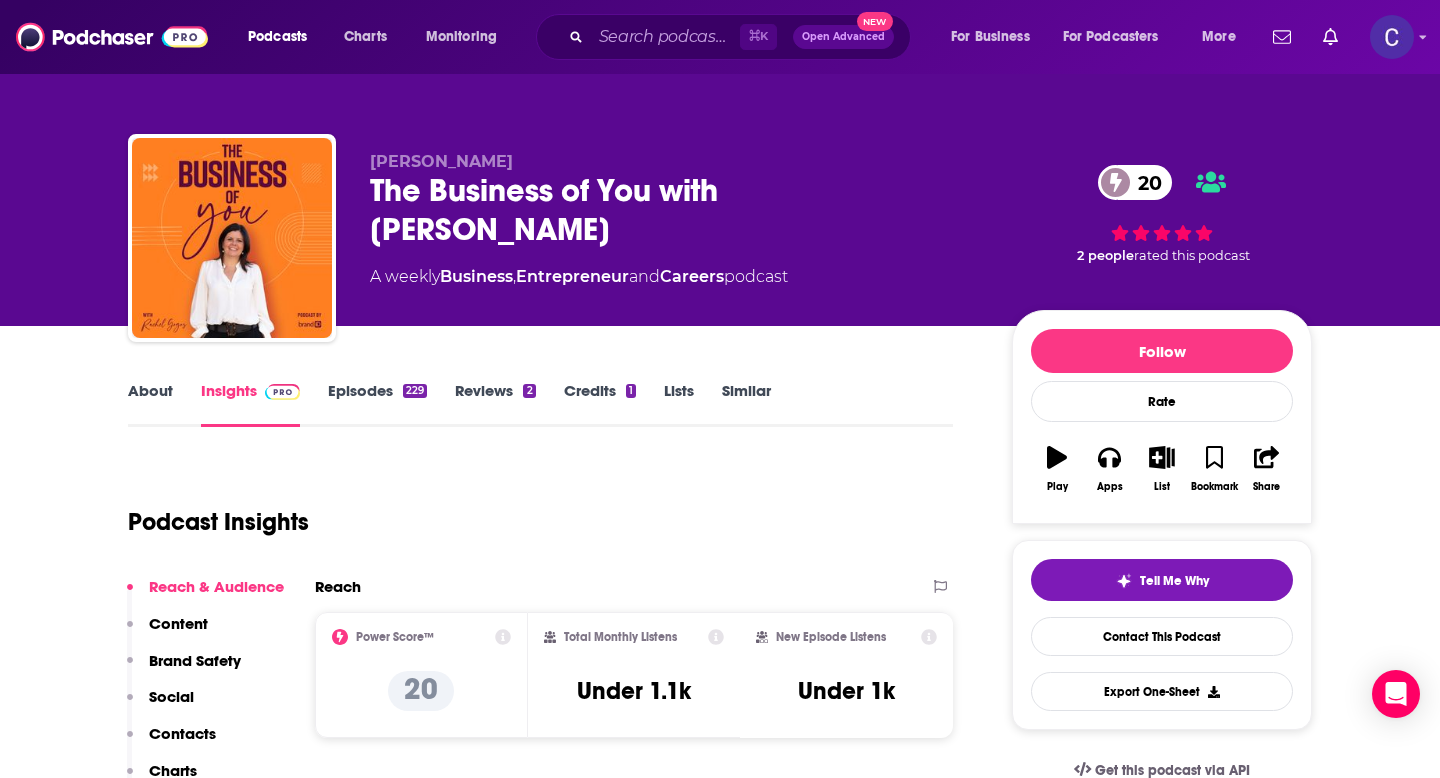 click on "Similar" at bounding box center [746, 404] 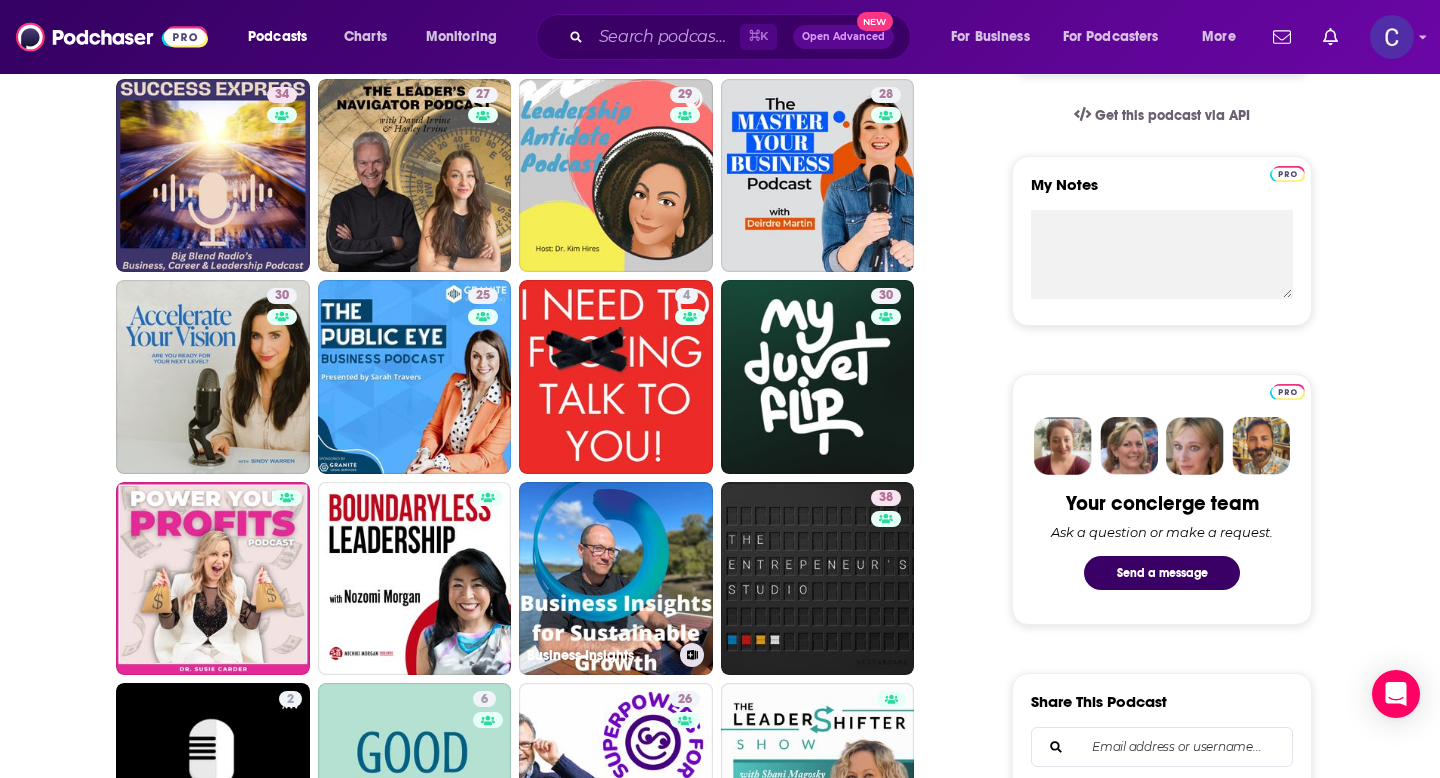scroll, scrollTop: 656, scrollLeft: 0, axis: vertical 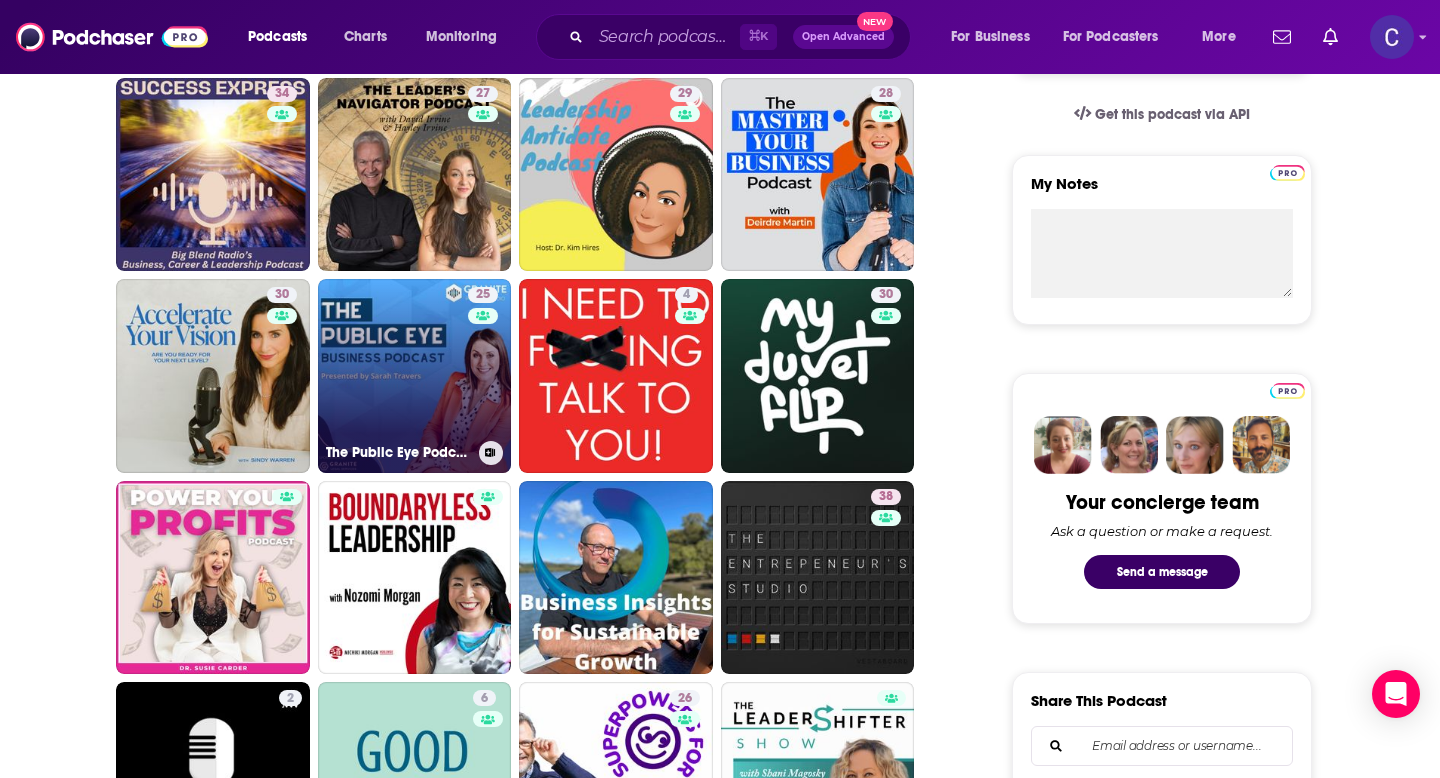 click on "25 The Public Eye Podcast" at bounding box center [415, 376] 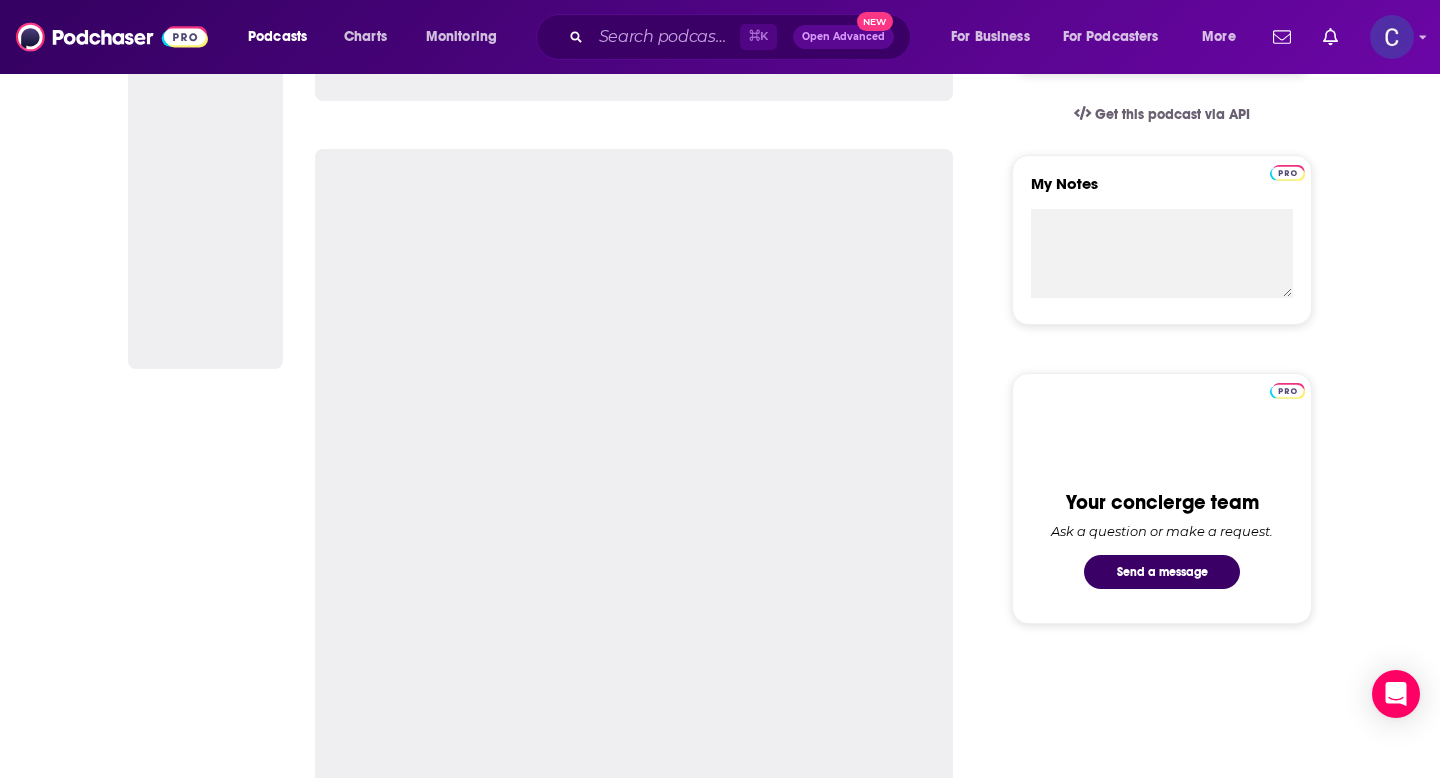 scroll, scrollTop: 0, scrollLeft: 0, axis: both 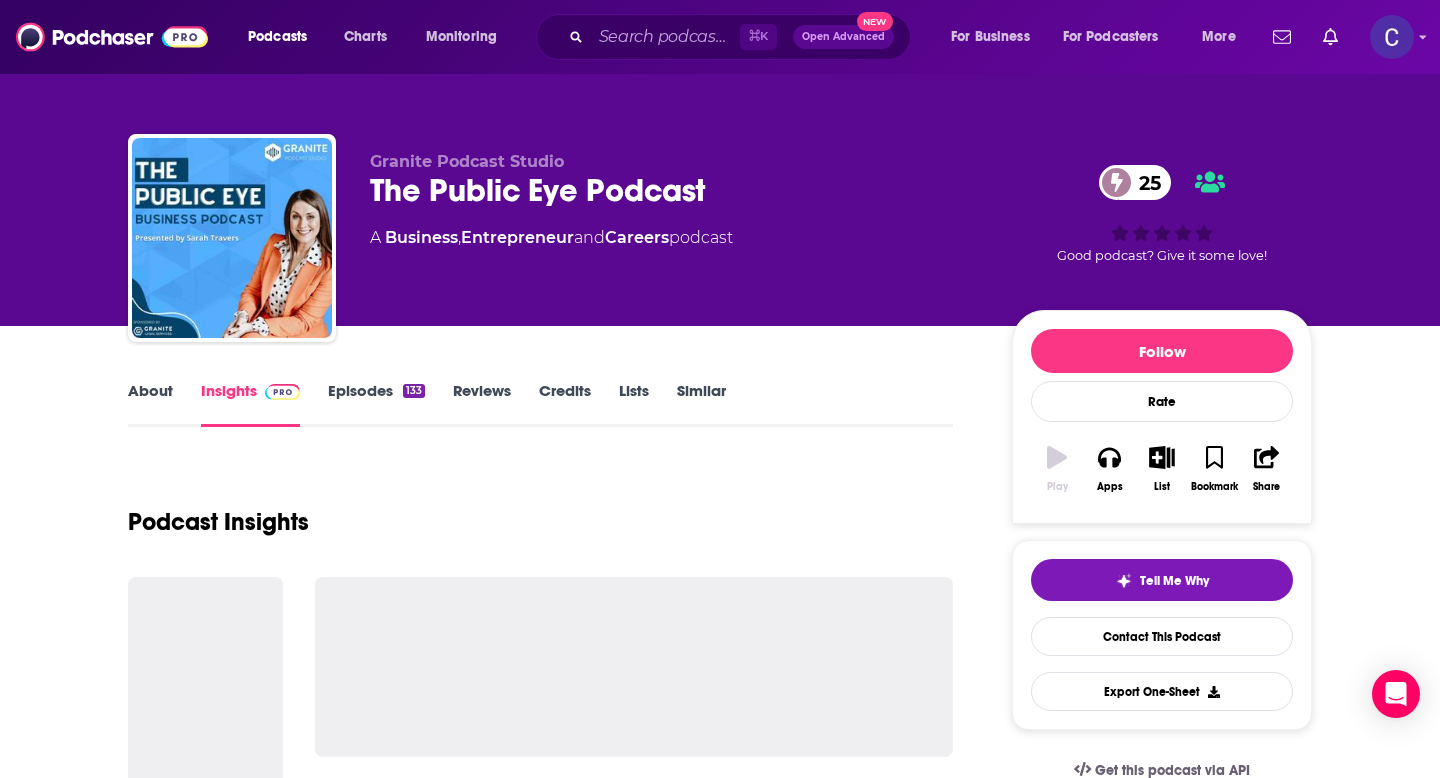 click on "About" at bounding box center (150, 404) 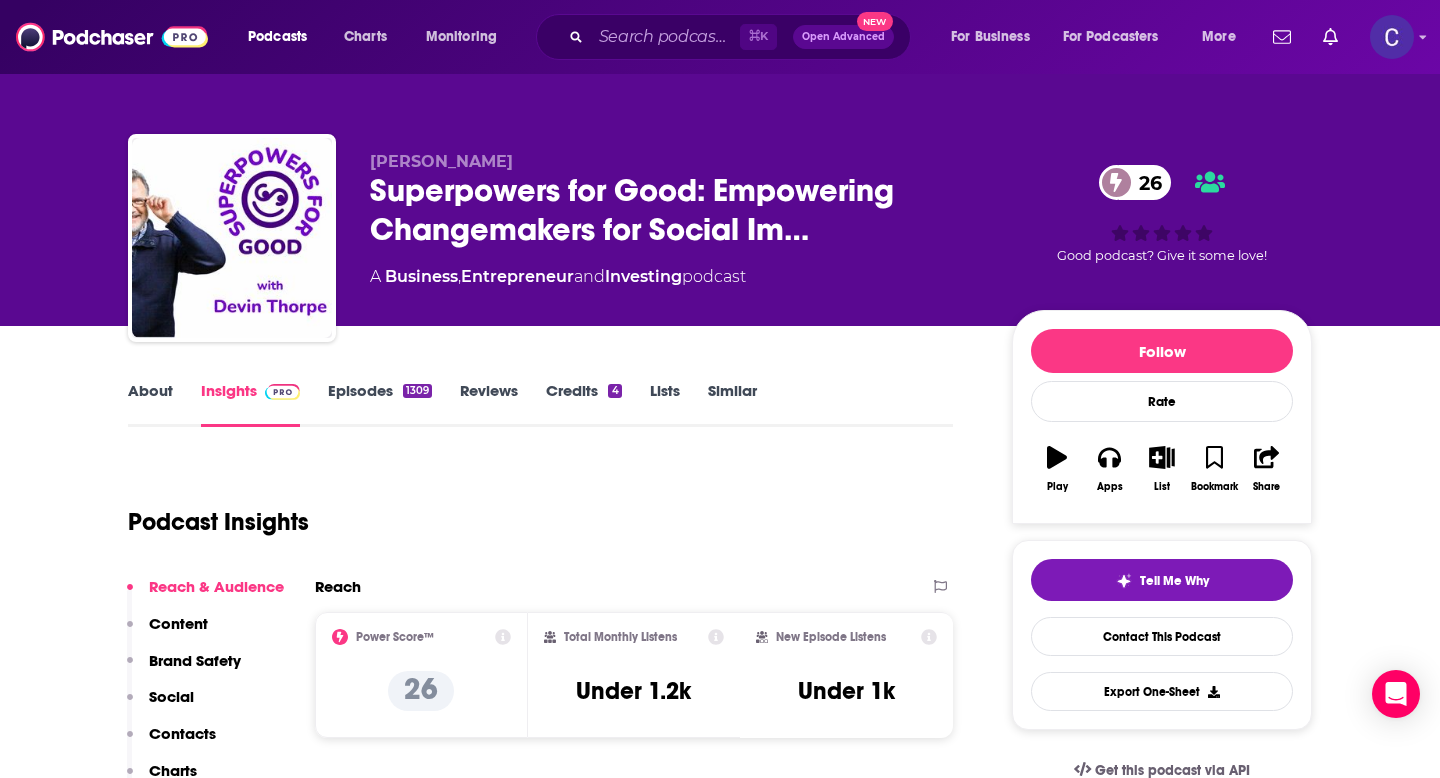 scroll, scrollTop: 0, scrollLeft: 0, axis: both 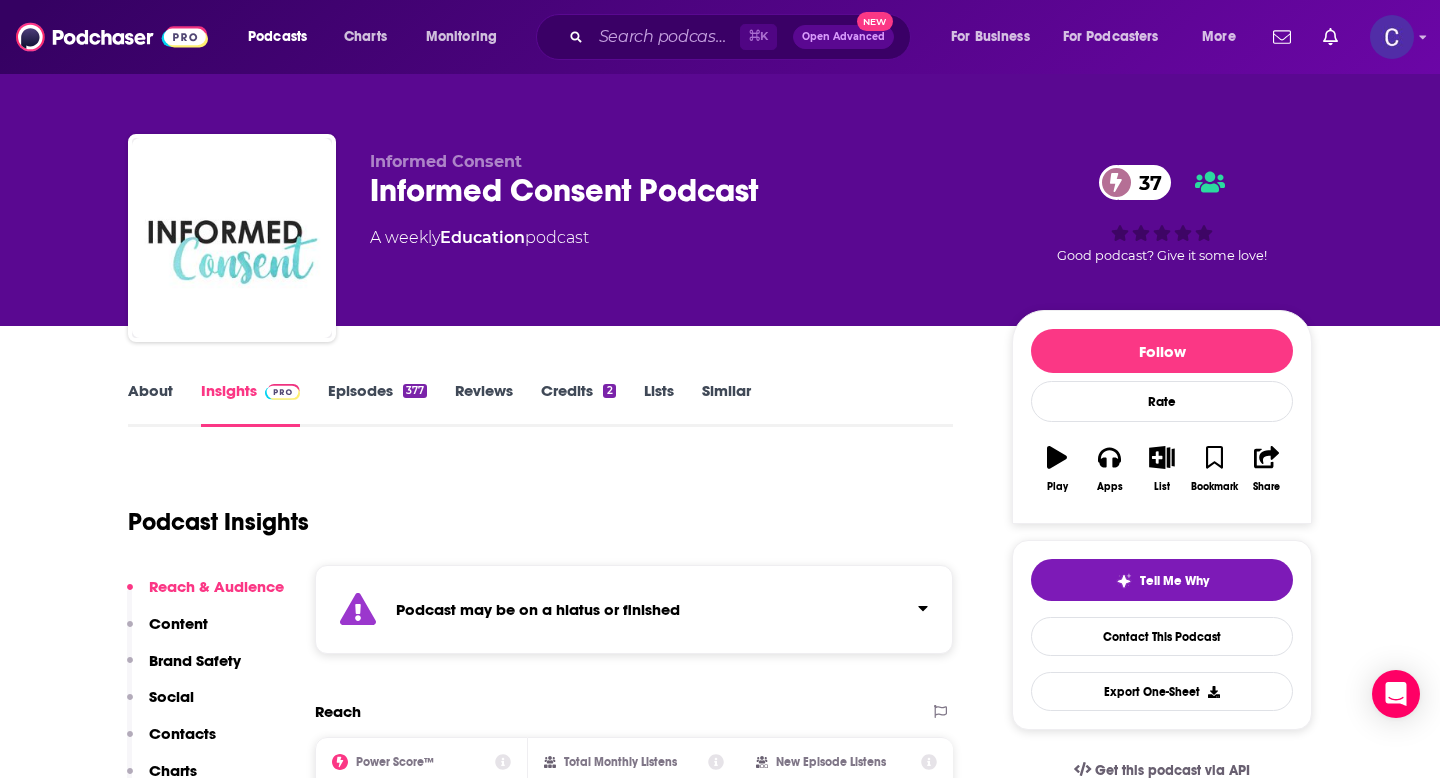 click on "Similar" at bounding box center [726, 404] 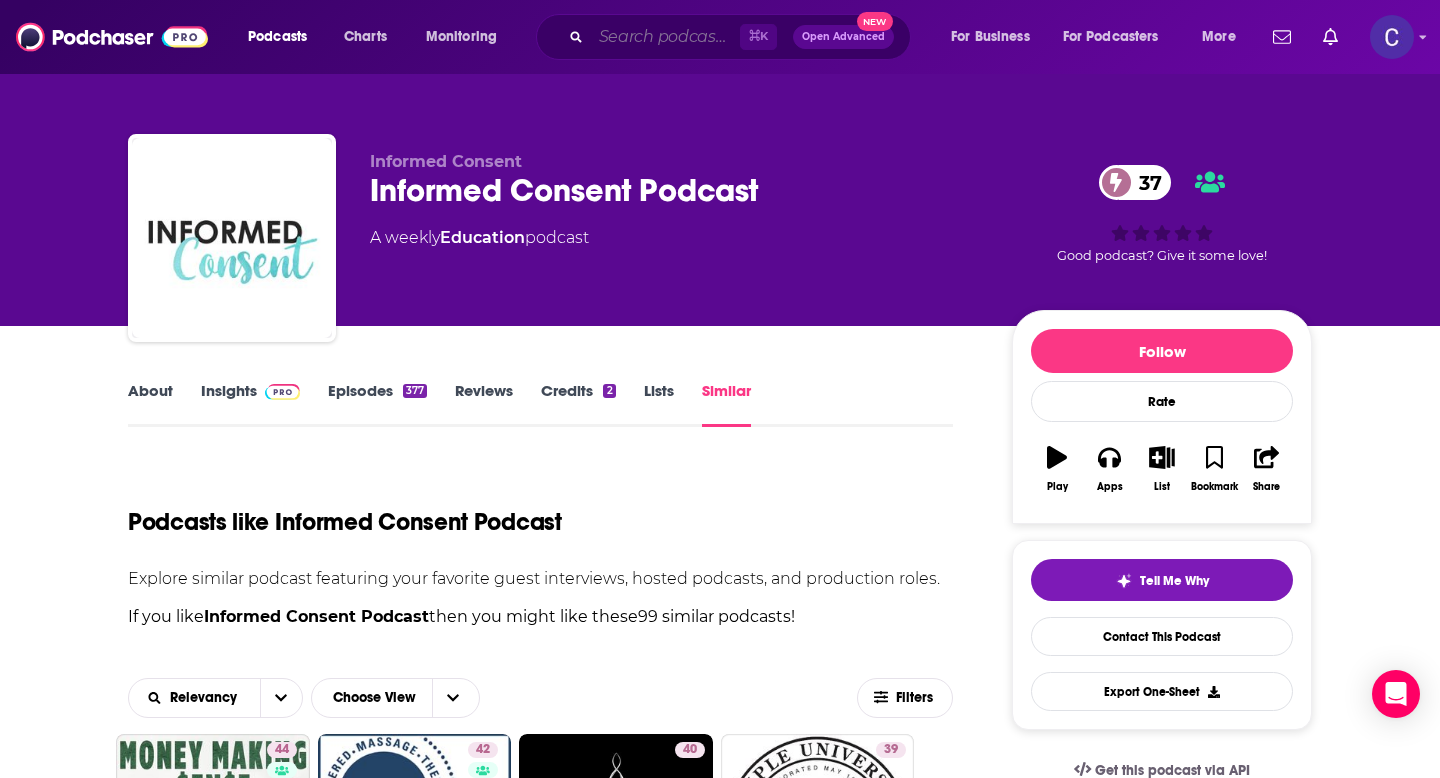 click at bounding box center [665, 37] 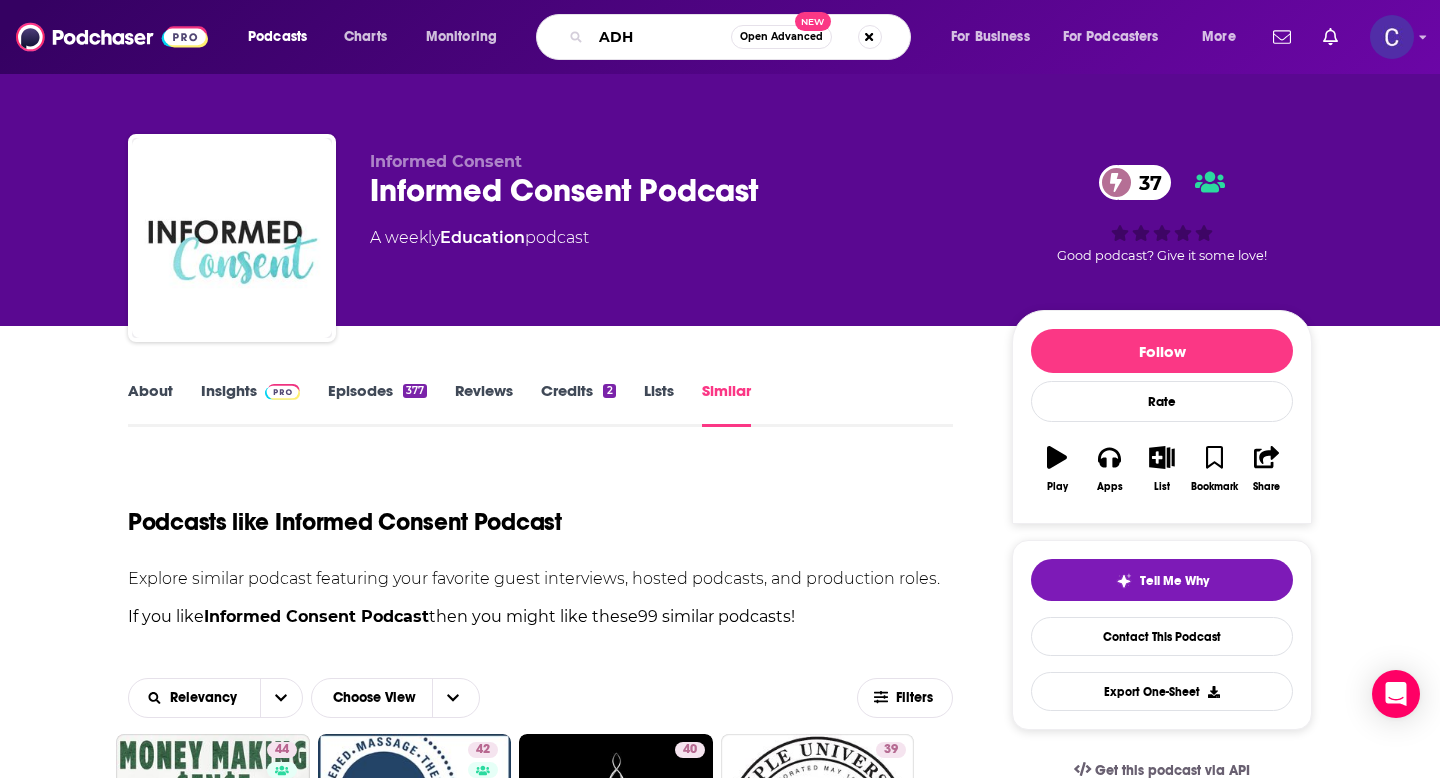 type on "ADHD" 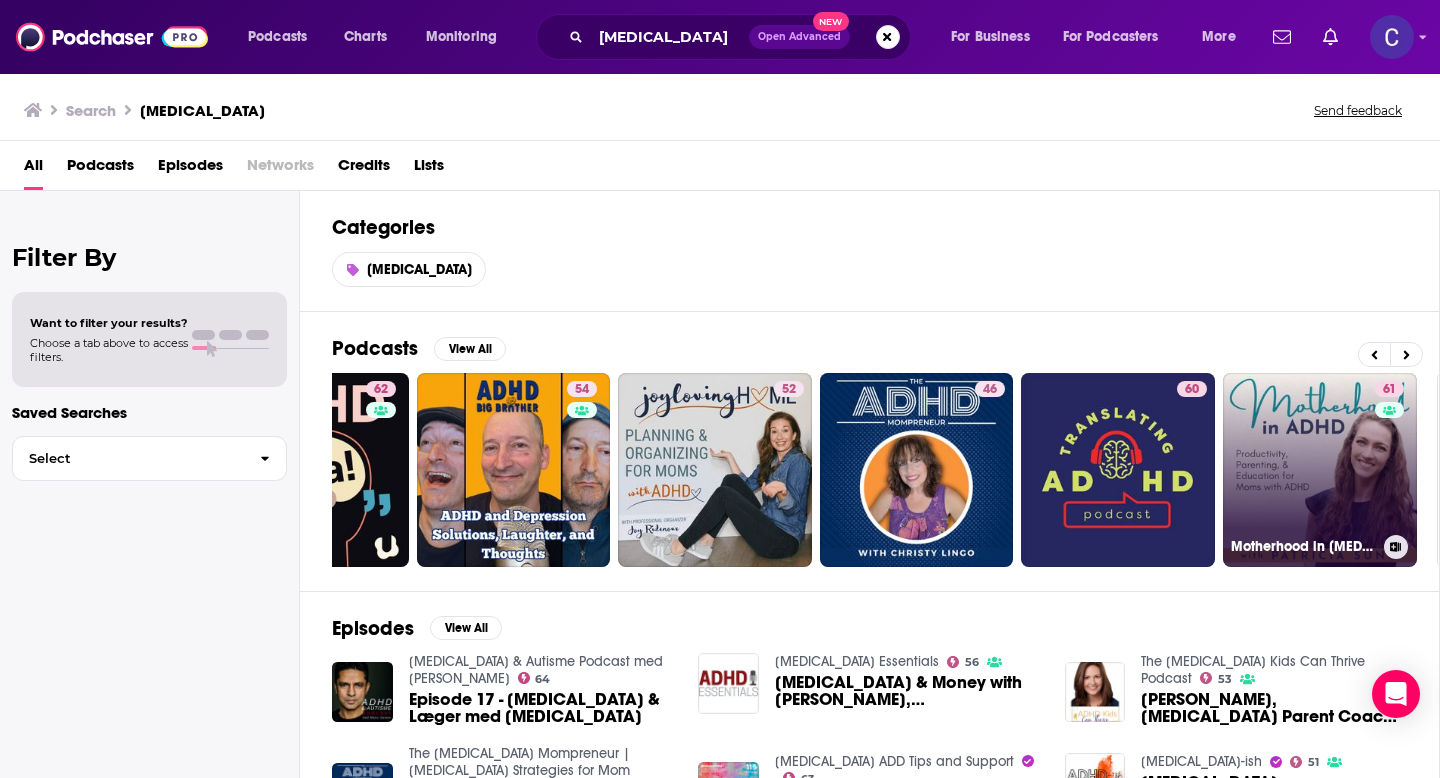 scroll, scrollTop: 0, scrollLeft: 729, axis: horizontal 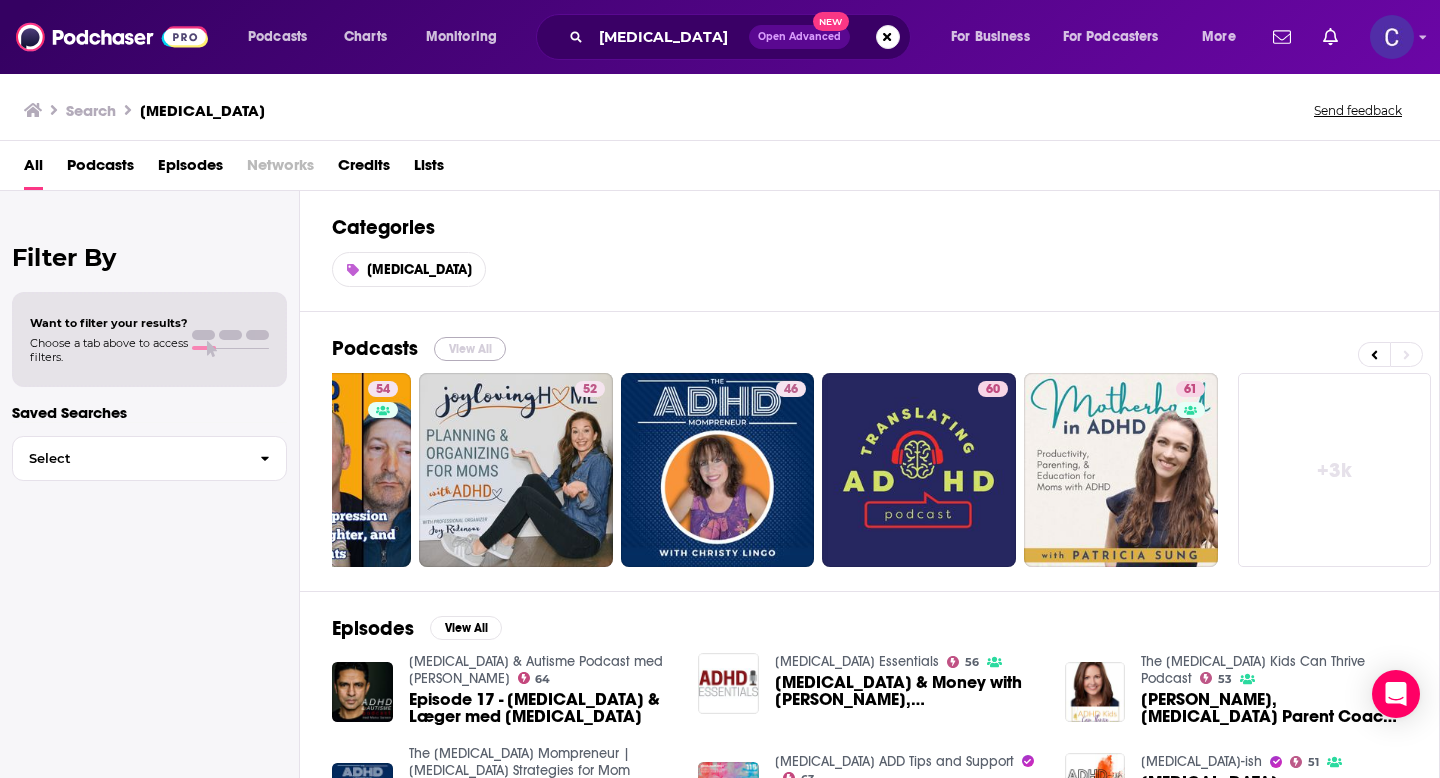 click on "View All" at bounding box center [470, 349] 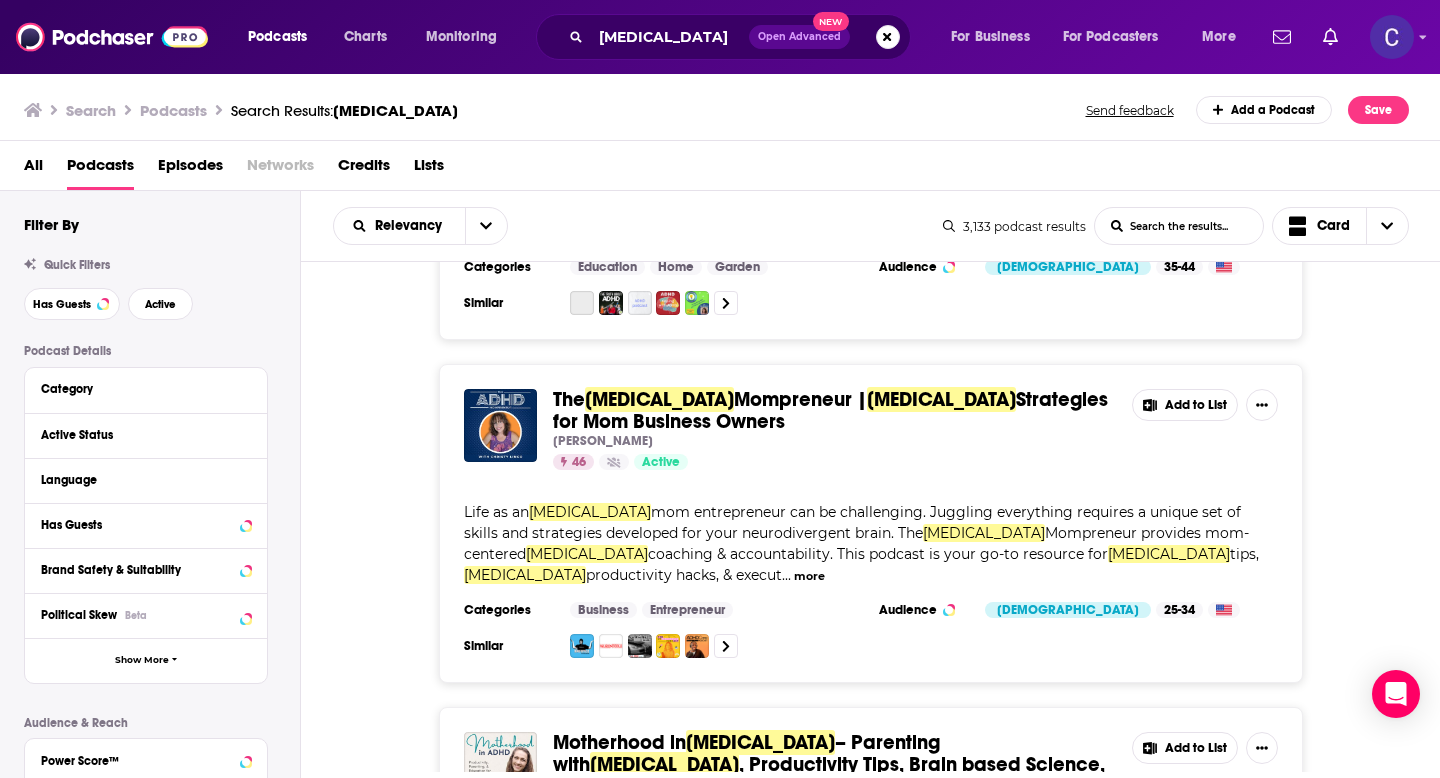 scroll, scrollTop: 1564, scrollLeft: 0, axis: vertical 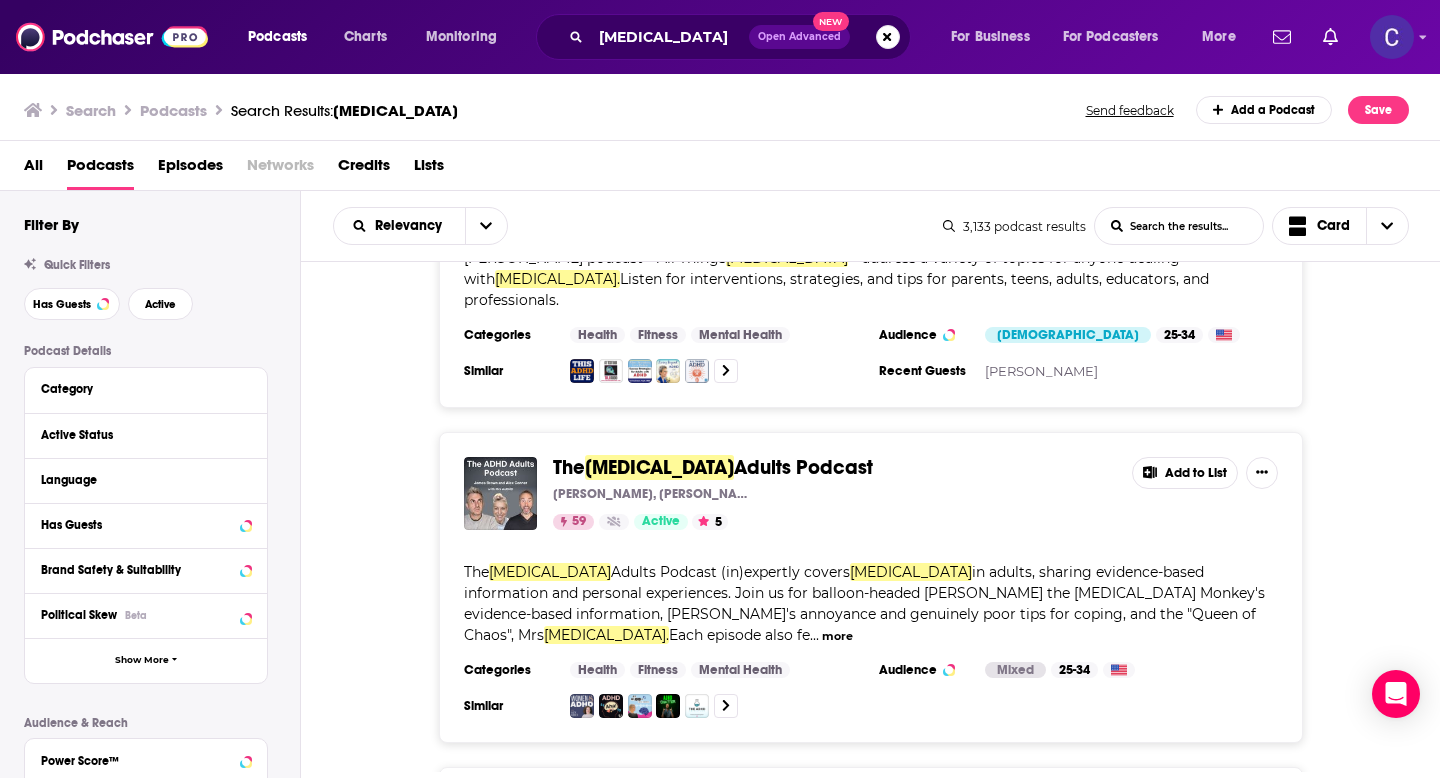 click on "Load More..." at bounding box center [871, 1145] 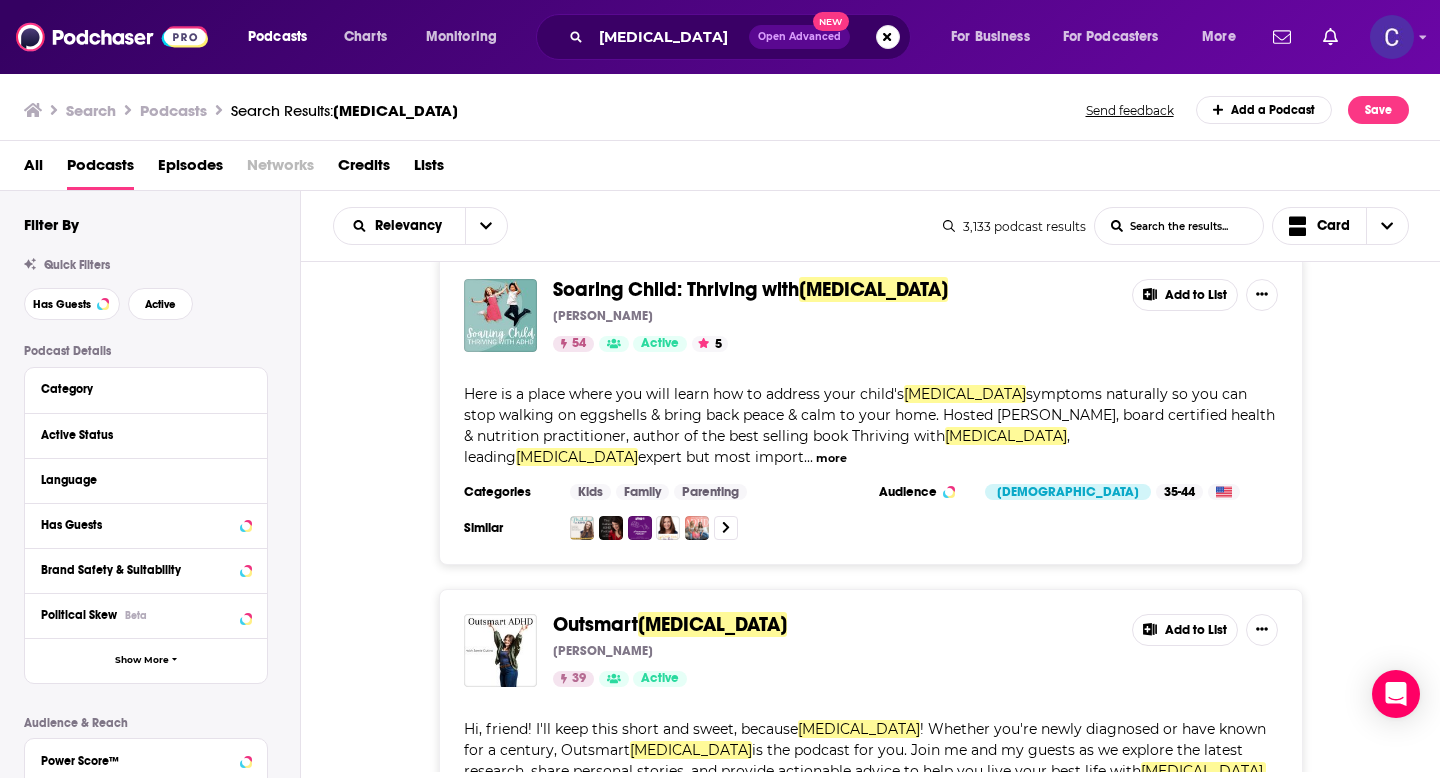 scroll, scrollTop: 9296, scrollLeft: 0, axis: vertical 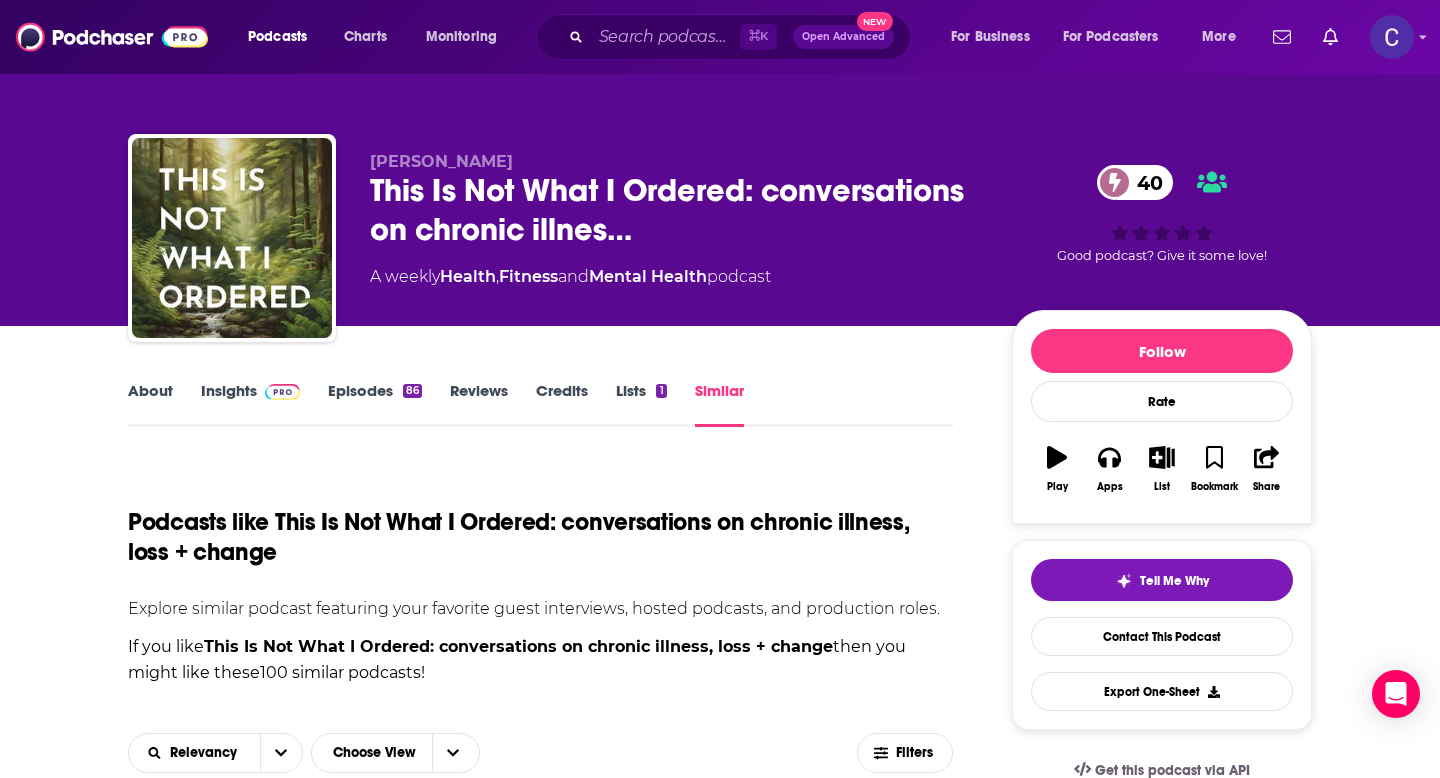 click on "About" at bounding box center (150, 404) 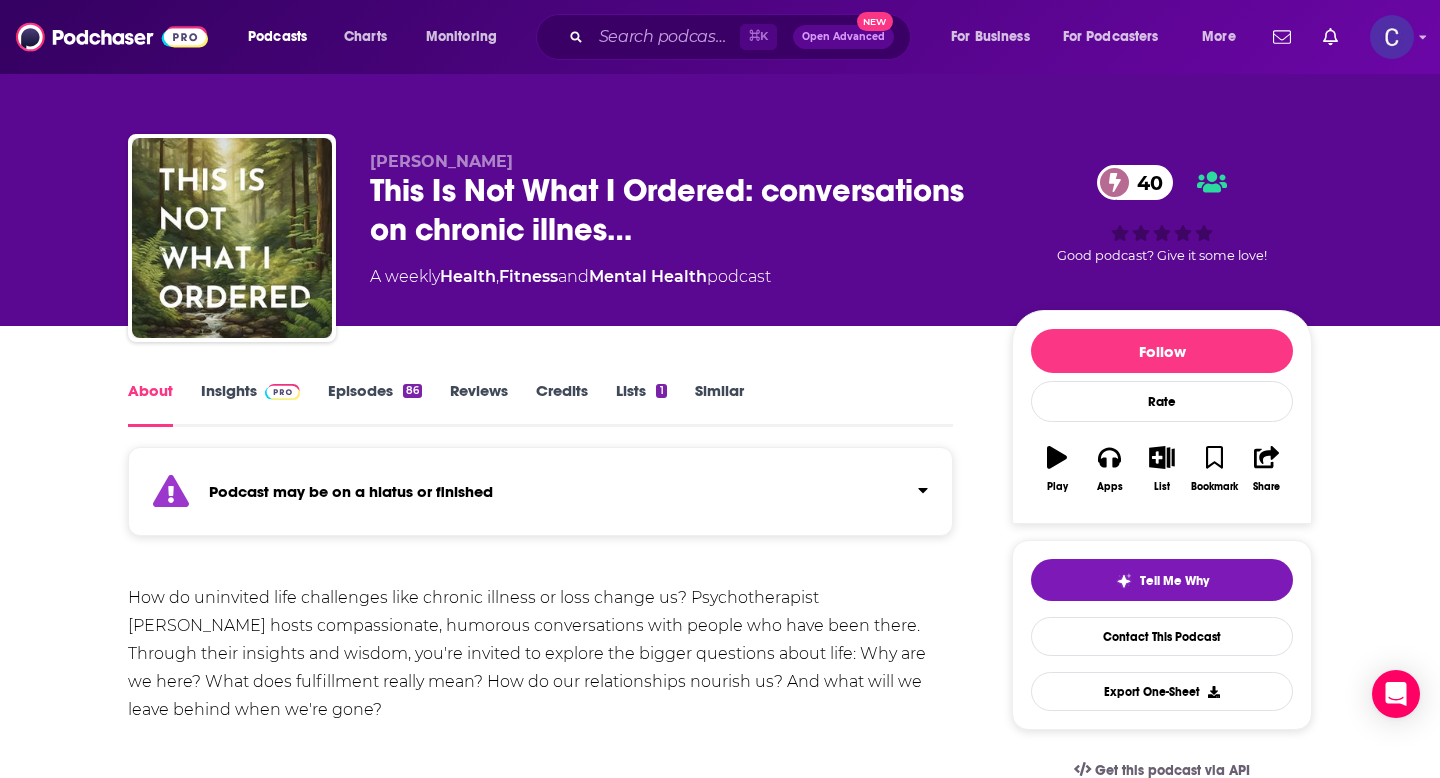 click on "Similar" at bounding box center (719, 404) 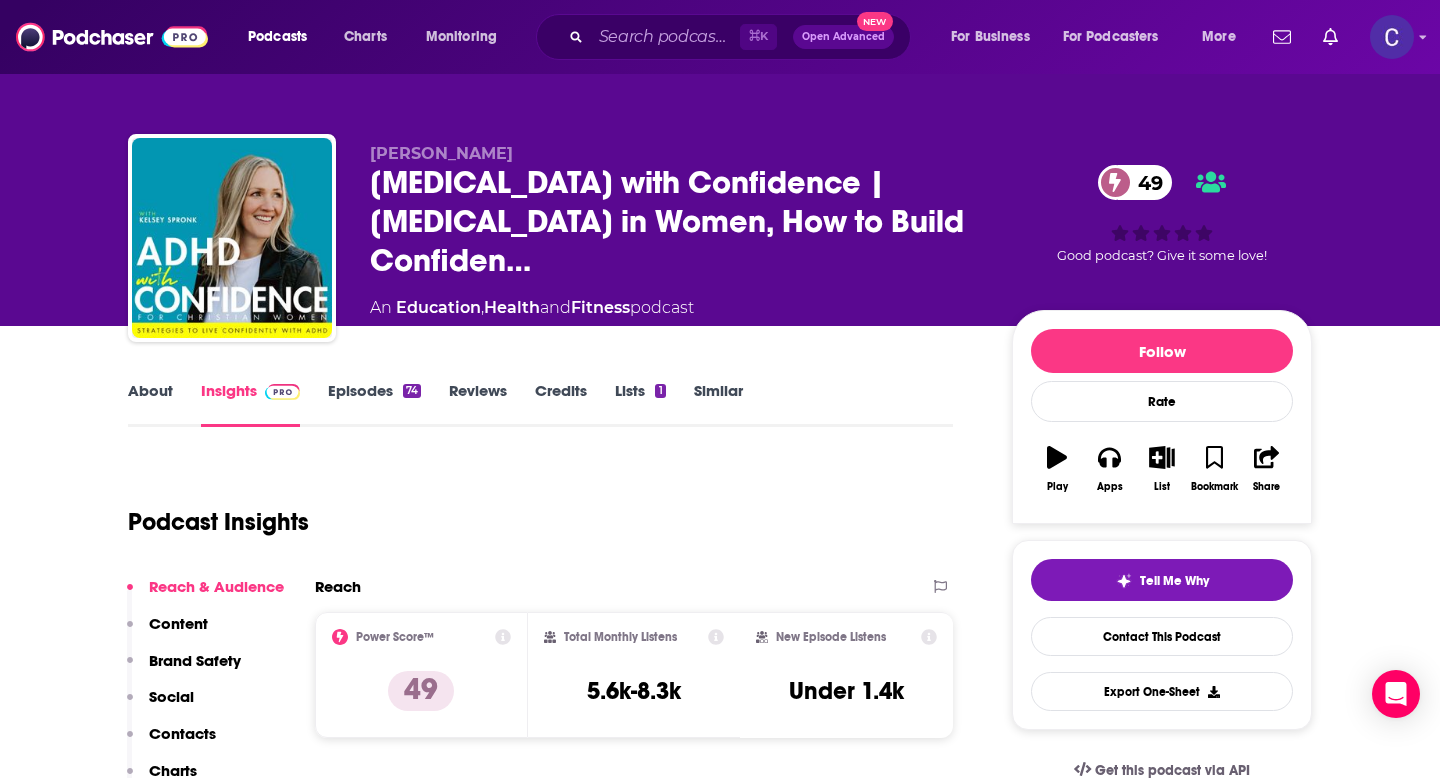 scroll, scrollTop: 0, scrollLeft: 0, axis: both 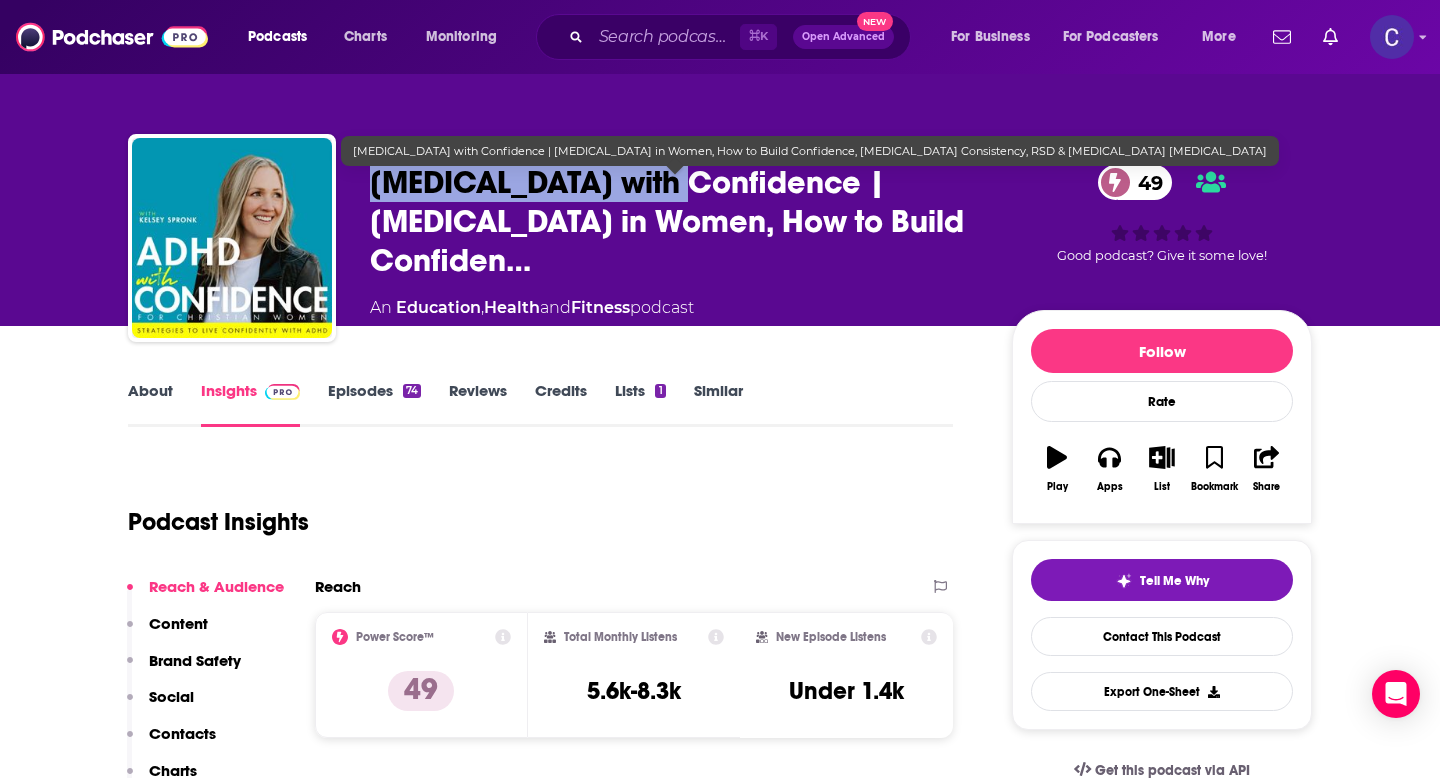 drag, startPoint x: 367, startPoint y: 190, endPoint x: 703, endPoint y: 201, distance: 336.18002 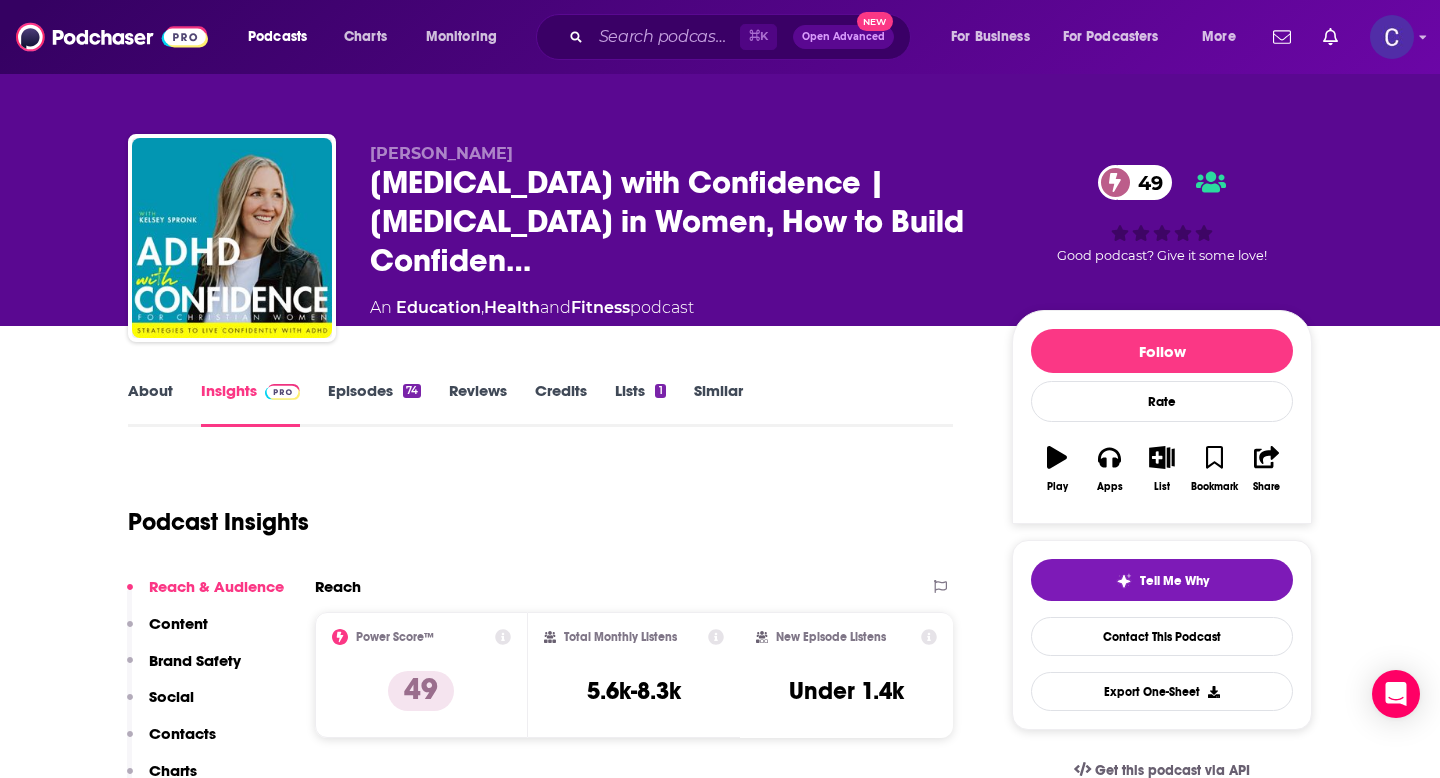 click on "Kelsey Spronk   ADHD with Confidence | ADHD in Women, How to Build Confiden… 49 An   Education ,  Health  and  Fitness  podcast 49 Good podcast? Give it some love!" at bounding box center [720, 218] 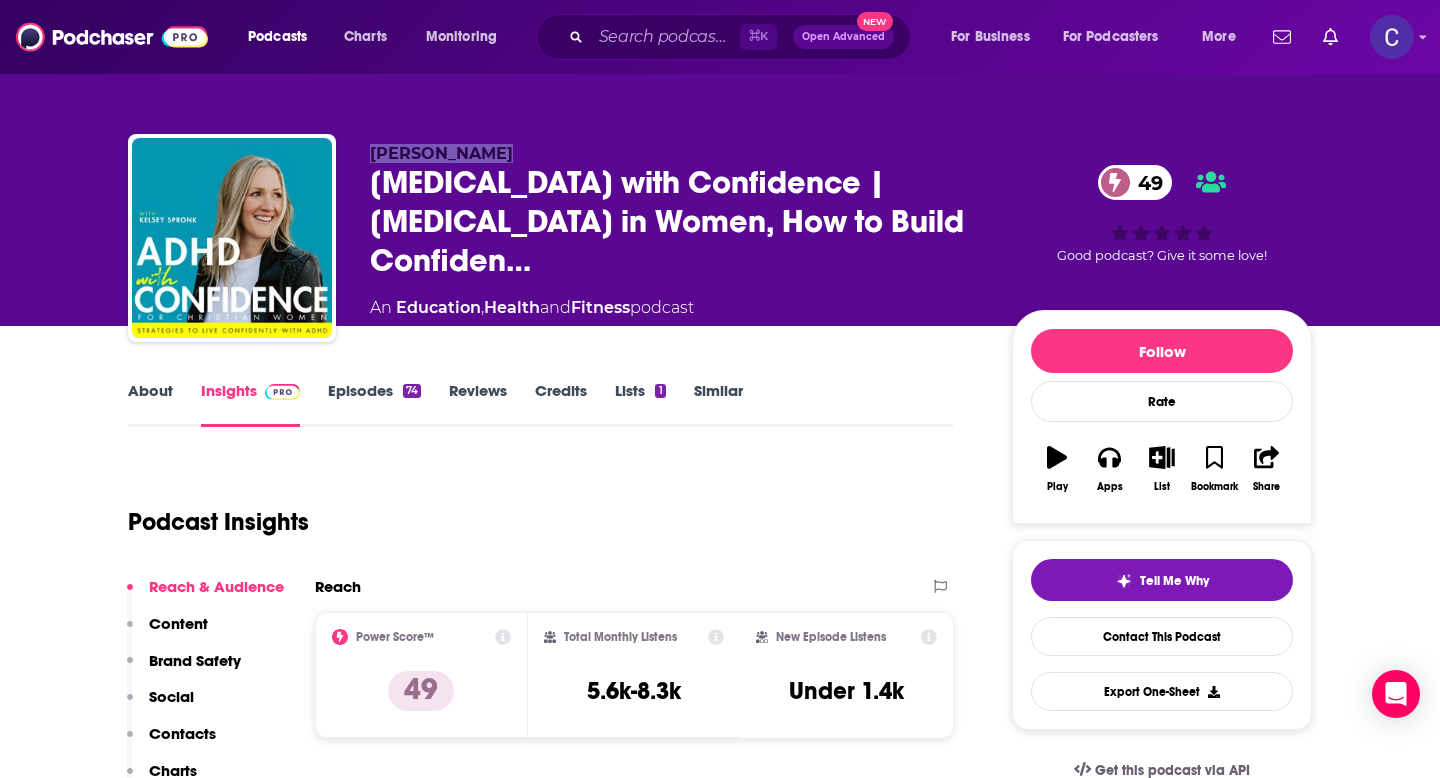 drag, startPoint x: 563, startPoint y: 163, endPoint x: 372, endPoint y: 163, distance: 191 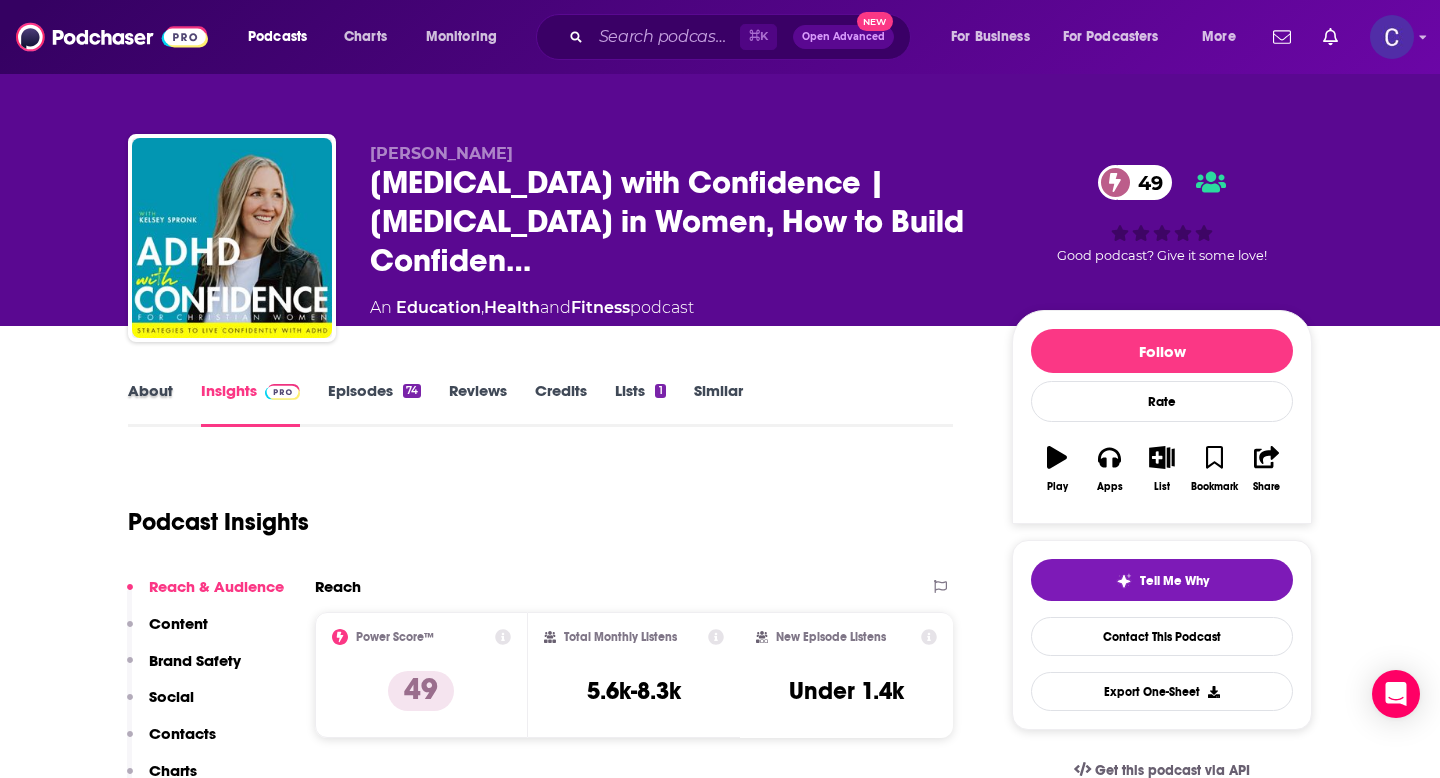 click on "About" at bounding box center [164, 404] 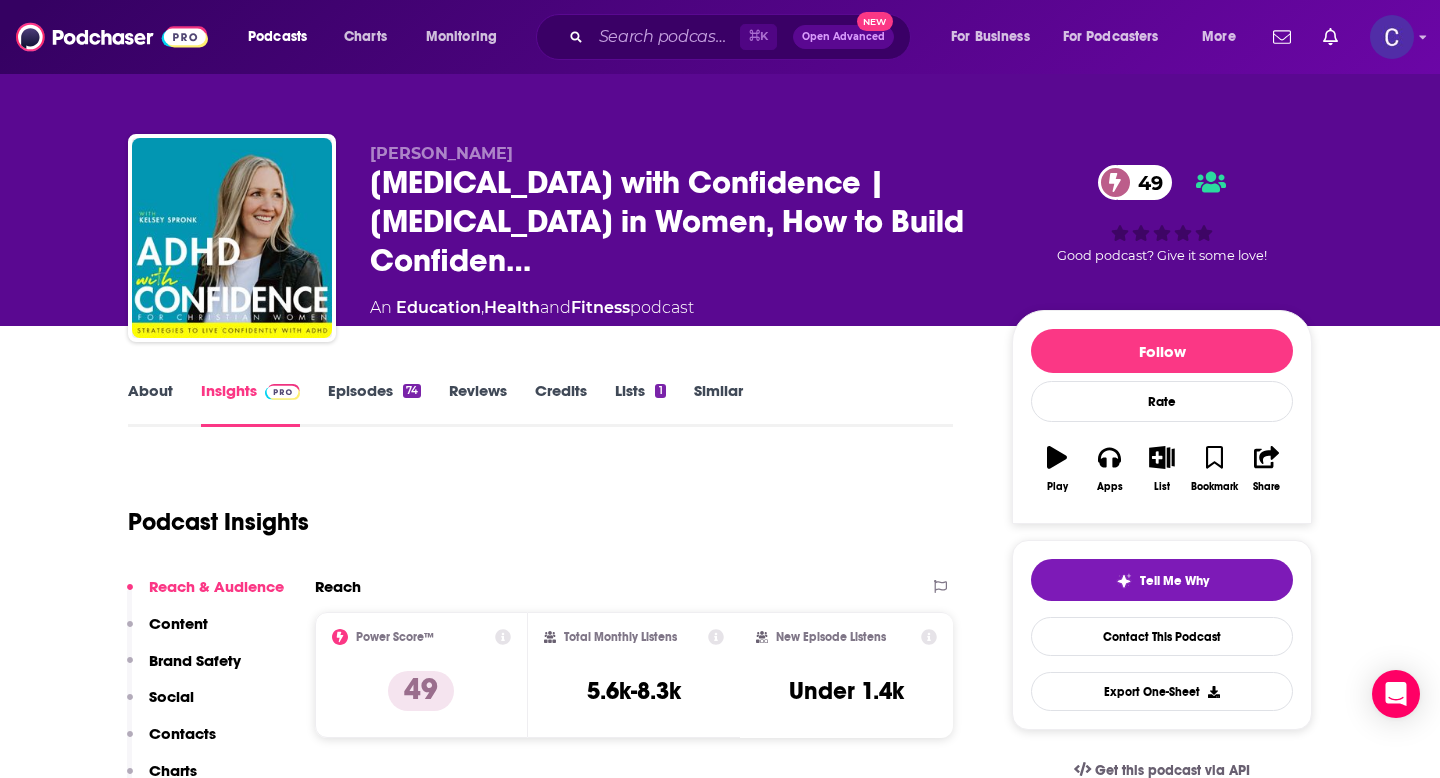 click on "About" at bounding box center (150, 404) 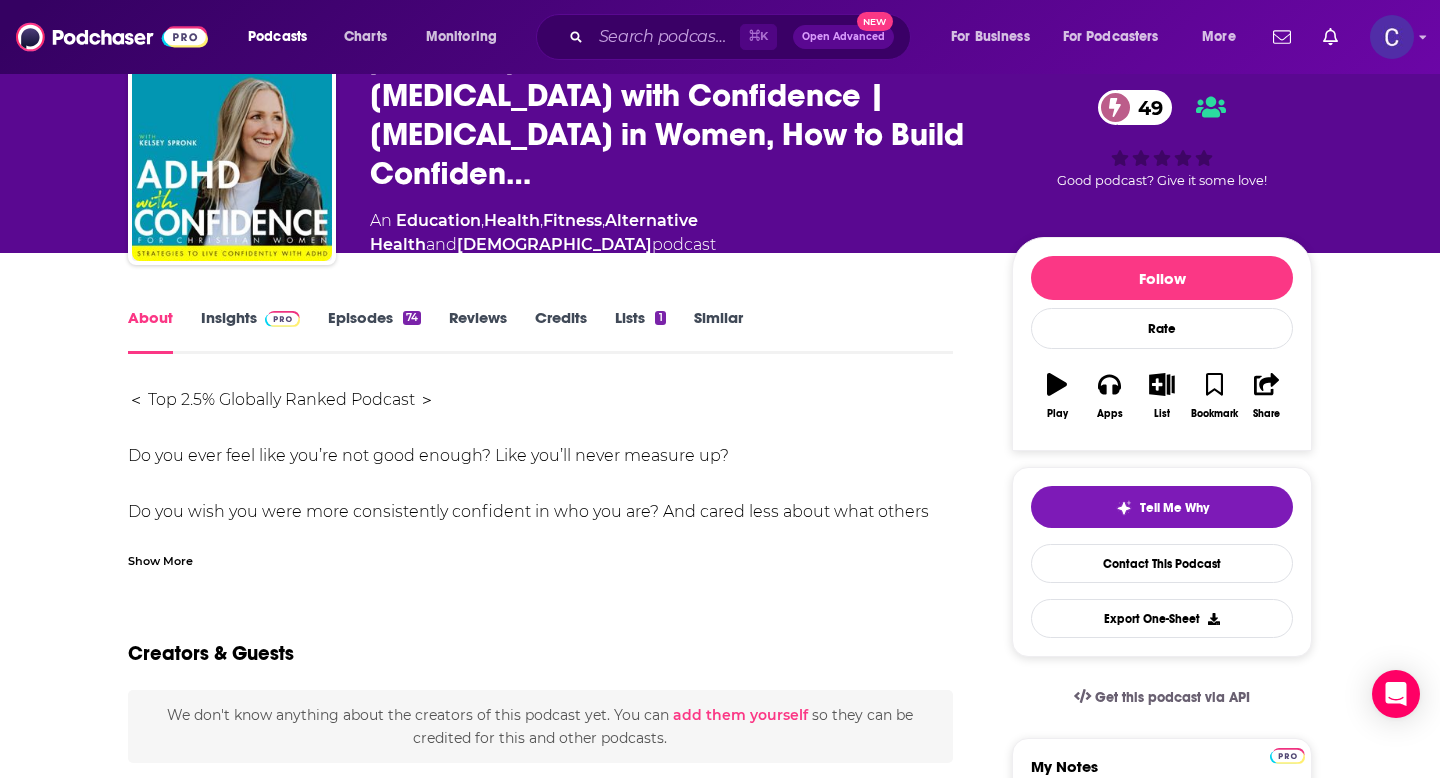 scroll, scrollTop: 79, scrollLeft: 0, axis: vertical 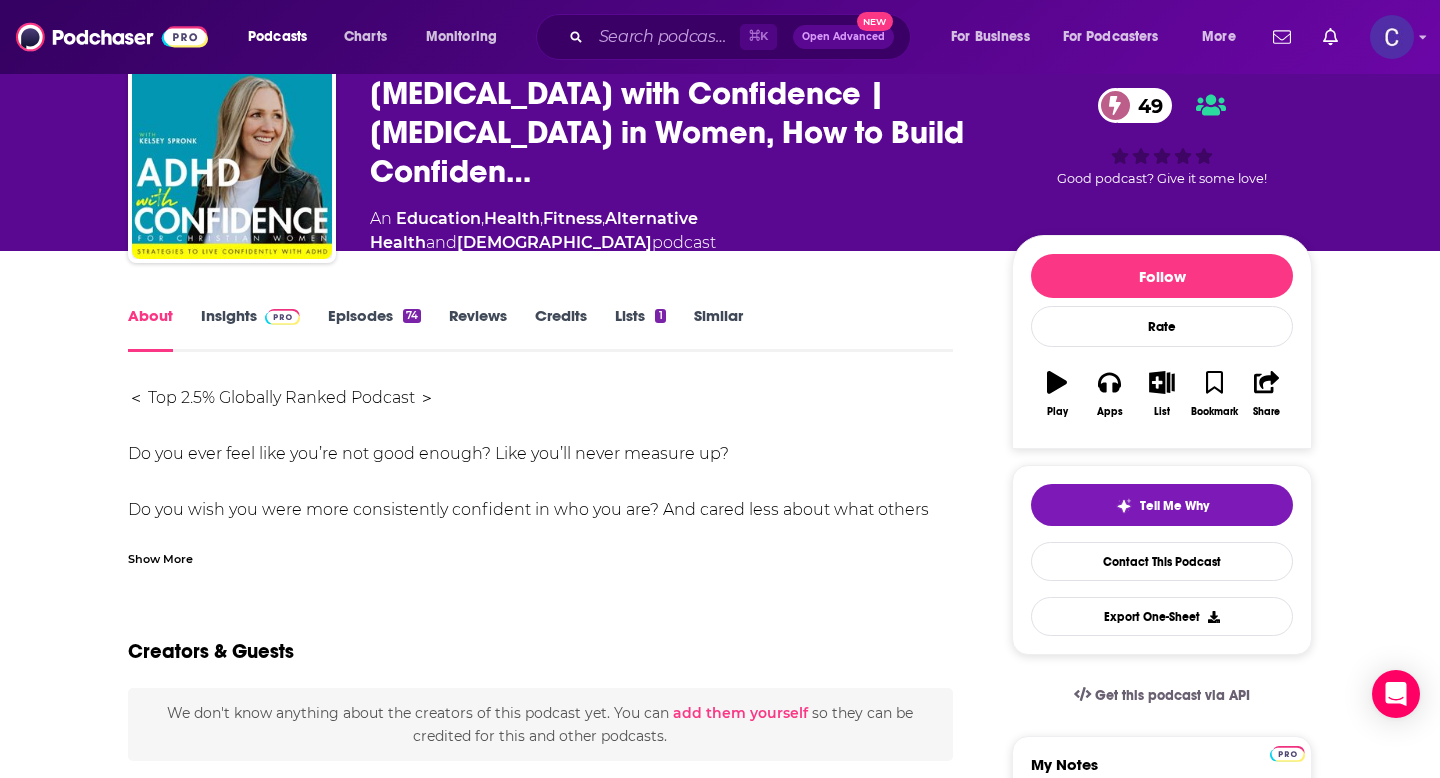 click on "Insights" at bounding box center [250, 329] 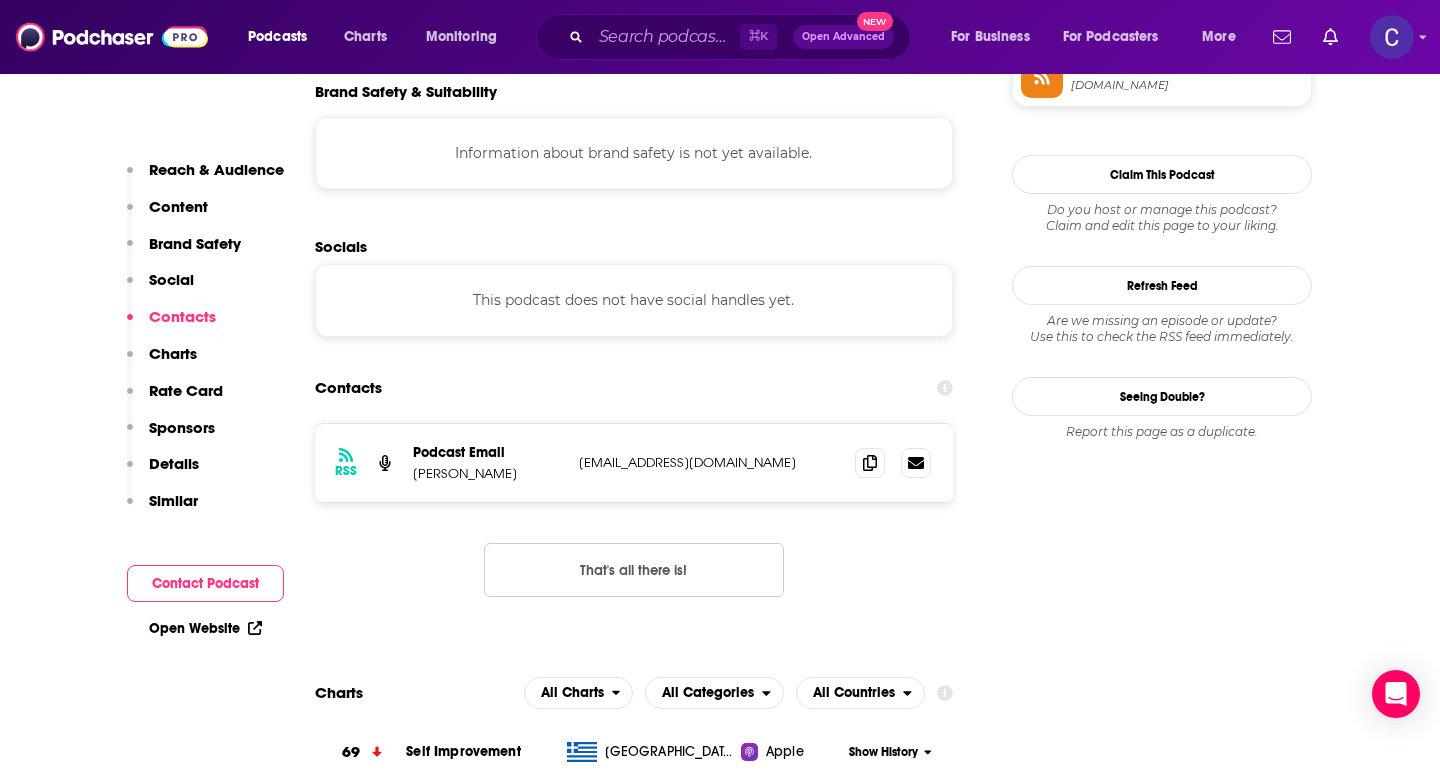 scroll, scrollTop: 1821, scrollLeft: 0, axis: vertical 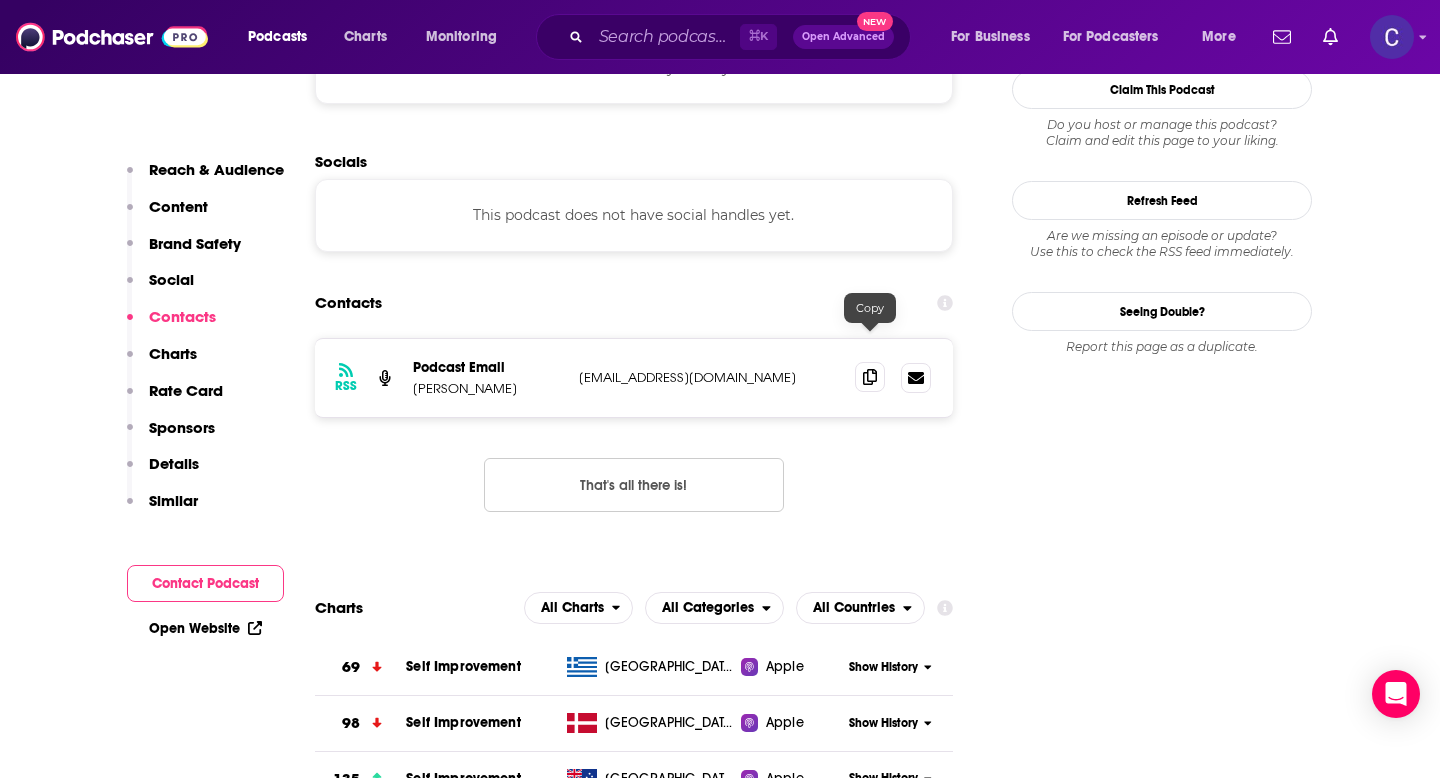 click 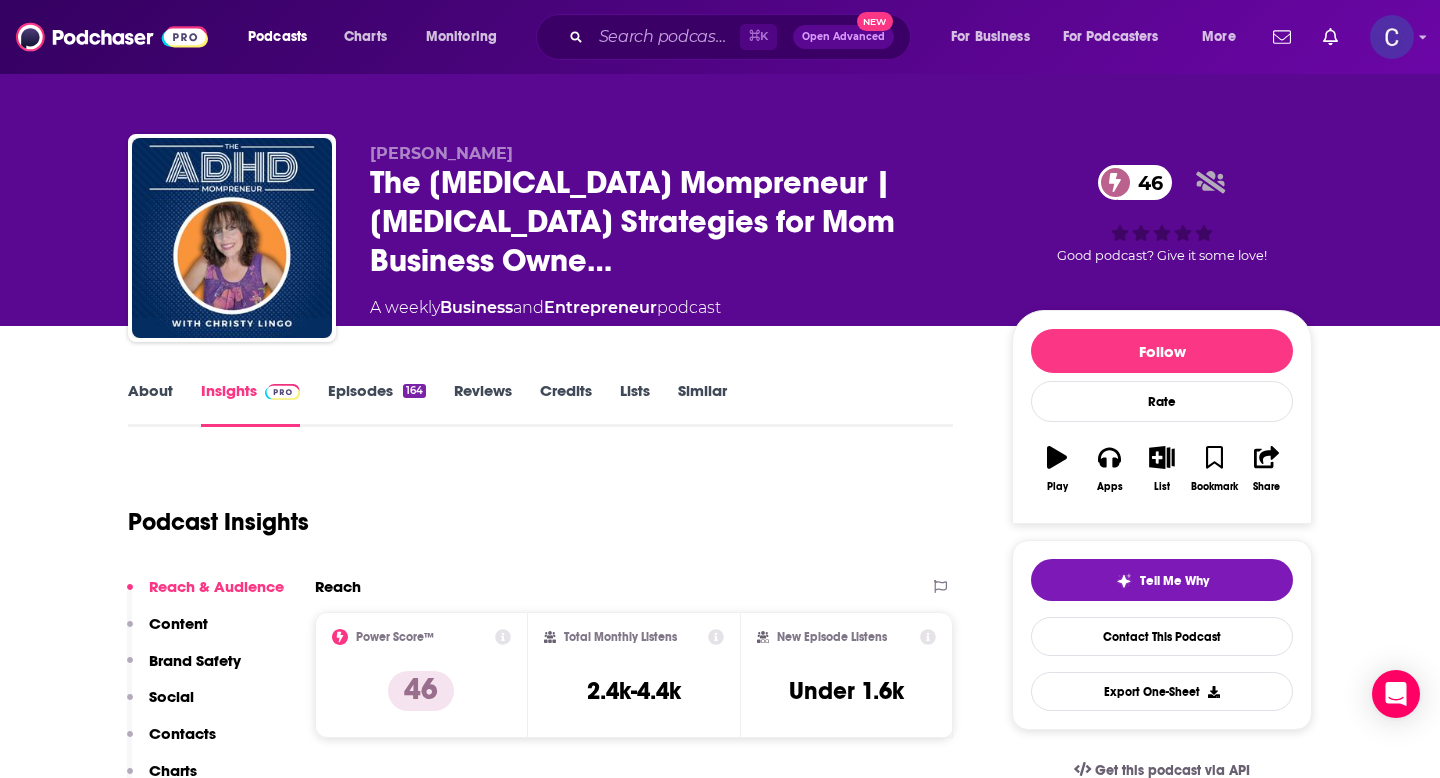 scroll, scrollTop: 0, scrollLeft: 0, axis: both 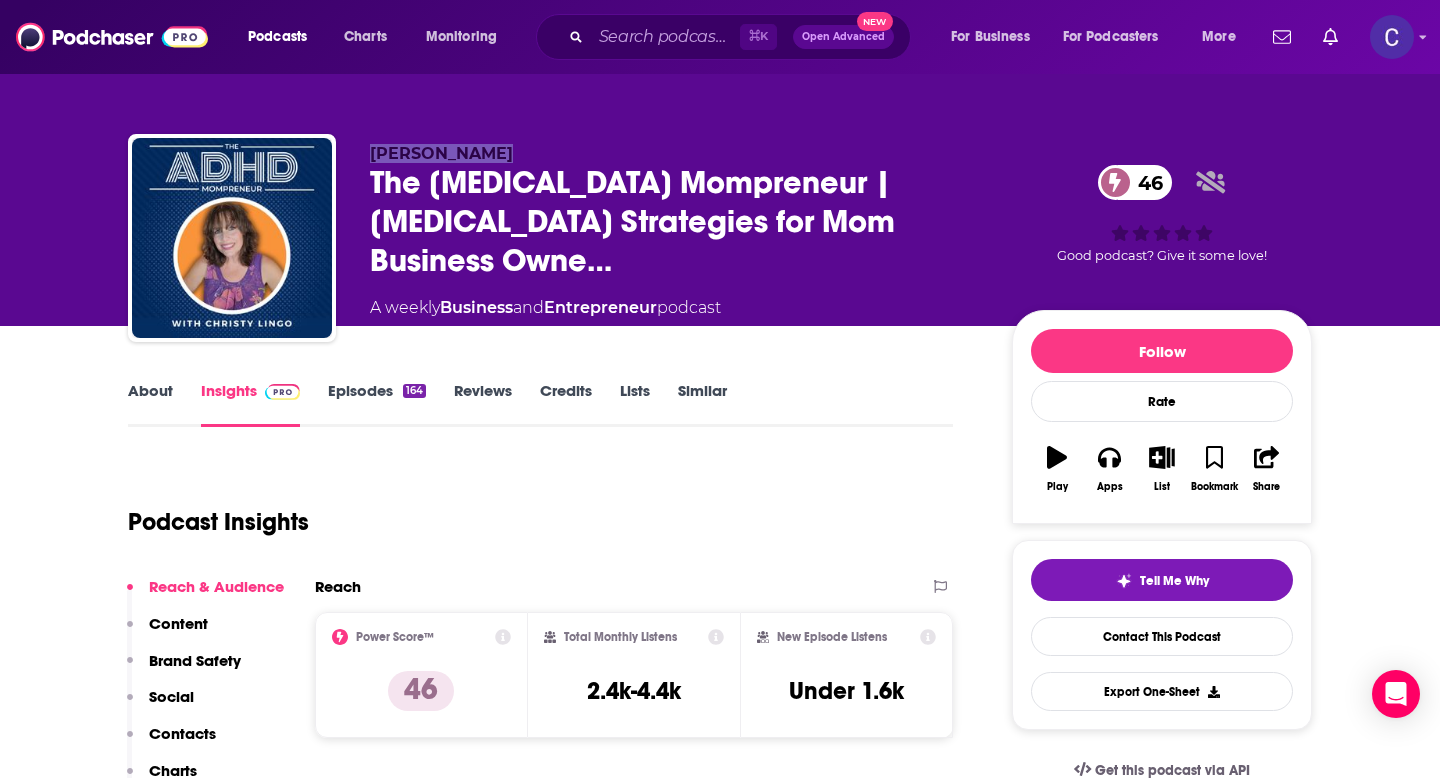 drag, startPoint x: 369, startPoint y: 138, endPoint x: 522, endPoint y: 168, distance: 155.91344 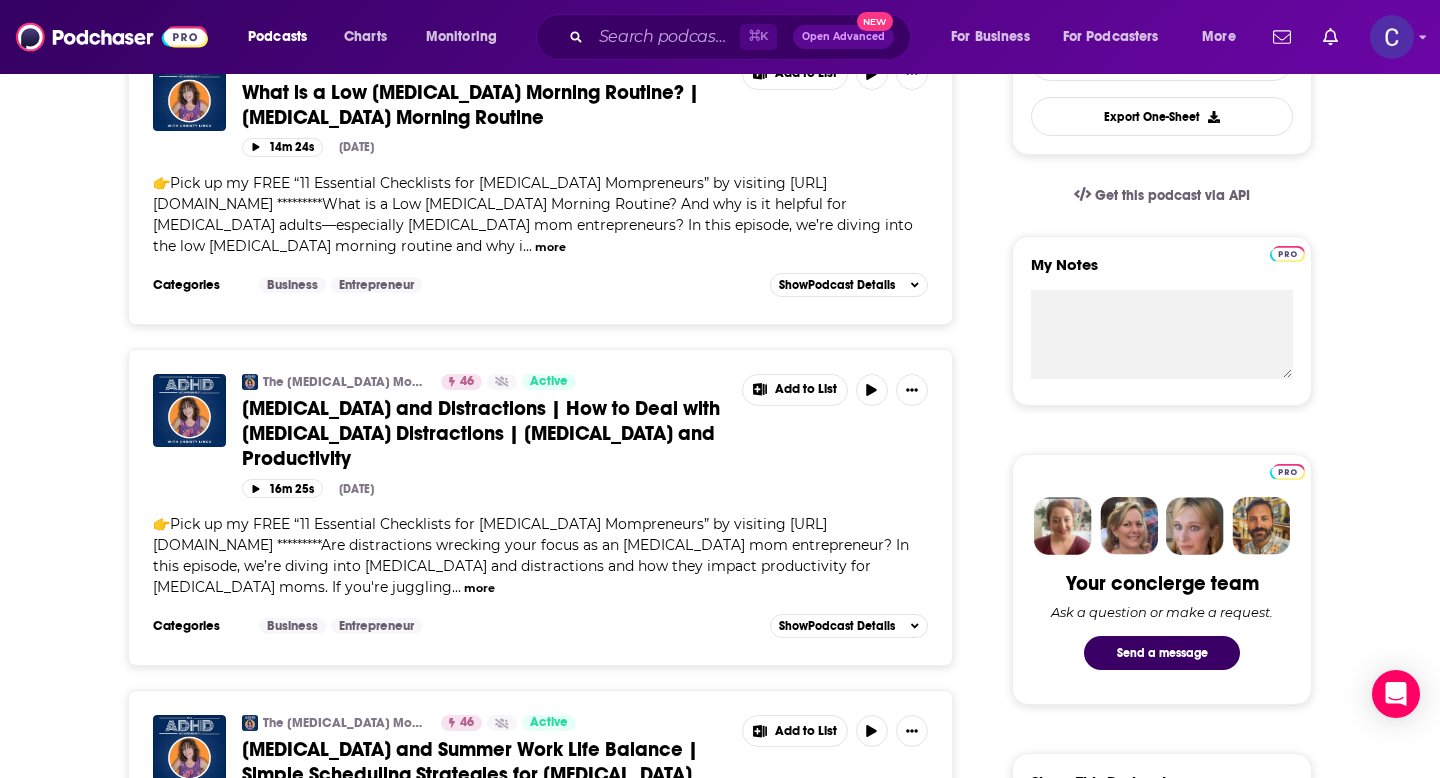 scroll, scrollTop: 580, scrollLeft: 0, axis: vertical 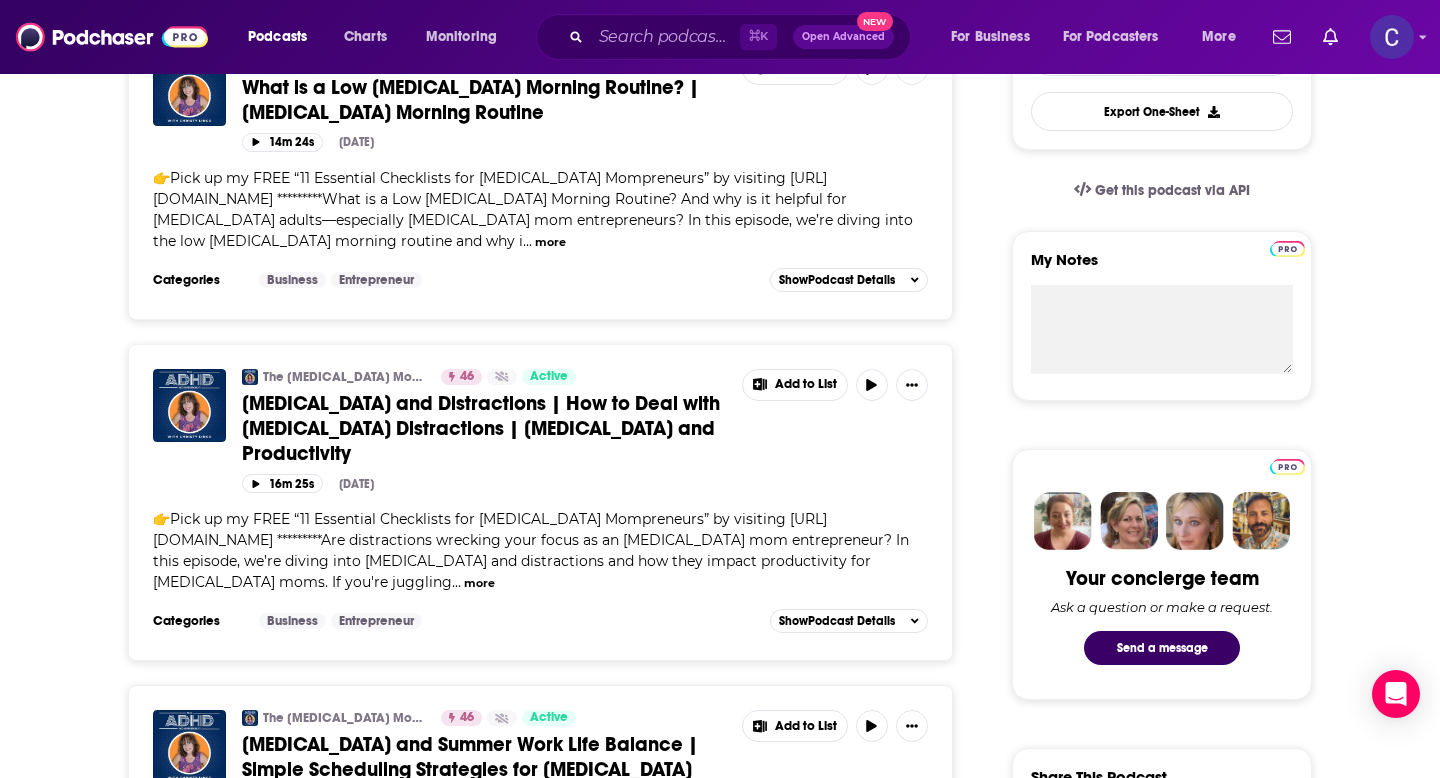 click on "more" at bounding box center [479, 583] 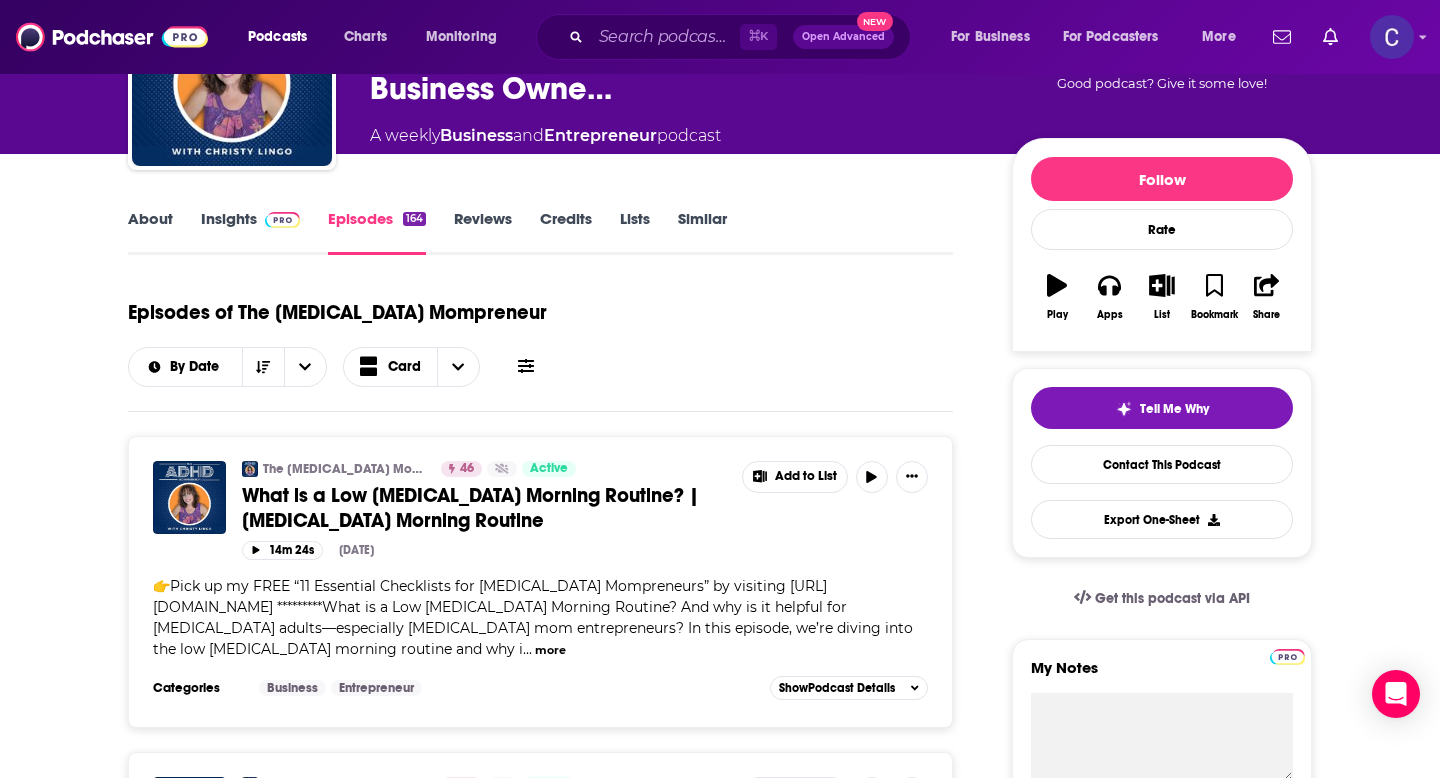 scroll, scrollTop: 0, scrollLeft: 0, axis: both 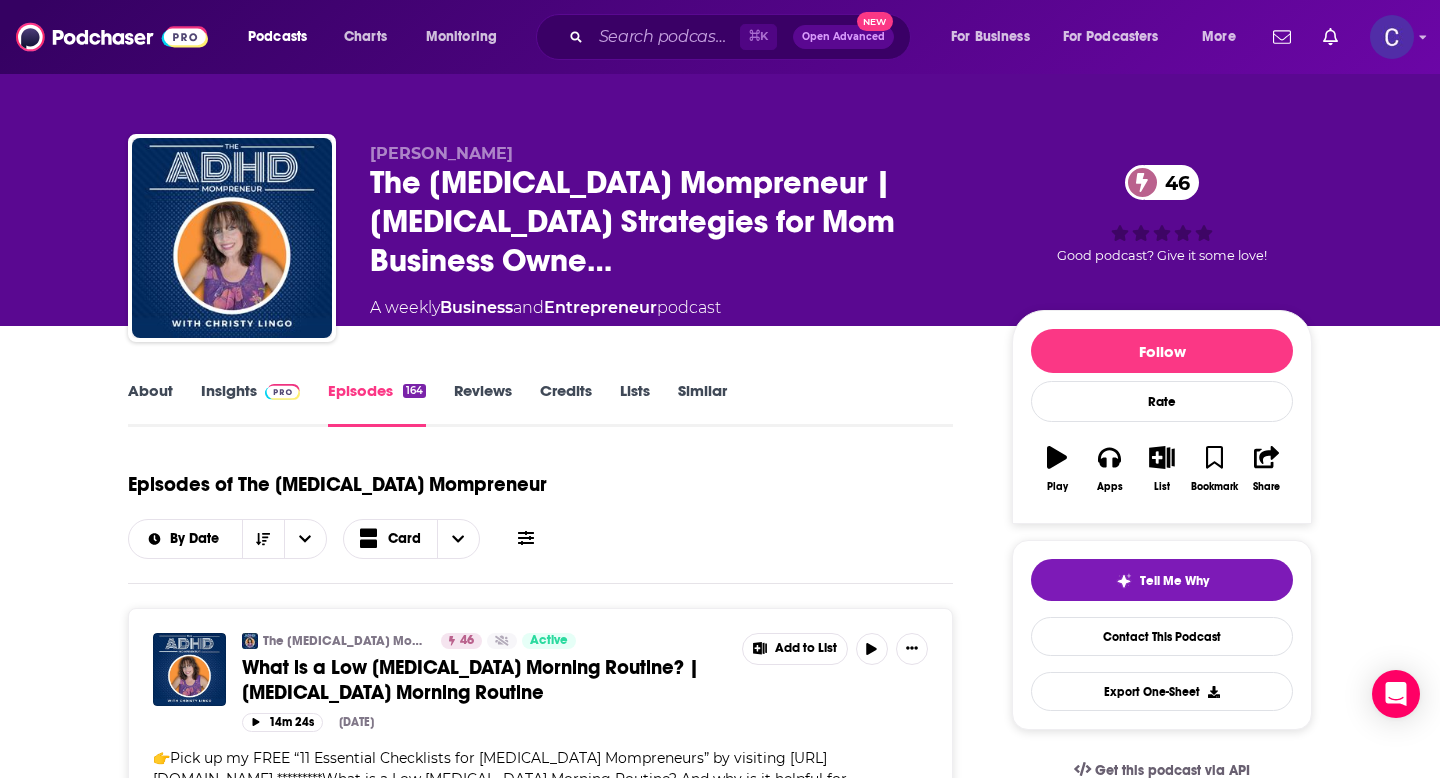 click on "About Insights Episodes 164 Reviews Credits Lists Similar Episodes of The ADHD Mompreneur By Date Card The ADHD Mompreneur | ADHD Strategies for Mom Business Owners 46 Active What is a Low Dopamine Morning Routine? | ADHD Morning Routine Add to List 14m 24s  Jun 19th, 2025 👉Pick up my FREE “11 Essential Checklists for ADHD Mompreneurs” by visiting https://bit.ly/ChecklistsforADHDMompreneurs *********What is a Low Dopamine Morning Routine? And why is it helpful for ADHD adults—especially ADHD mom entrepreneurs? In this episode, we’re diving into the low dopamine morning routine and why i ...   more Categories Business Entrepreneur Add to List Show  Podcast Details The ADHD Mompreneur | ADHD Strategies for Mom Business Owners 46 Active ADHD and Distractions | How to Deal with ADHD Distractions | ADHD and Productivity Add to List 16m 25s  Jun 5th, 2025   less Categories Business Entrepreneur Add to List Show  Podcast Details The ADHD Mompreneur | ADHD Strategies for Mom Business Owners 46 Active ..." at bounding box center (720, 4847) 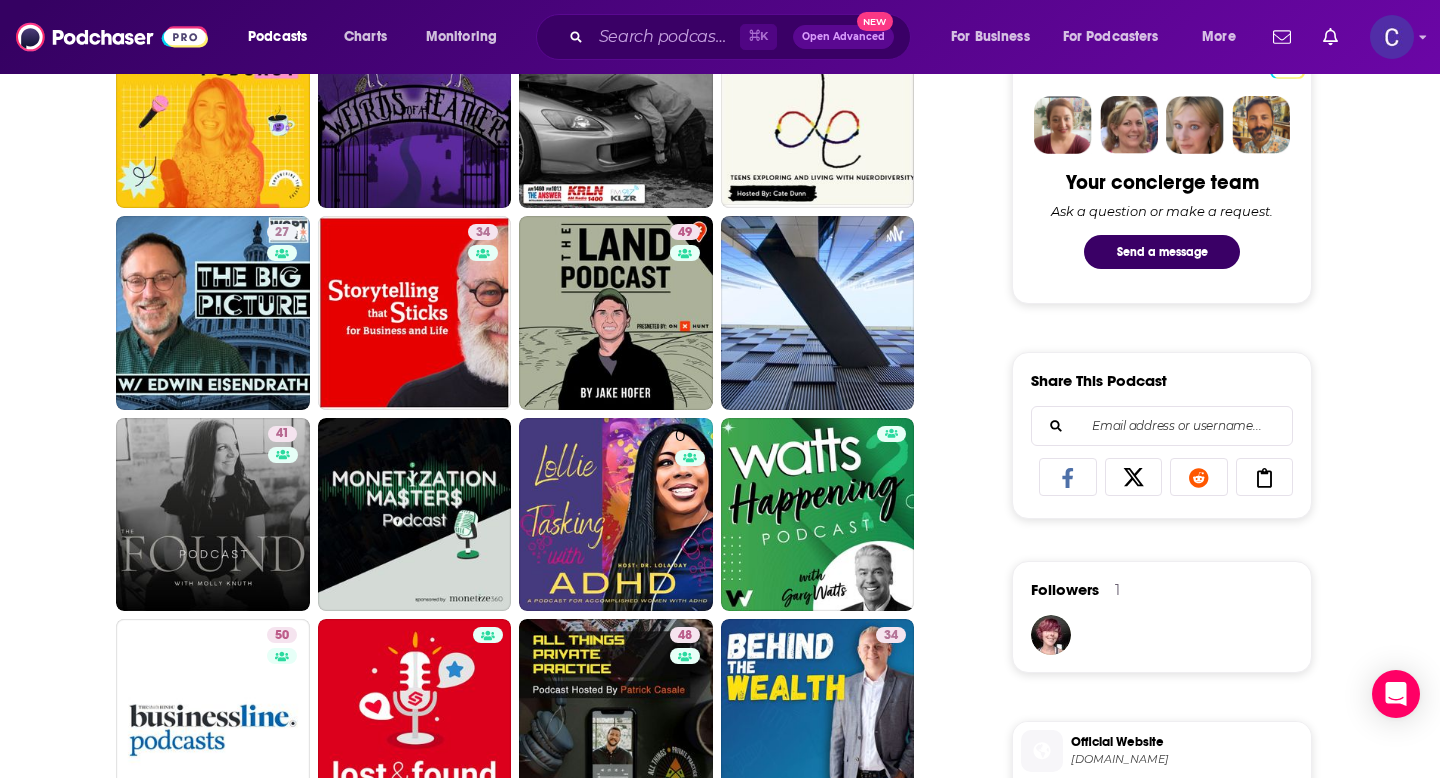 scroll, scrollTop: 973, scrollLeft: 0, axis: vertical 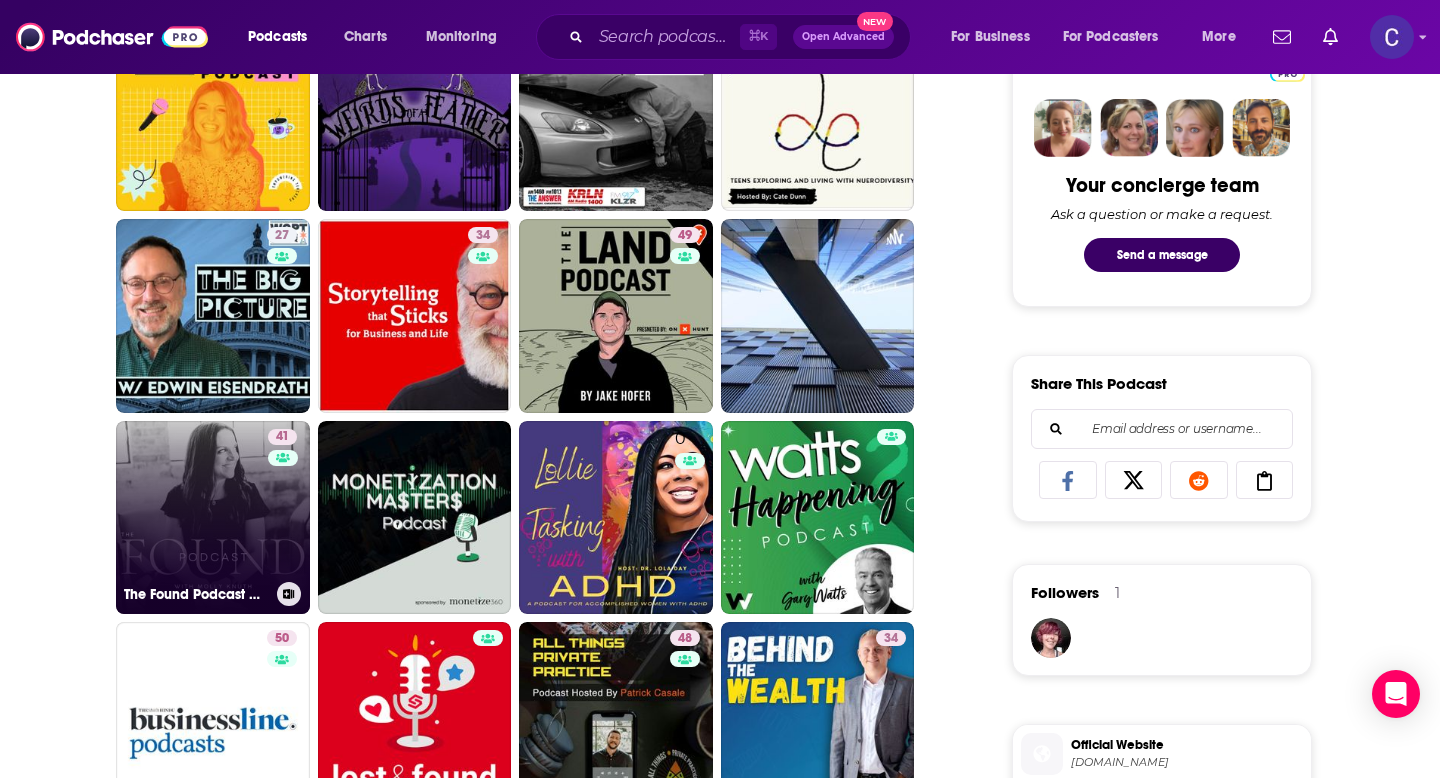 click on "41 The Found Podcast with Molly Knuth" at bounding box center (213, 518) 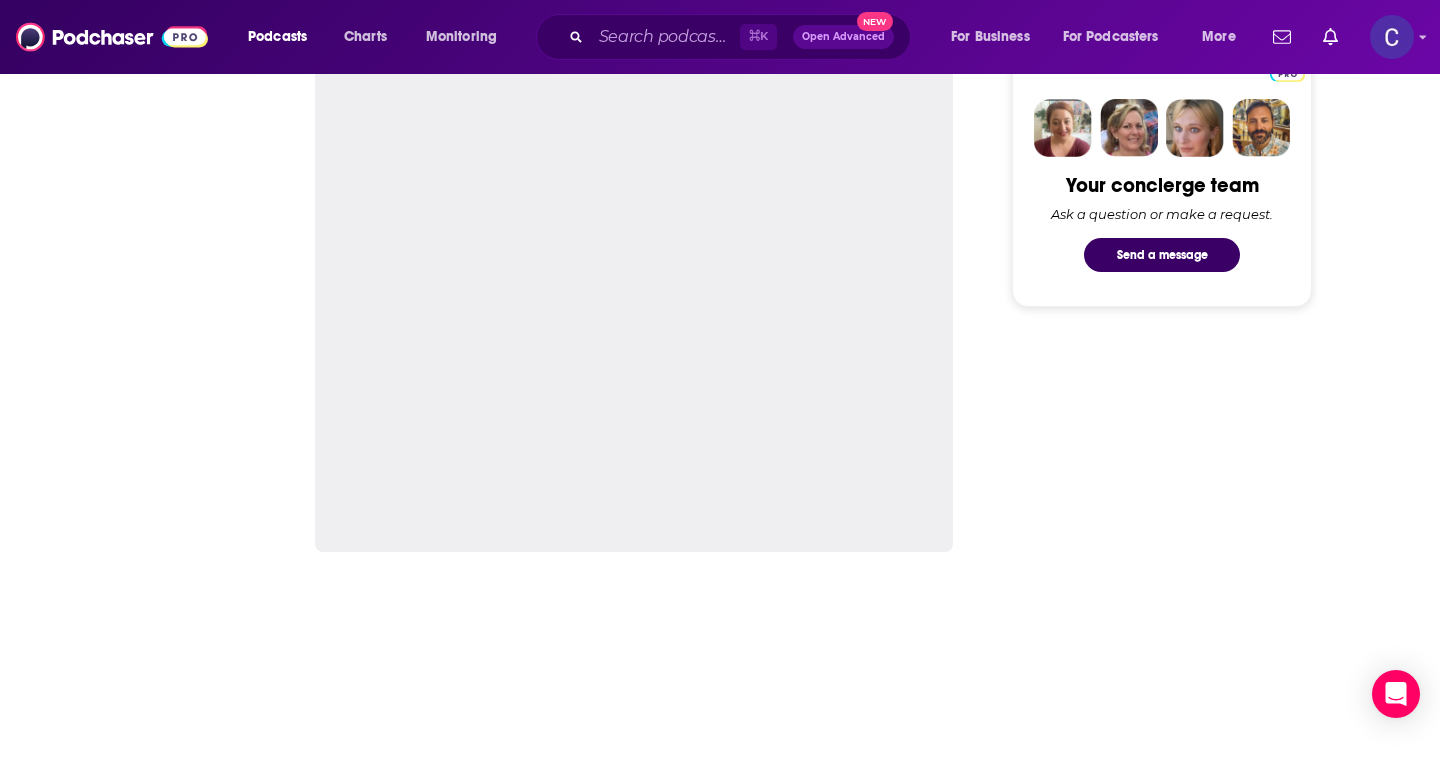 scroll, scrollTop: 0, scrollLeft: 0, axis: both 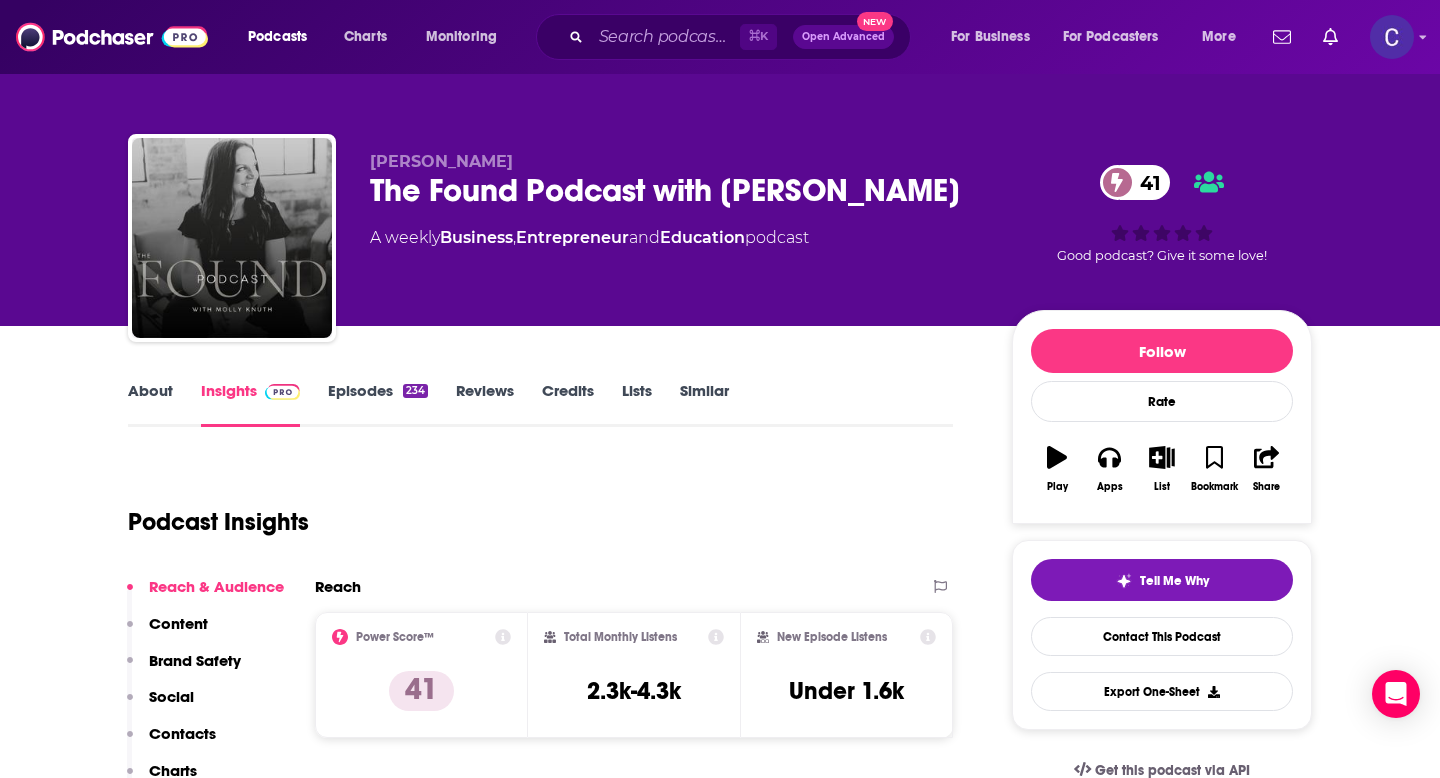 click on "About" at bounding box center [150, 404] 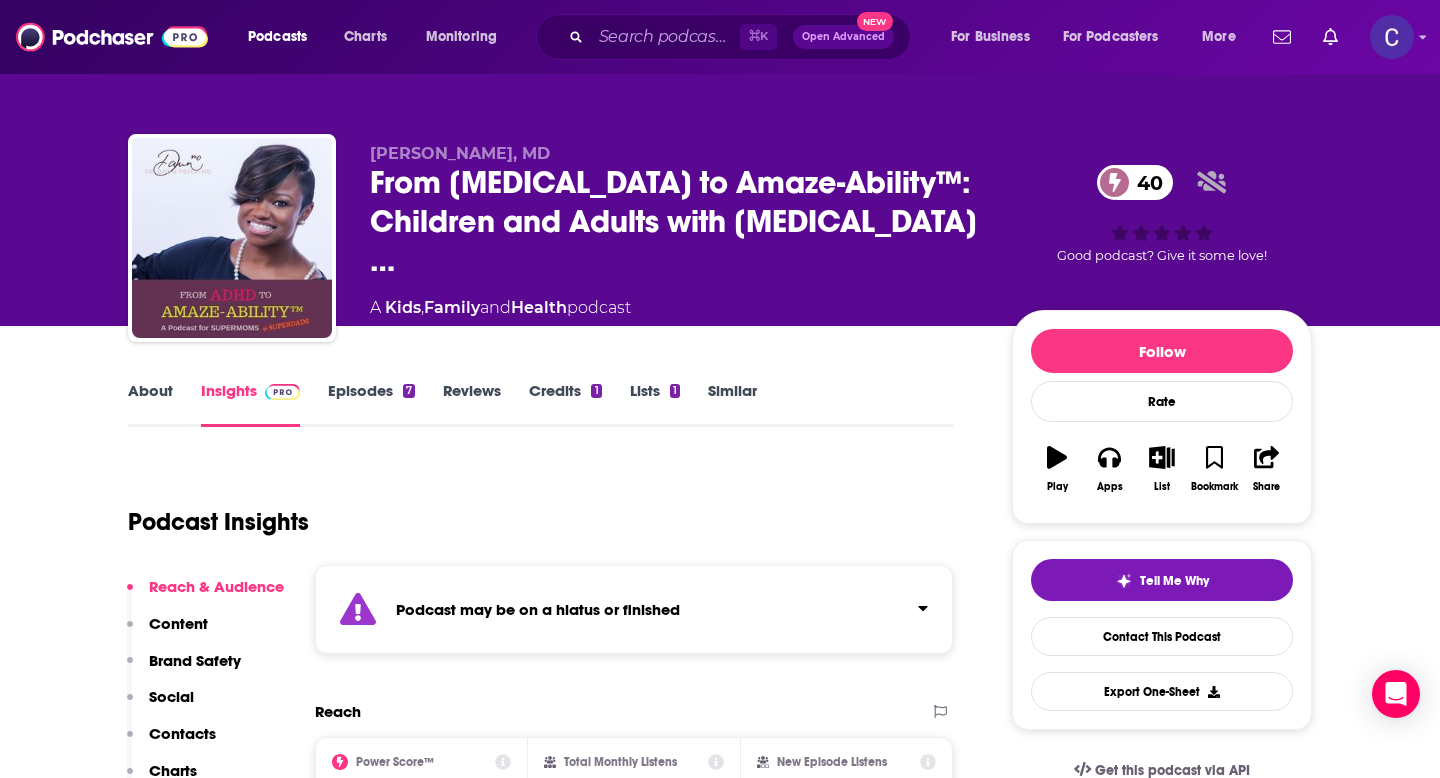 scroll, scrollTop: 0, scrollLeft: 0, axis: both 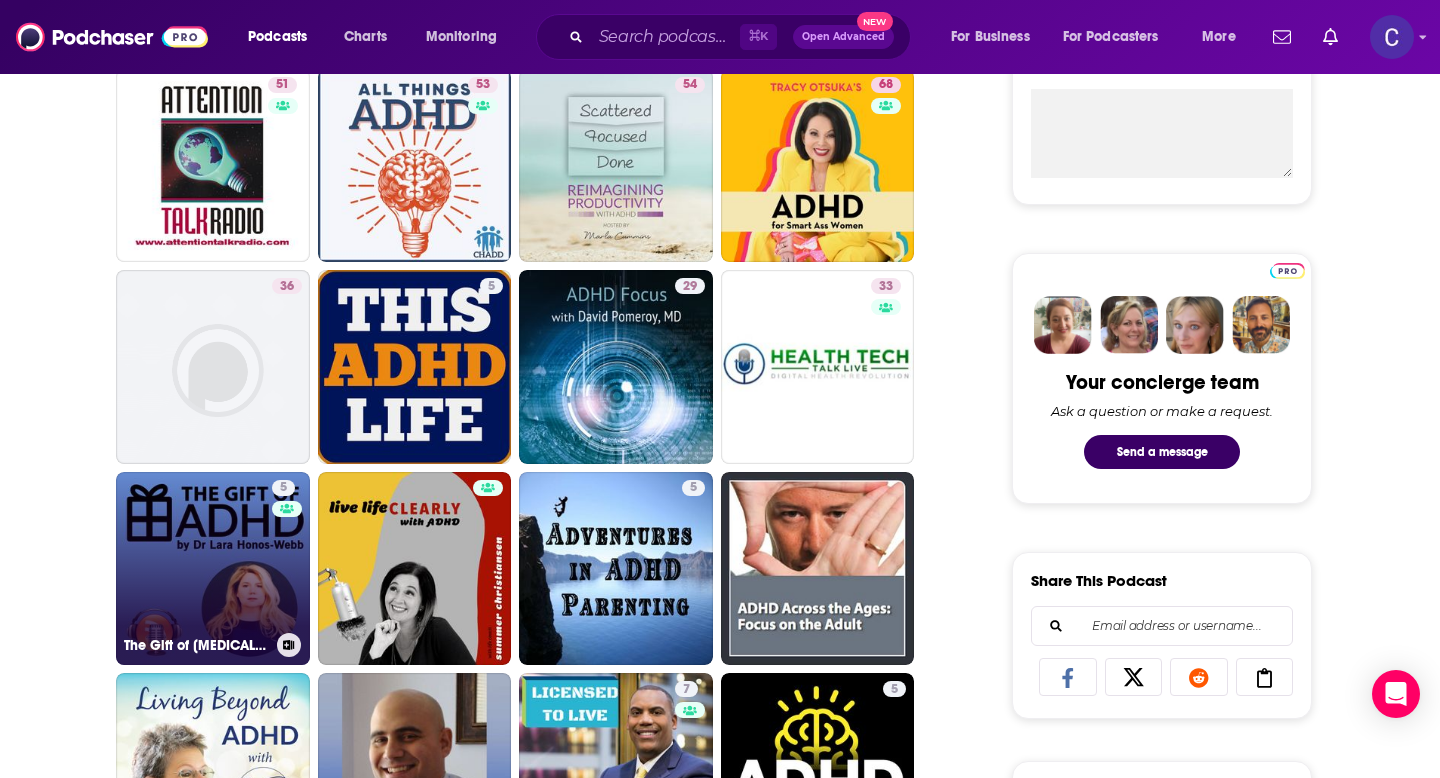 click on "5 The Gift of [MEDICAL_DATA]" at bounding box center (213, 569) 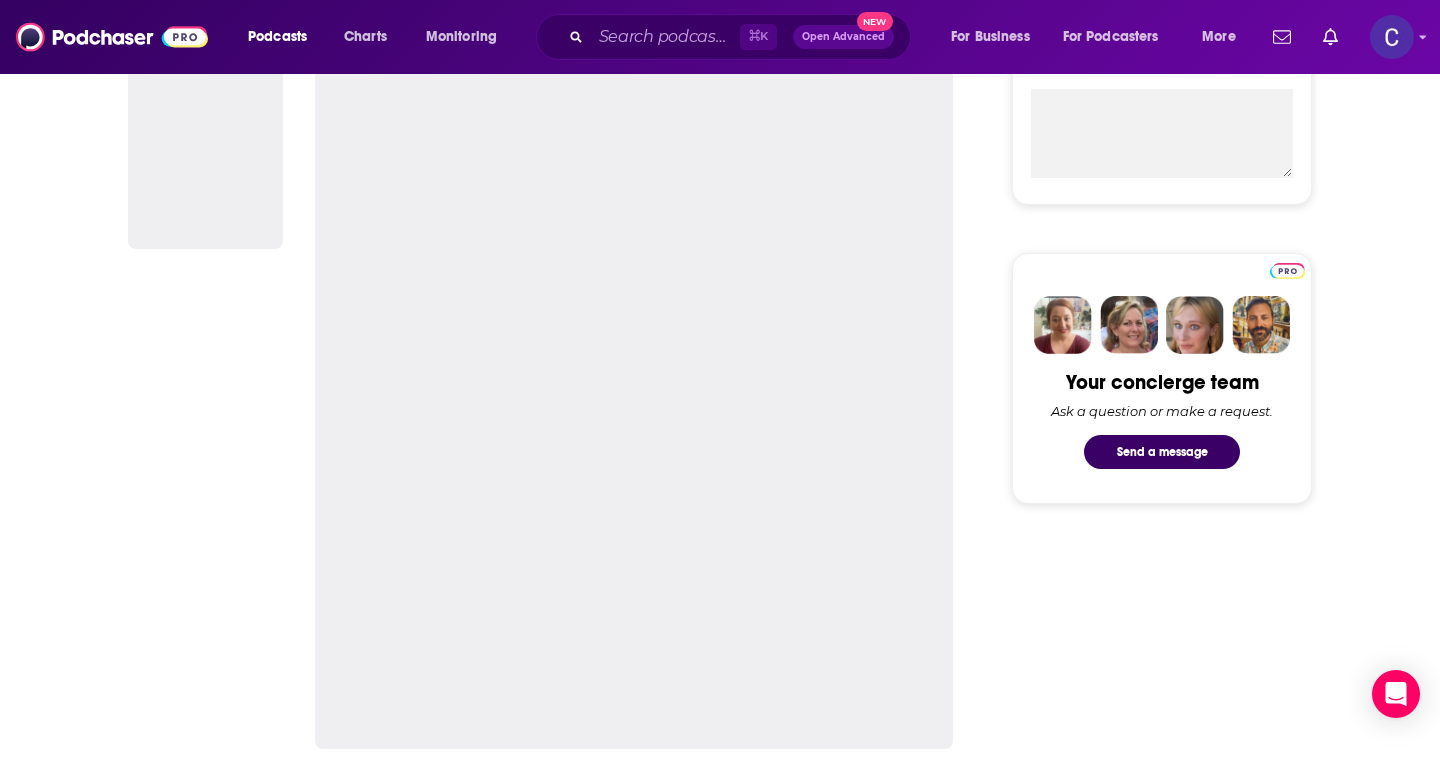 scroll, scrollTop: 0, scrollLeft: 0, axis: both 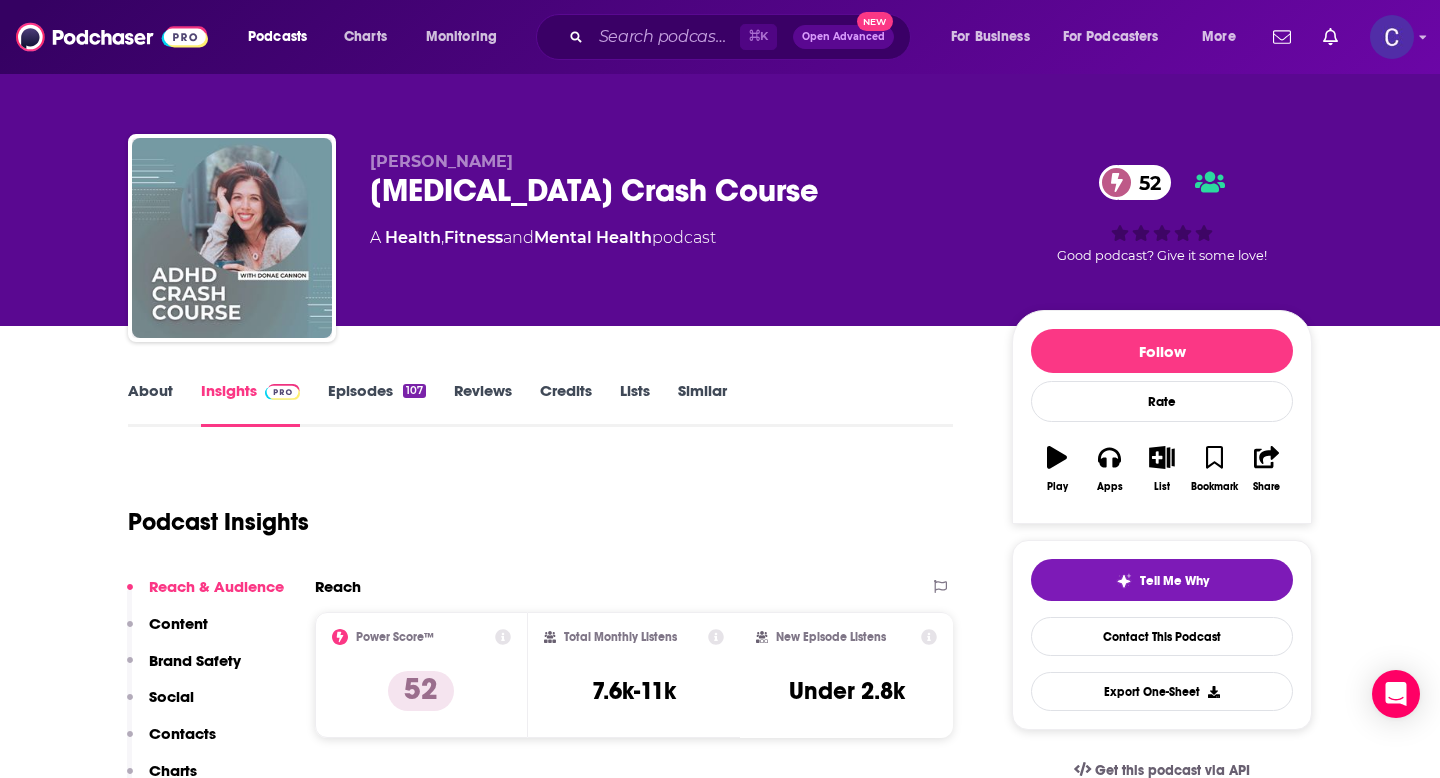 click on "About" at bounding box center [150, 404] 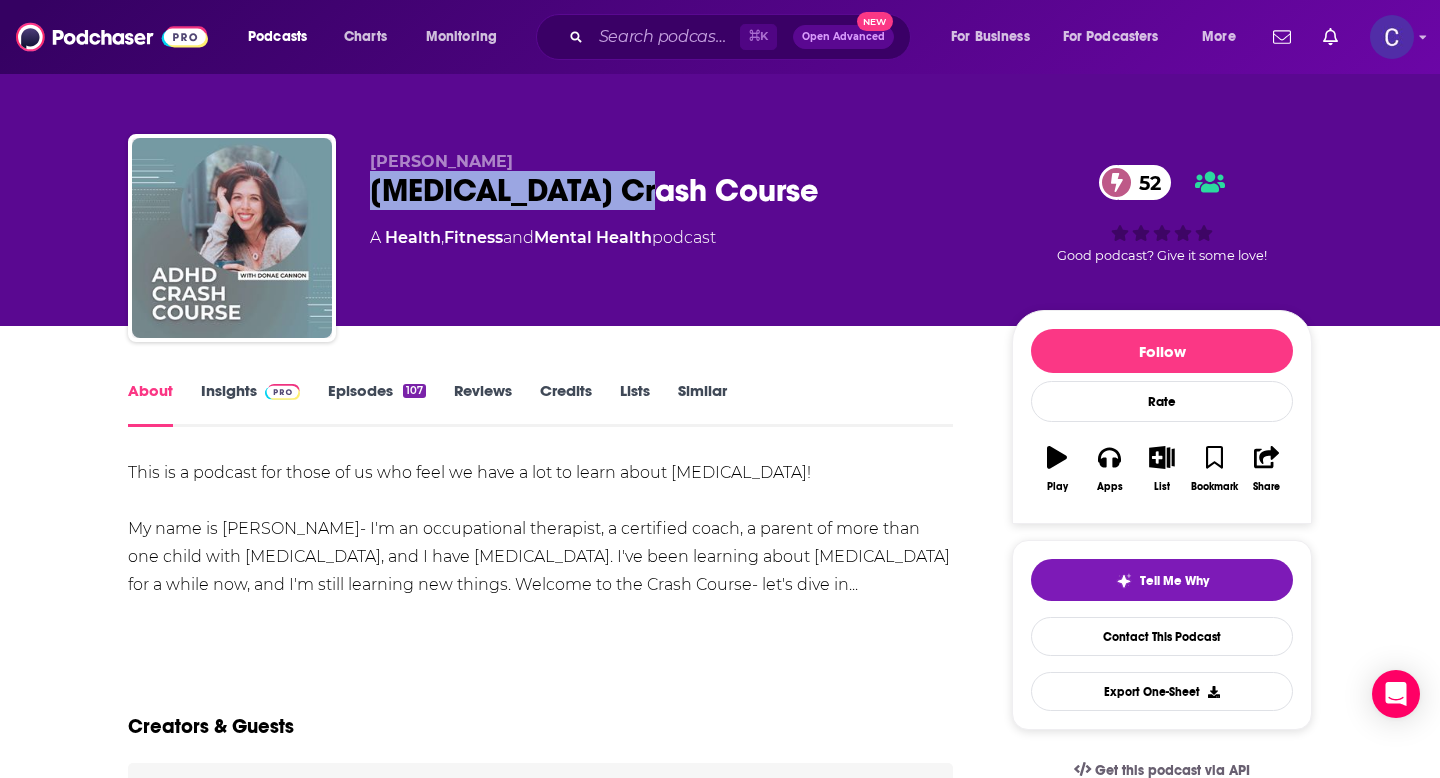 drag, startPoint x: 377, startPoint y: 193, endPoint x: 737, endPoint y: 193, distance: 360 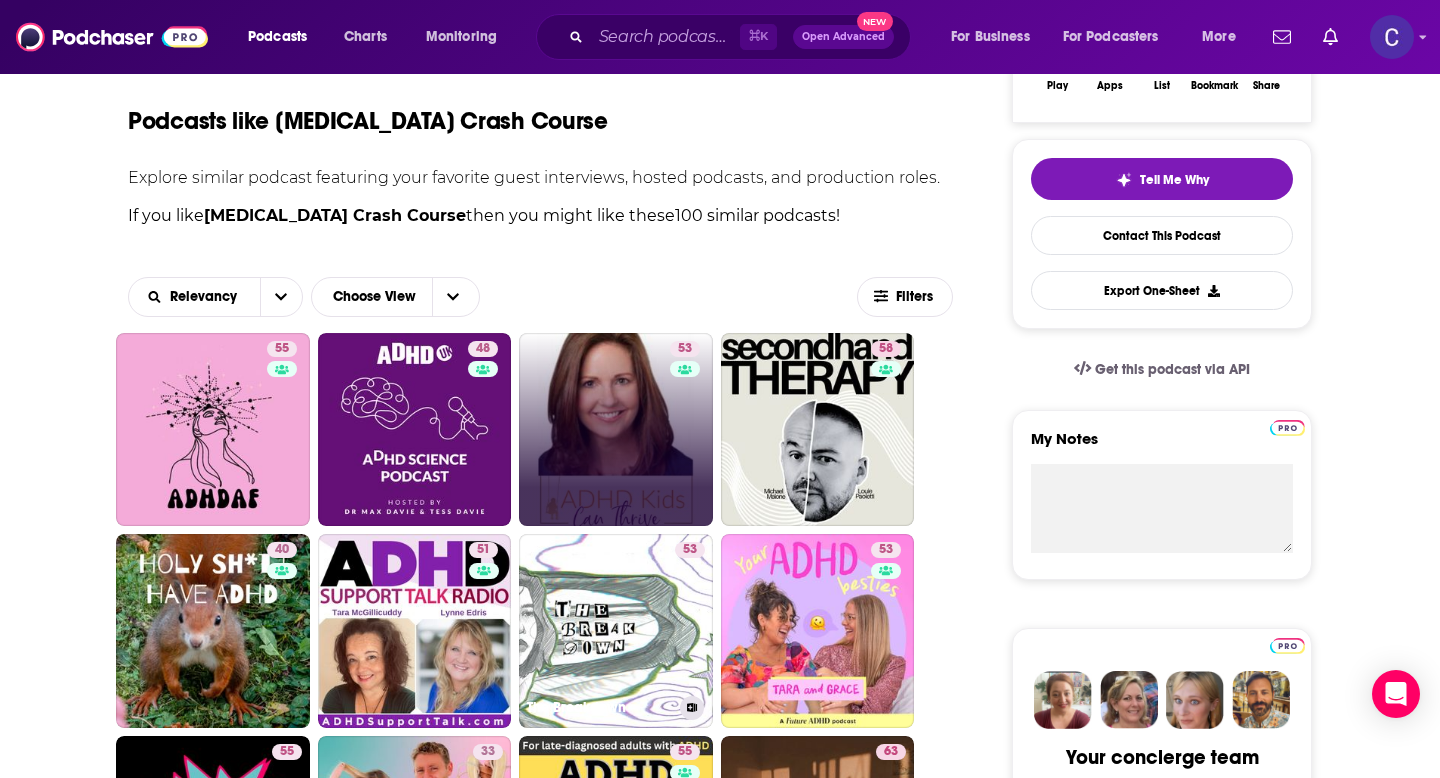 scroll, scrollTop: 423, scrollLeft: 0, axis: vertical 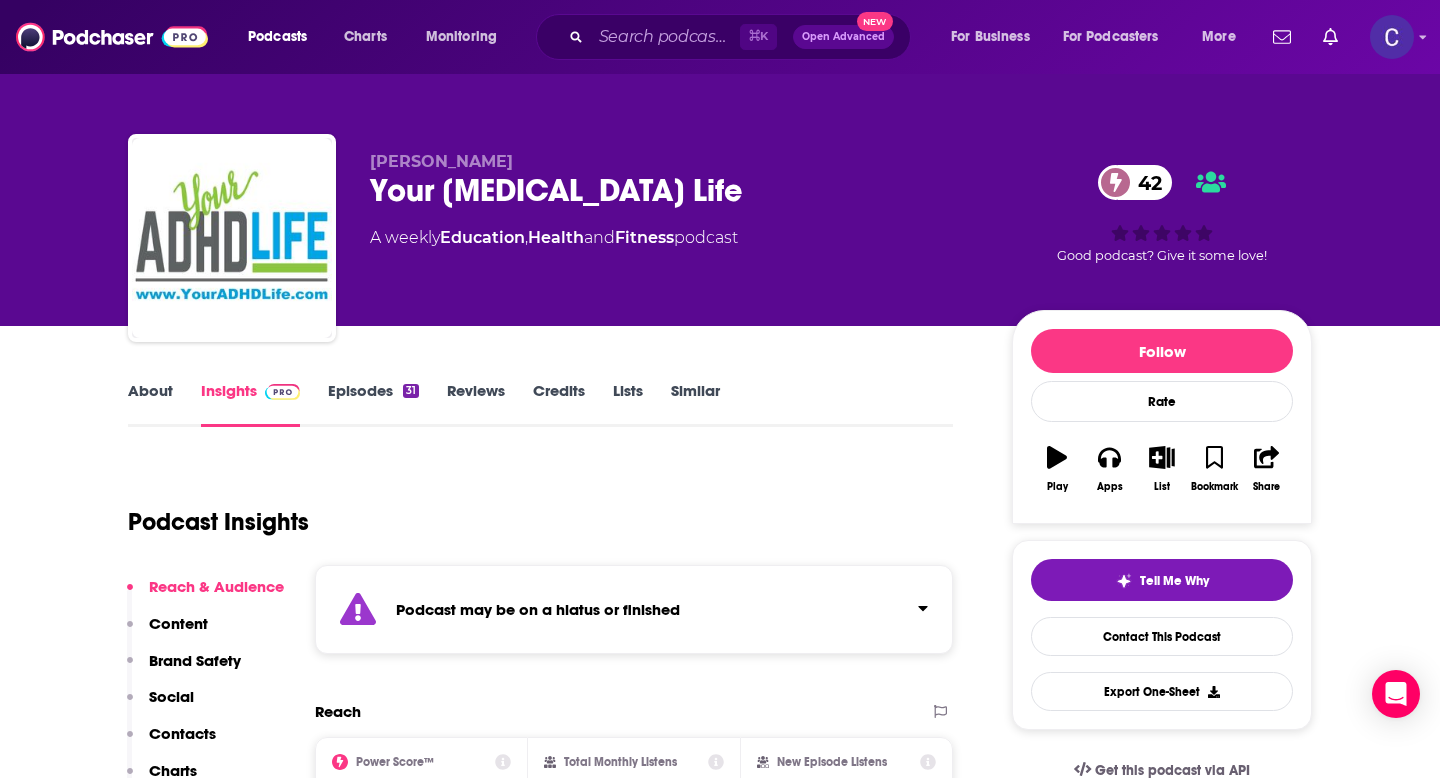 click on "Similar" at bounding box center [695, 404] 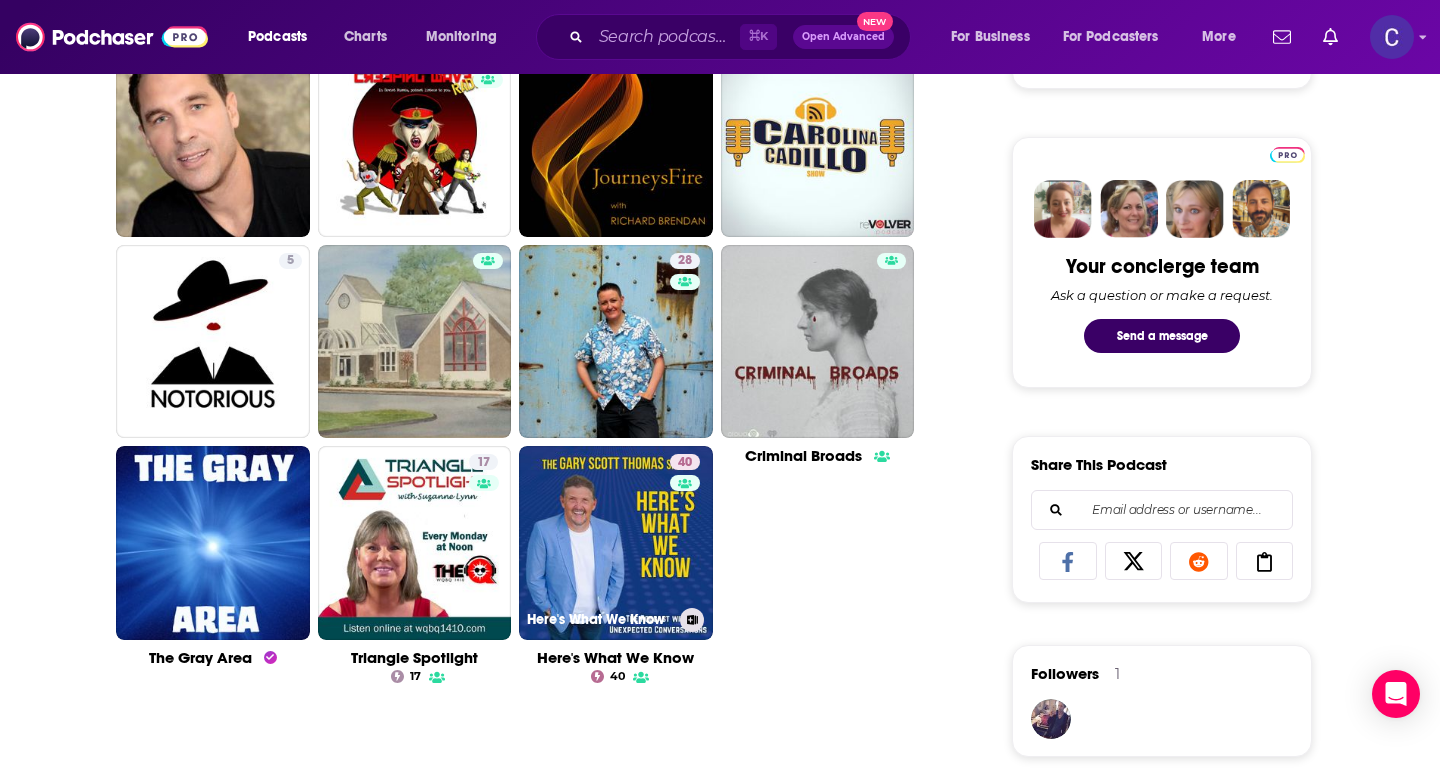scroll, scrollTop: 890, scrollLeft: 0, axis: vertical 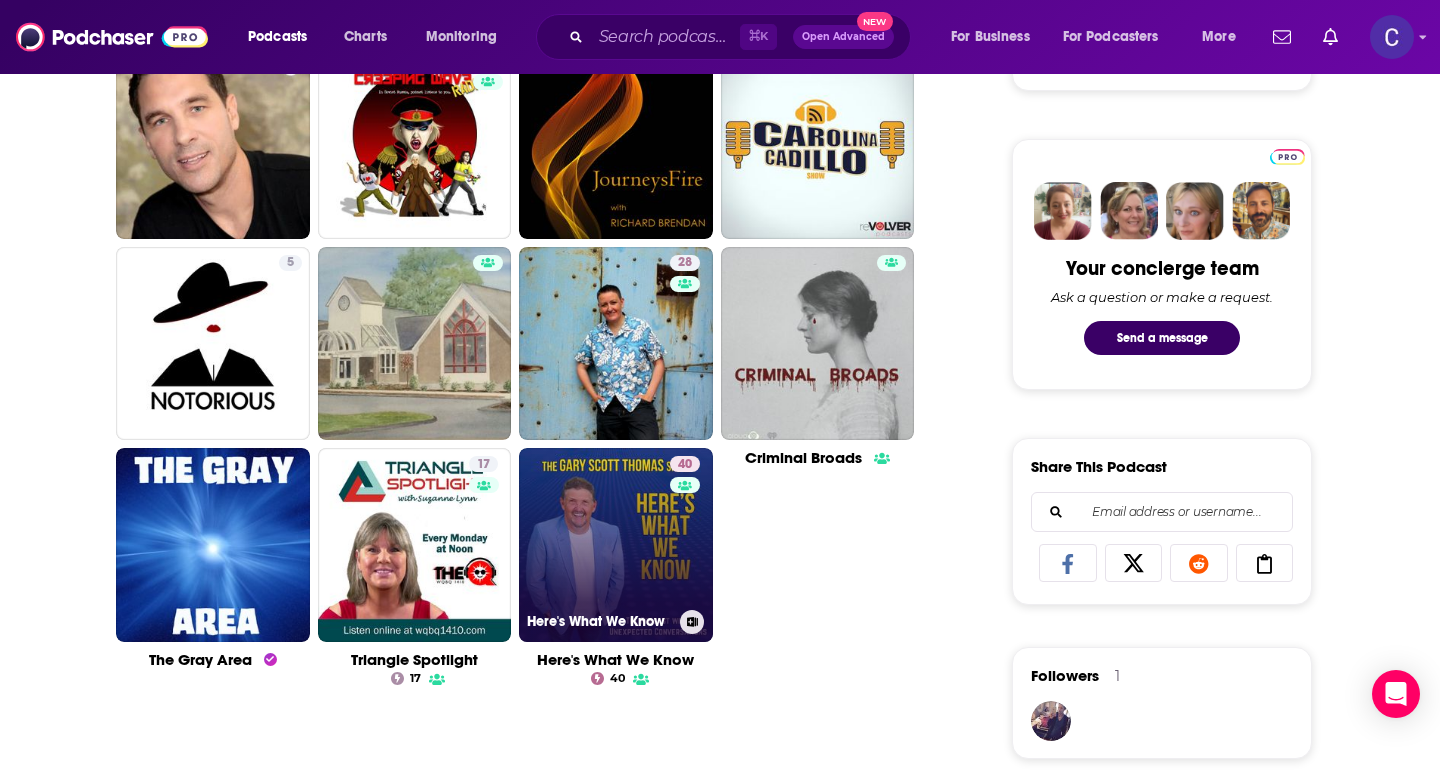 click on "40 Here's What We Know" at bounding box center (616, 545) 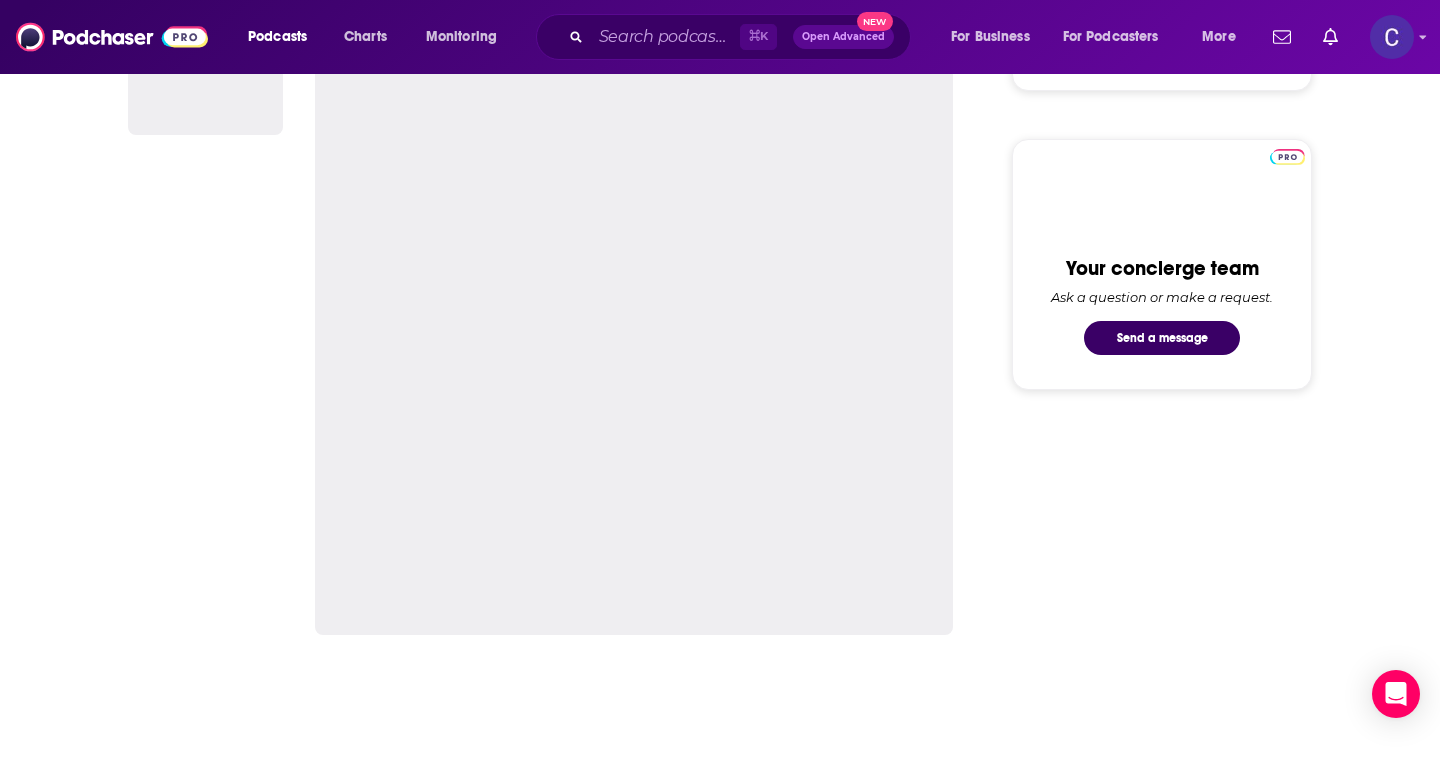 scroll, scrollTop: 0, scrollLeft: 0, axis: both 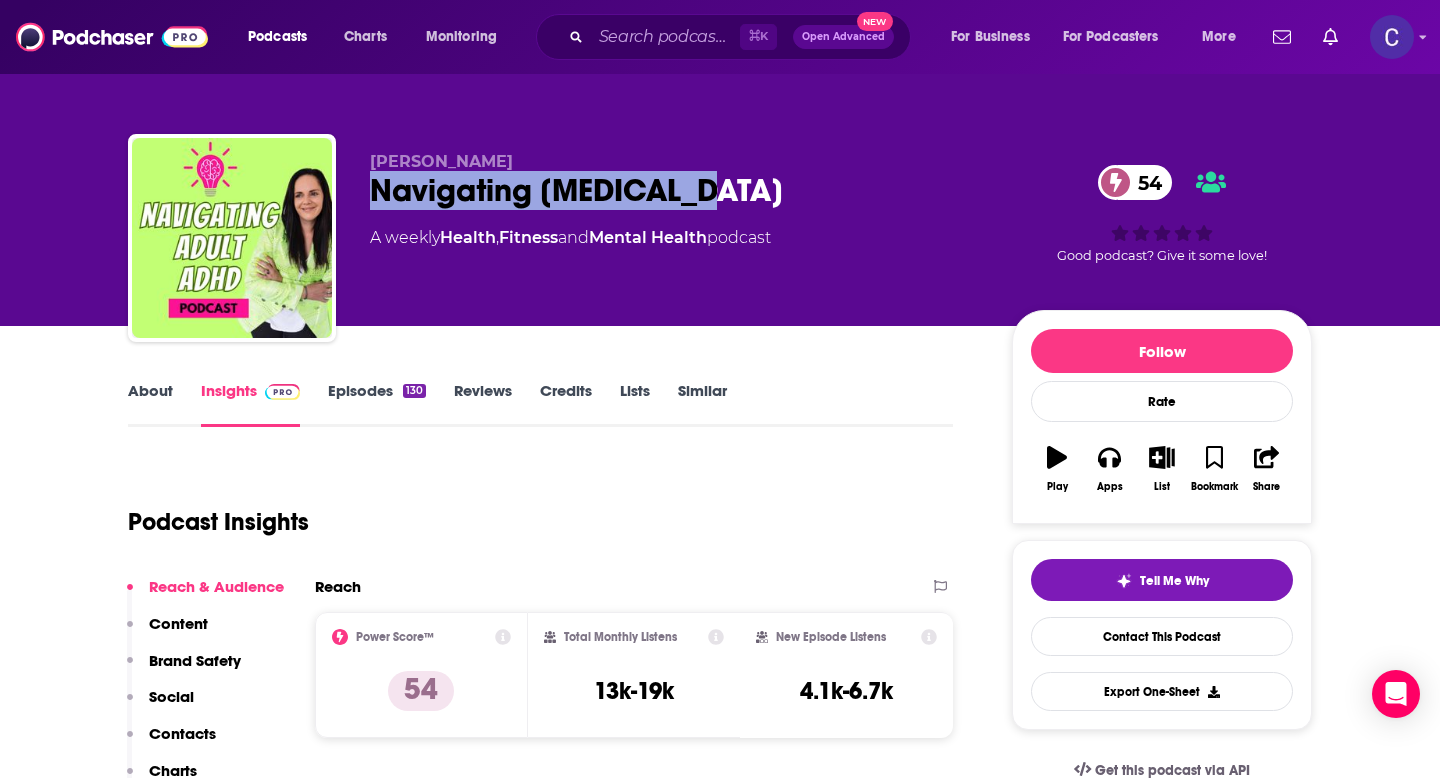 drag, startPoint x: 362, startPoint y: 193, endPoint x: 860, endPoint y: 201, distance: 498.06424 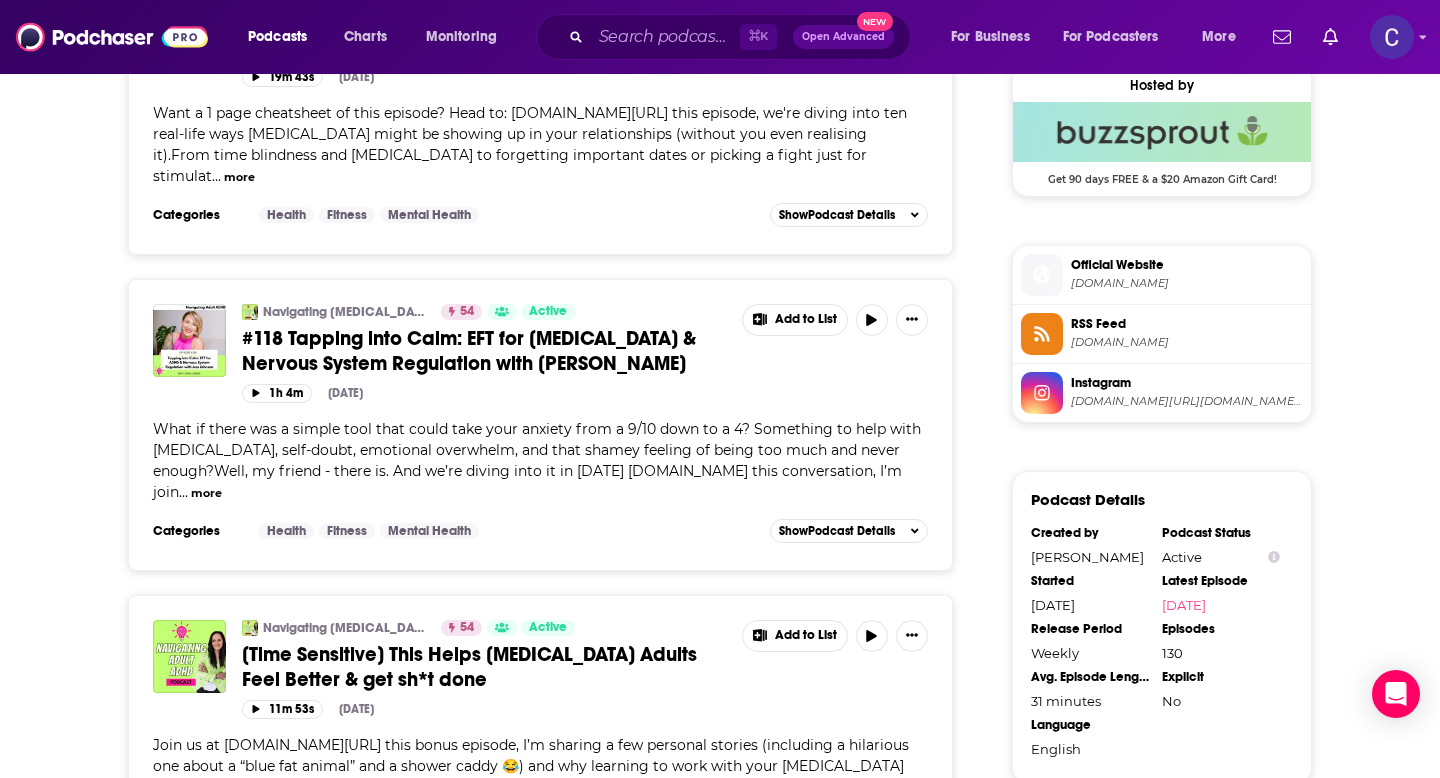 scroll, scrollTop: 0, scrollLeft: 0, axis: both 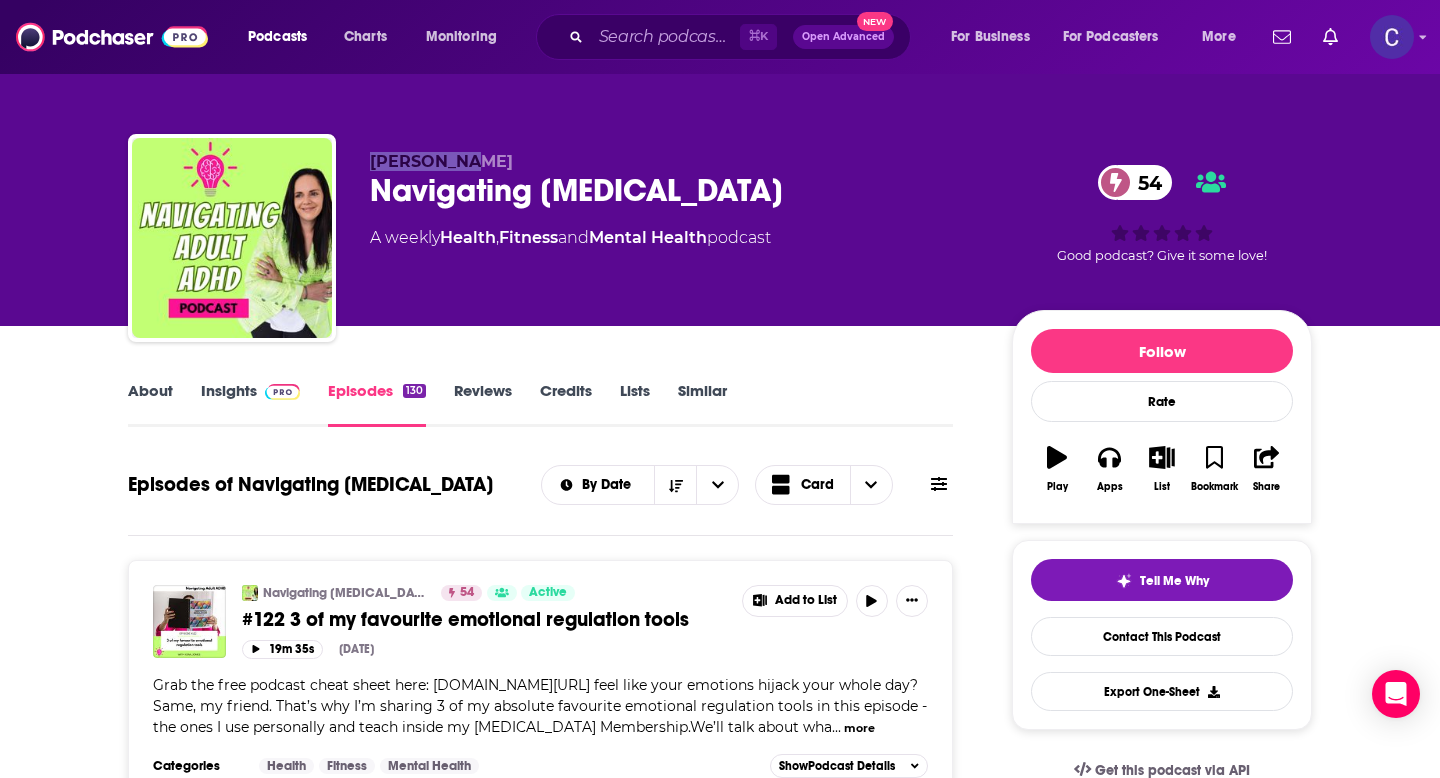 drag, startPoint x: 370, startPoint y: 155, endPoint x: 503, endPoint y: 155, distance: 133 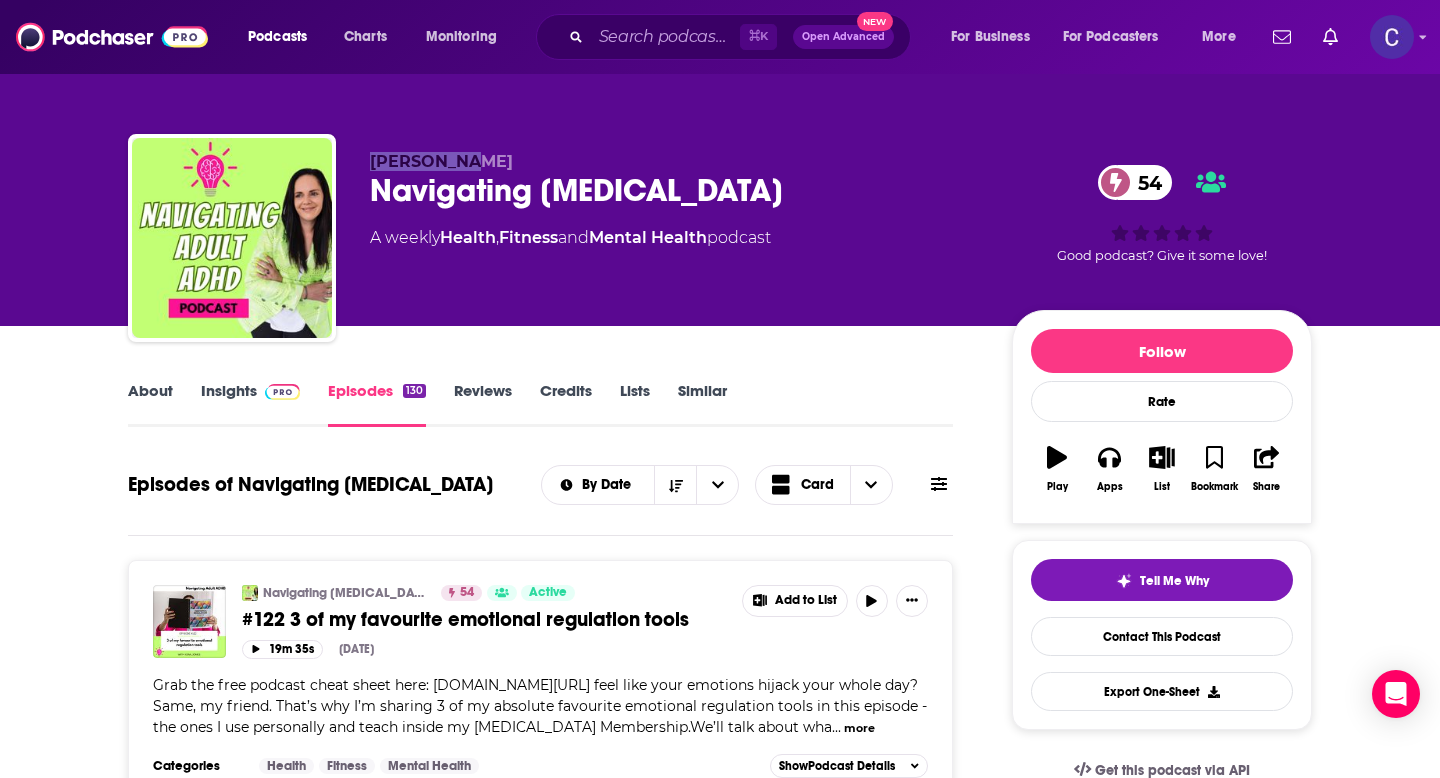click on "Insights" at bounding box center [250, 404] 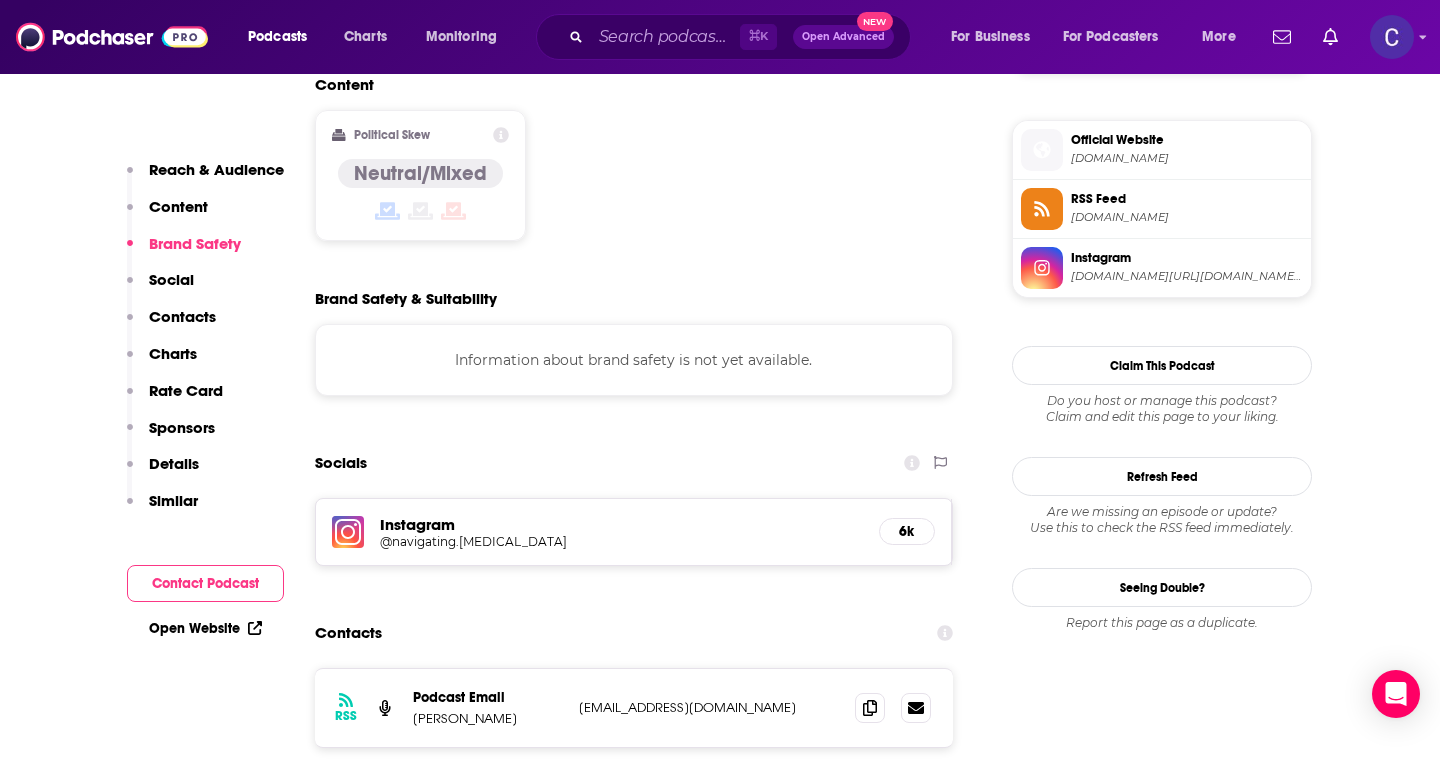 scroll, scrollTop: 1642, scrollLeft: 0, axis: vertical 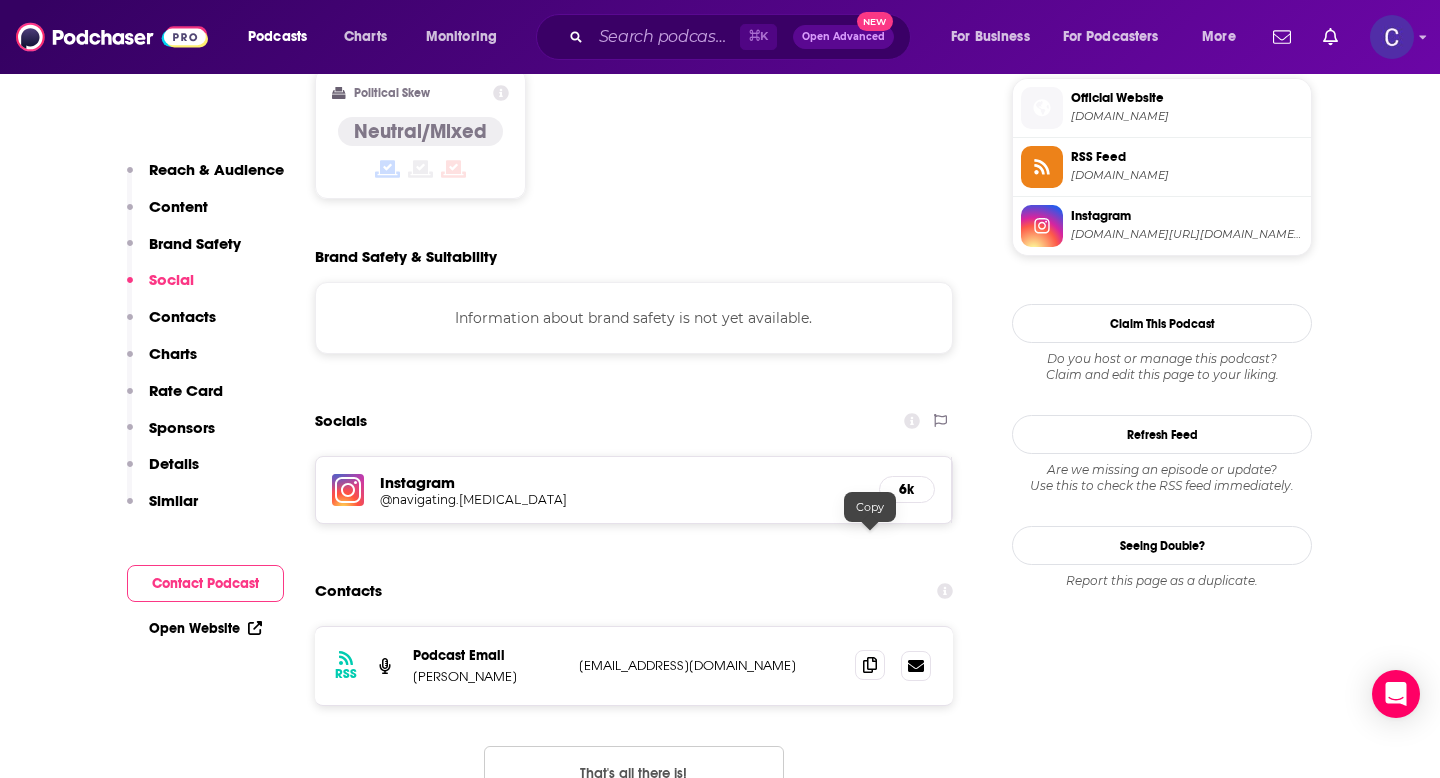 click 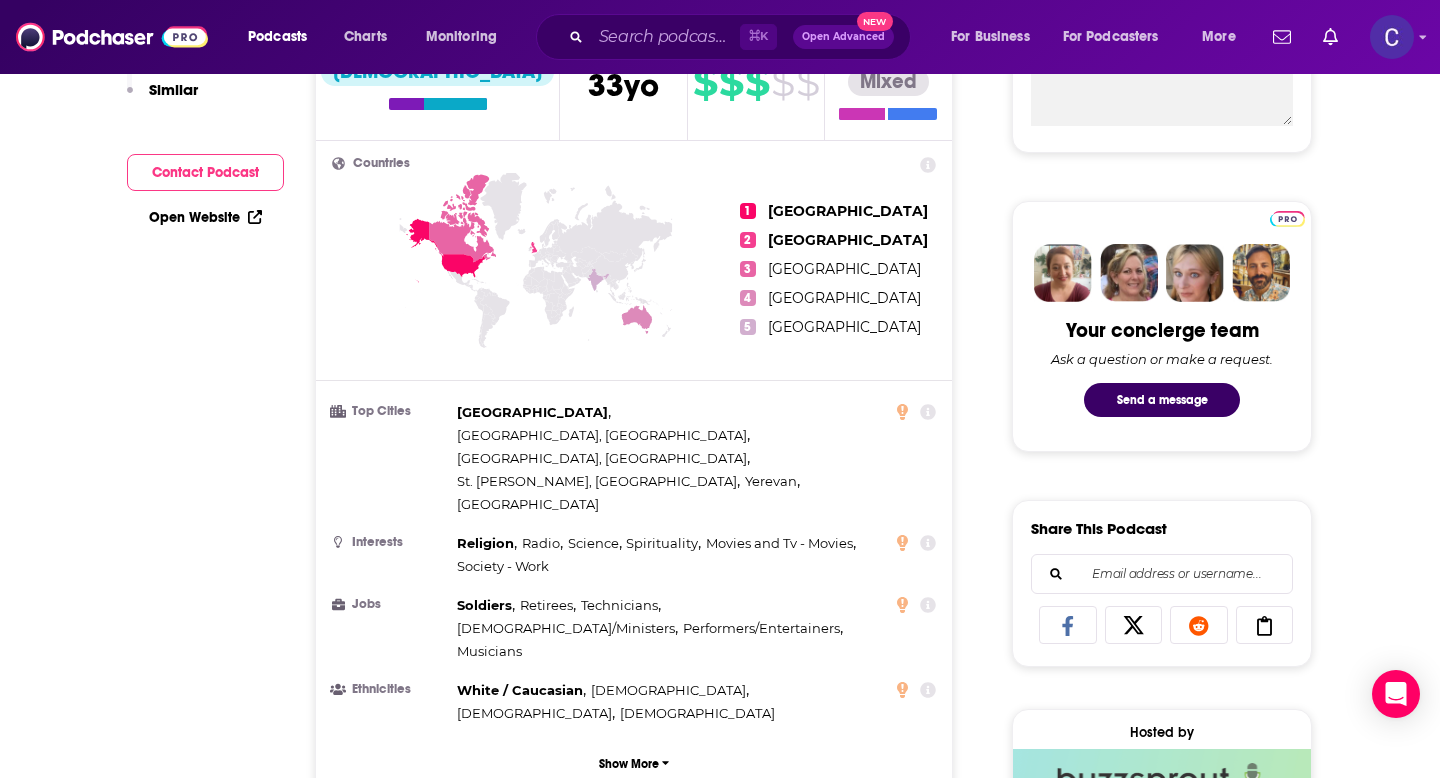 scroll, scrollTop: 0, scrollLeft: 0, axis: both 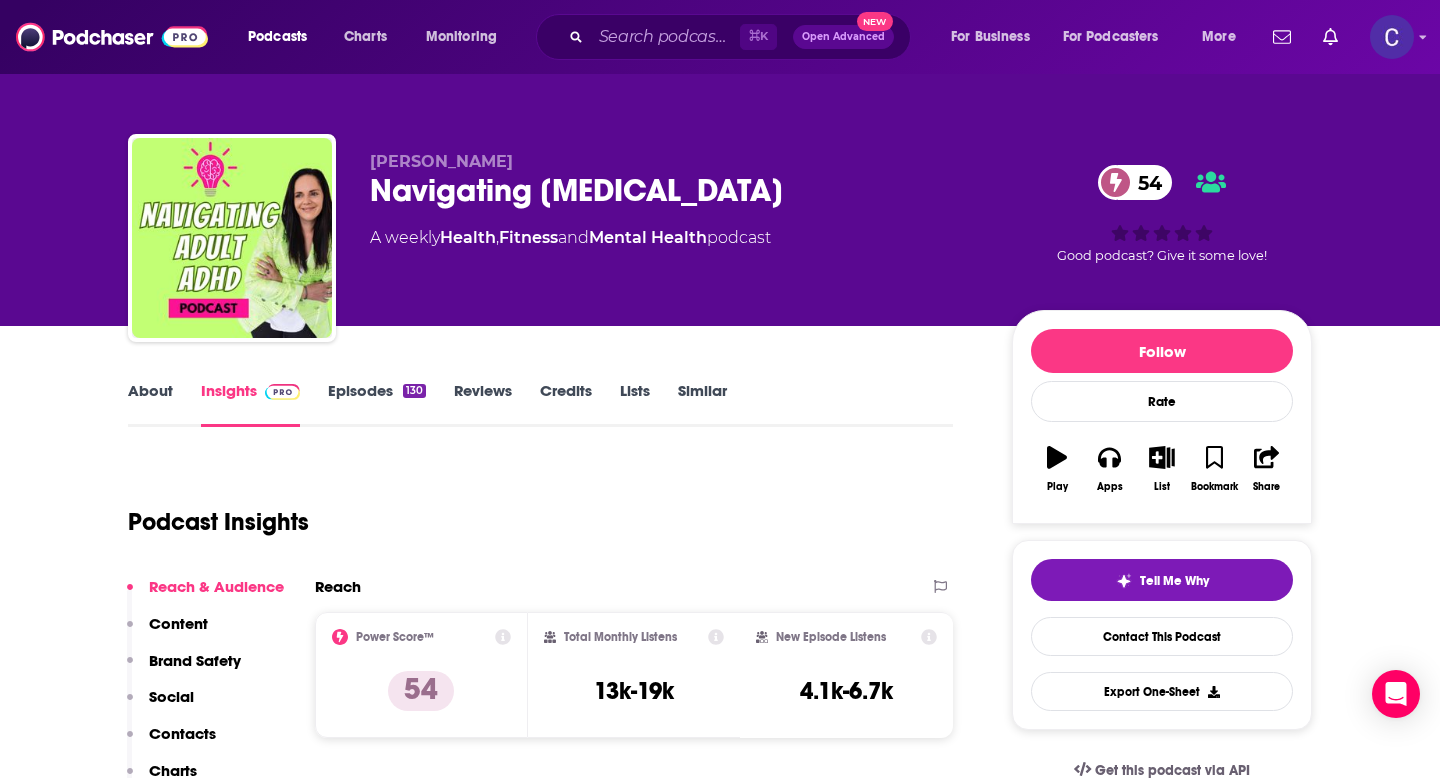 click on "Similar" at bounding box center [702, 404] 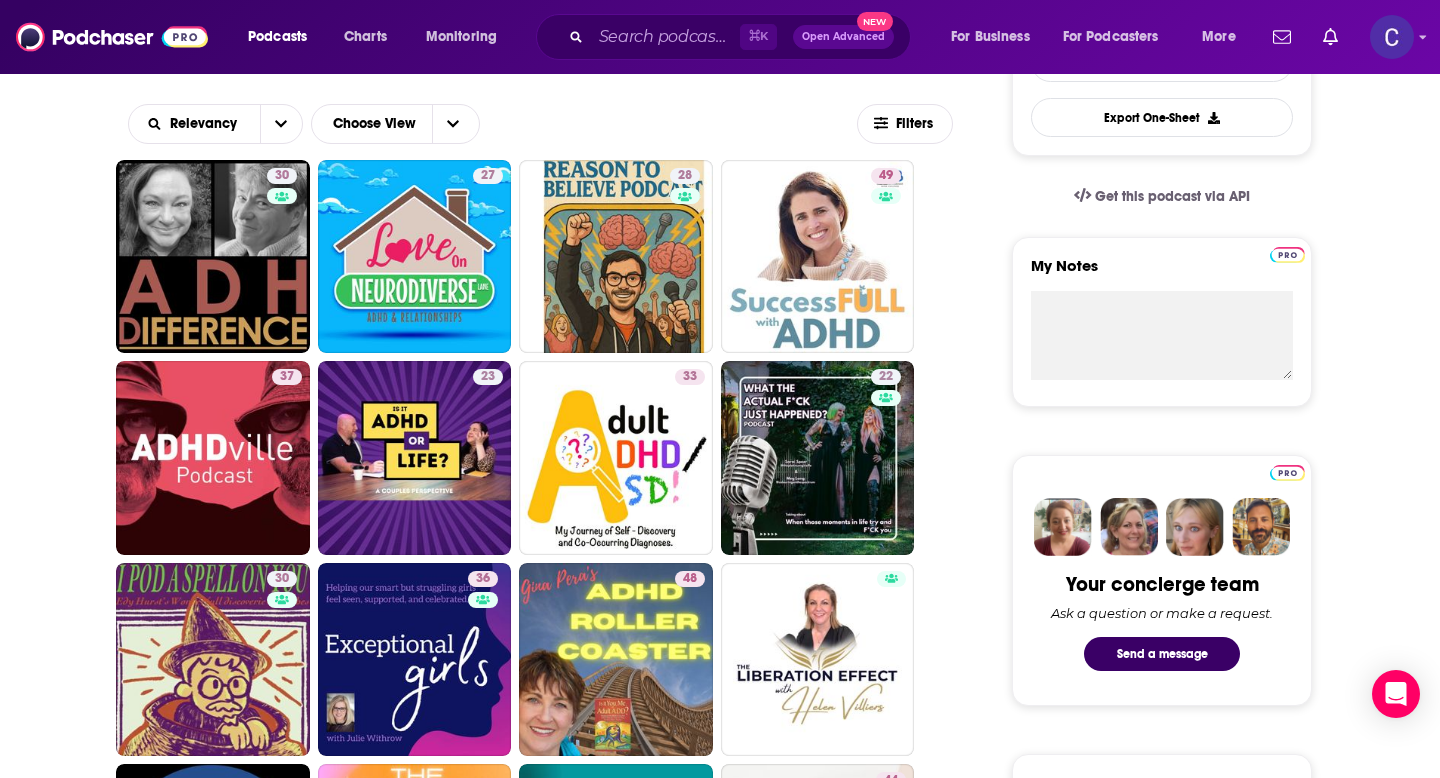 scroll, scrollTop: 575, scrollLeft: 0, axis: vertical 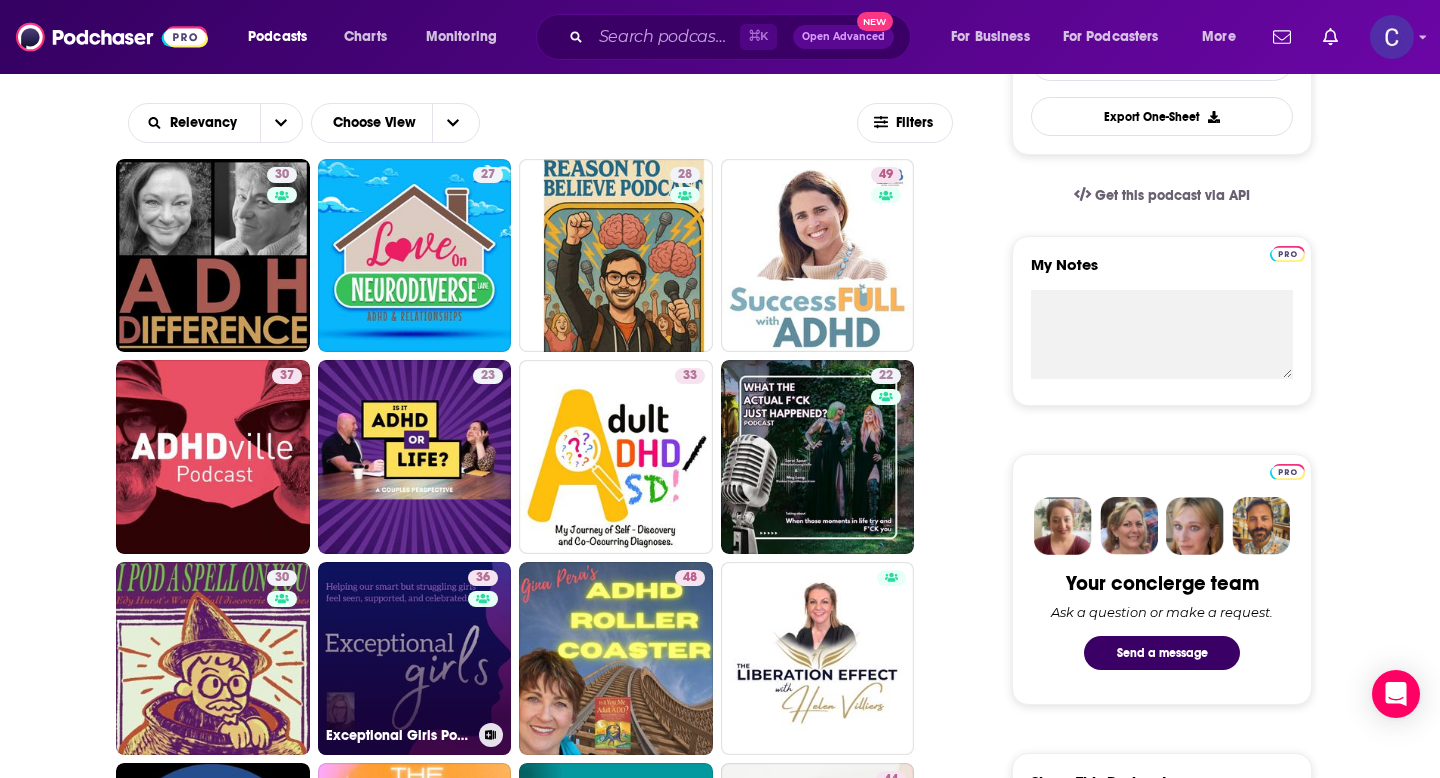 click on "36 Exceptional Girls Podcast: Helping our smart but struggling girls feel seen, supported, and celebrated" at bounding box center [415, 659] 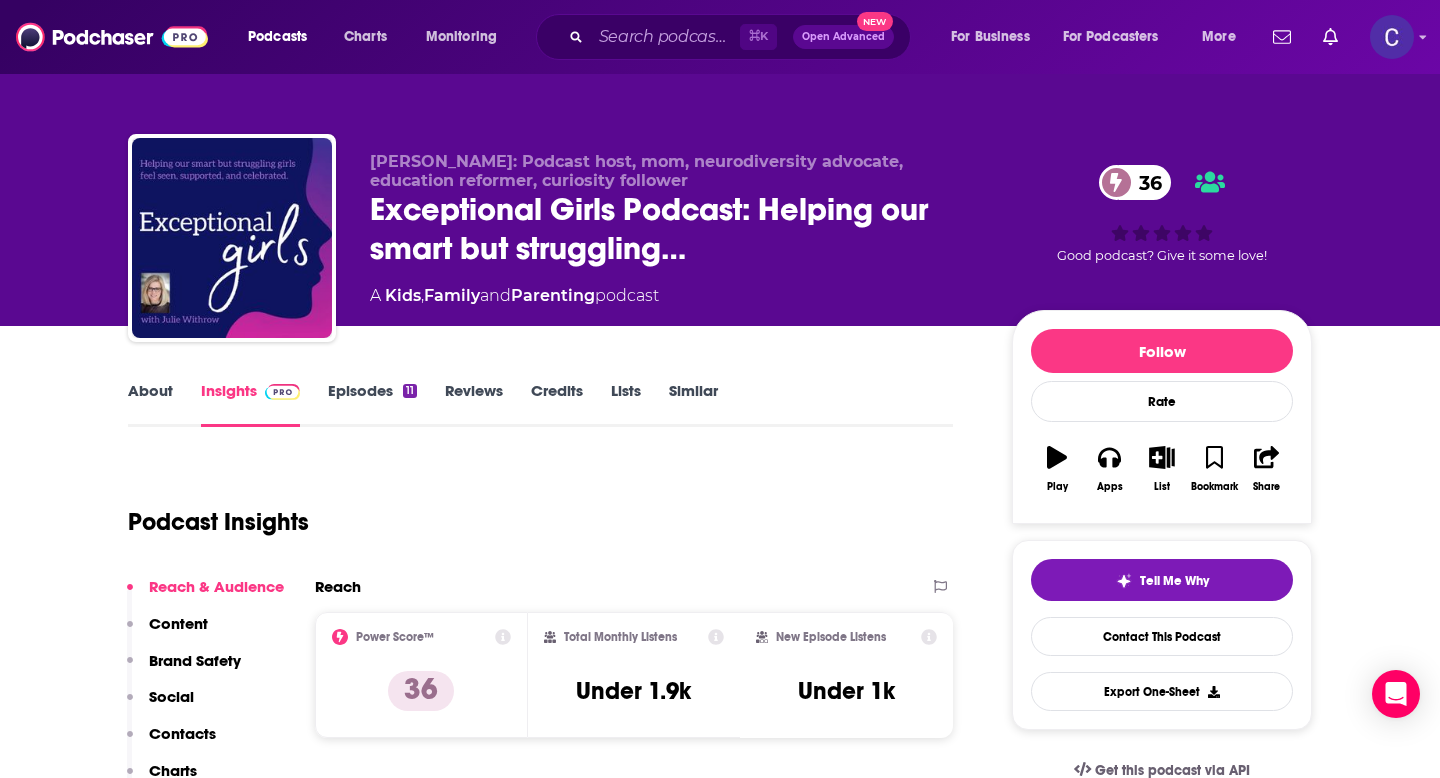 click on "Similar" at bounding box center (693, 404) 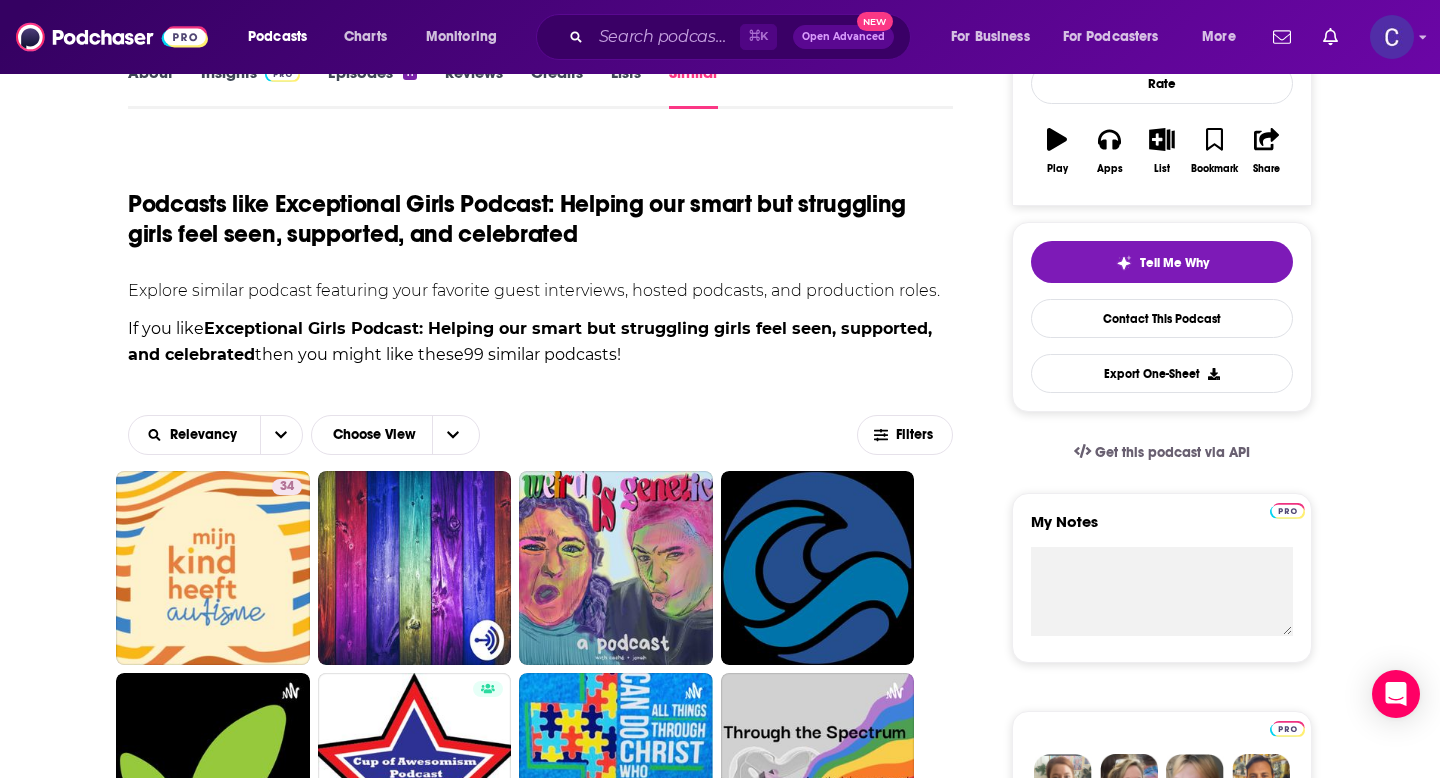 scroll, scrollTop: 0, scrollLeft: 0, axis: both 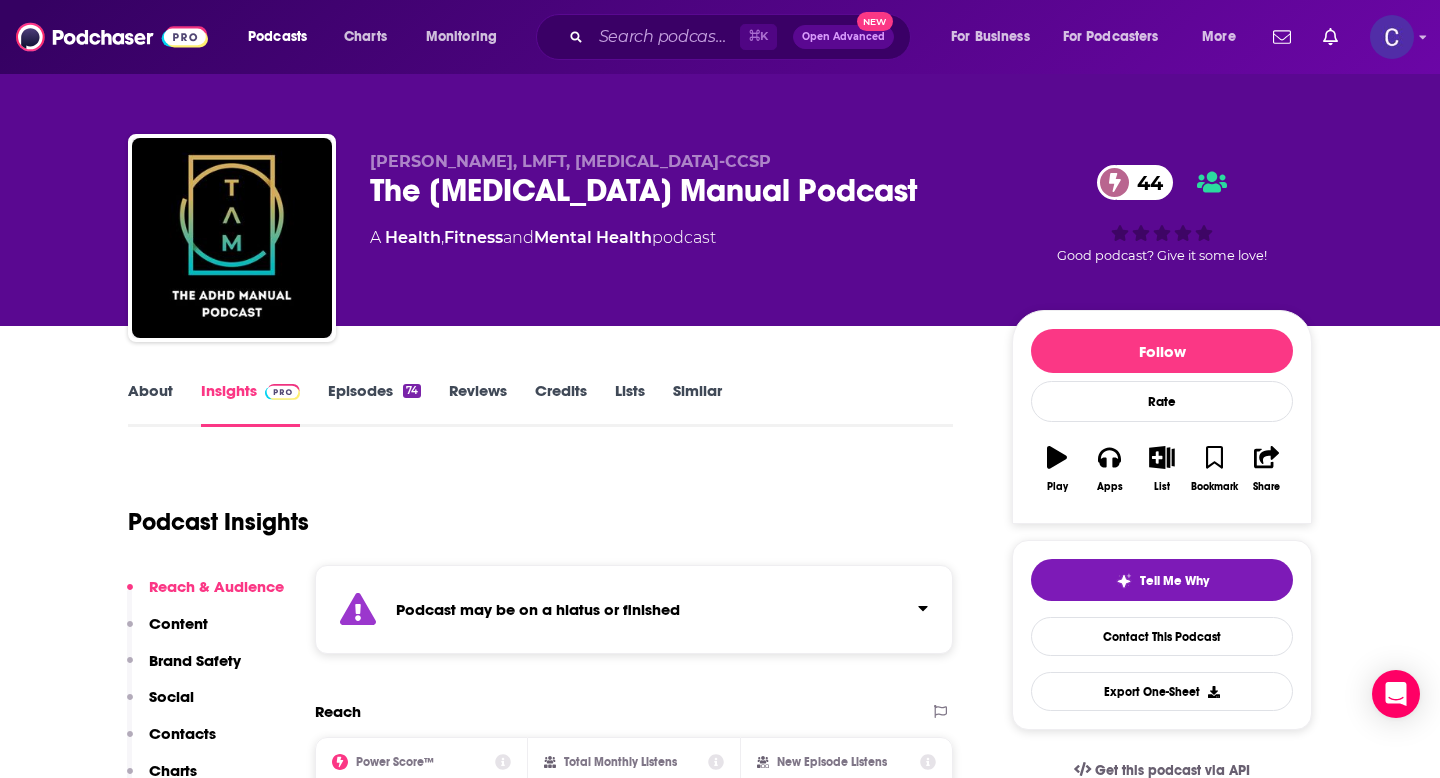 click on "Similar" at bounding box center [697, 404] 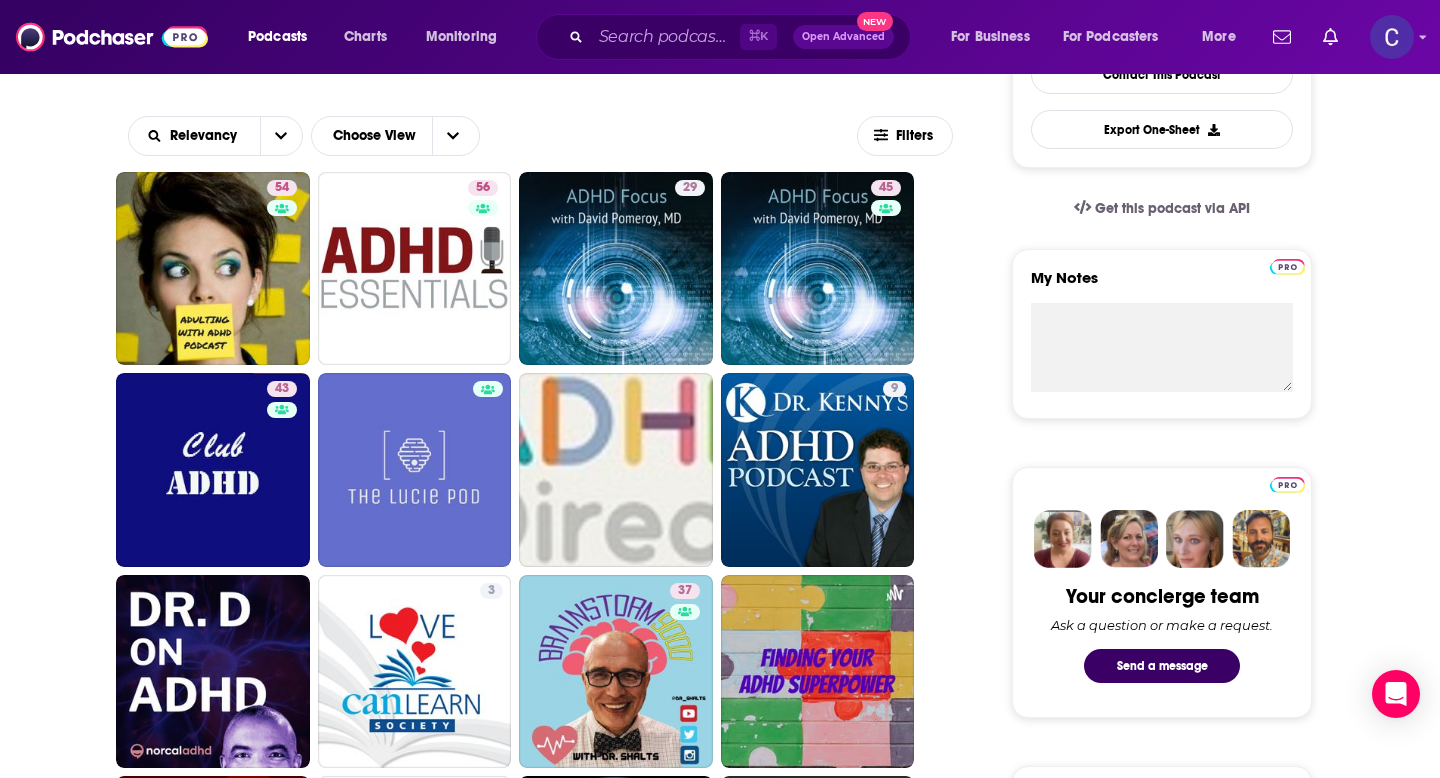 scroll, scrollTop: 569, scrollLeft: 0, axis: vertical 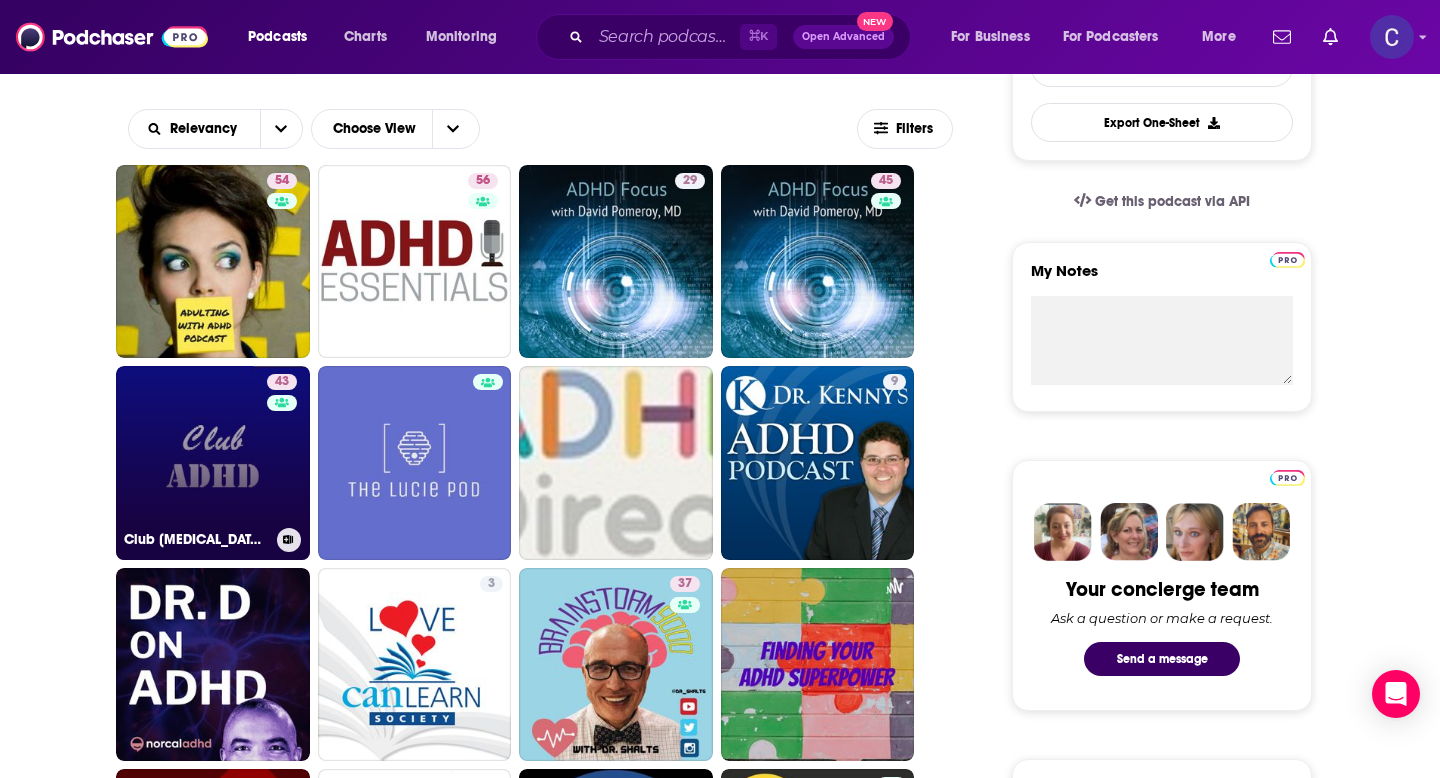 click on "43 Club ADHD The Podcast" at bounding box center [213, 463] 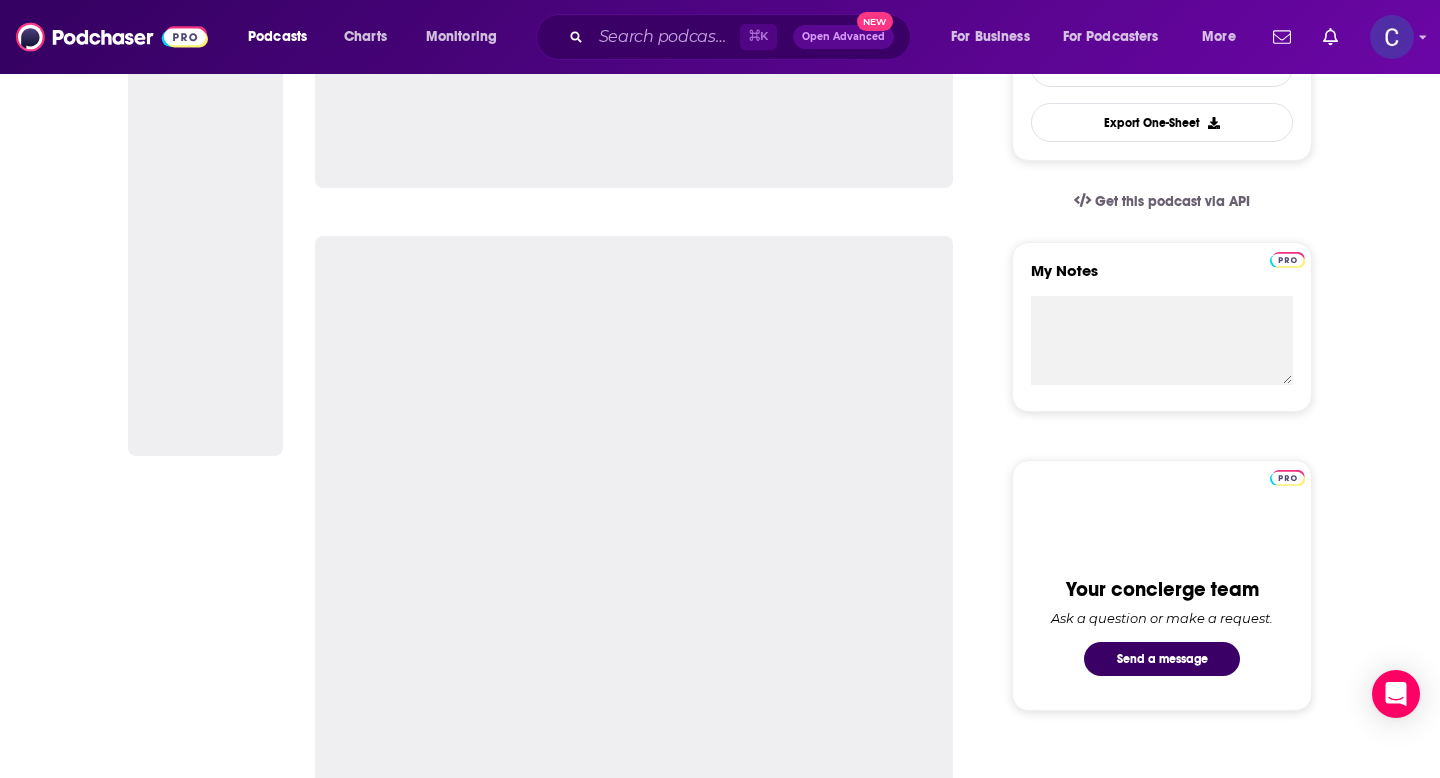 scroll, scrollTop: 0, scrollLeft: 0, axis: both 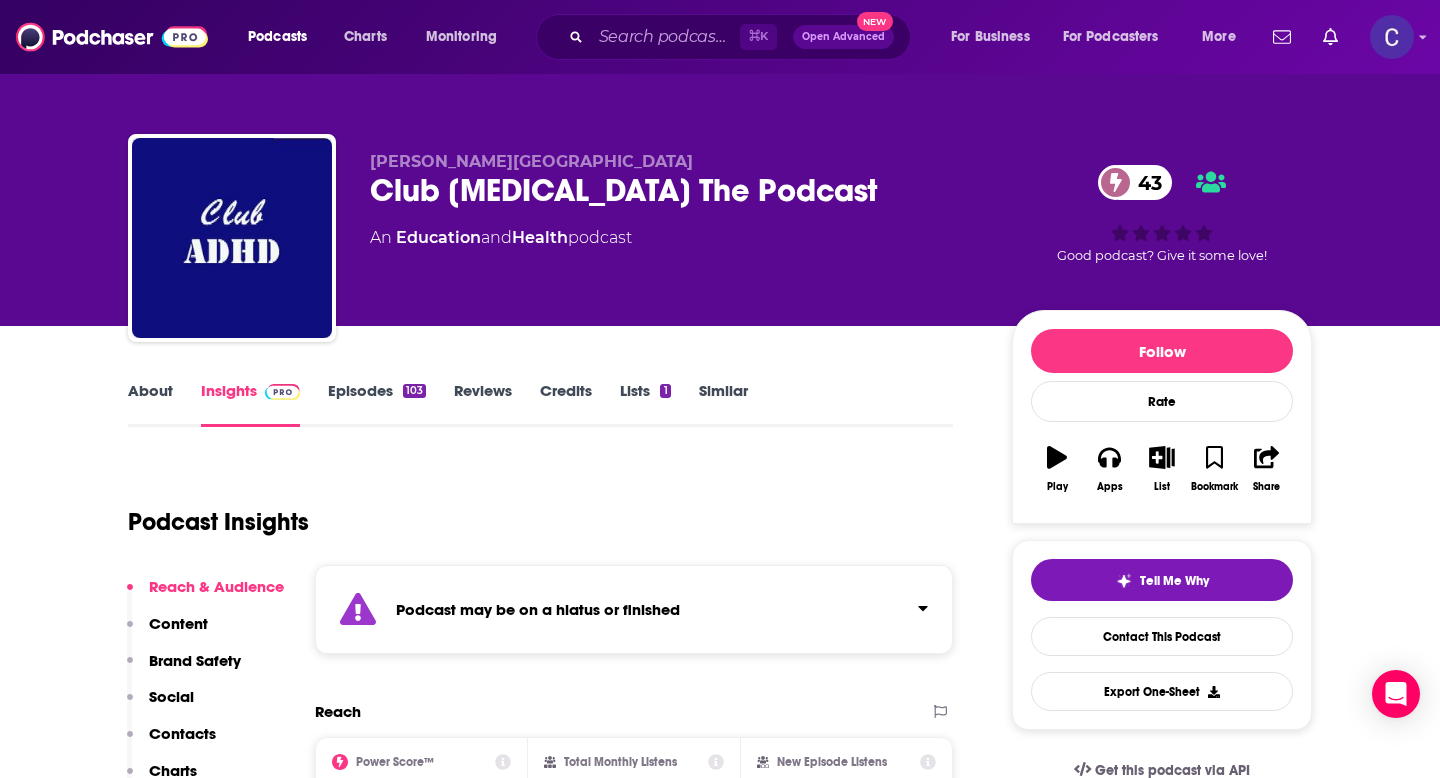 click on "Similar" at bounding box center [723, 404] 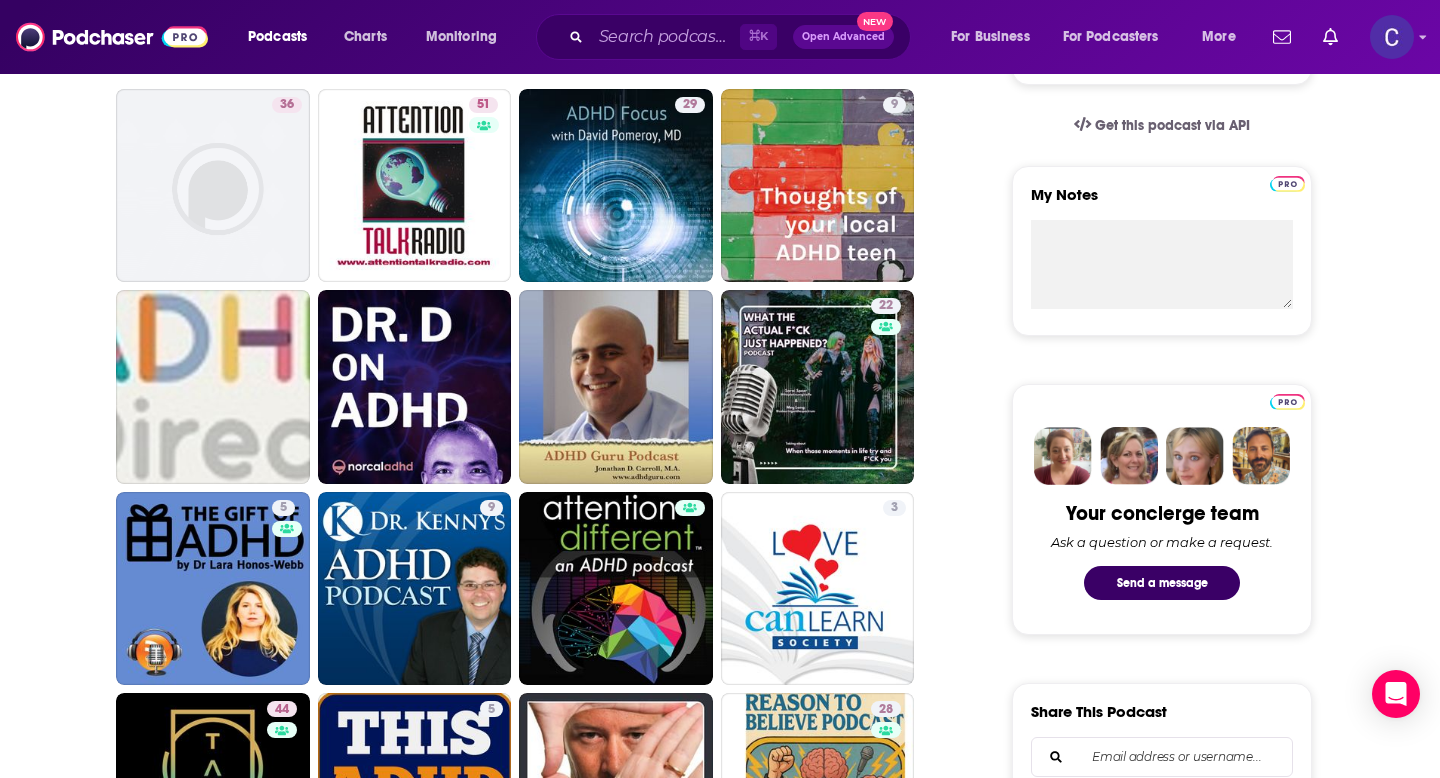 scroll, scrollTop: 646, scrollLeft: 0, axis: vertical 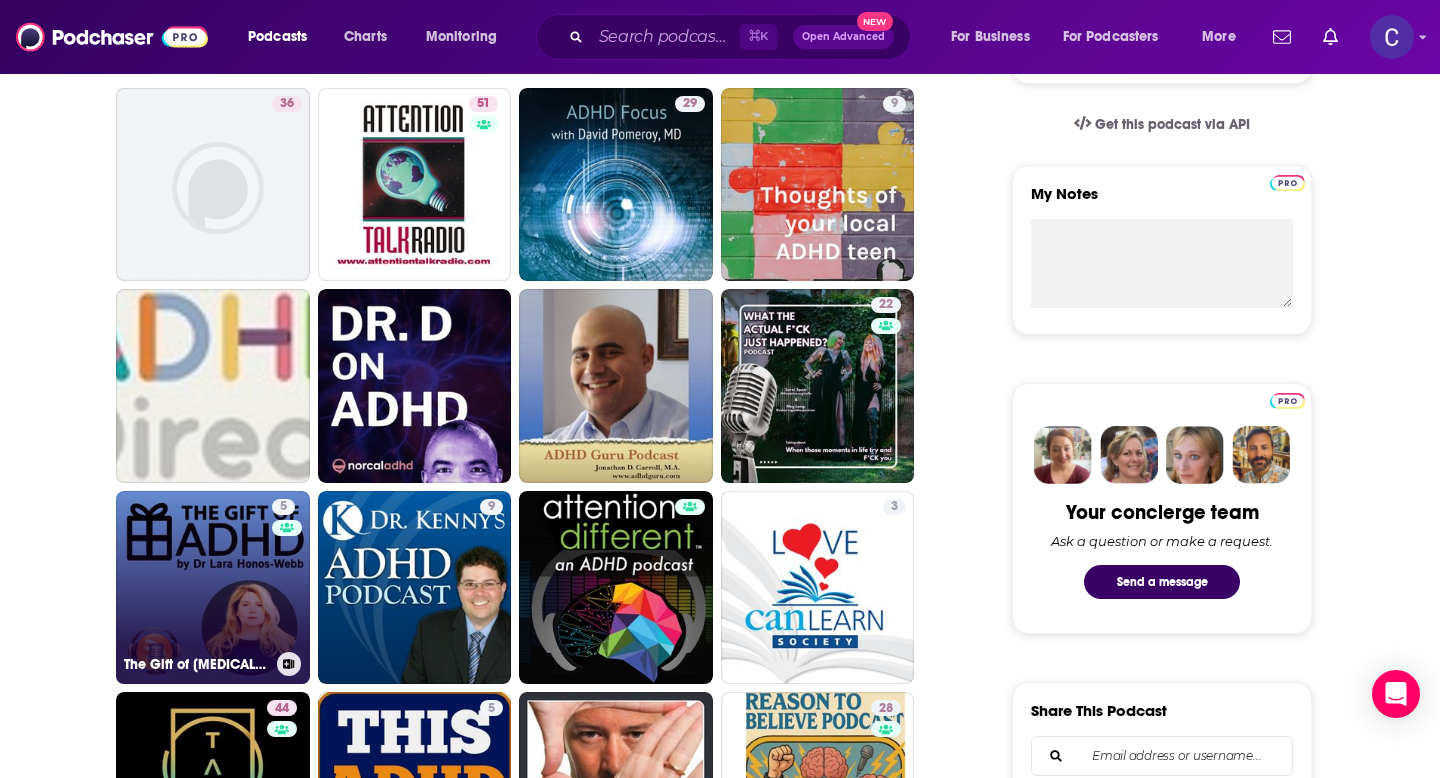 click on "5 The Gift of ADHD" at bounding box center (213, 588) 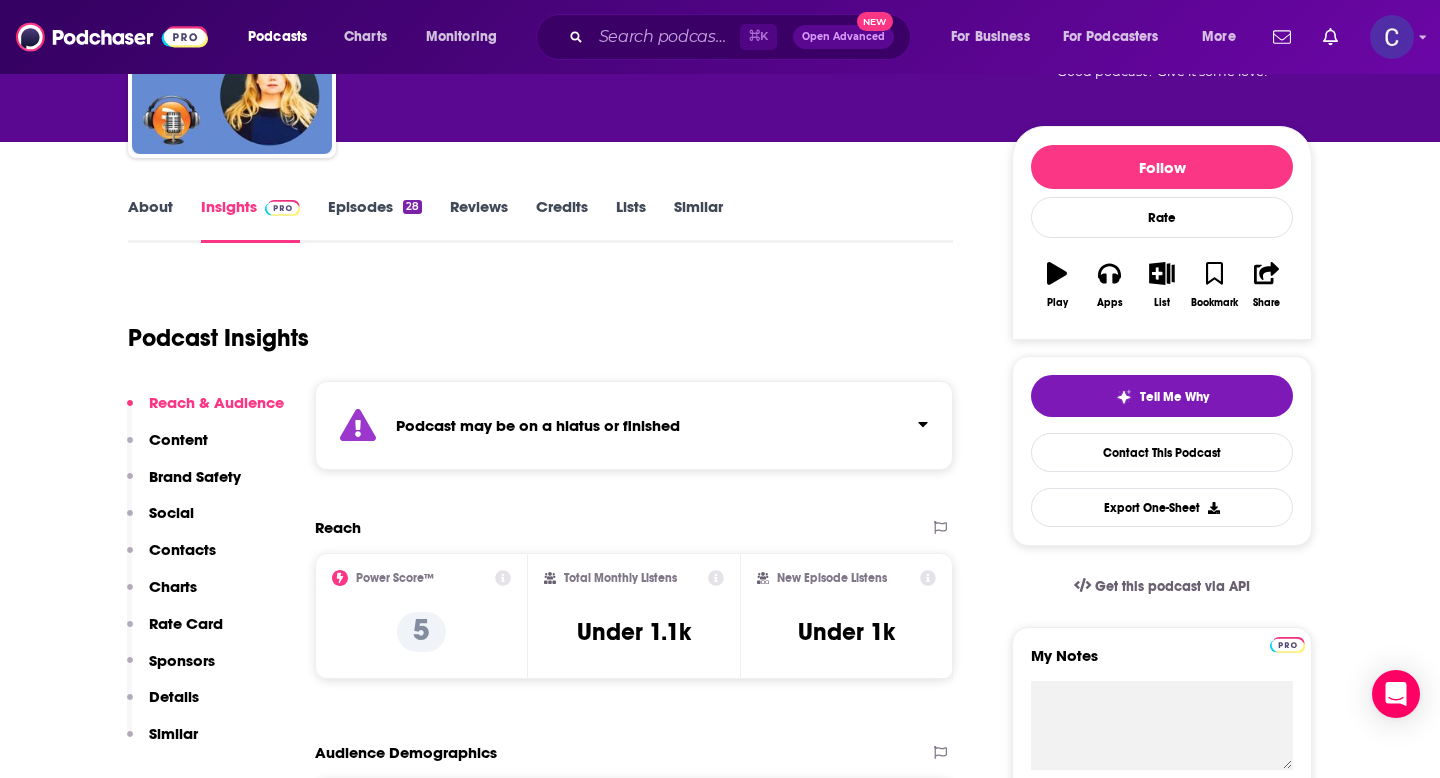 scroll, scrollTop: 185, scrollLeft: 0, axis: vertical 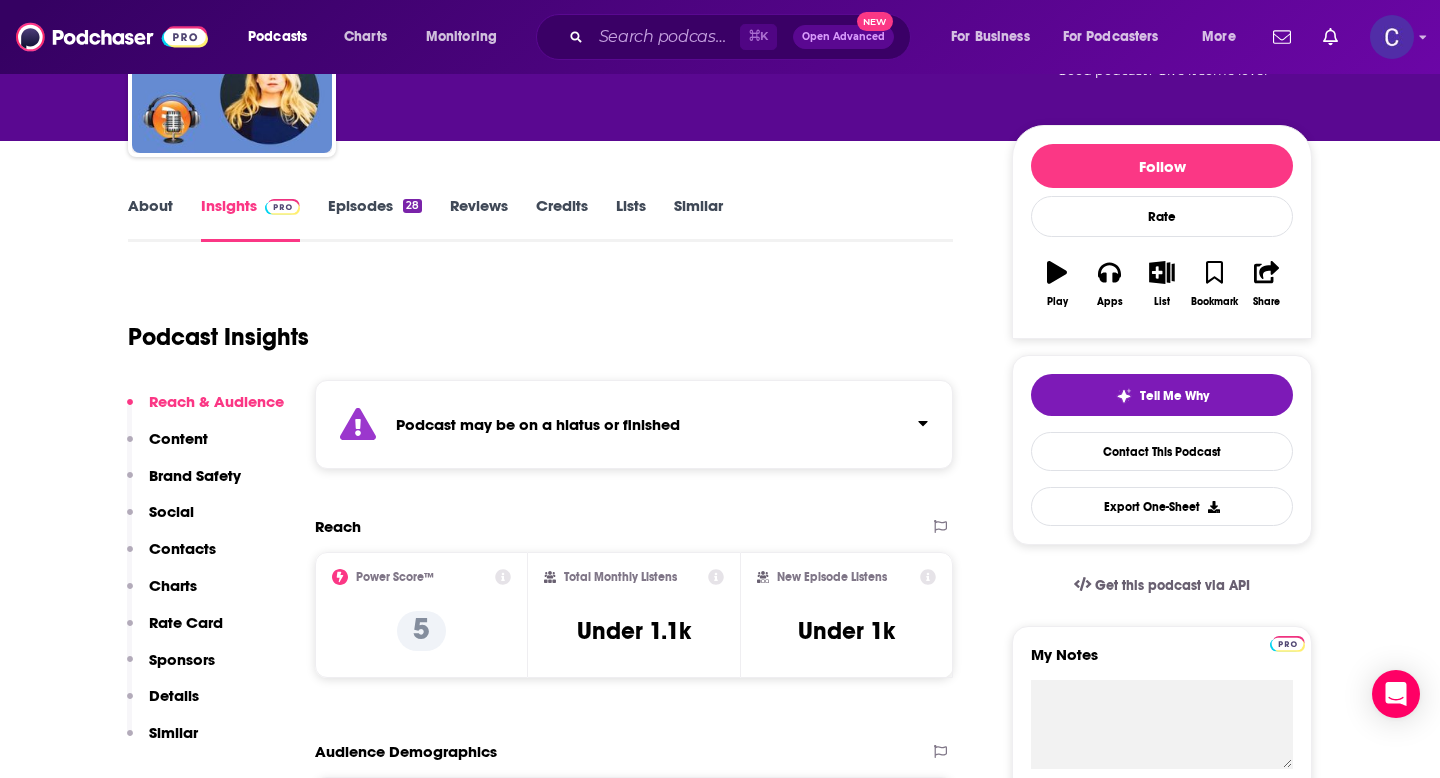 click on "Similar" at bounding box center (698, 219) 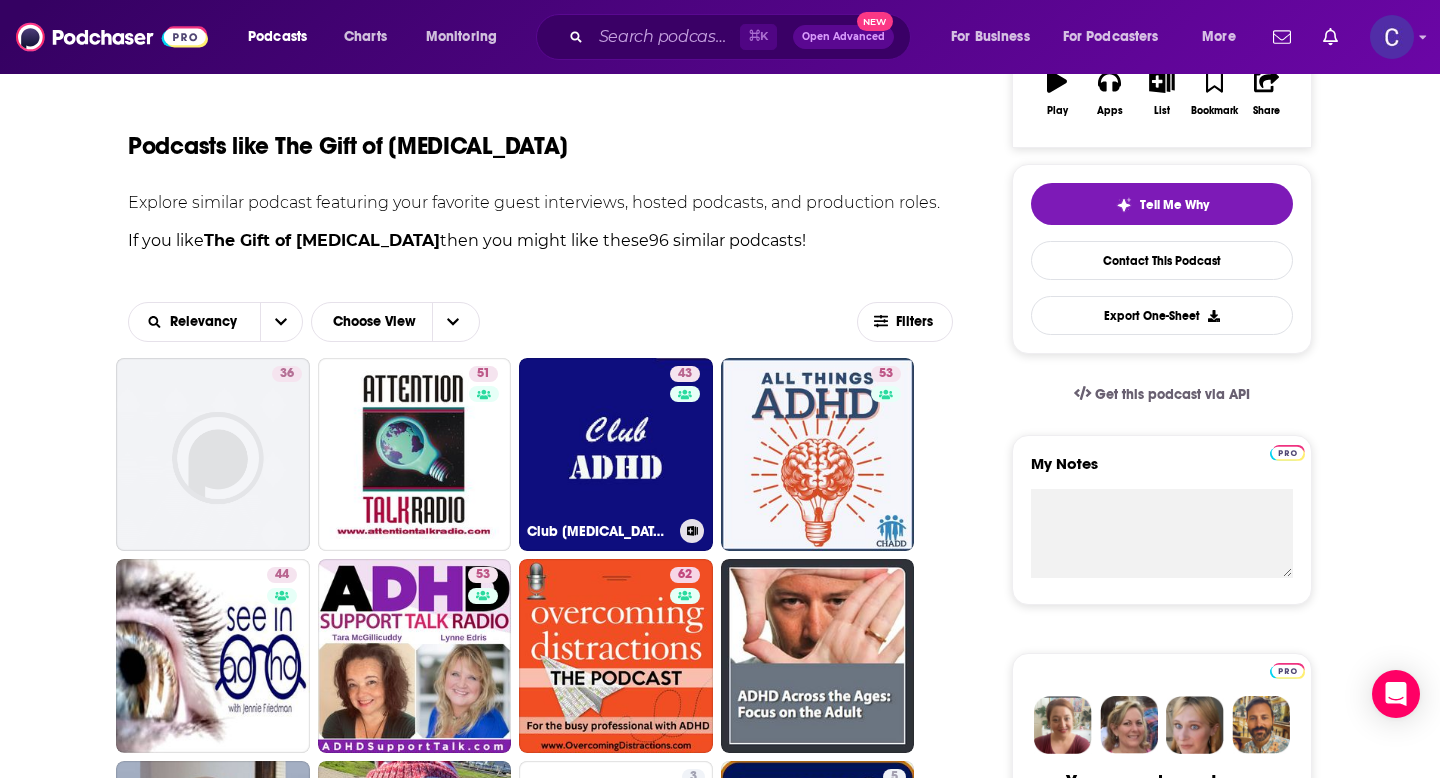 scroll, scrollTop: 559, scrollLeft: 0, axis: vertical 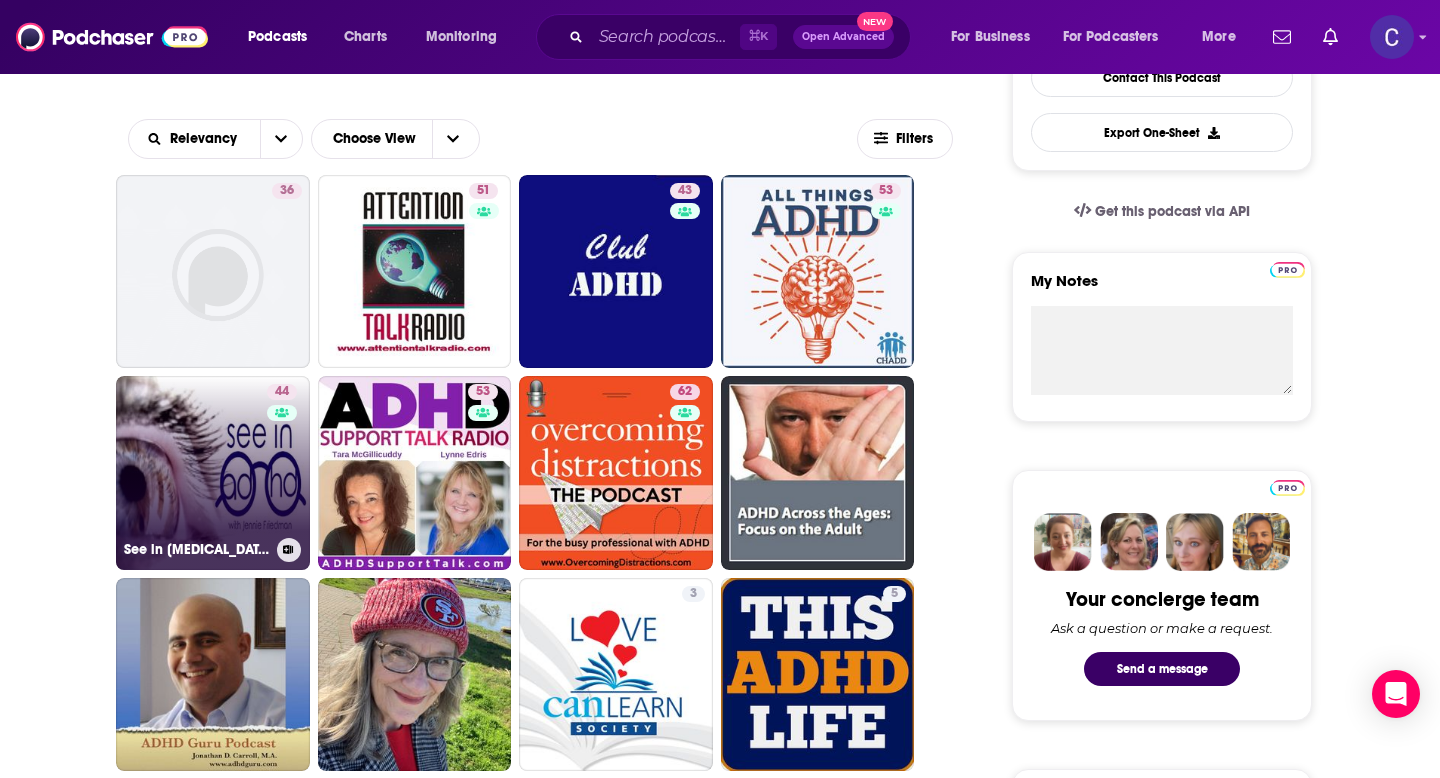 click on "44" at bounding box center [284, 461] 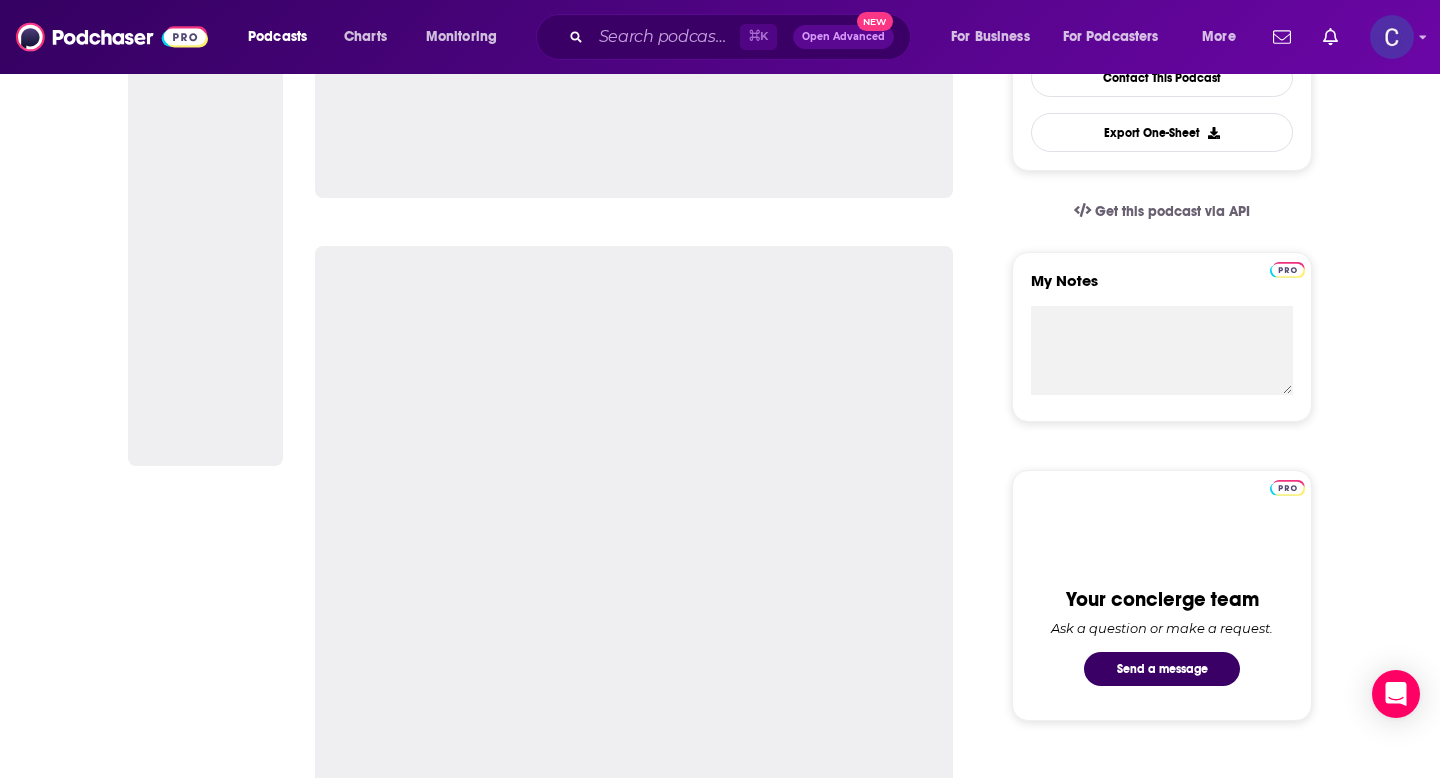 scroll, scrollTop: 0, scrollLeft: 0, axis: both 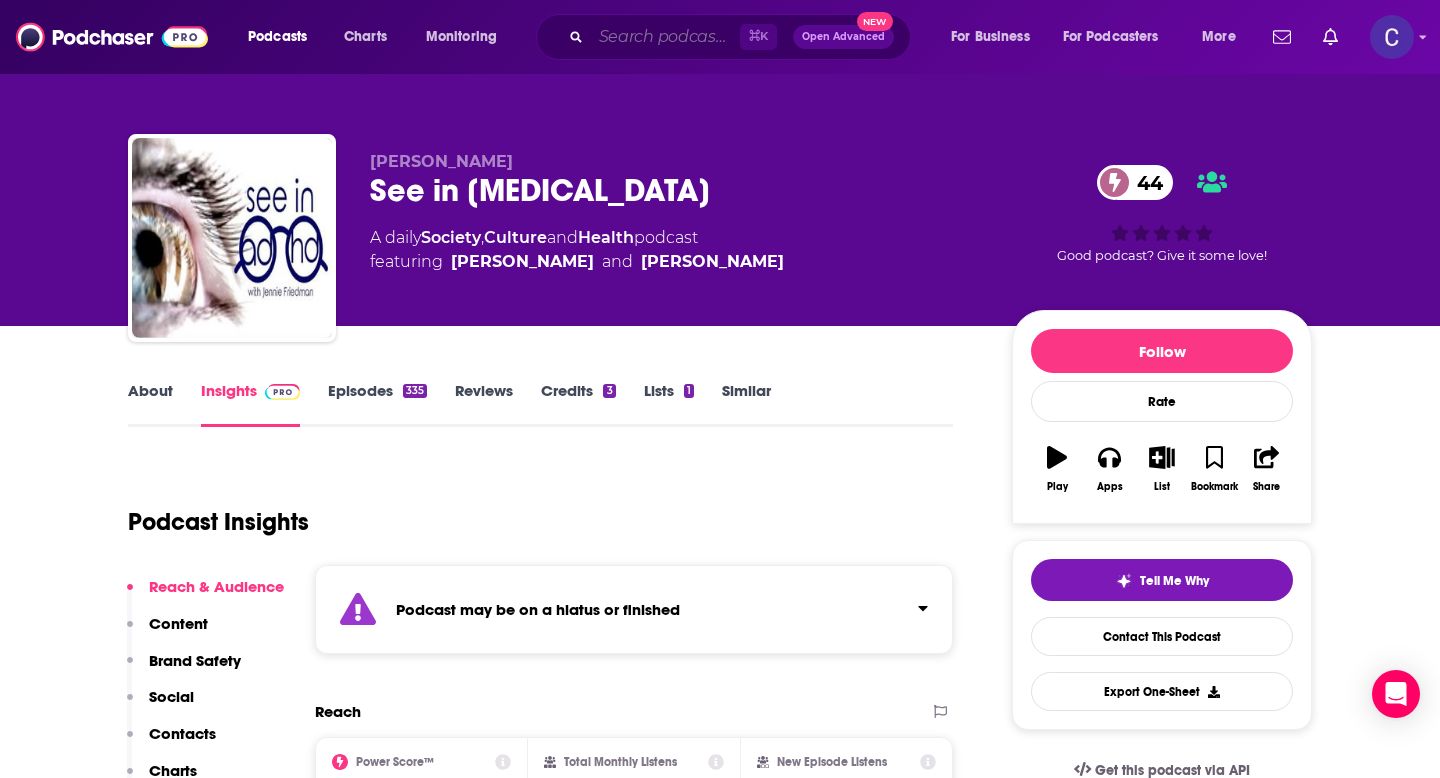 click at bounding box center [665, 37] 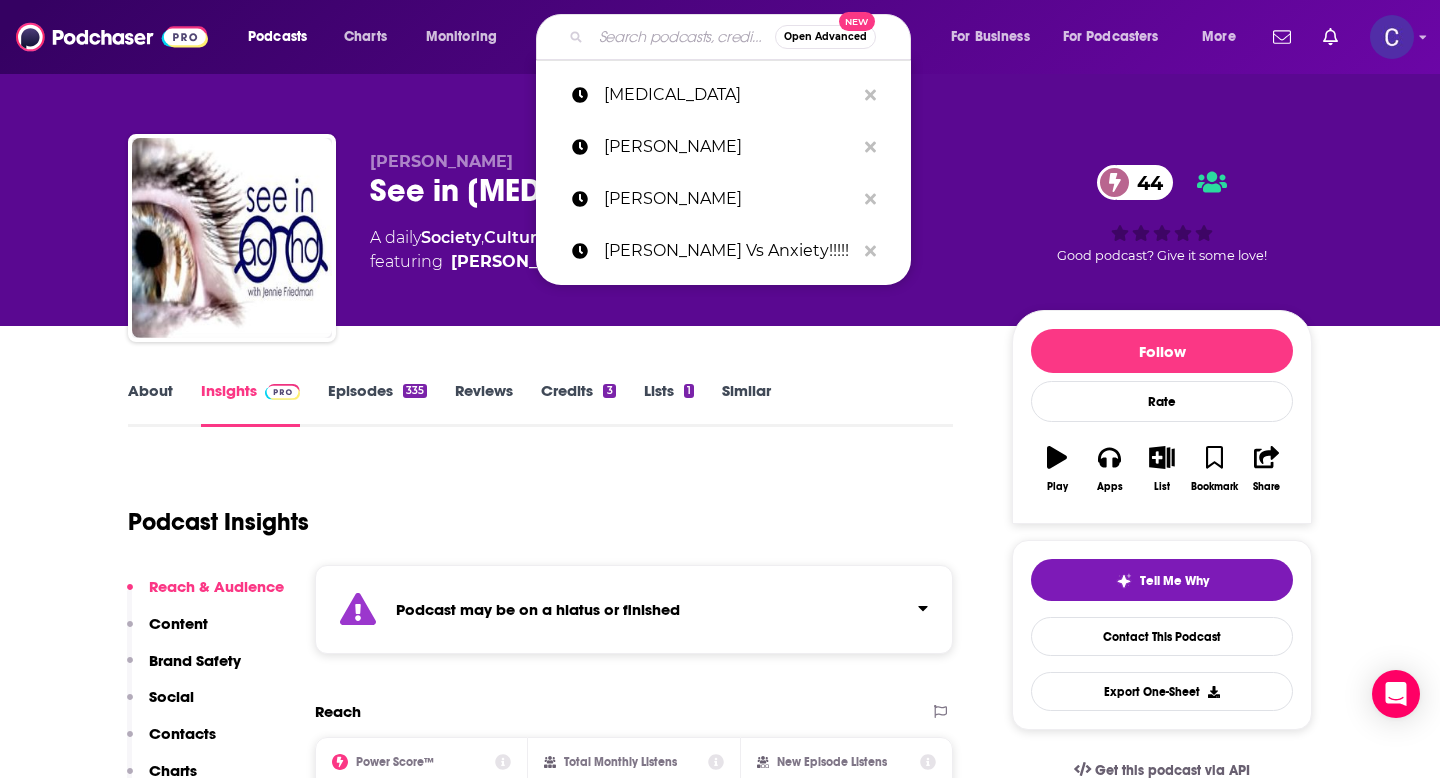 type on "l" 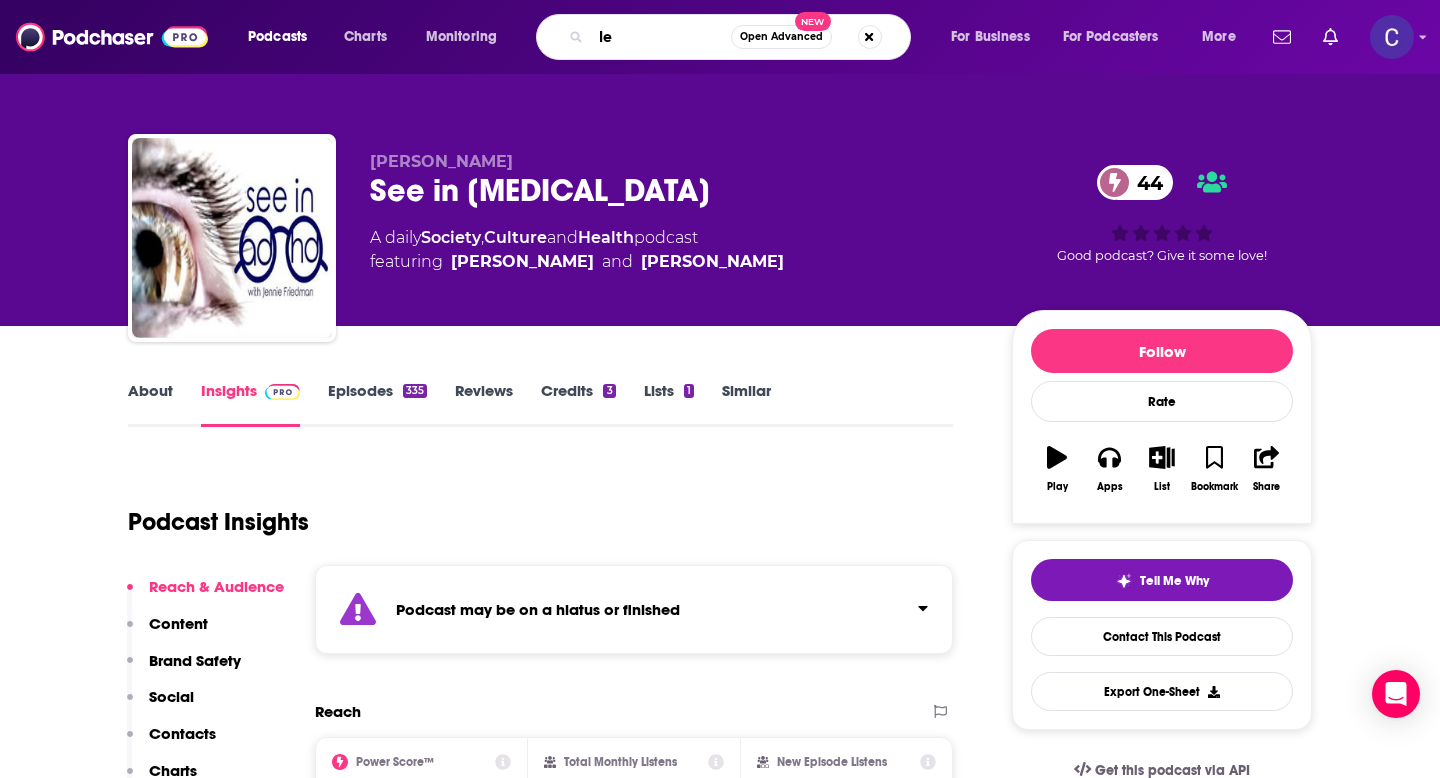 type on "l" 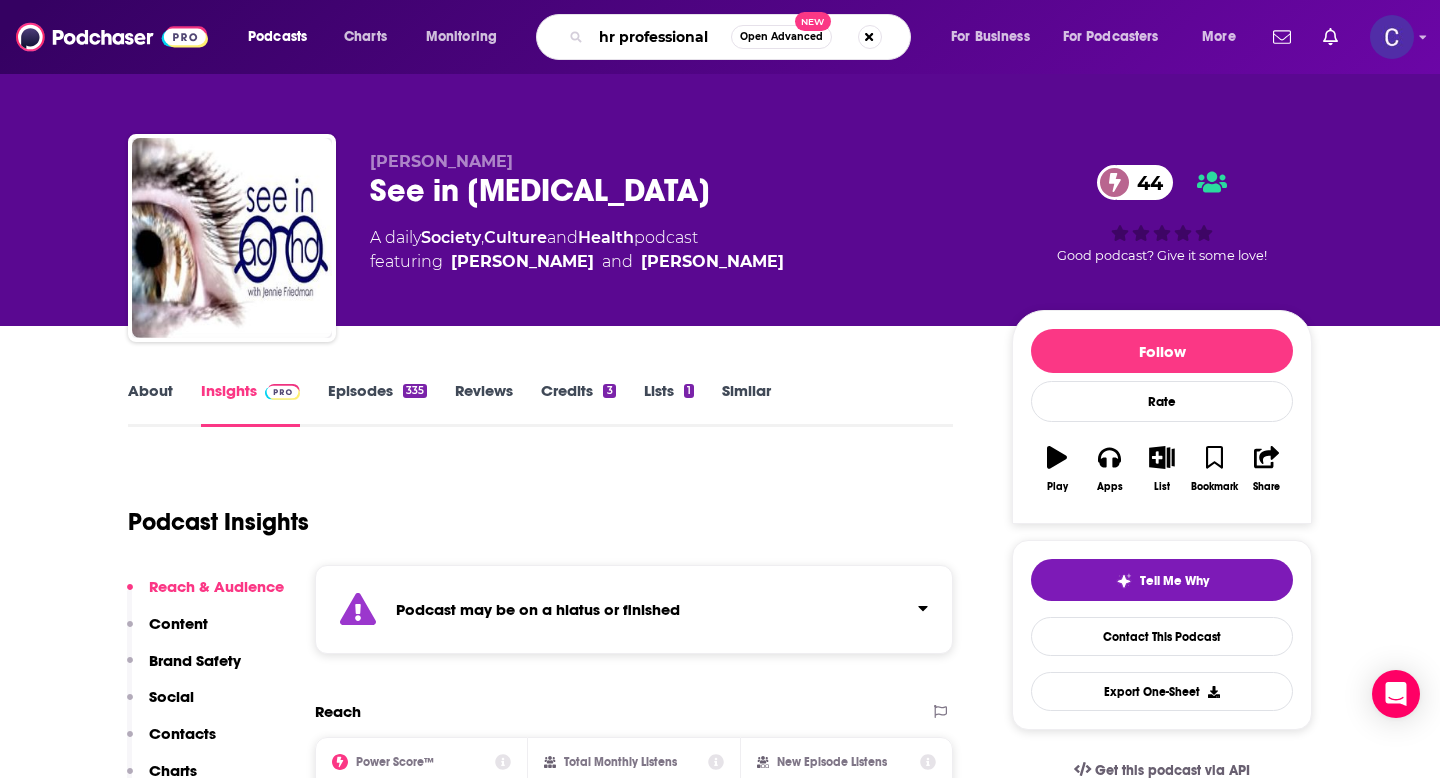 type on "hr professionals" 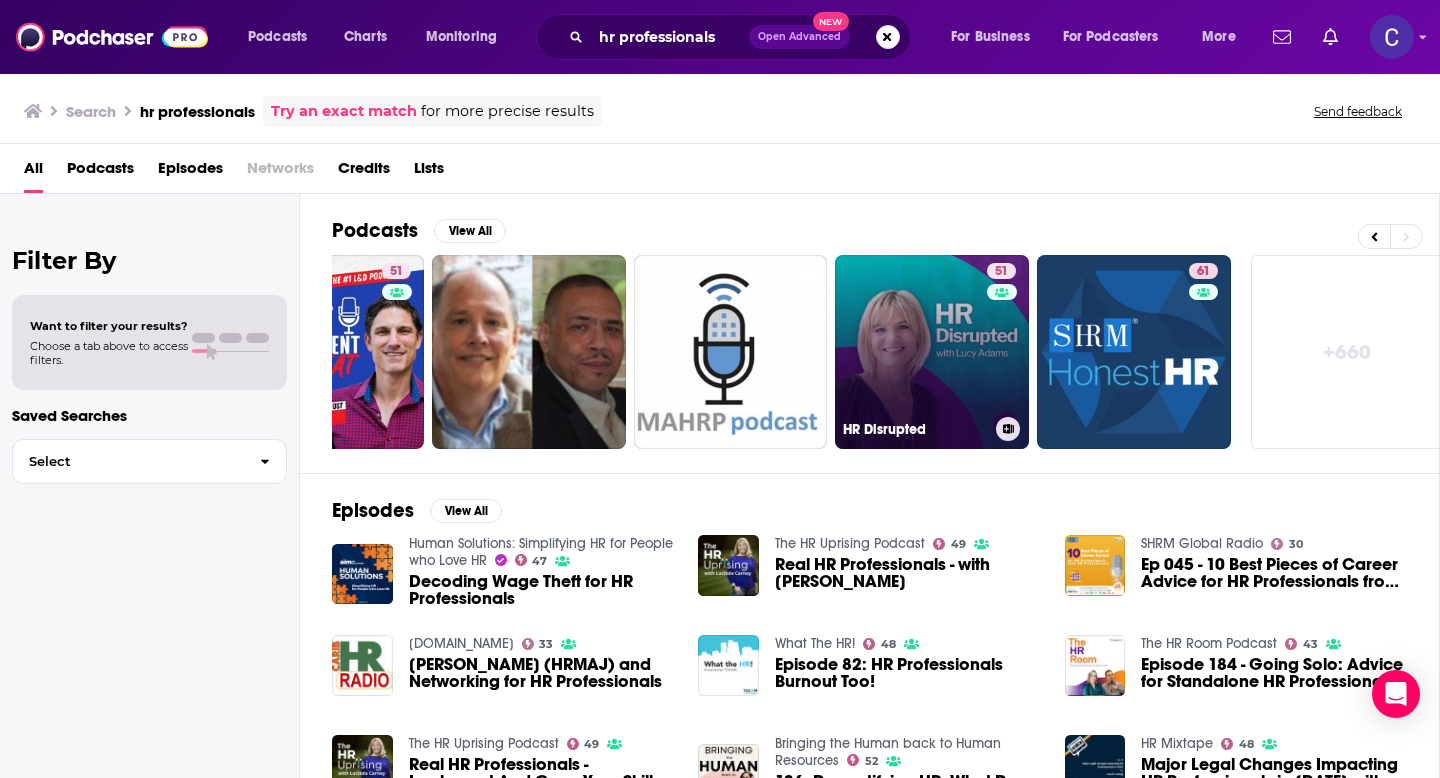 scroll, scrollTop: 0, scrollLeft: 729, axis: horizontal 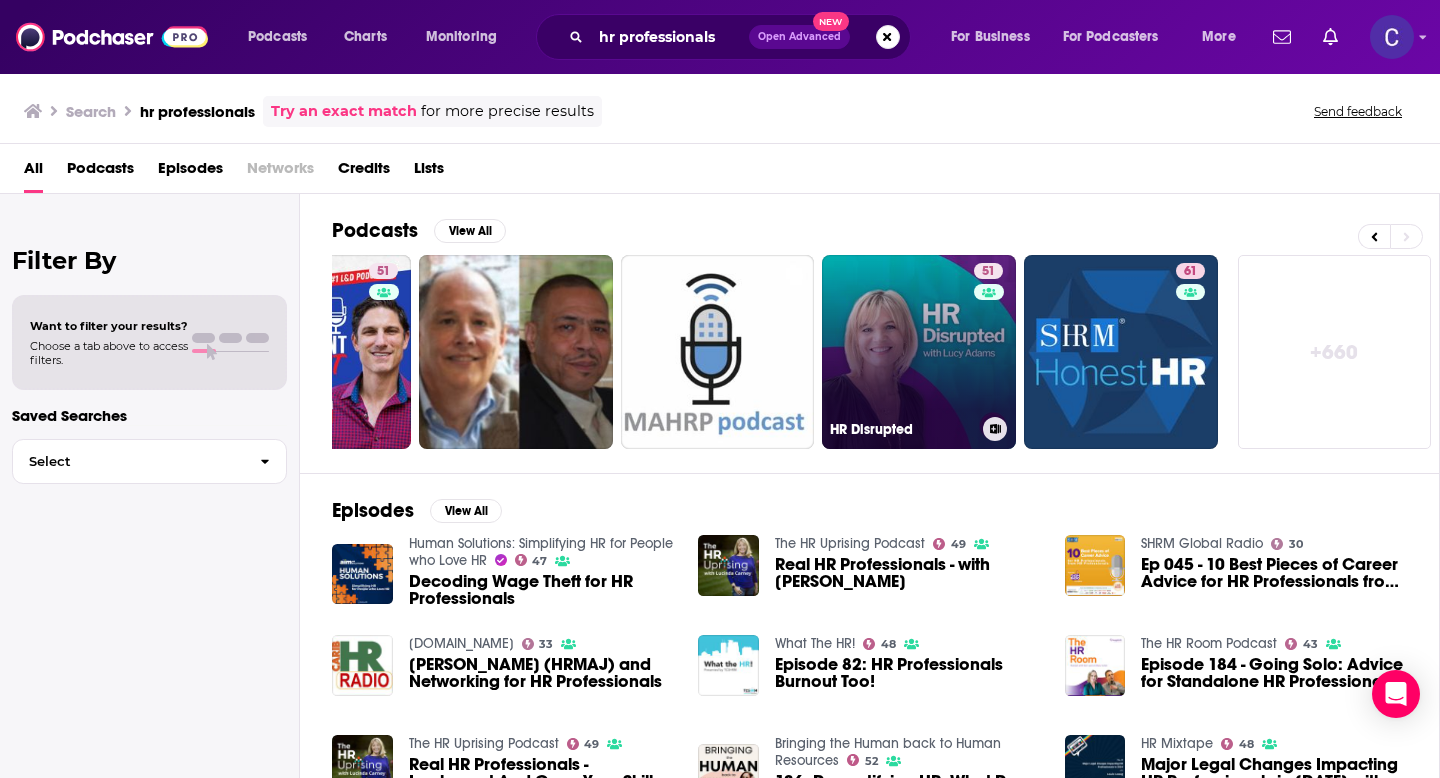 click on "51 HR Disrupted" at bounding box center [919, 352] 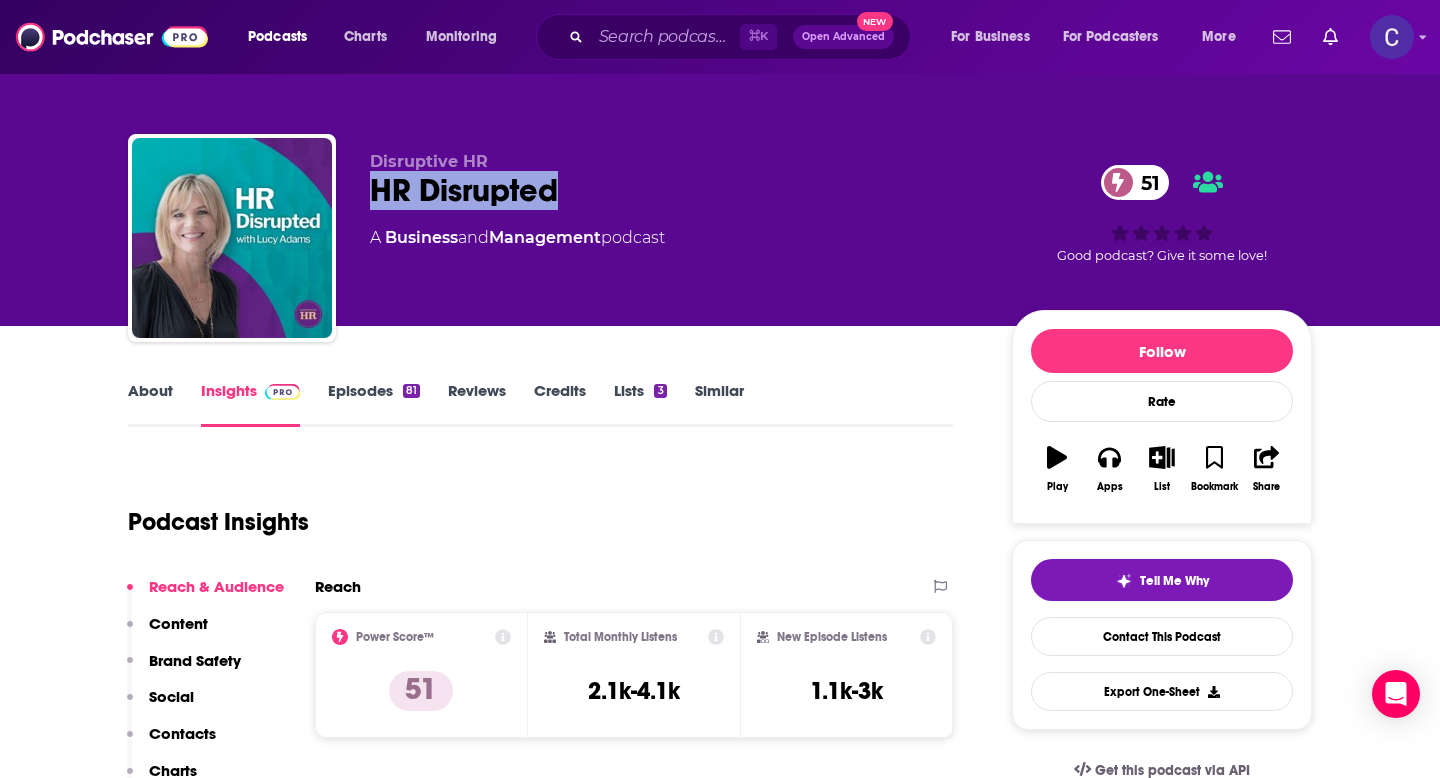 drag, startPoint x: 367, startPoint y: 201, endPoint x: 670, endPoint y: 201, distance: 303 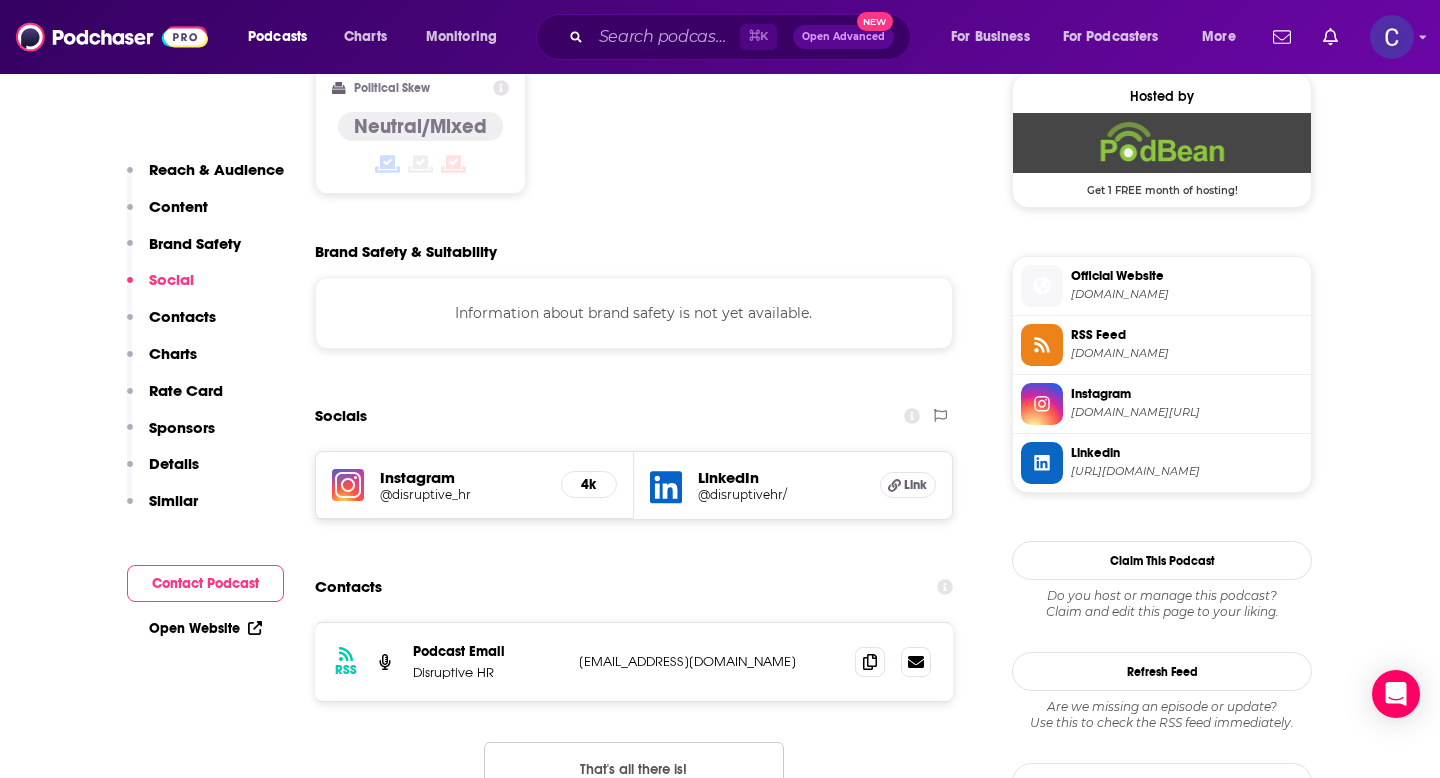 scroll, scrollTop: 1625, scrollLeft: 0, axis: vertical 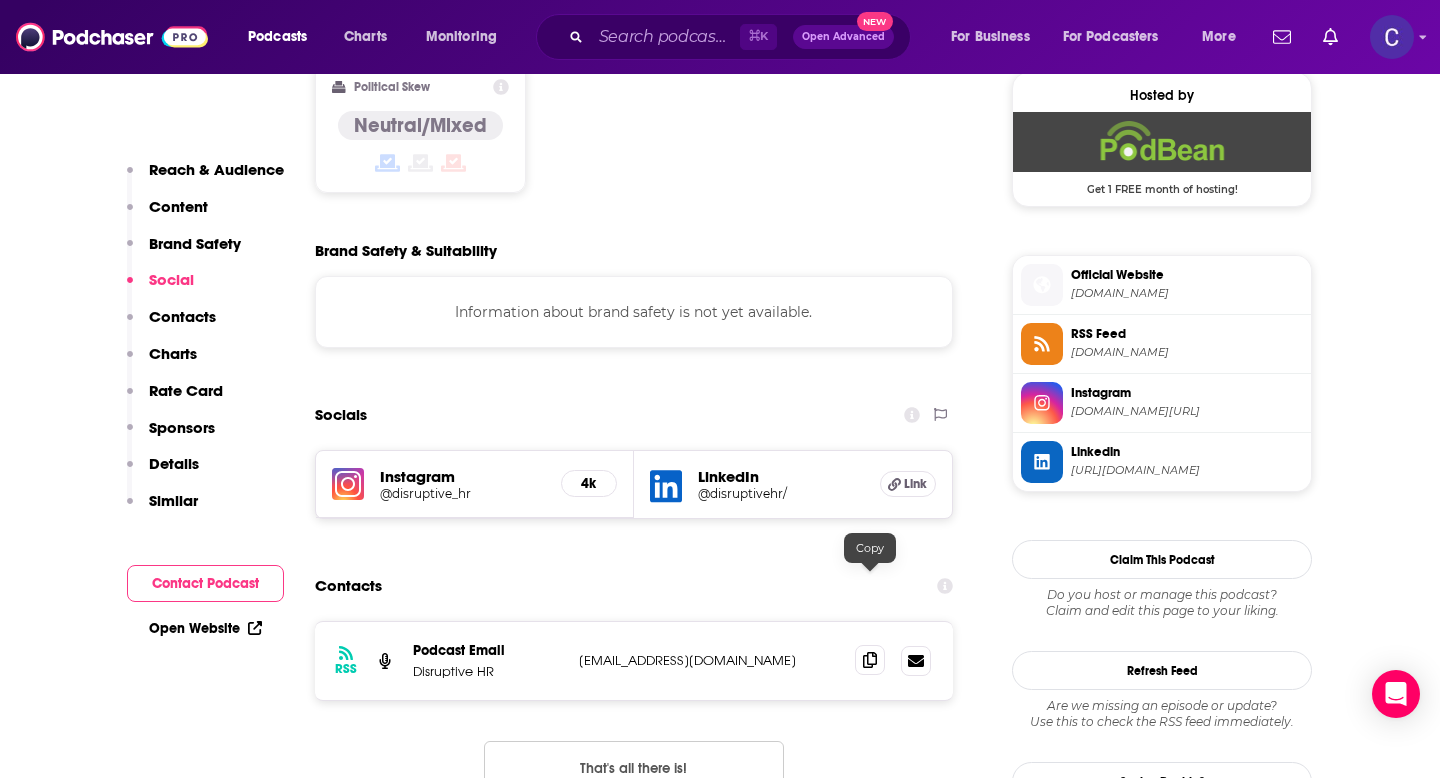 click 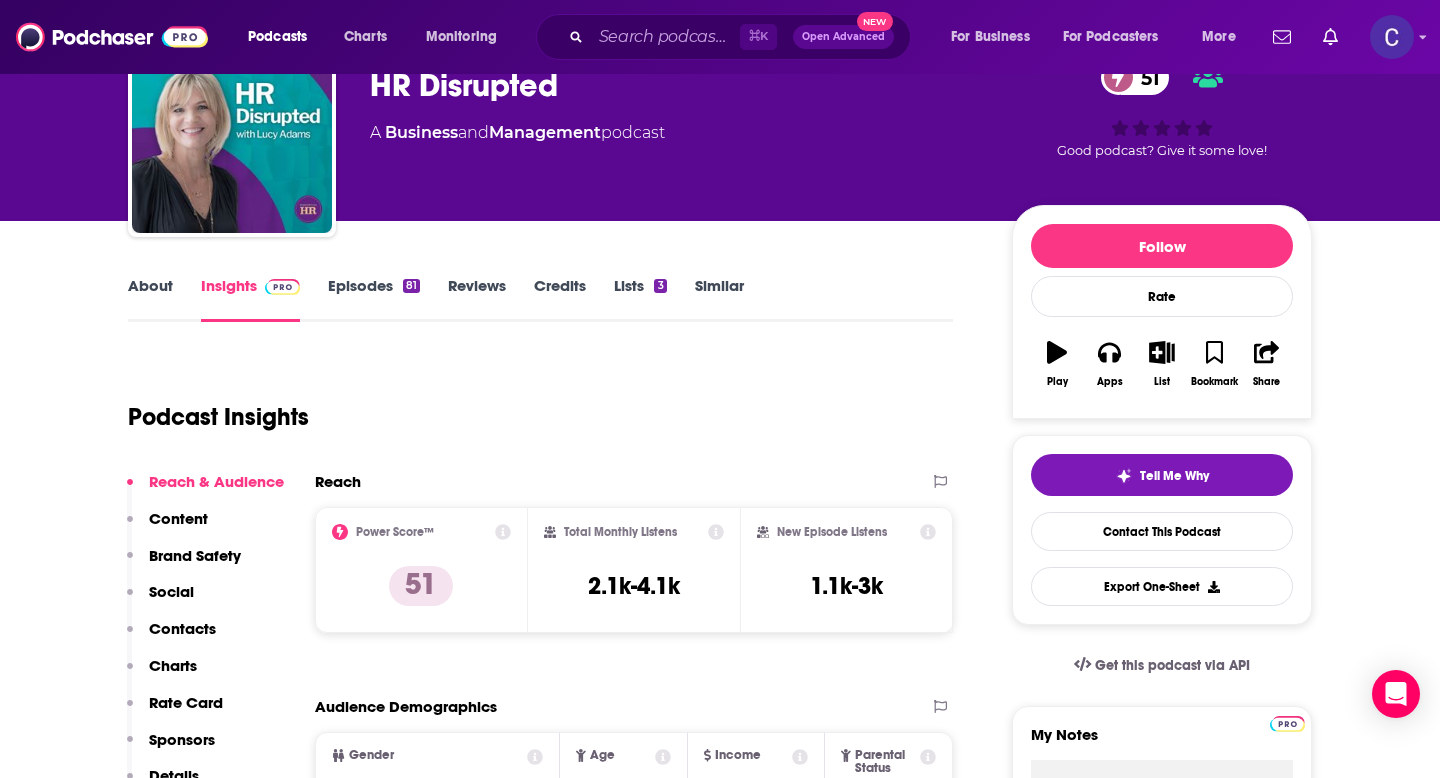 scroll, scrollTop: 0, scrollLeft: 0, axis: both 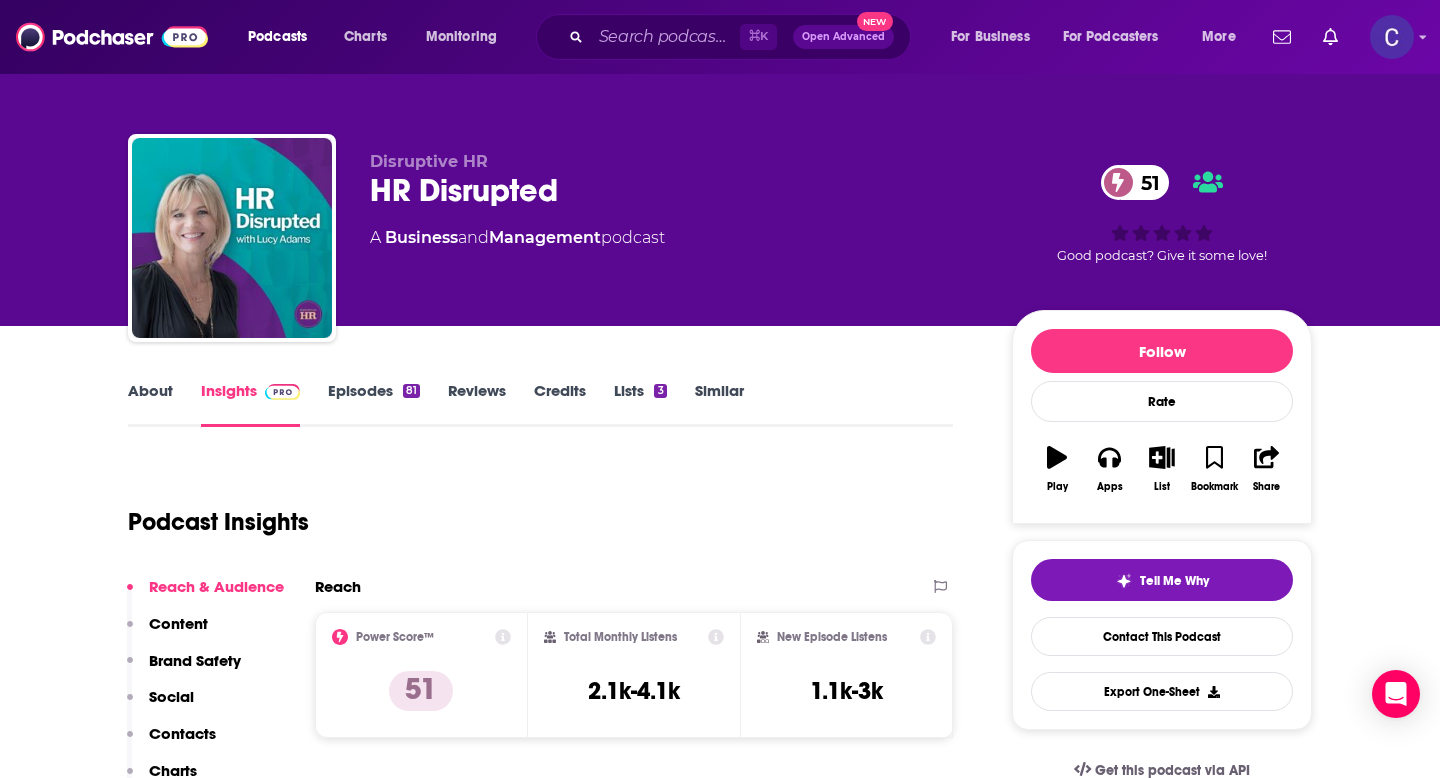 click on "About" at bounding box center [150, 404] 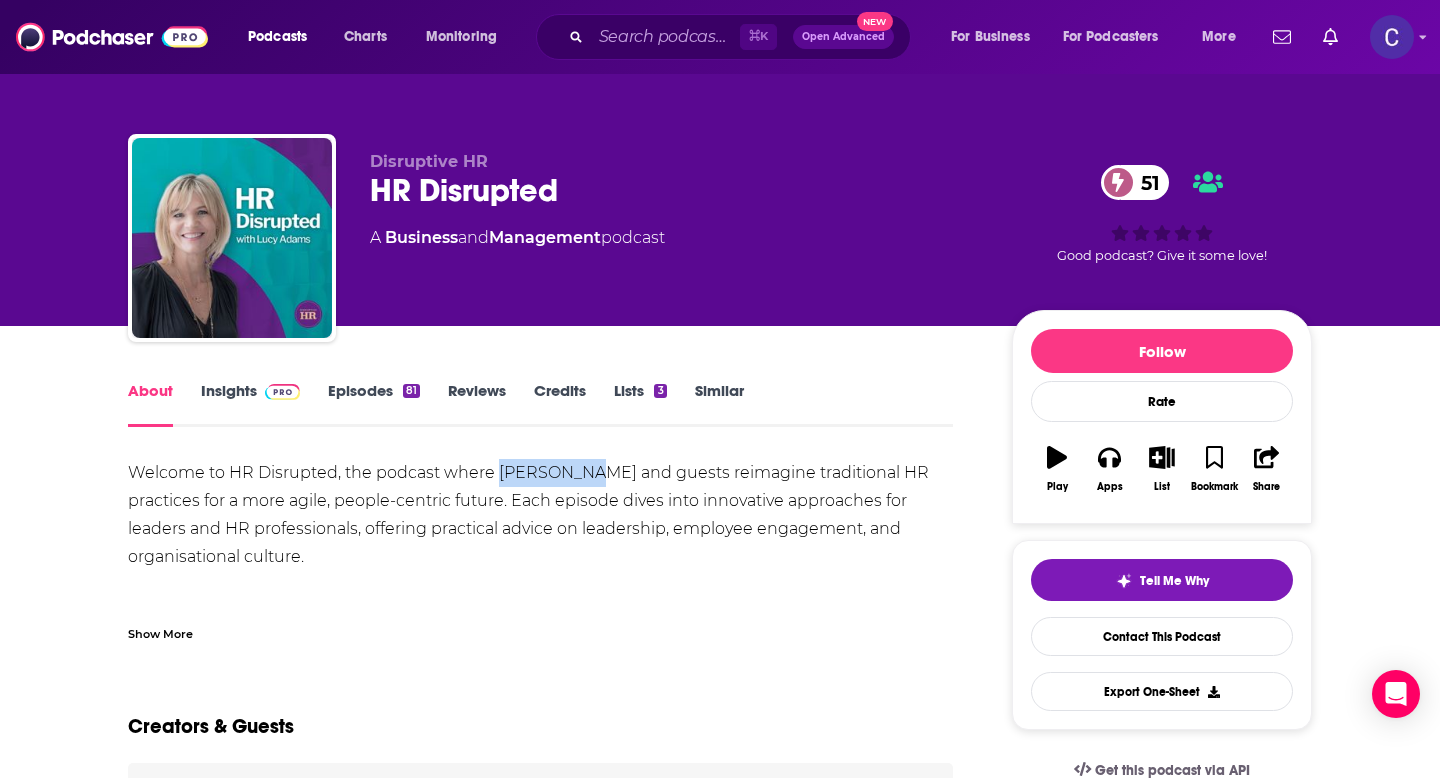 drag, startPoint x: 497, startPoint y: 471, endPoint x: 591, endPoint y: 478, distance: 94.26028 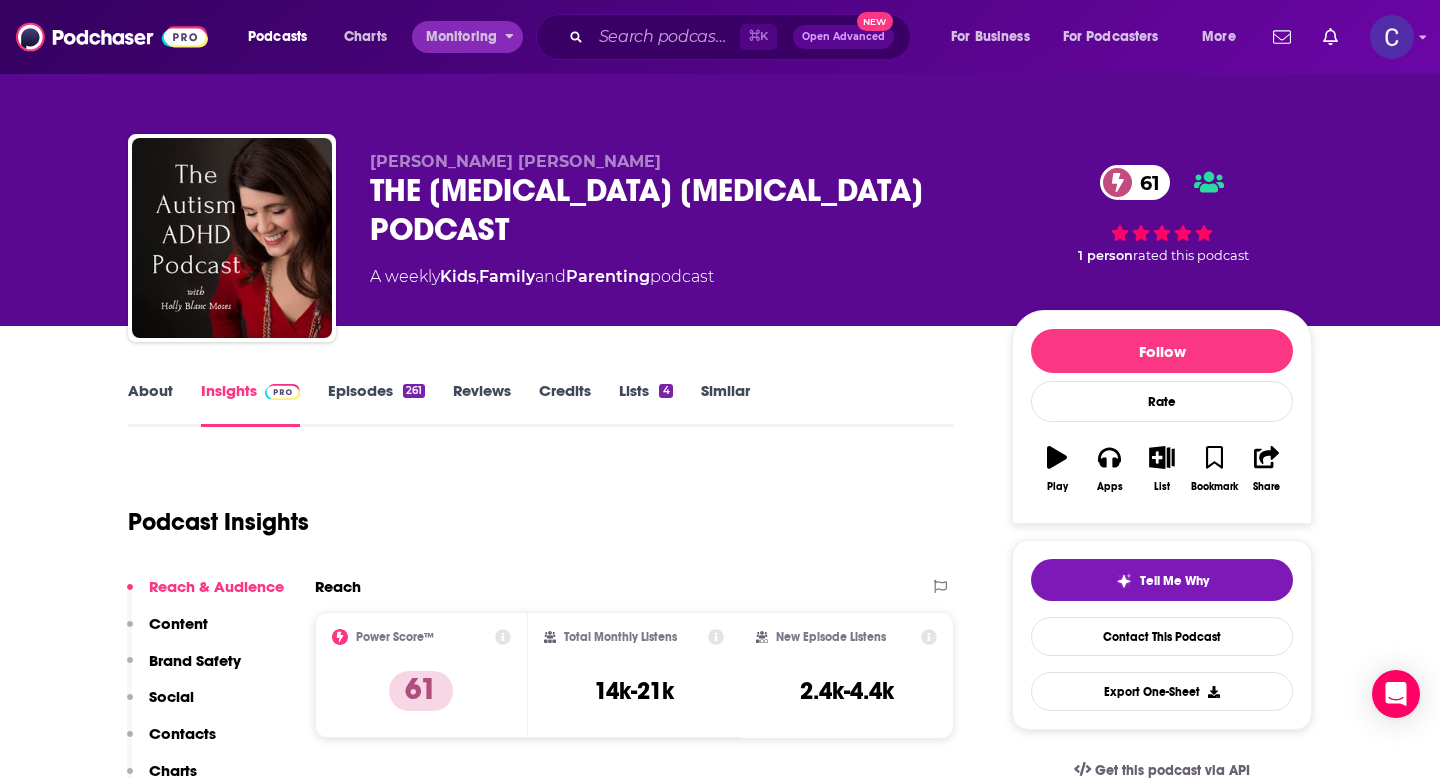 scroll, scrollTop: 0, scrollLeft: 0, axis: both 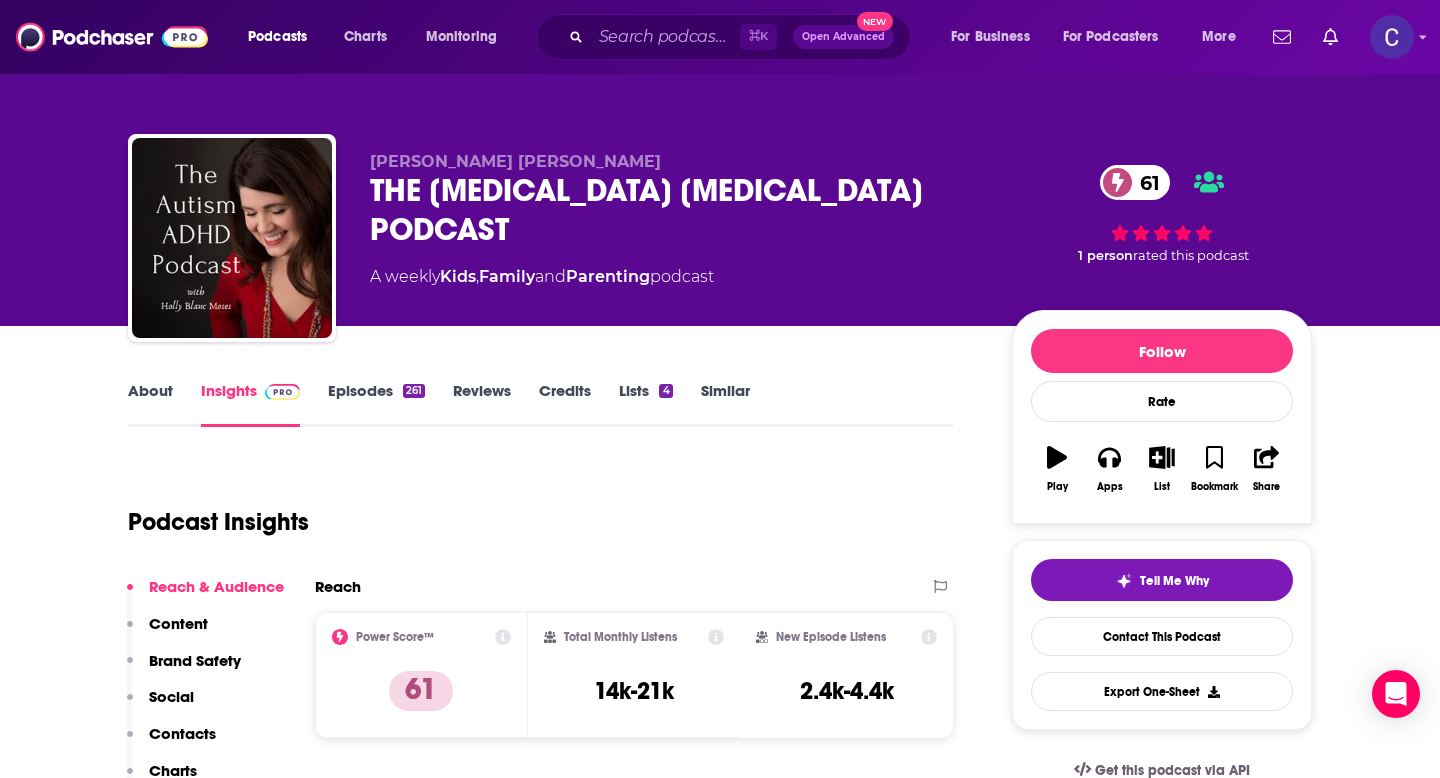 click on "Episodes 261" at bounding box center (376, 404) 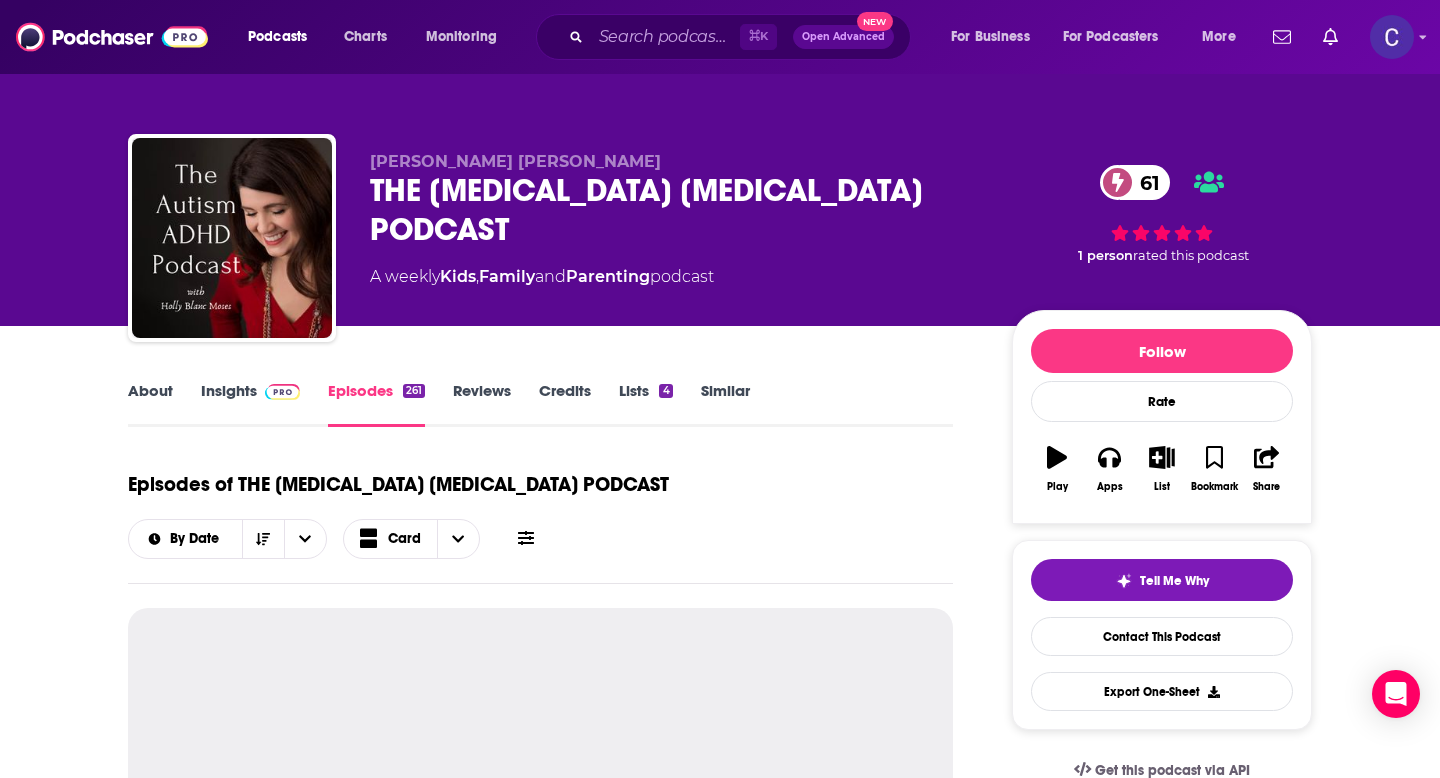 click on "About" at bounding box center [150, 404] 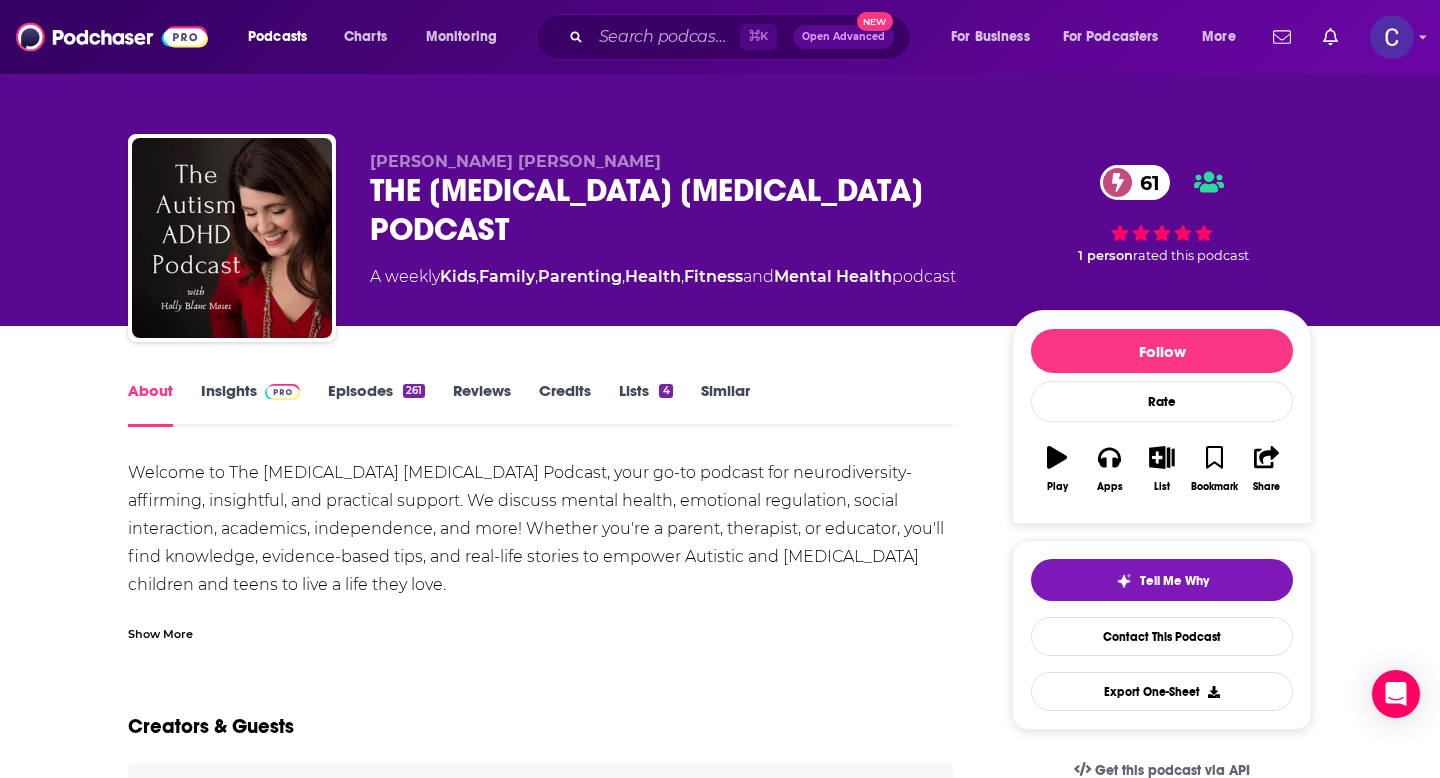 click on "About" at bounding box center (150, 404) 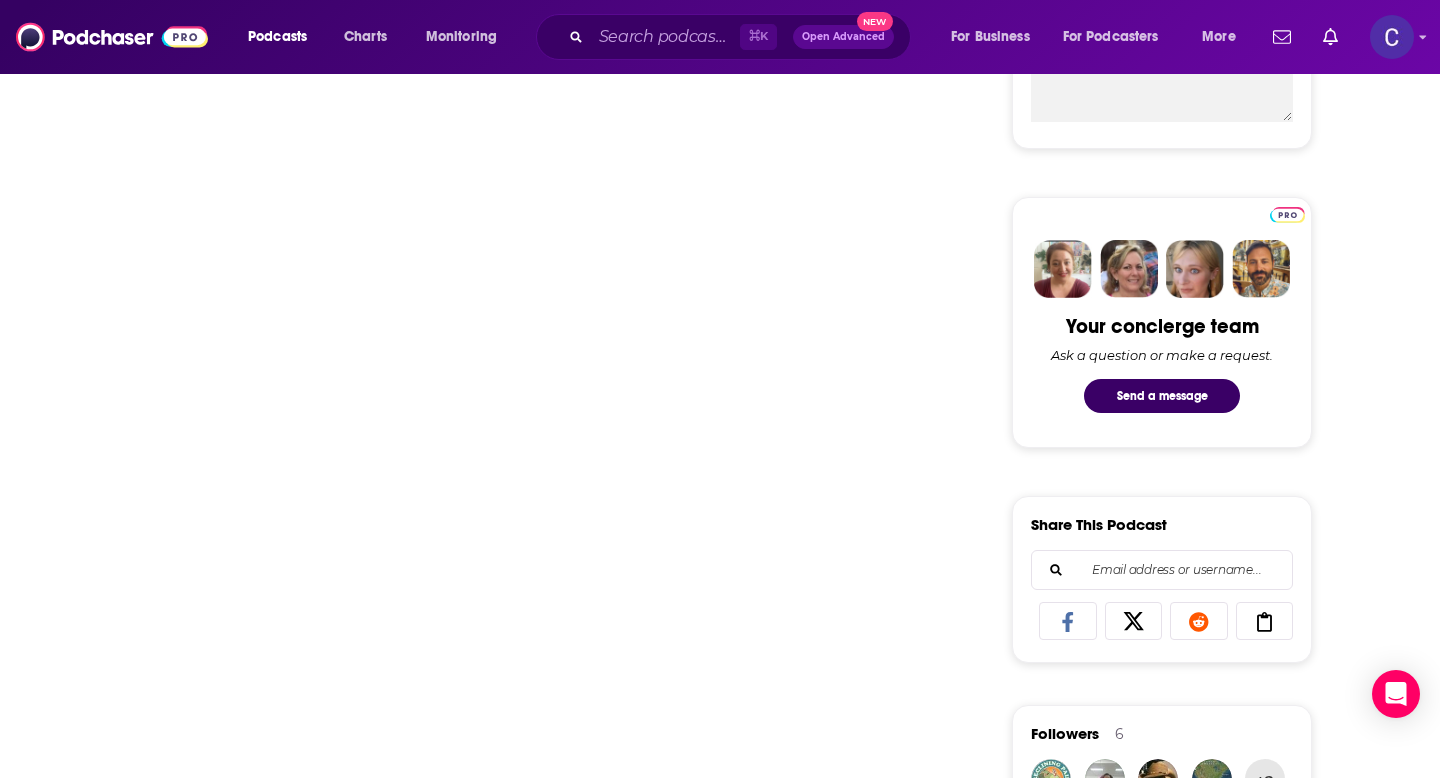 scroll, scrollTop: 833, scrollLeft: 0, axis: vertical 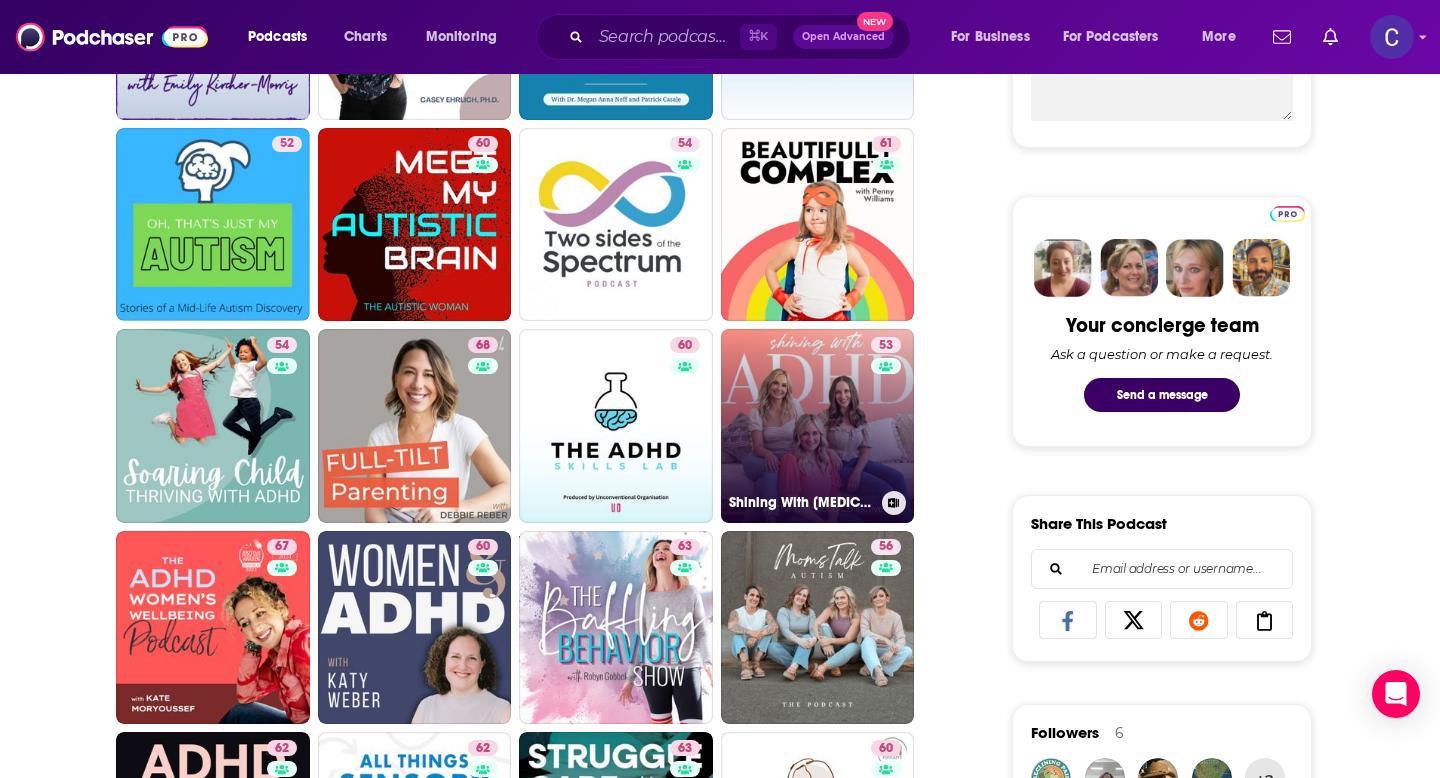 click on "53 Shining With ADHD by The Childhood Collective" at bounding box center (818, 426) 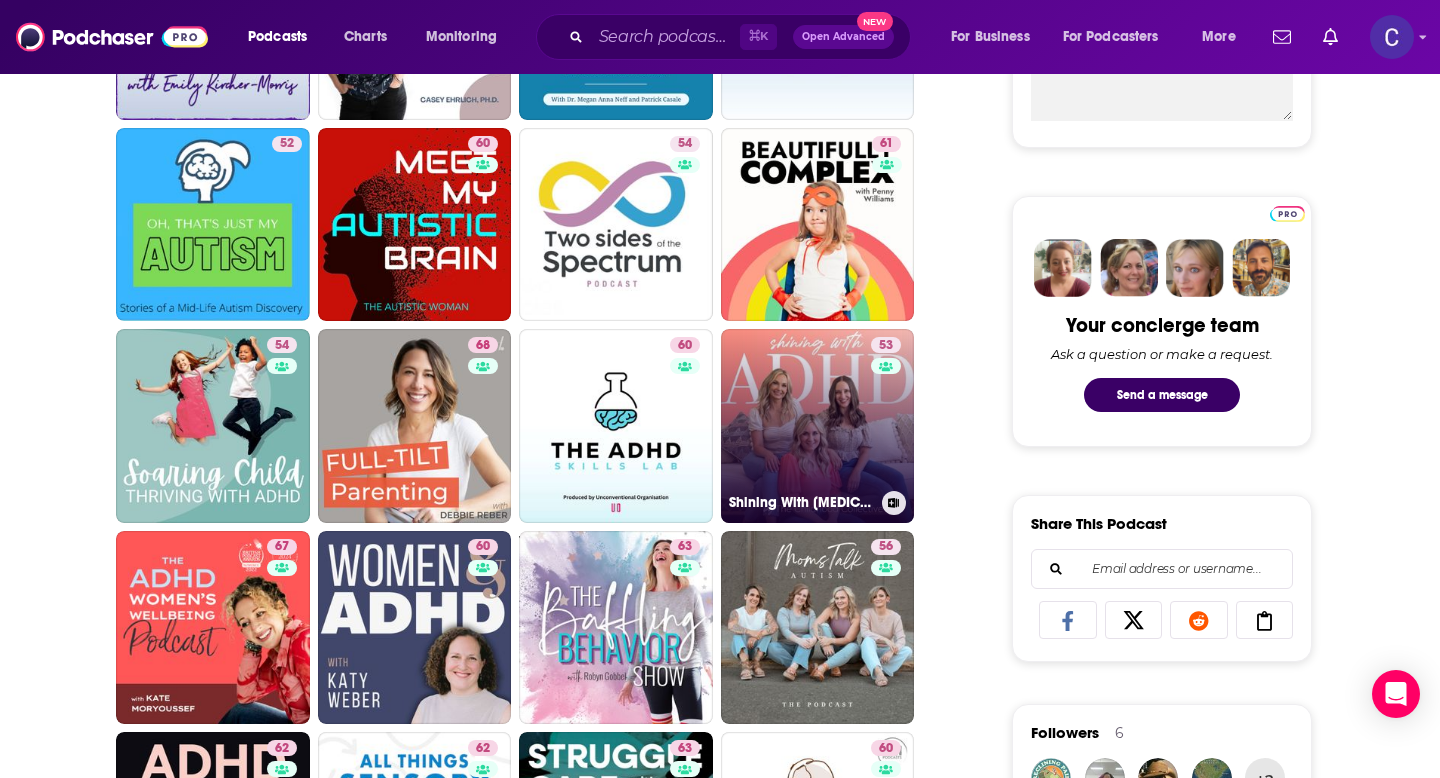 scroll, scrollTop: 0, scrollLeft: 0, axis: both 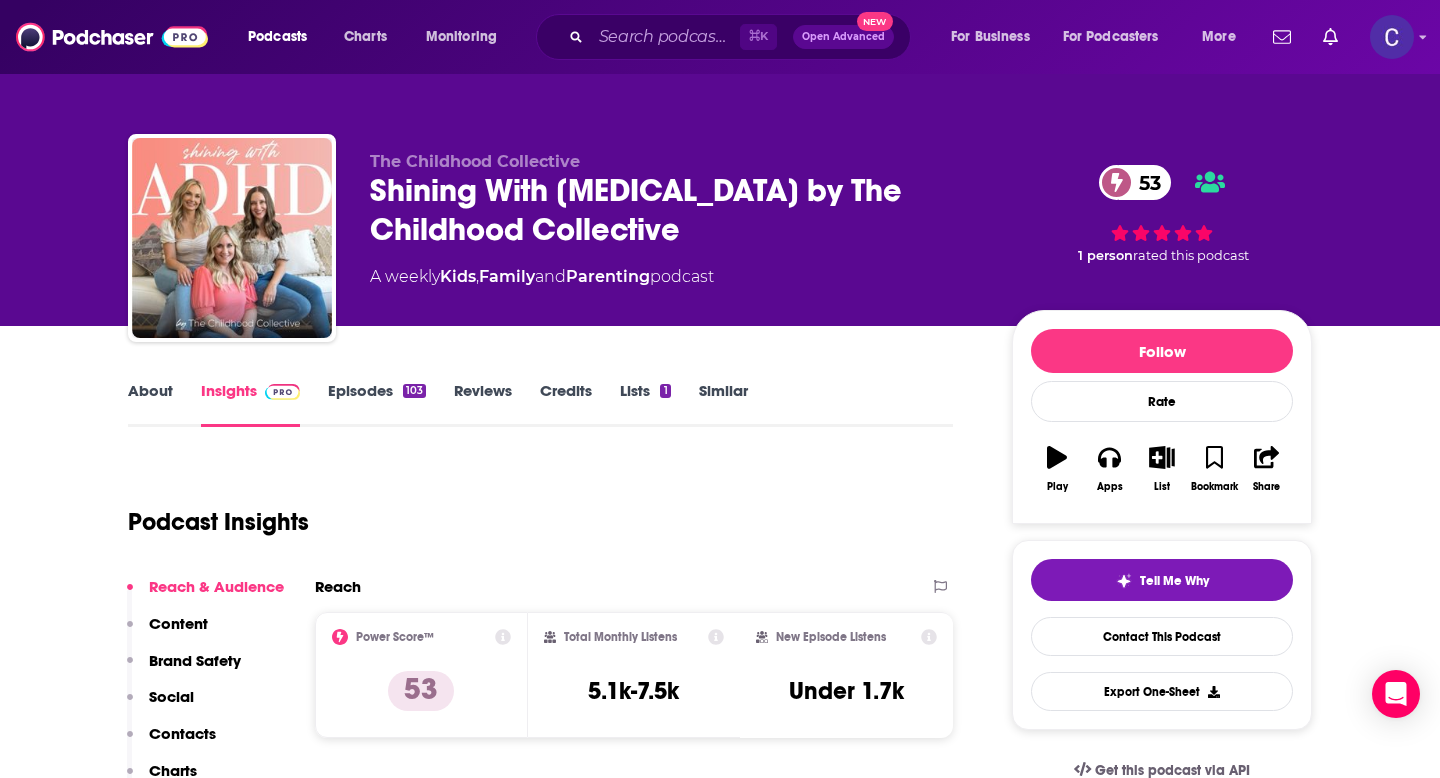 click on "Similar" at bounding box center [723, 404] 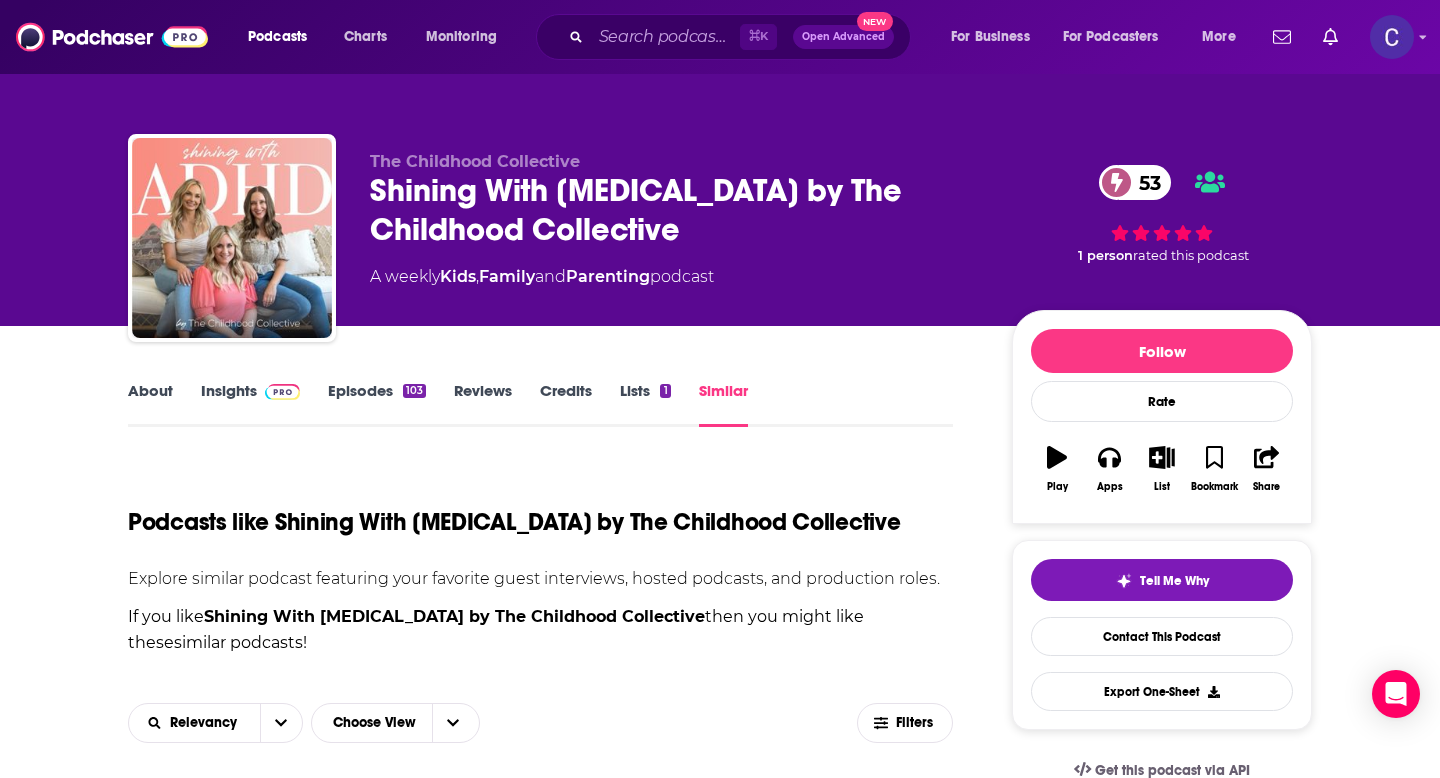 click on "About" at bounding box center [150, 404] 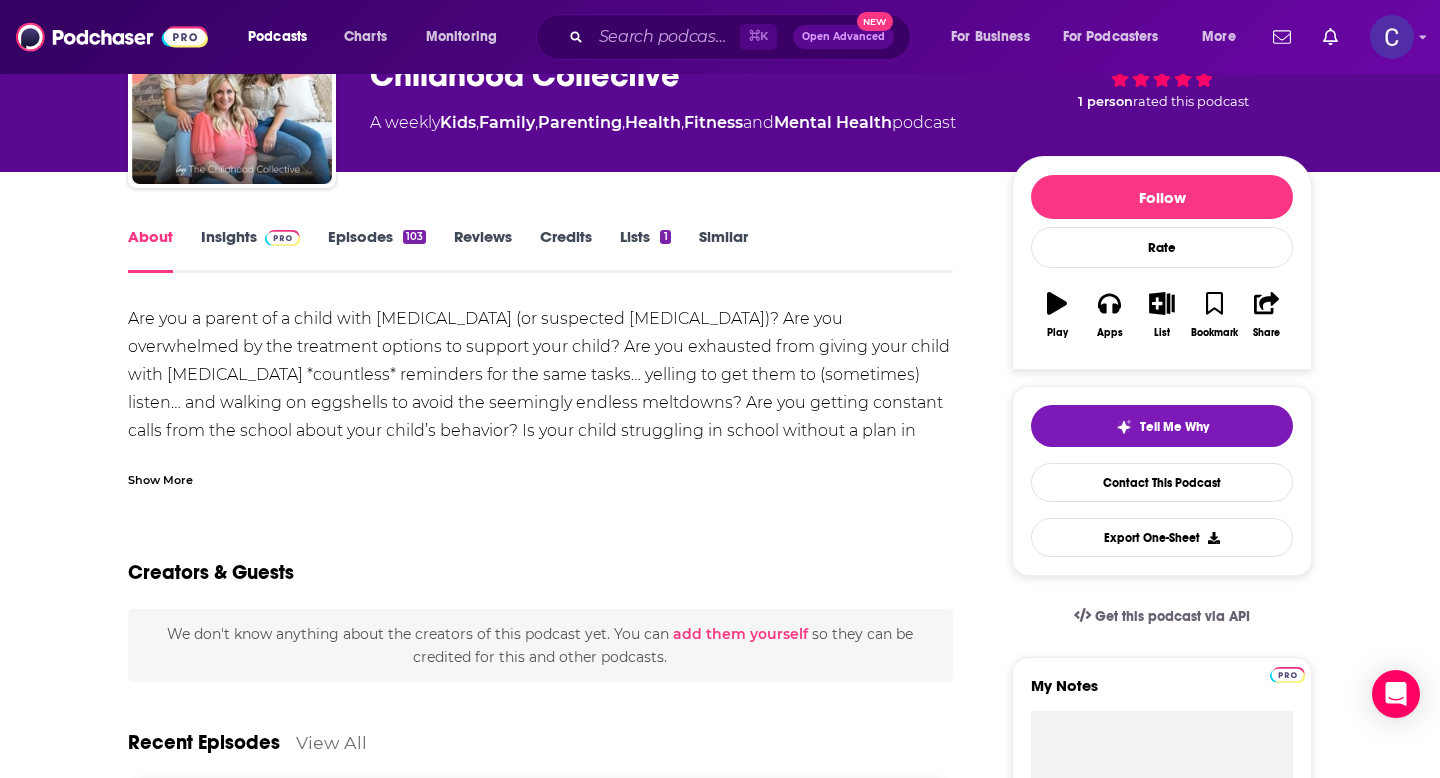 scroll, scrollTop: 0, scrollLeft: 0, axis: both 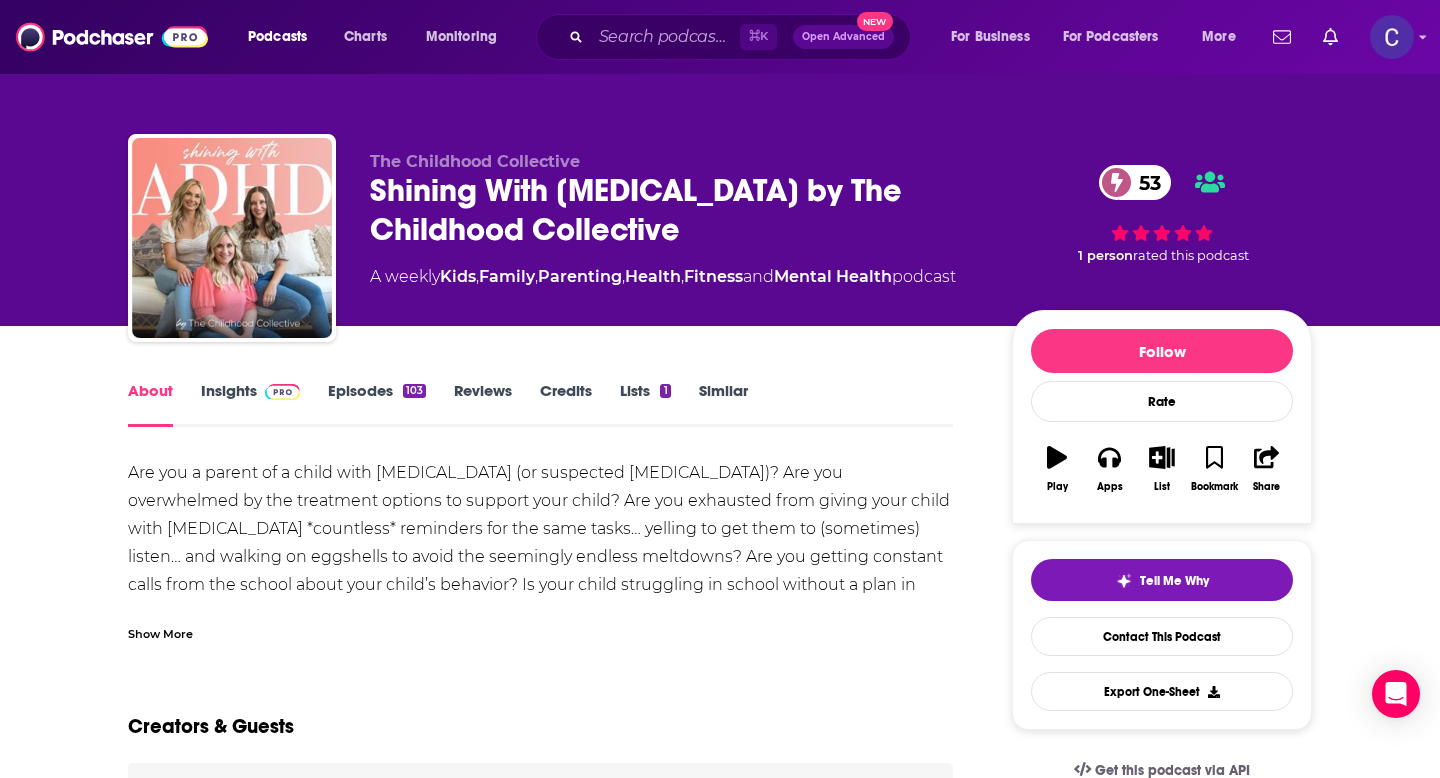click on "Similar" at bounding box center [723, 404] 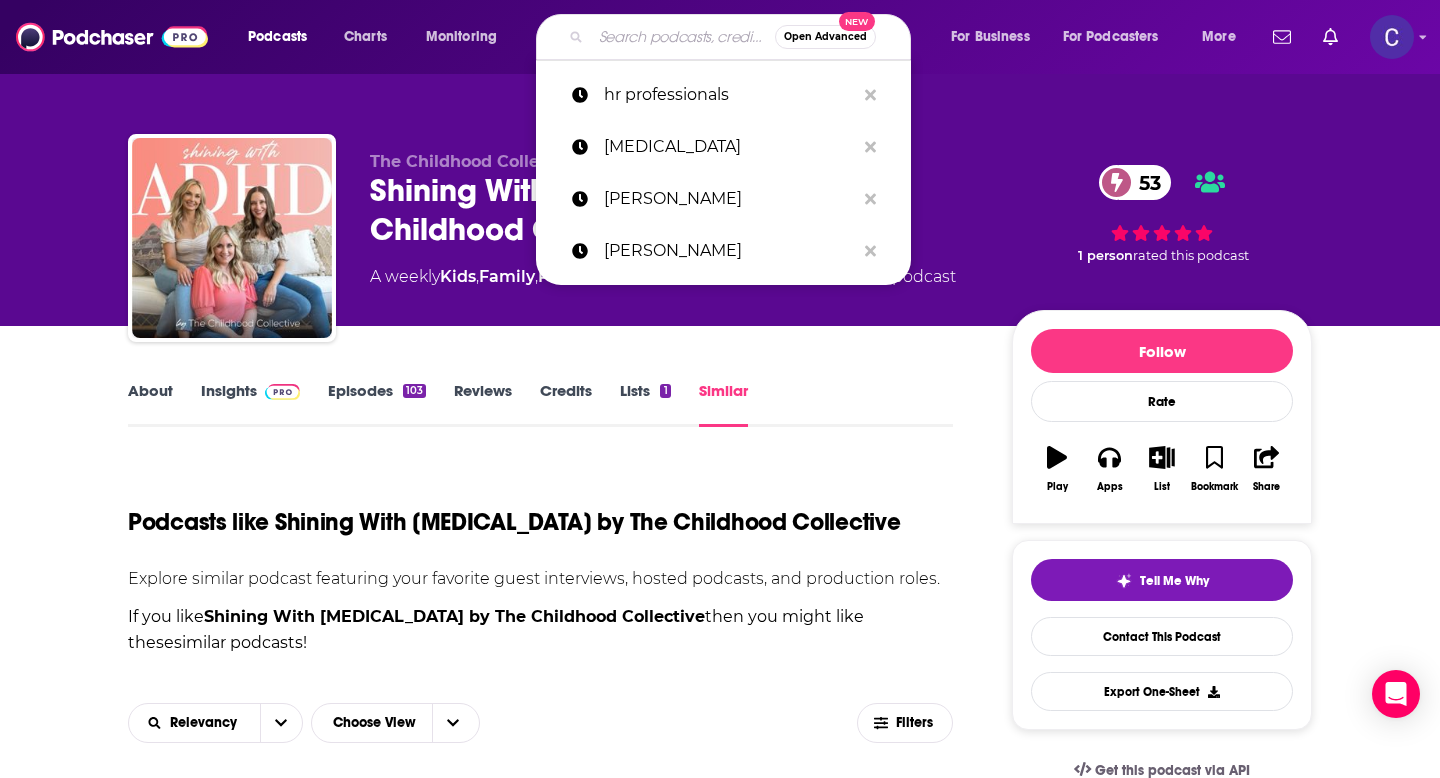 click at bounding box center (683, 37) 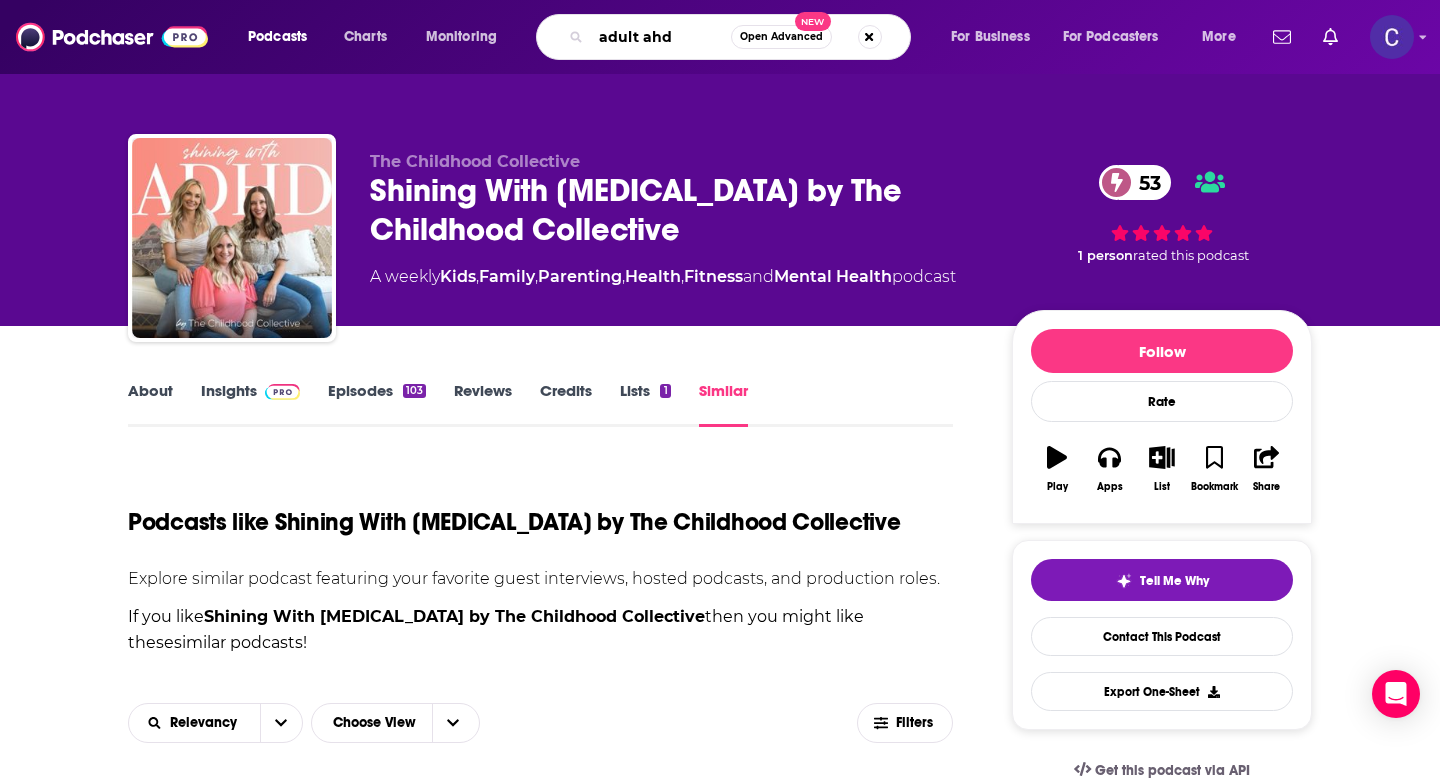 type on "adult ahdh" 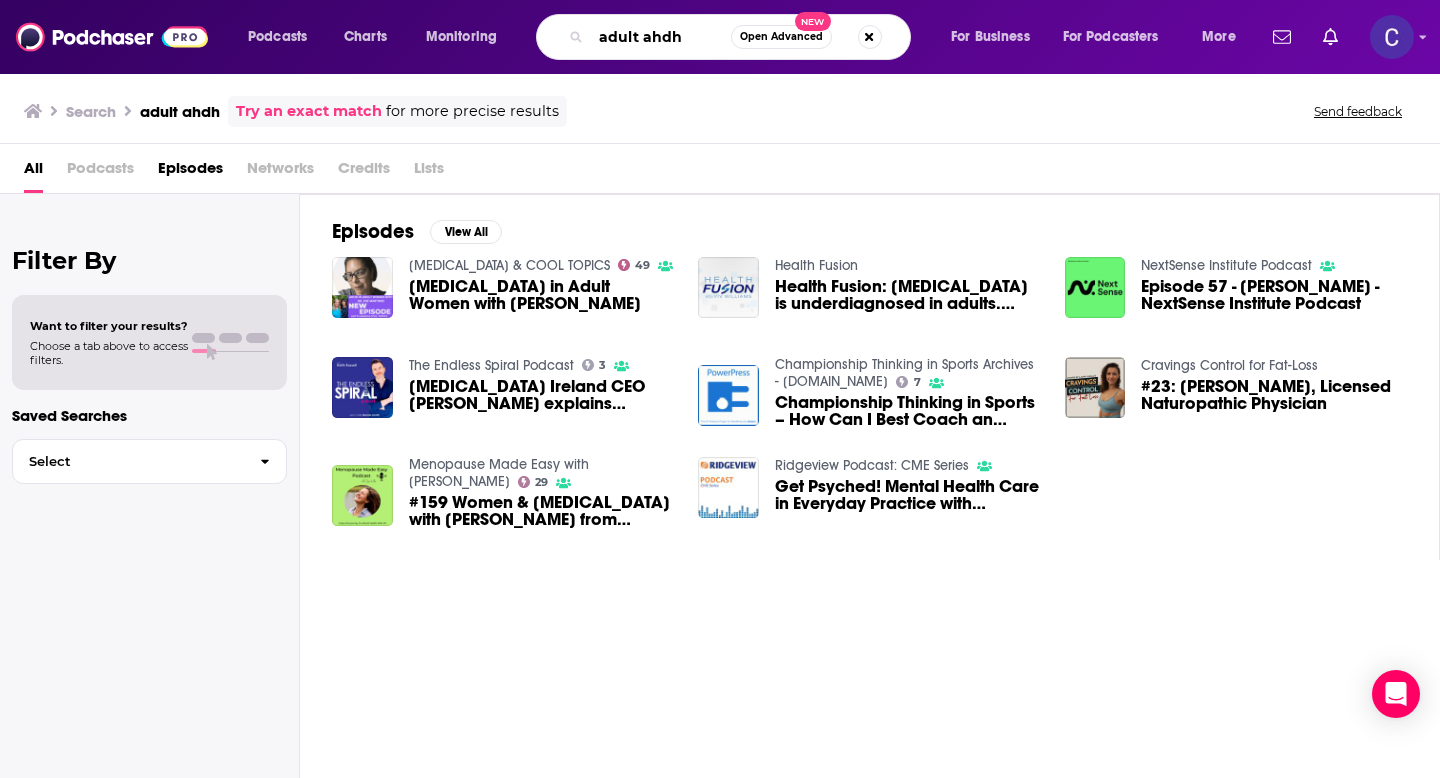 drag, startPoint x: 696, startPoint y: 32, endPoint x: 517, endPoint y: 32, distance: 179 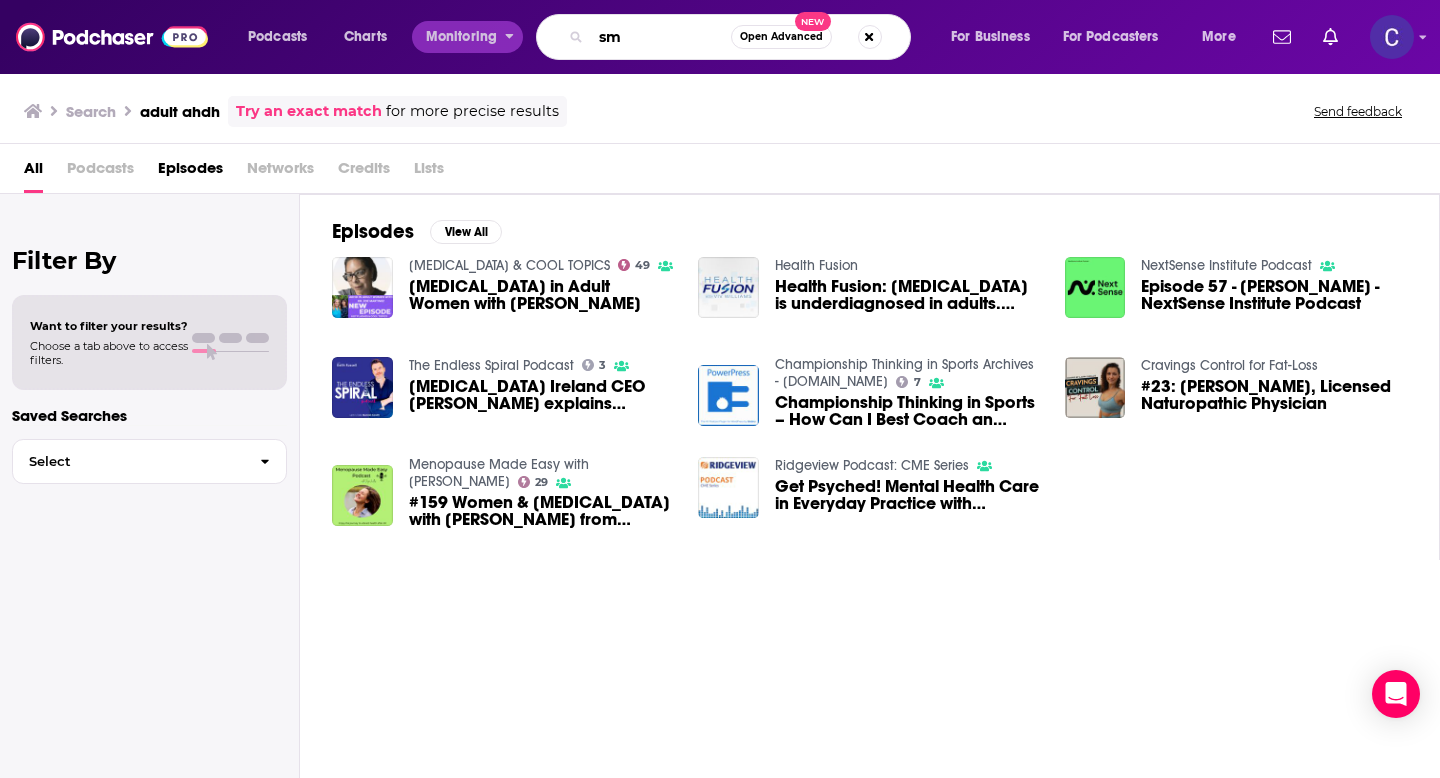 type on "s" 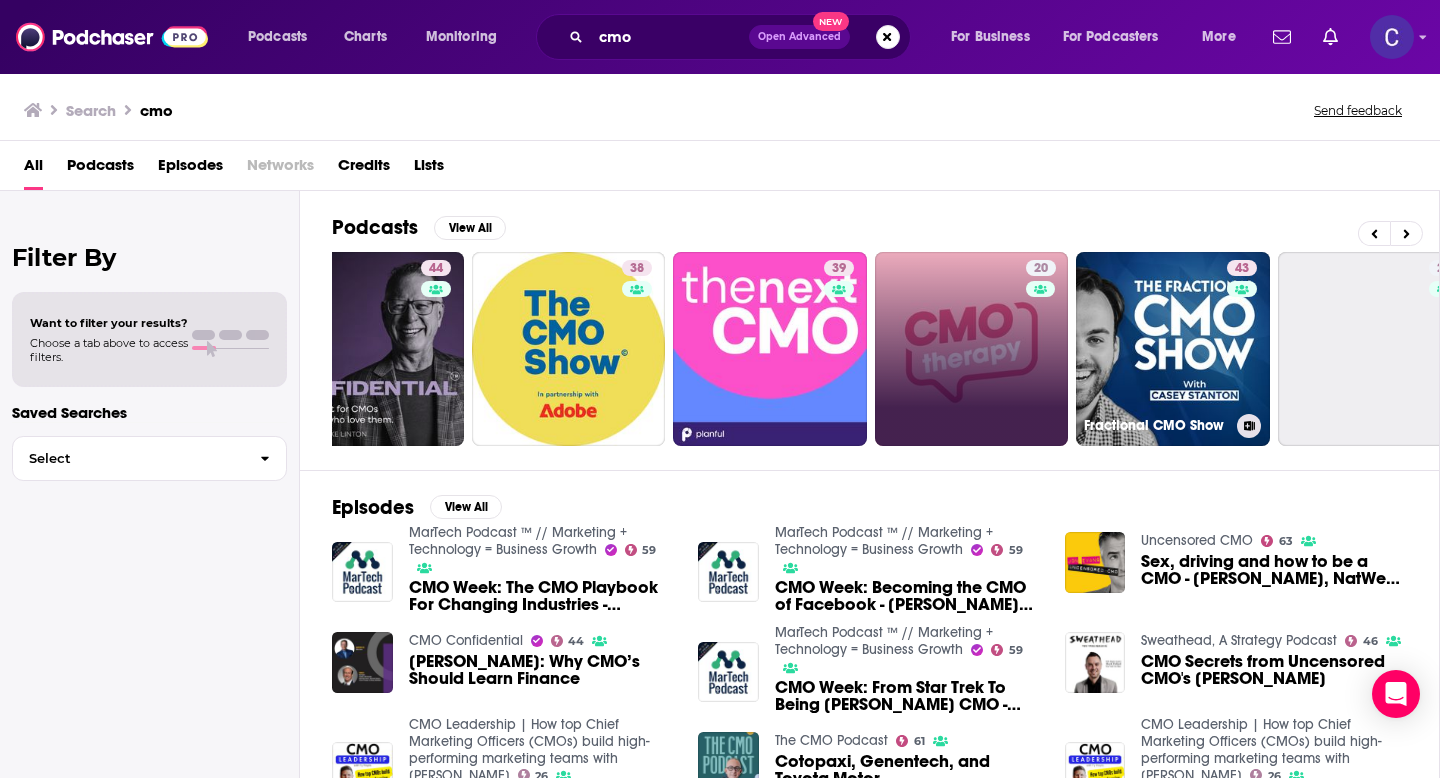 scroll, scrollTop: 0, scrollLeft: 496, axis: horizontal 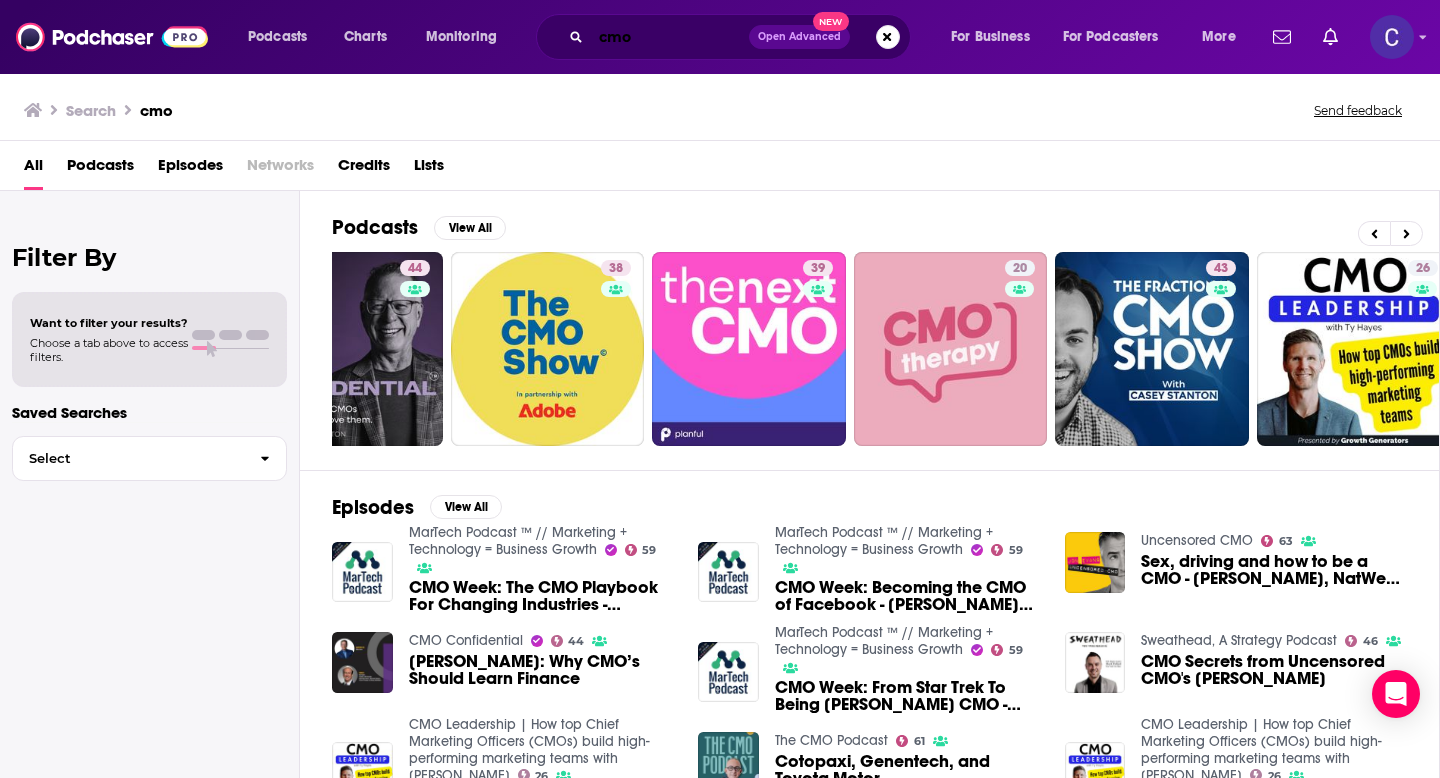 click on "cmo" at bounding box center [670, 37] 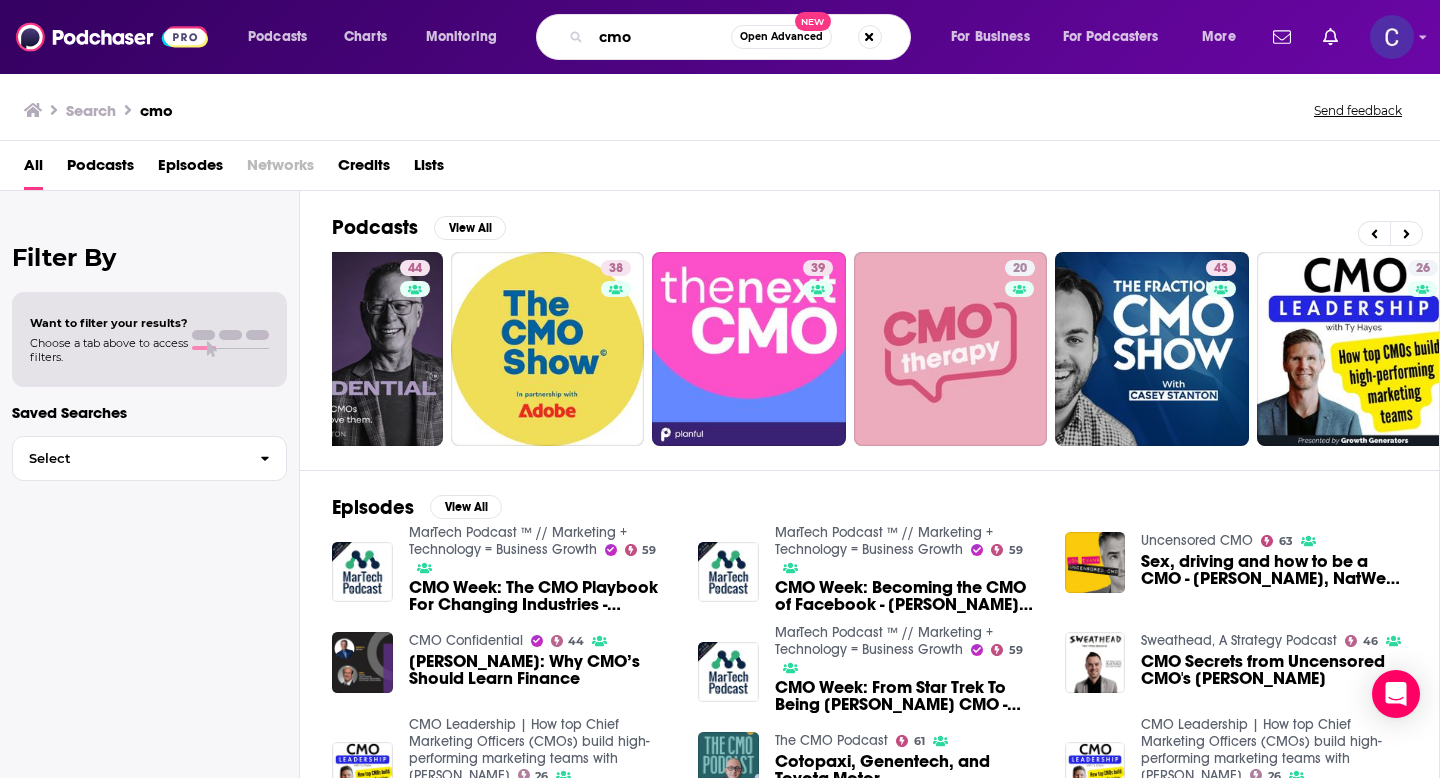 drag, startPoint x: 650, startPoint y: 29, endPoint x: 432, endPoint y: 29, distance: 218 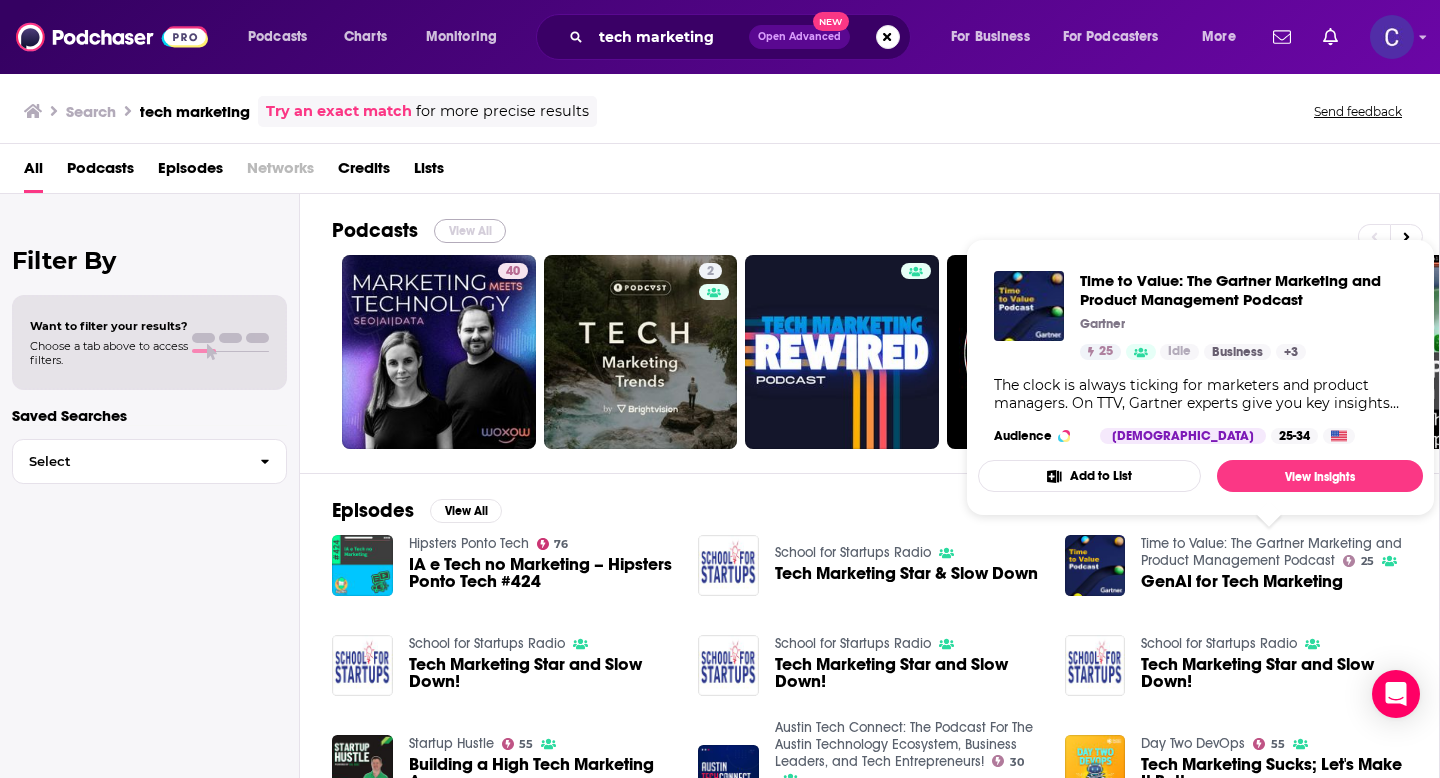 click on "View All" at bounding box center [470, 231] 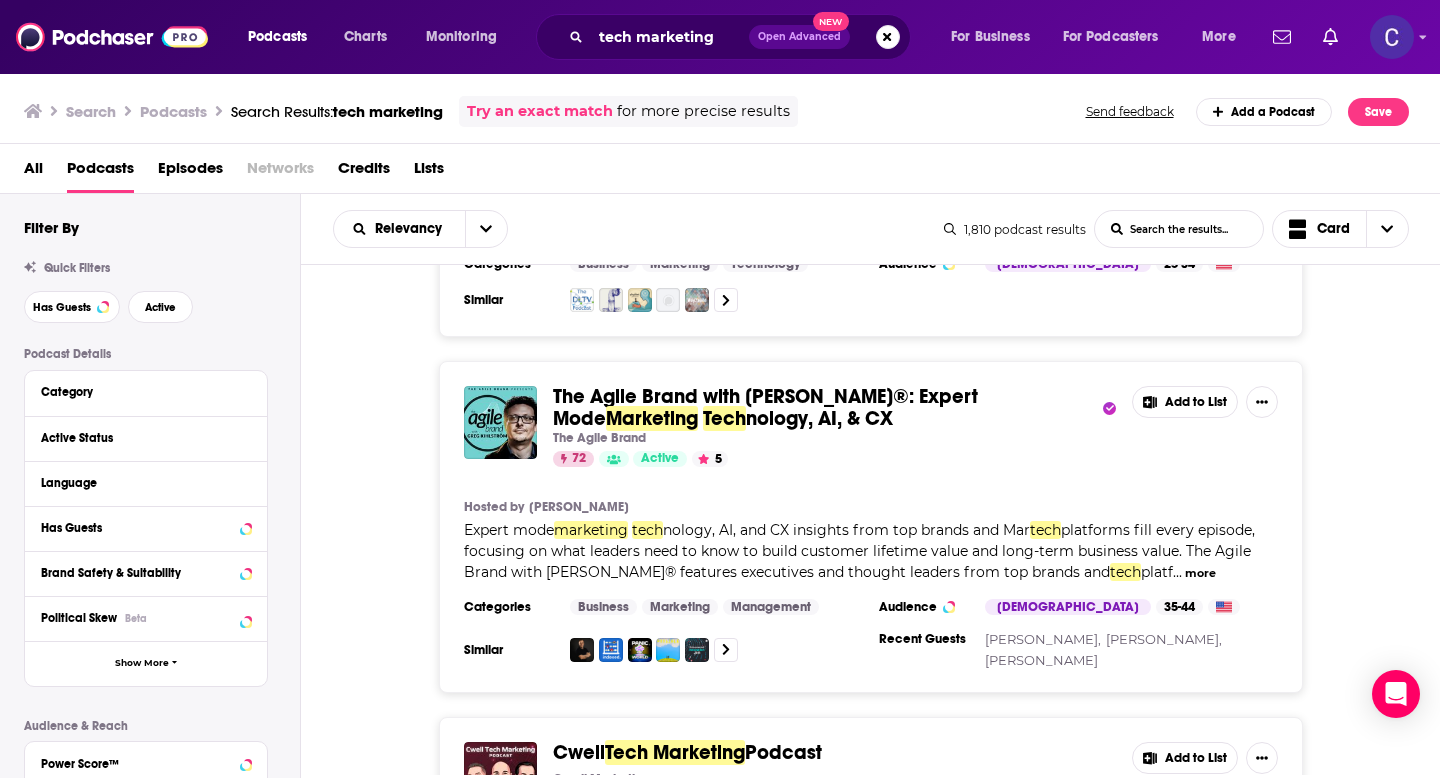 scroll, scrollTop: 3029, scrollLeft: 0, axis: vertical 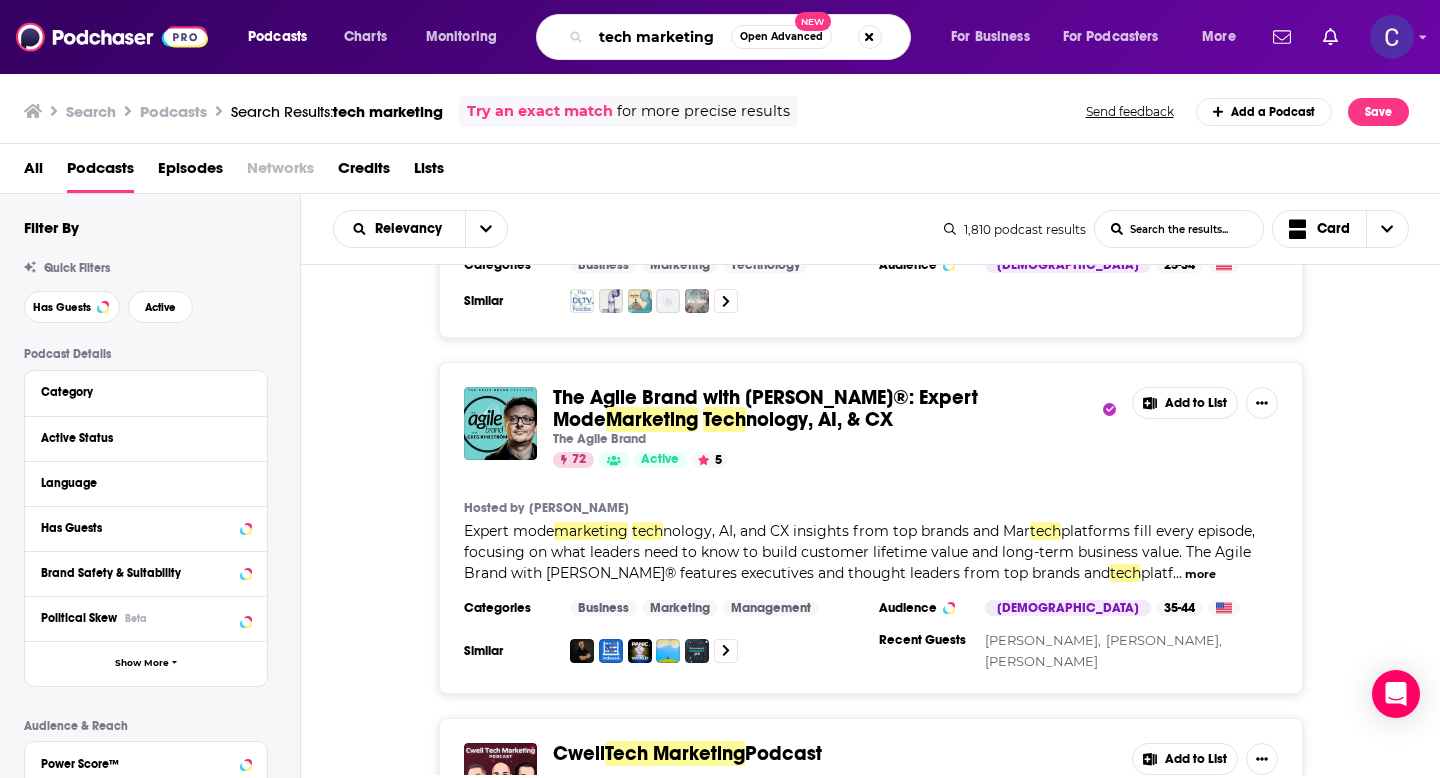 drag, startPoint x: 720, startPoint y: 31, endPoint x: 522, endPoint y: 42, distance: 198.30531 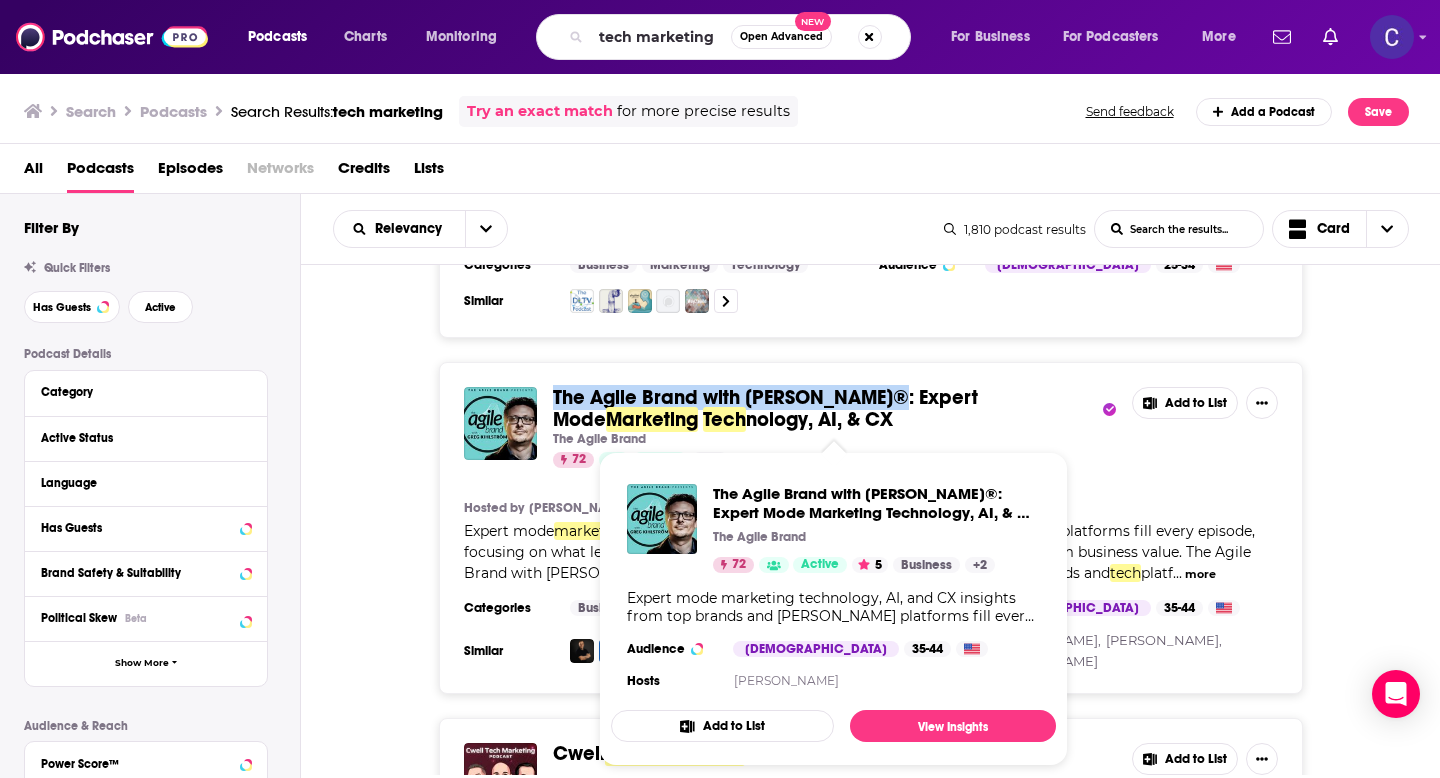 drag, startPoint x: 749, startPoint y: 376, endPoint x: 882, endPoint y: 394, distance: 134.21252 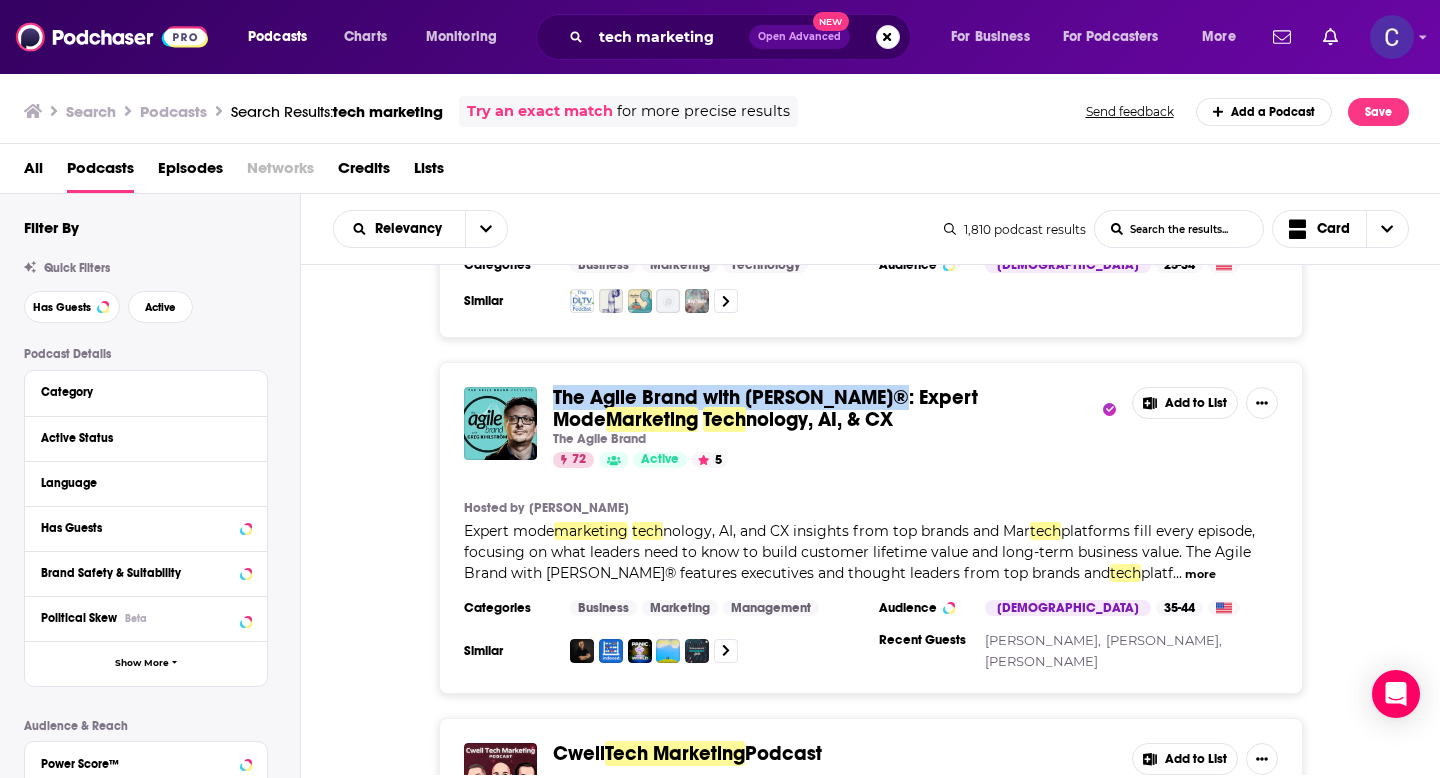 copy on "The Agile Brand with Greg Kihlström" 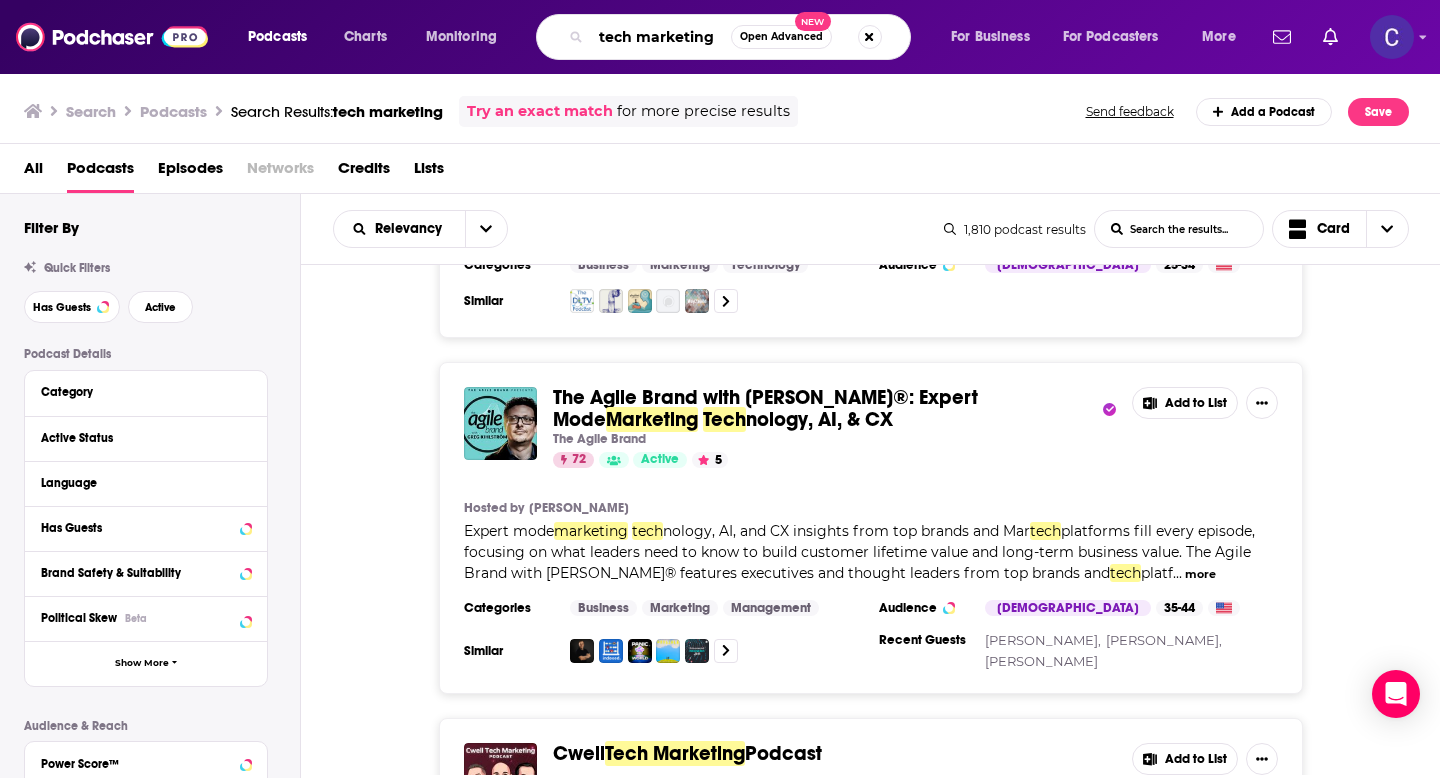 click on "tech marketing" at bounding box center (661, 37) 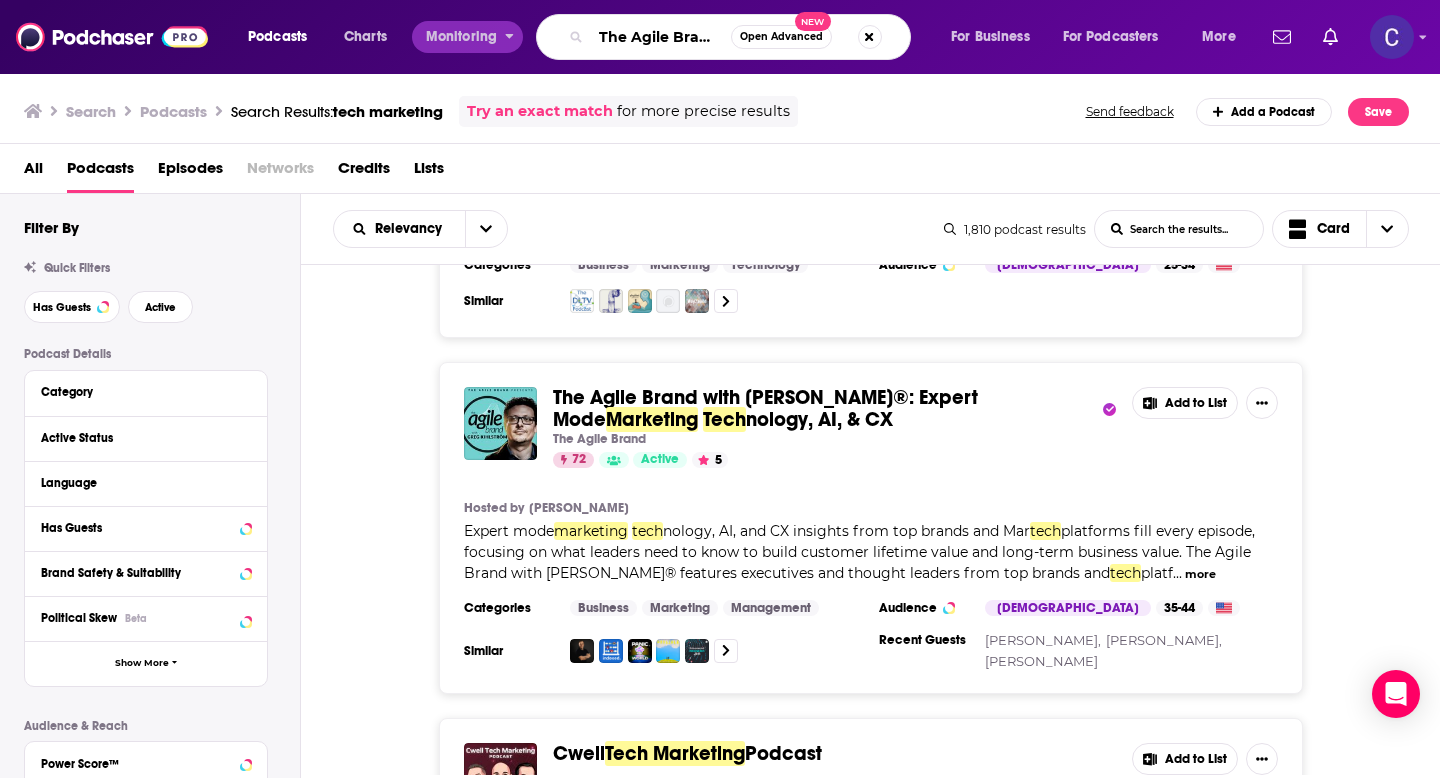 scroll, scrollTop: 0, scrollLeft: 147, axis: horizontal 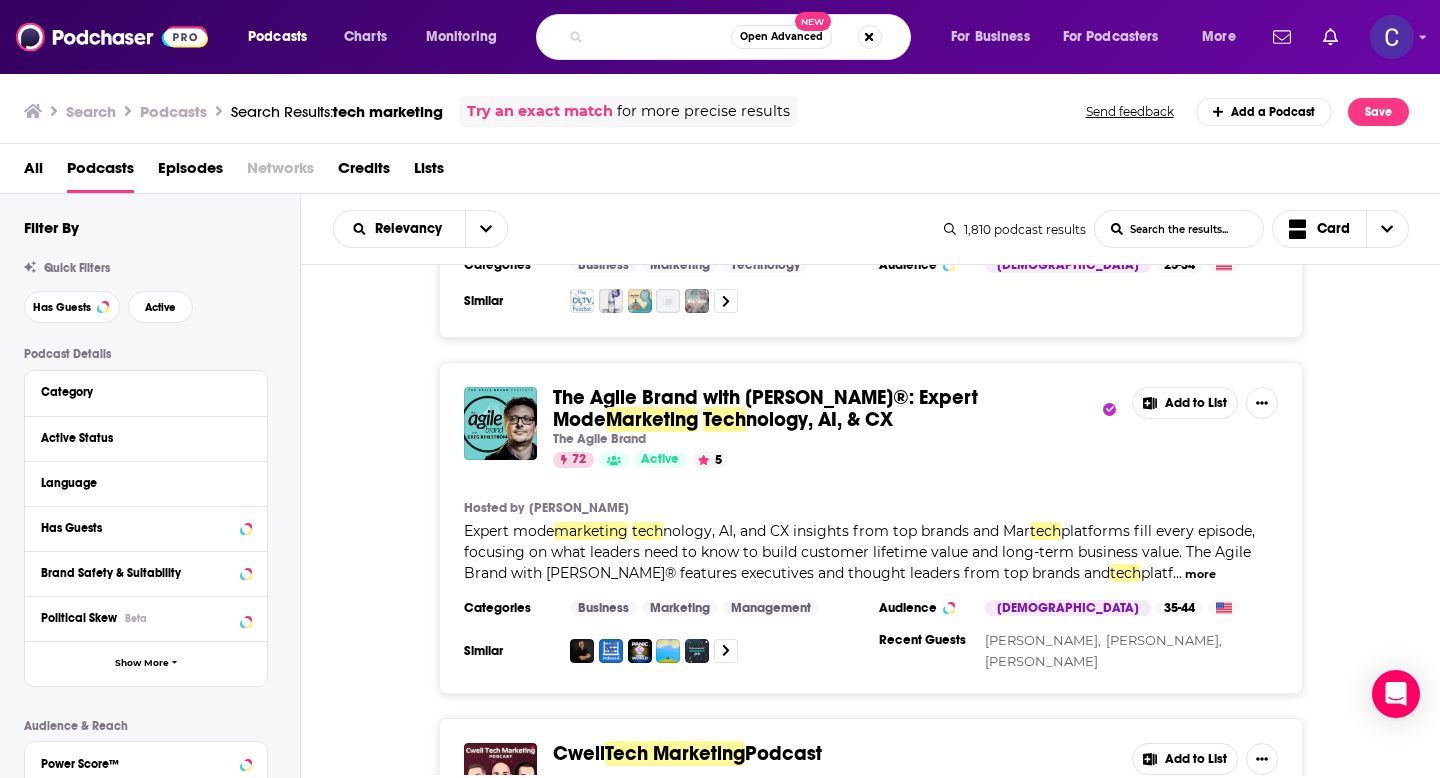 drag, startPoint x: 614, startPoint y: 33, endPoint x: 490, endPoint y: 33, distance: 124 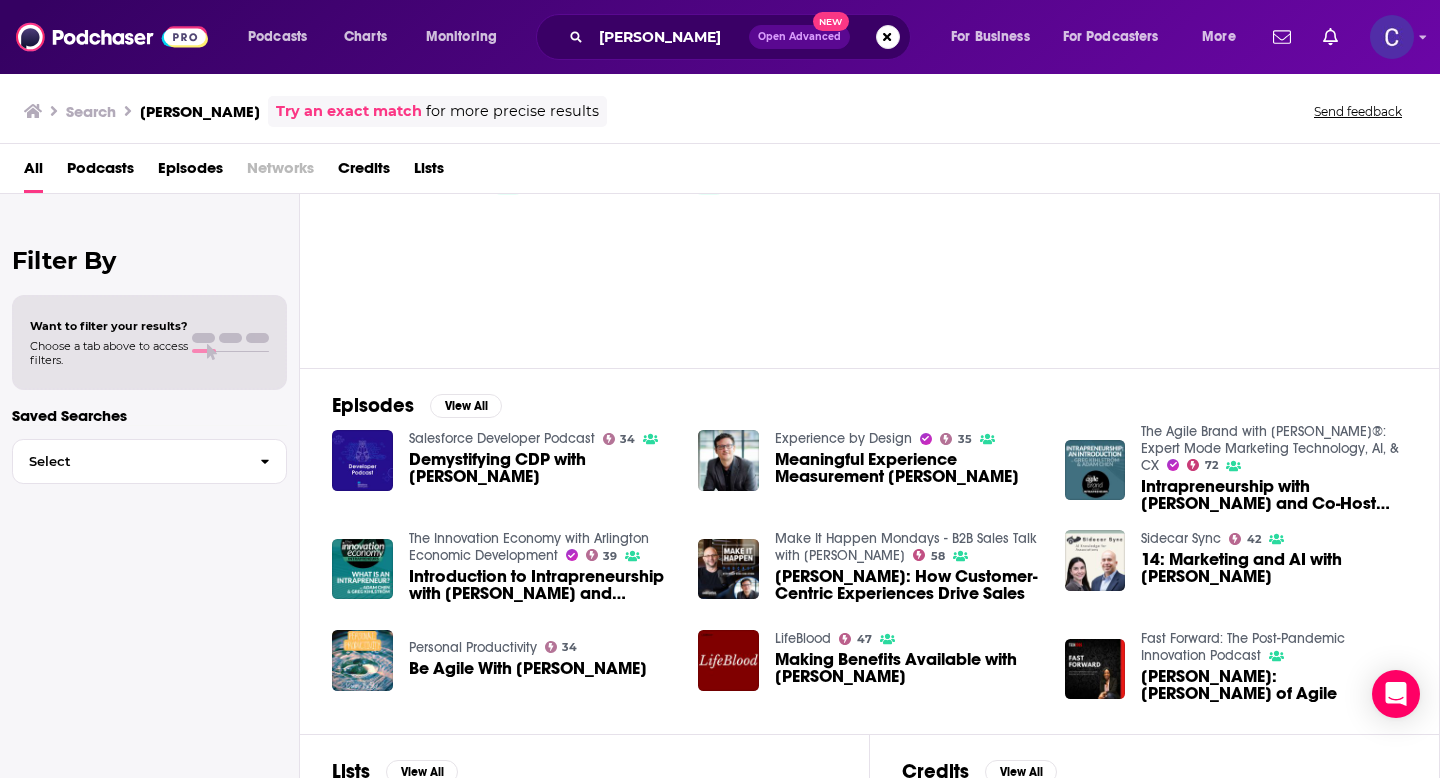 scroll, scrollTop: 113, scrollLeft: 0, axis: vertical 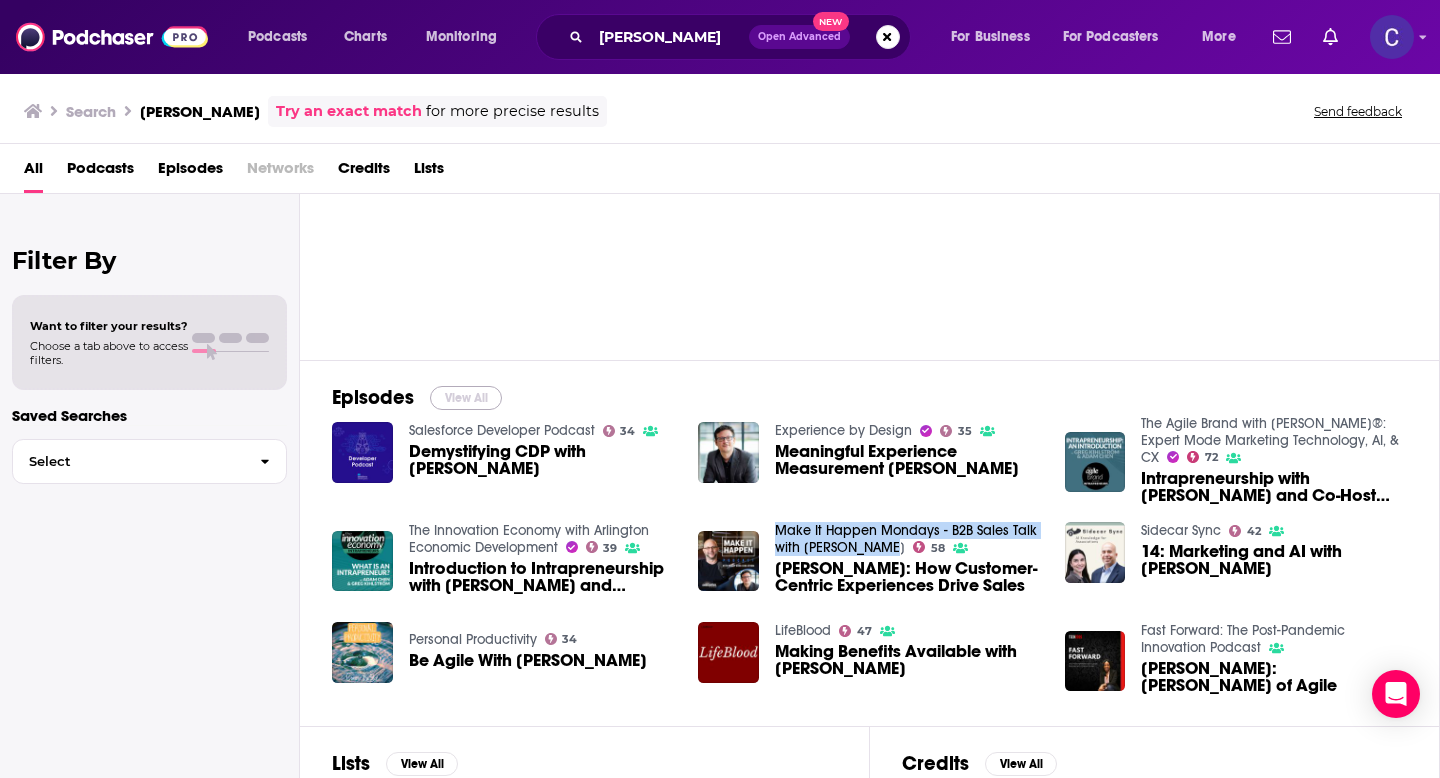 click on "View All" at bounding box center [466, 398] 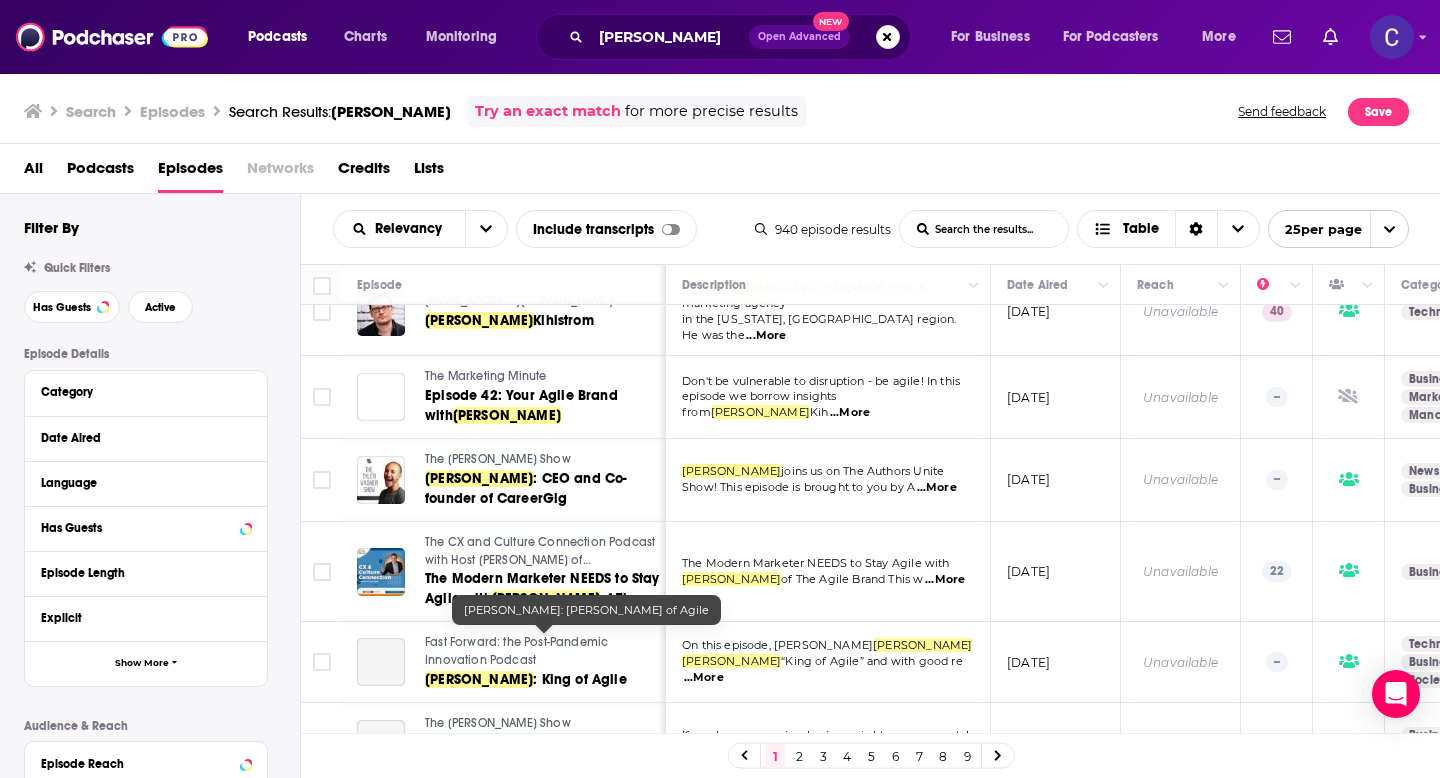 scroll, scrollTop: 1338, scrollLeft: 0, axis: vertical 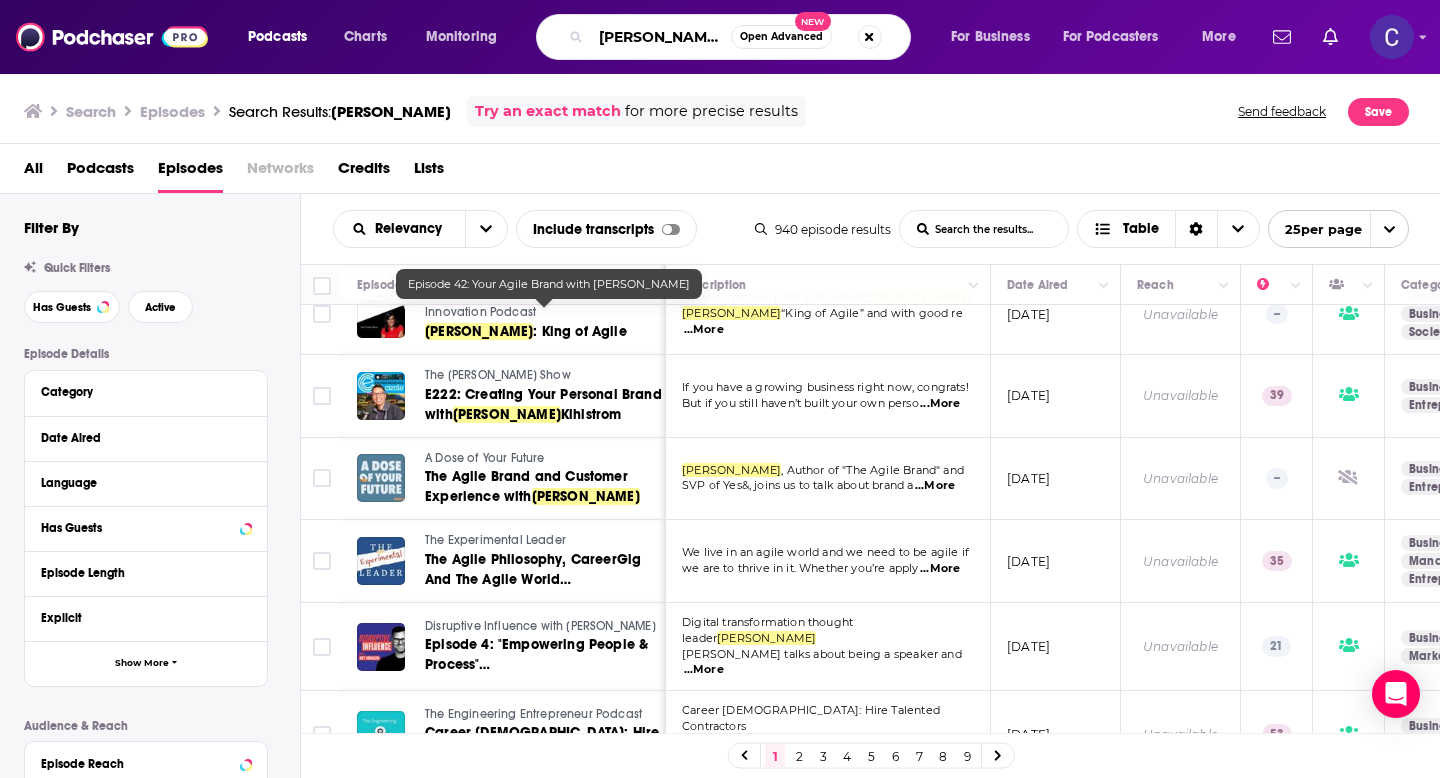 drag, startPoint x: 713, startPoint y: 44, endPoint x: 560, endPoint y: 43, distance: 153.00327 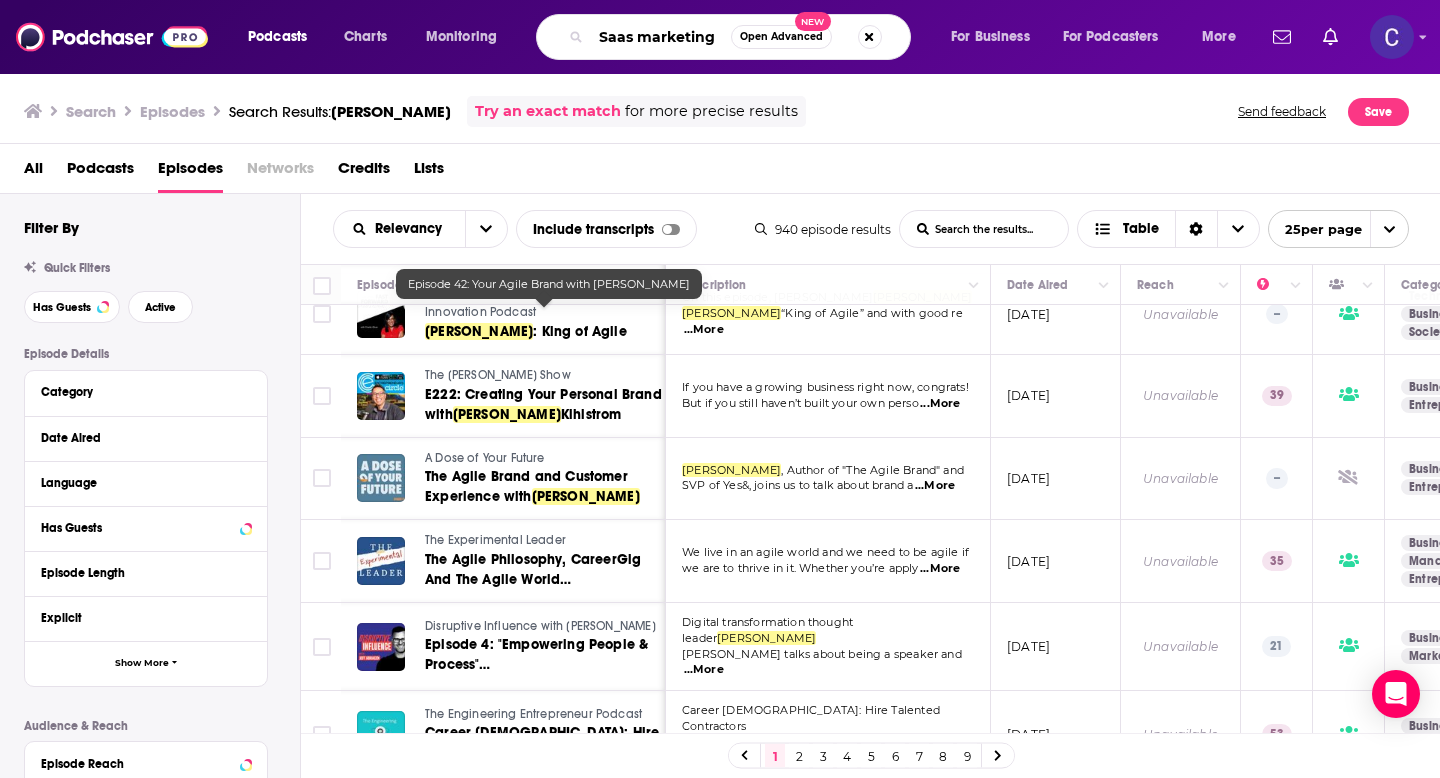type on "Saas marketing" 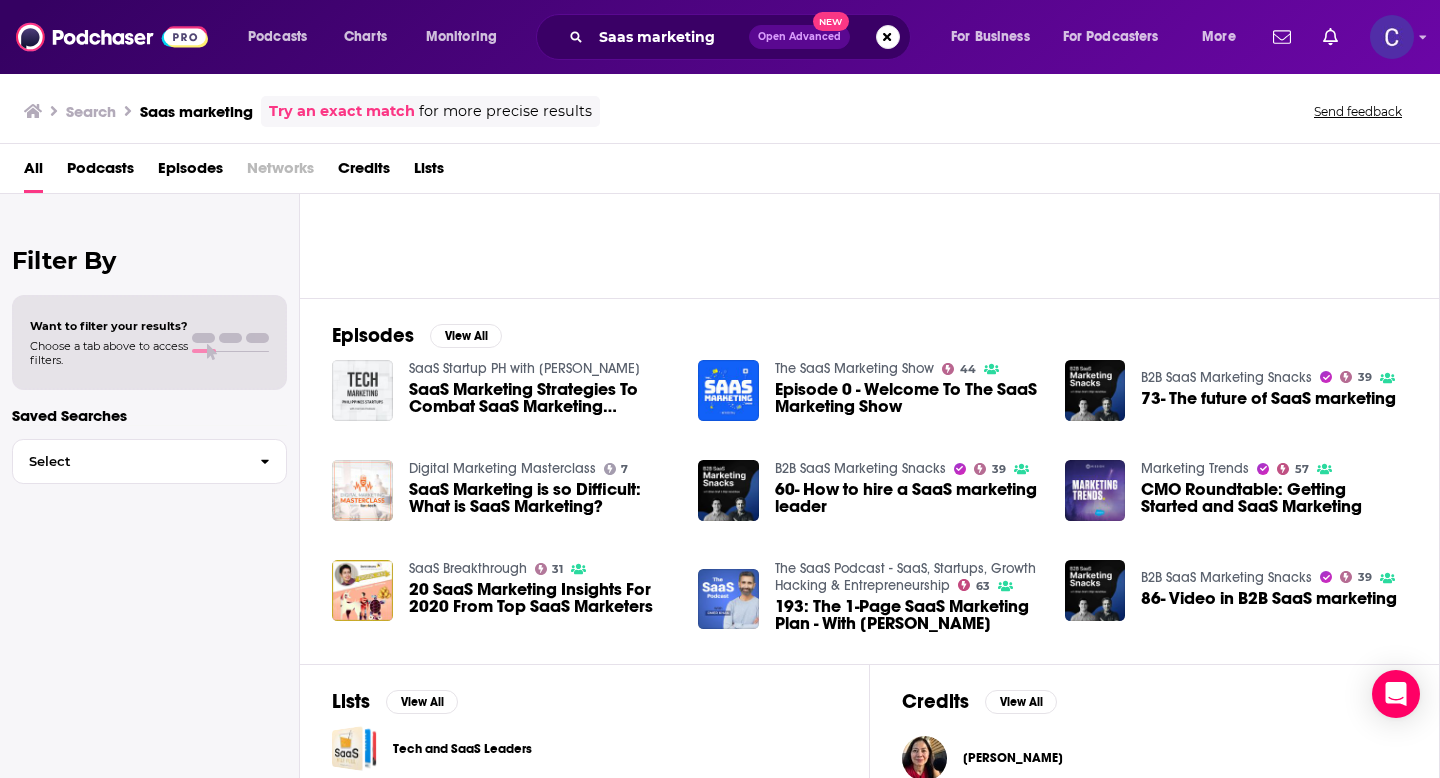 scroll, scrollTop: 210, scrollLeft: 0, axis: vertical 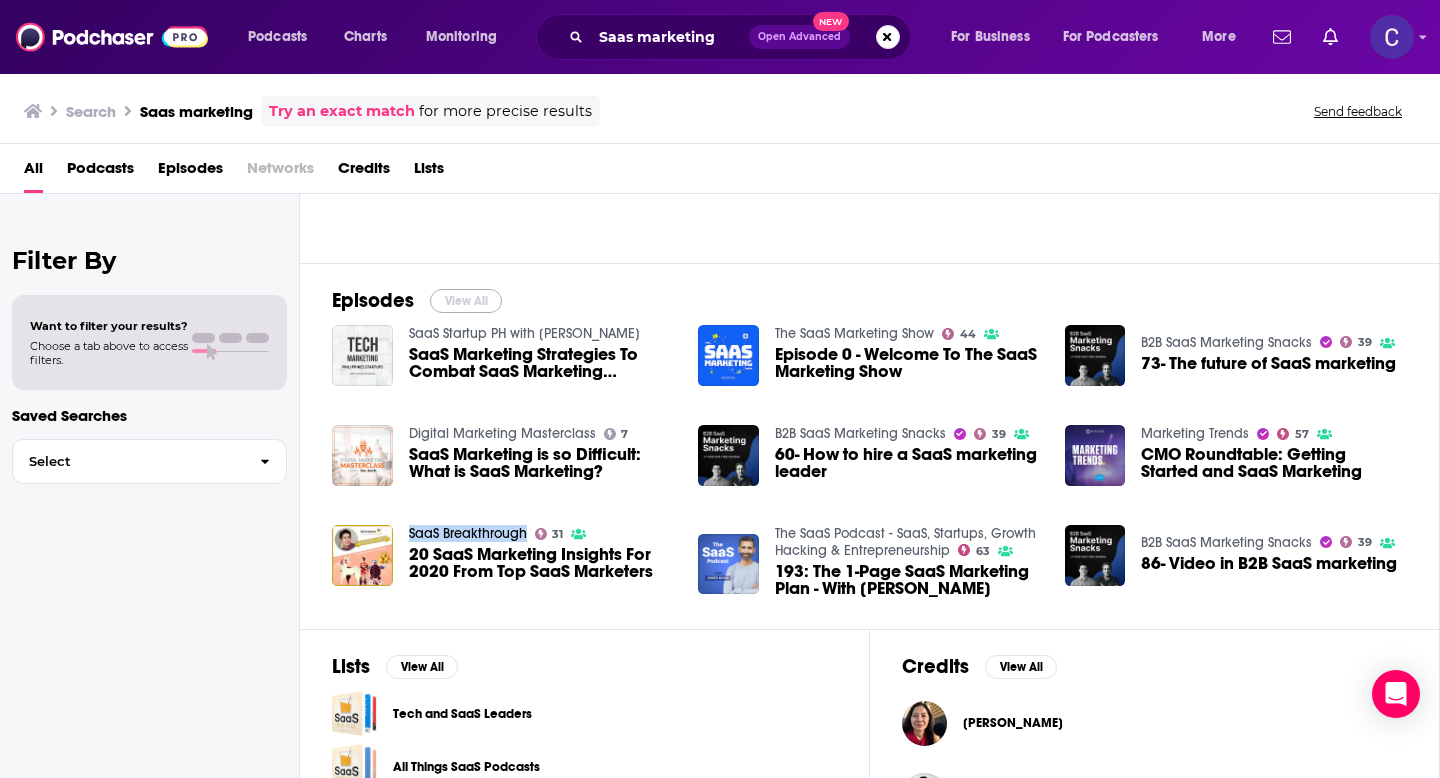 click on "View All" at bounding box center (466, 301) 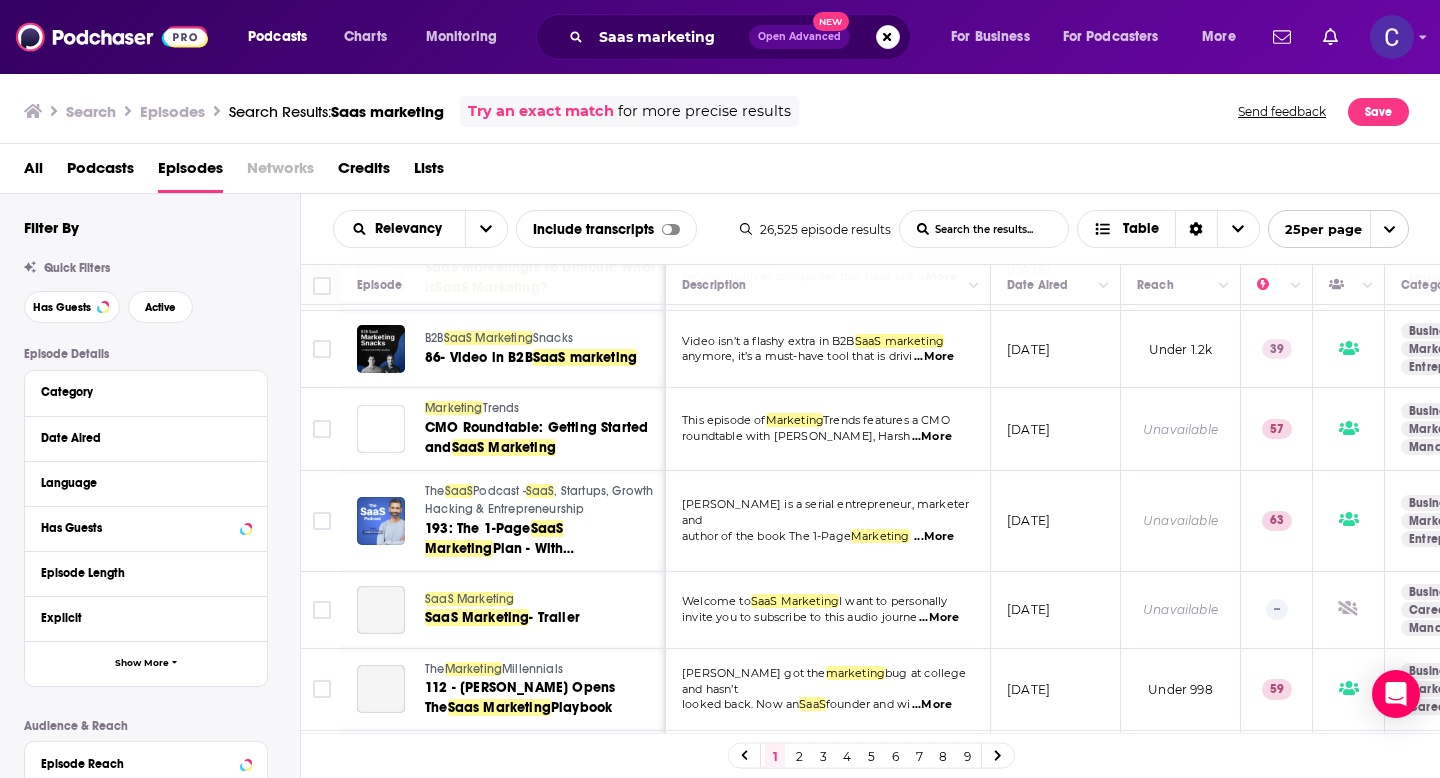 scroll, scrollTop: 490, scrollLeft: 0, axis: vertical 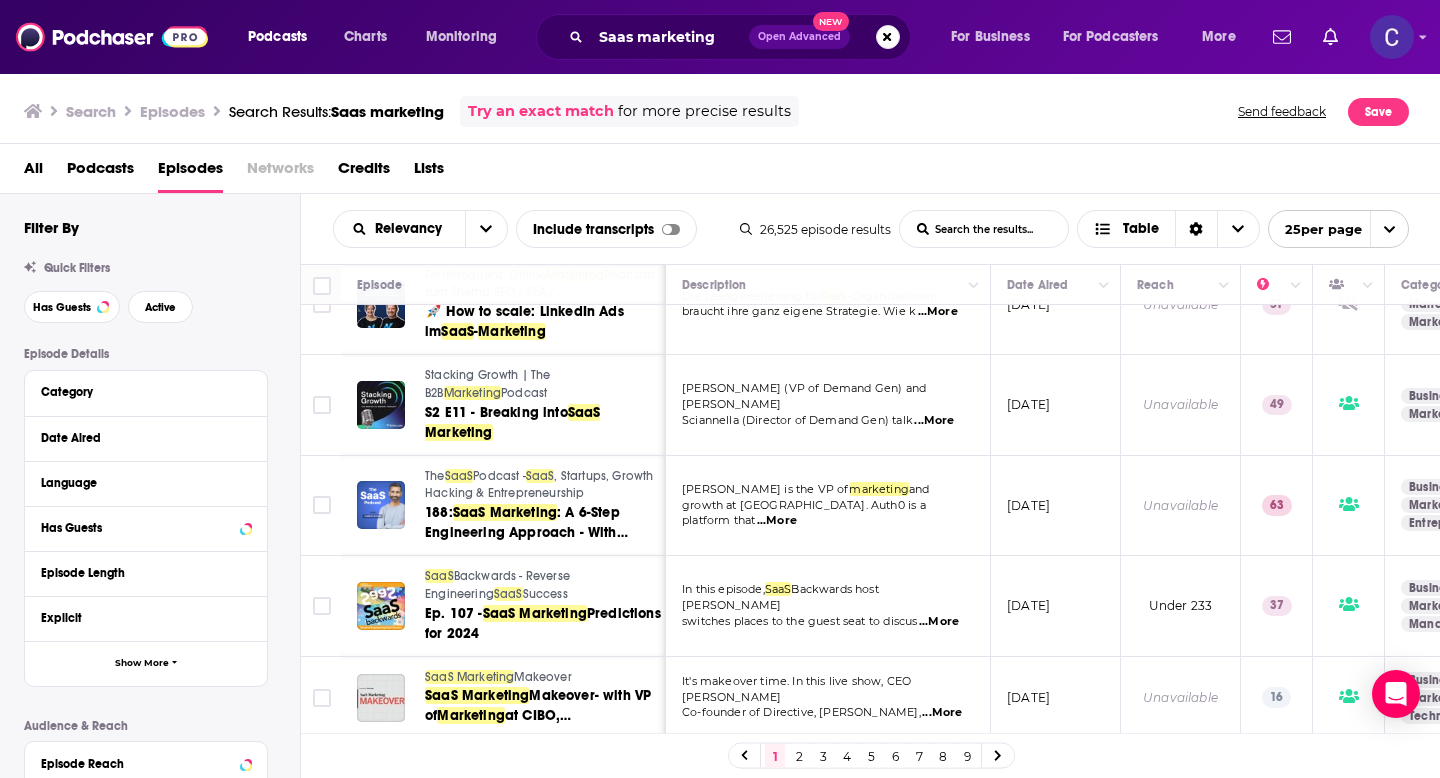 click on "2" at bounding box center (799, 756) 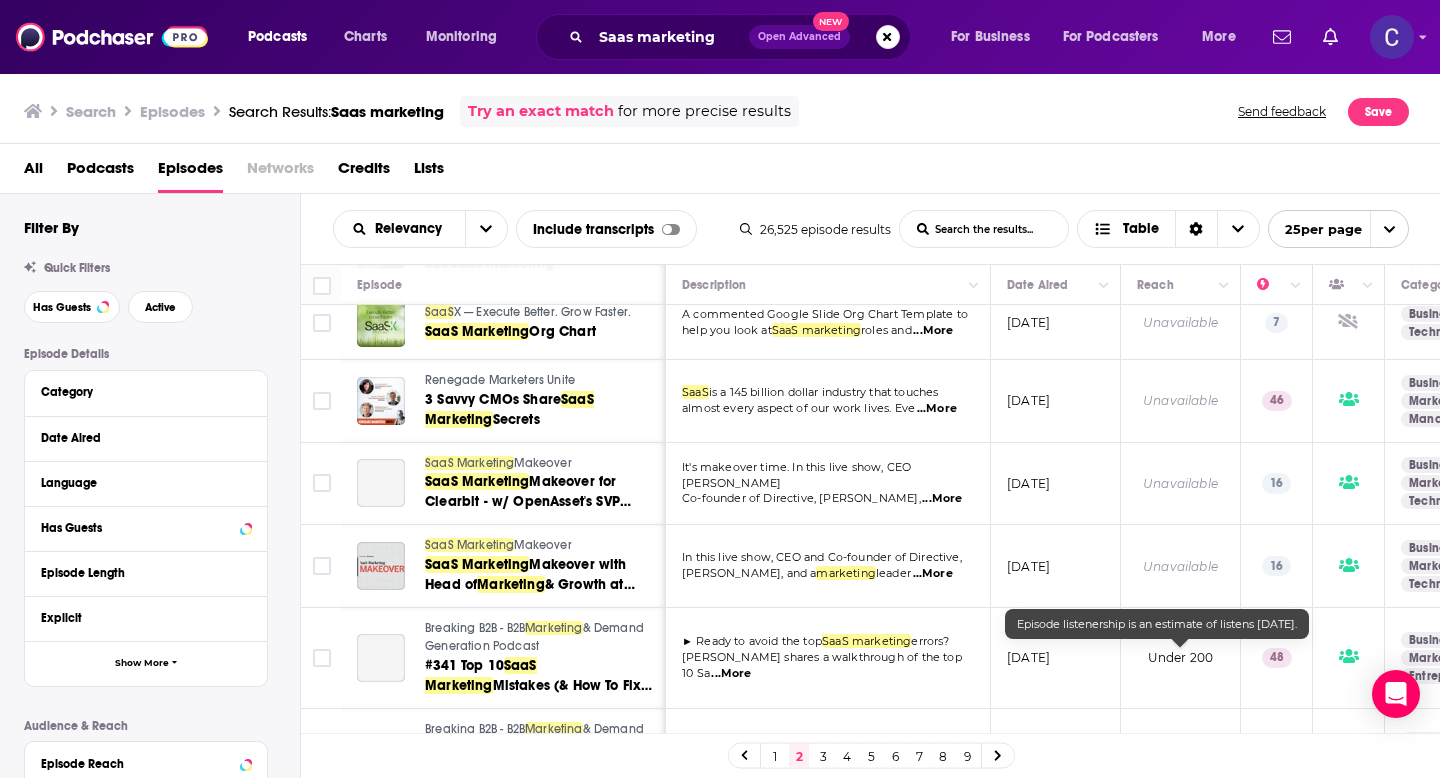 scroll, scrollTop: 761, scrollLeft: 0, axis: vertical 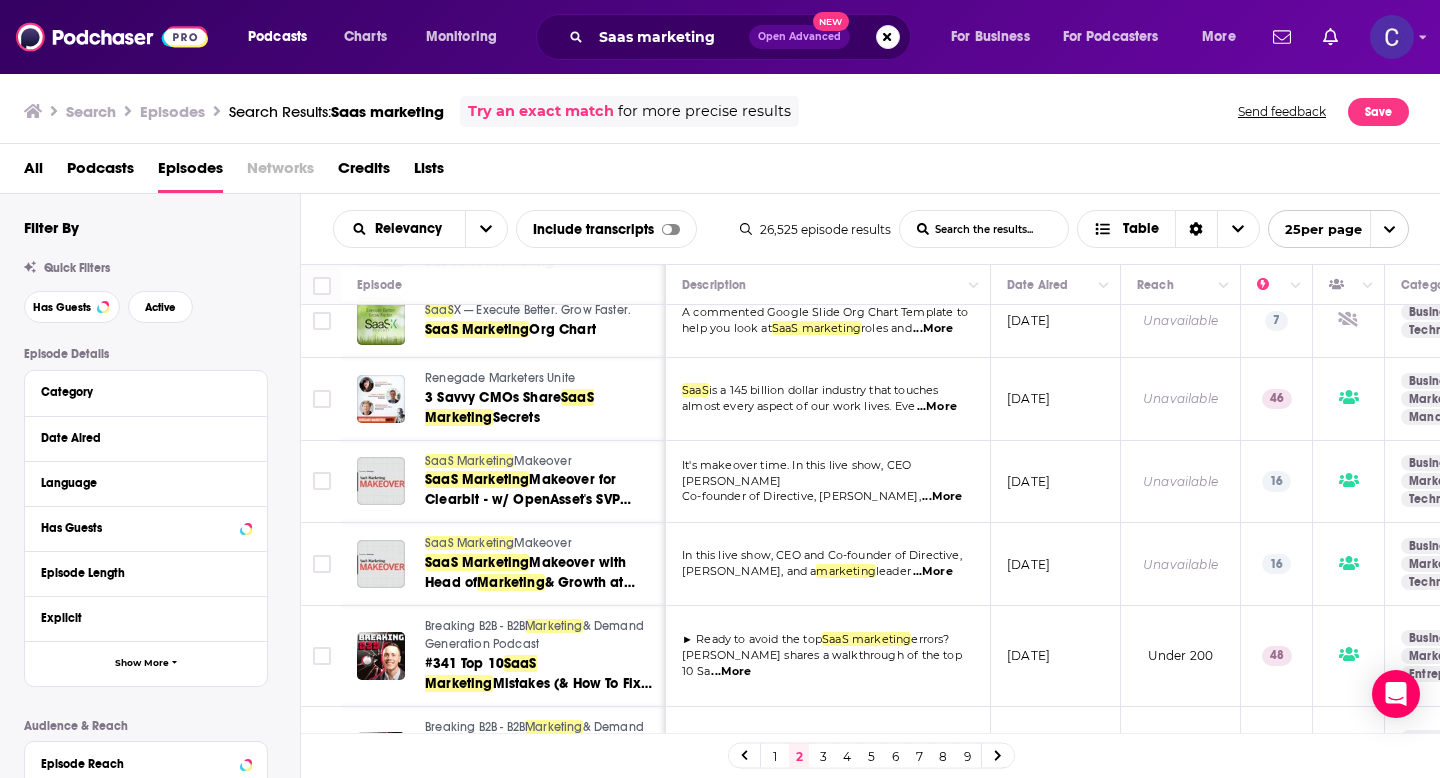 click on "All Podcasts Episodes Networks Credits Lists" at bounding box center [720, 169] 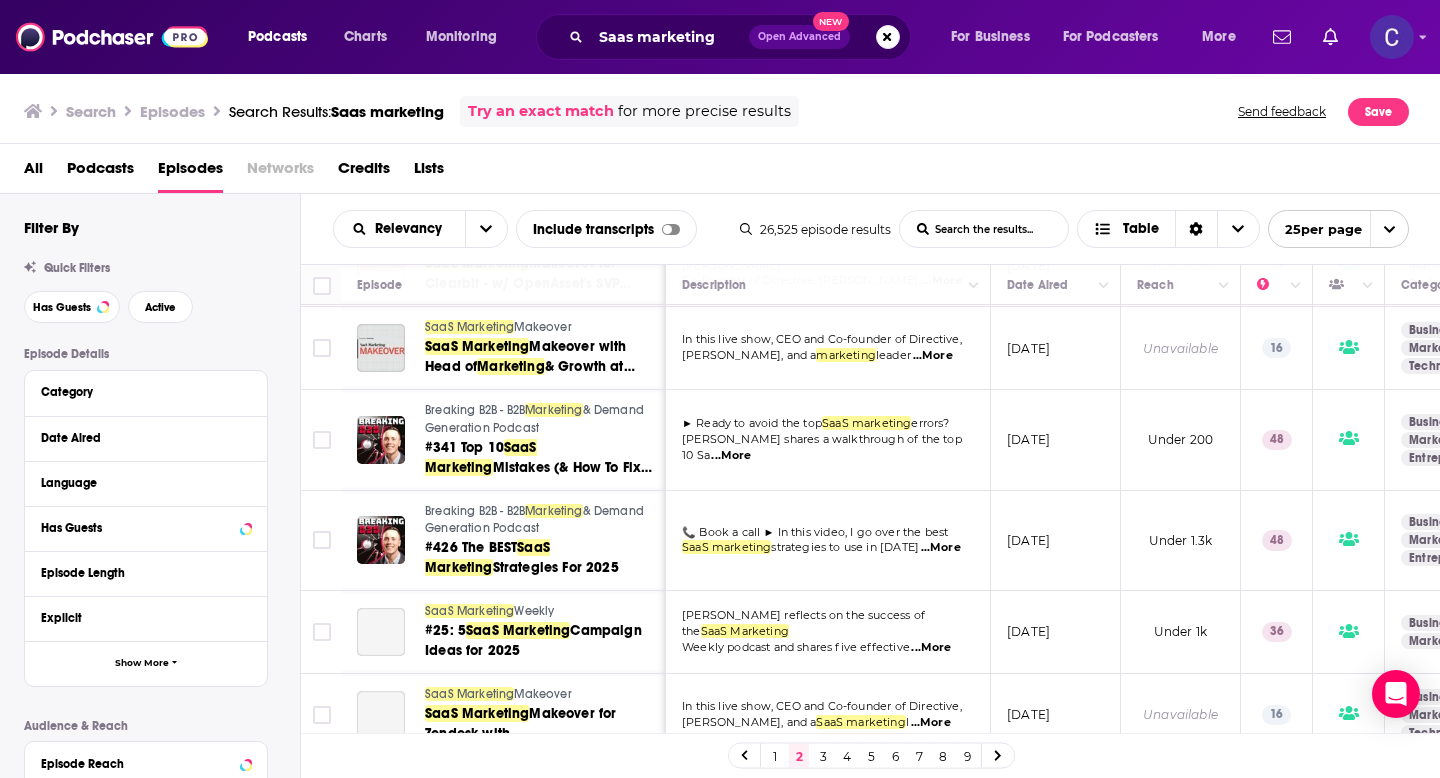 scroll, scrollTop: 996, scrollLeft: 0, axis: vertical 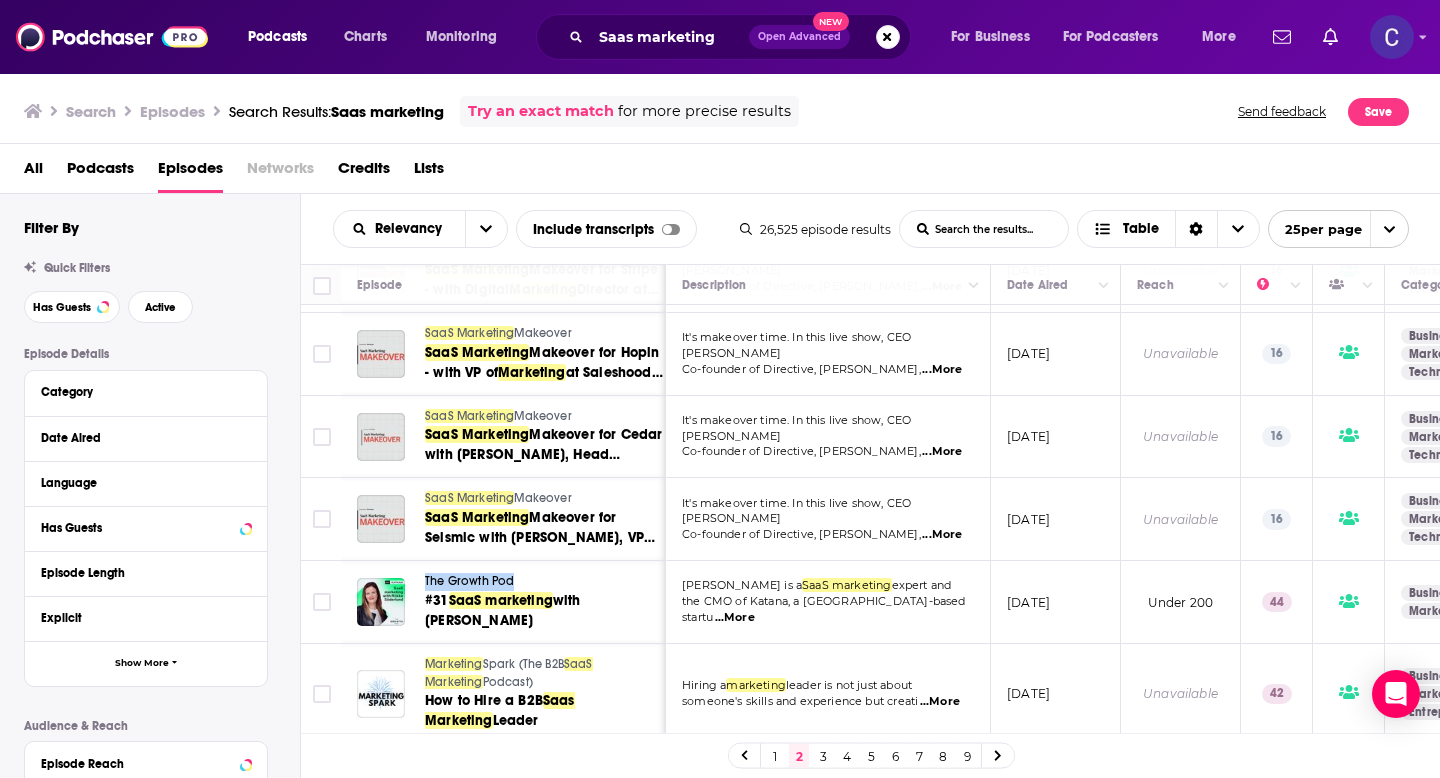 click on "3" at bounding box center [823, 756] 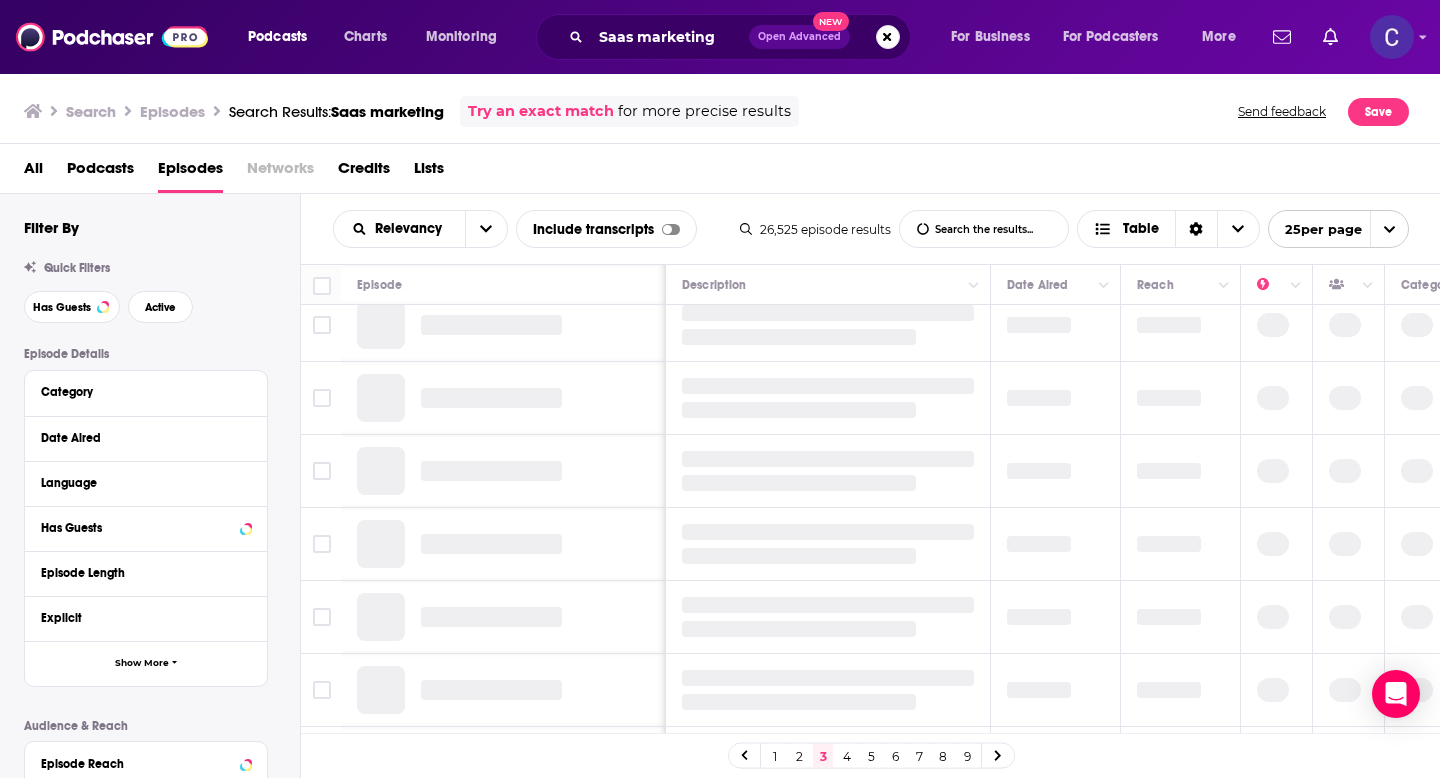 scroll, scrollTop: 0, scrollLeft: 0, axis: both 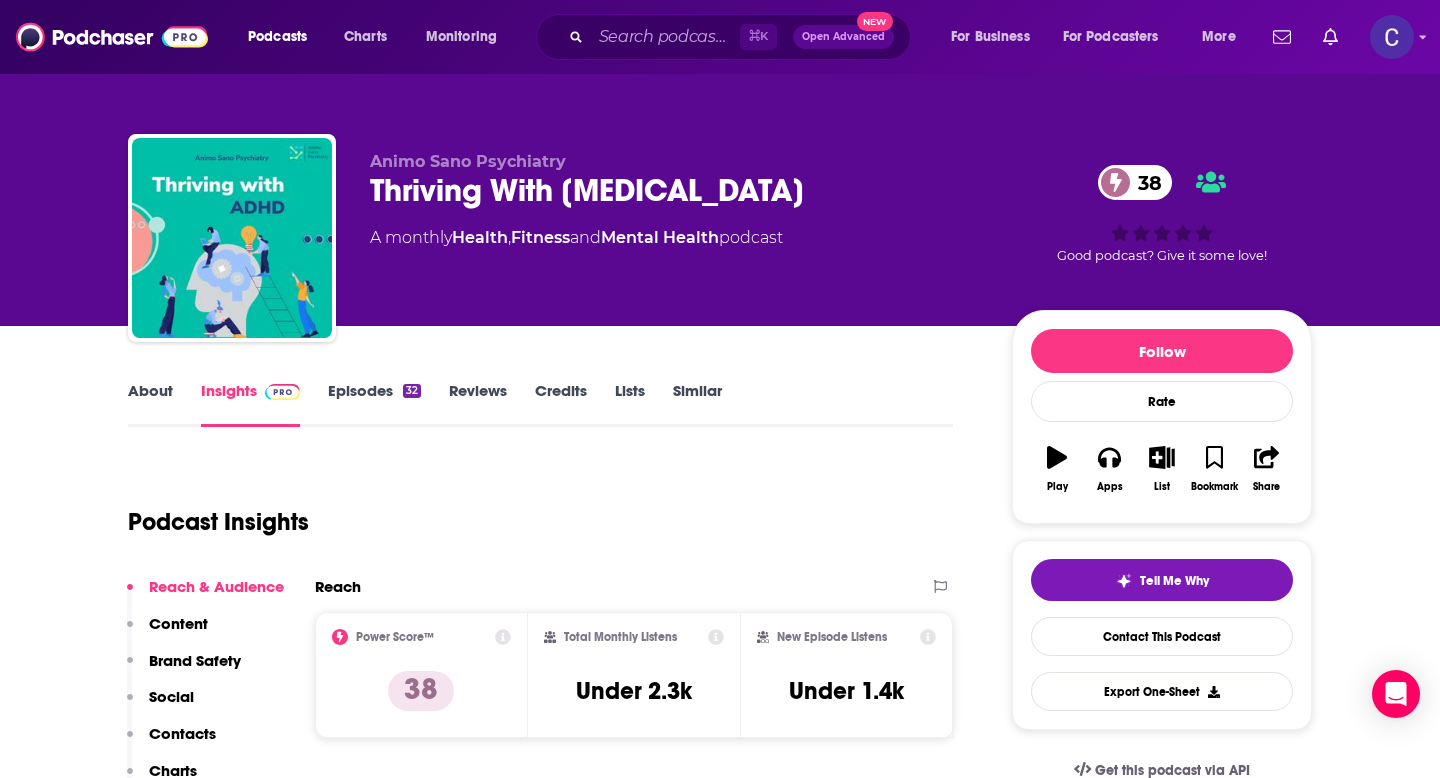 click on "About" at bounding box center (150, 404) 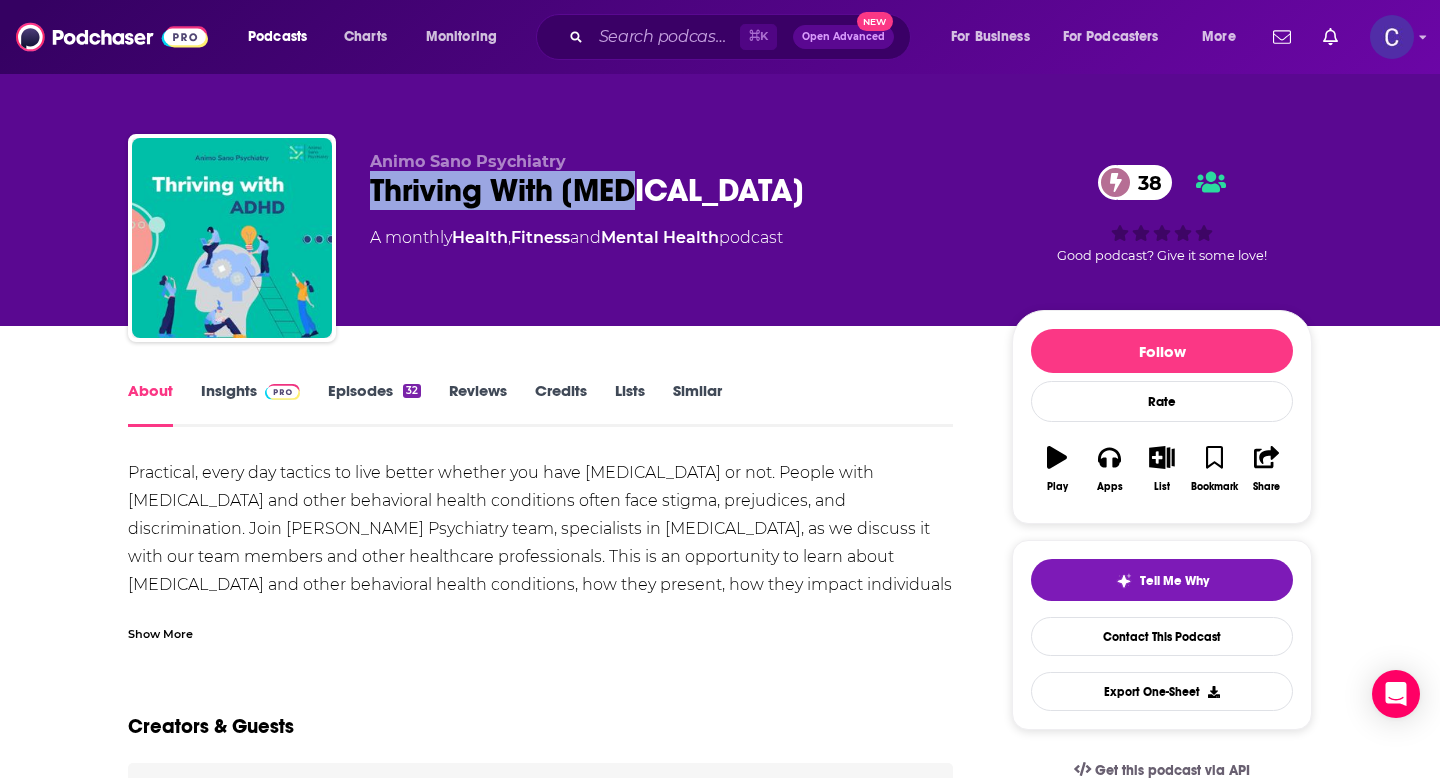 drag, startPoint x: 369, startPoint y: 206, endPoint x: 703, endPoint y: 206, distance: 334 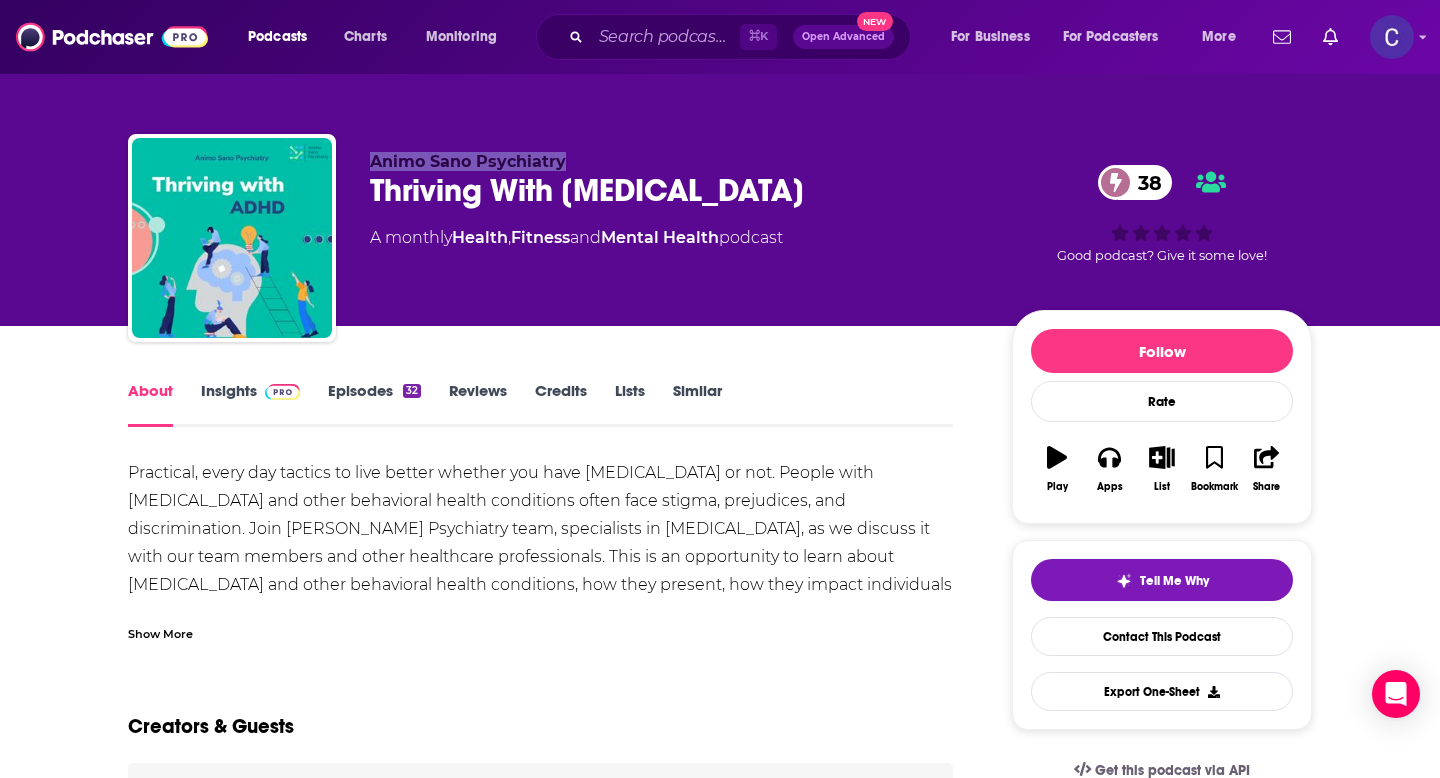 drag, startPoint x: 375, startPoint y: 138, endPoint x: 599, endPoint y: 162, distance: 225.28204 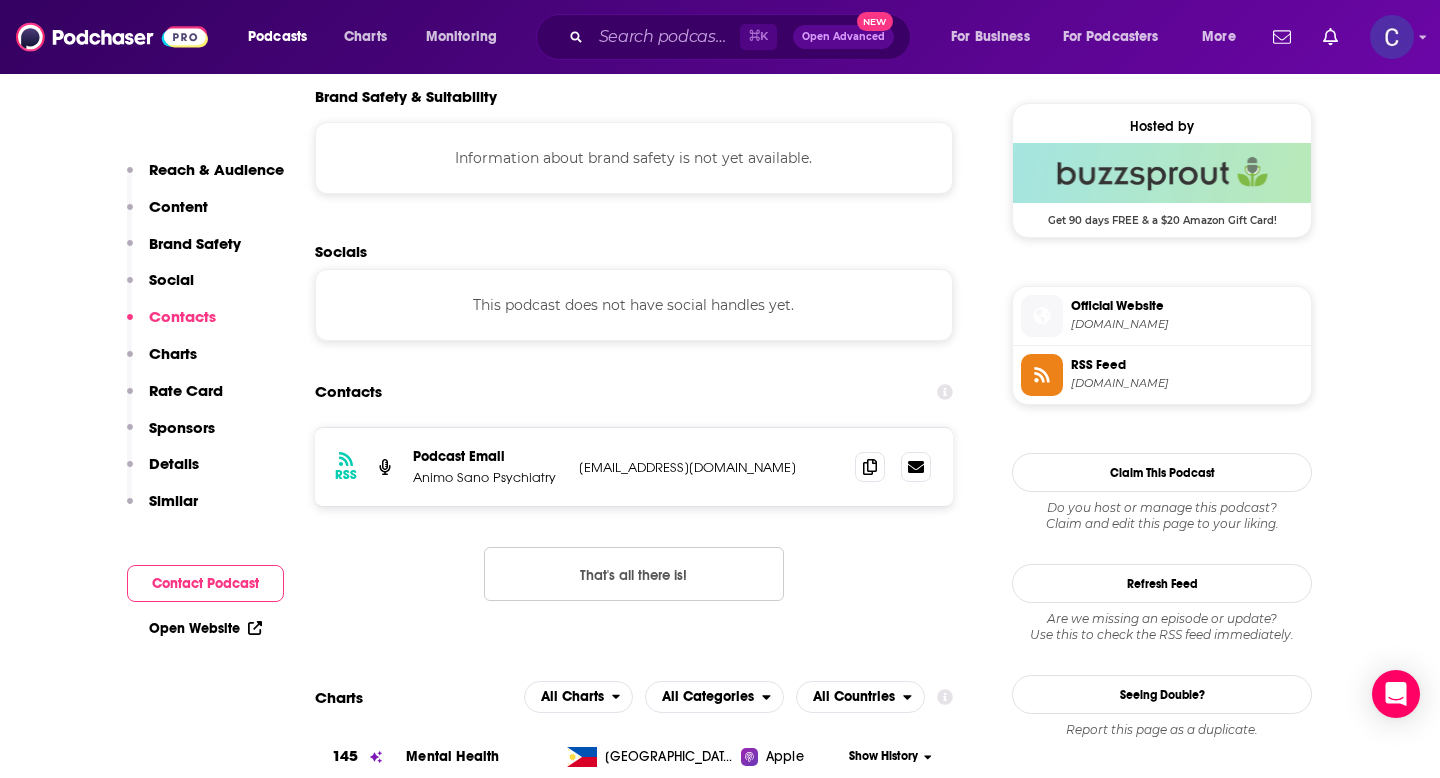 scroll, scrollTop: 1490, scrollLeft: 0, axis: vertical 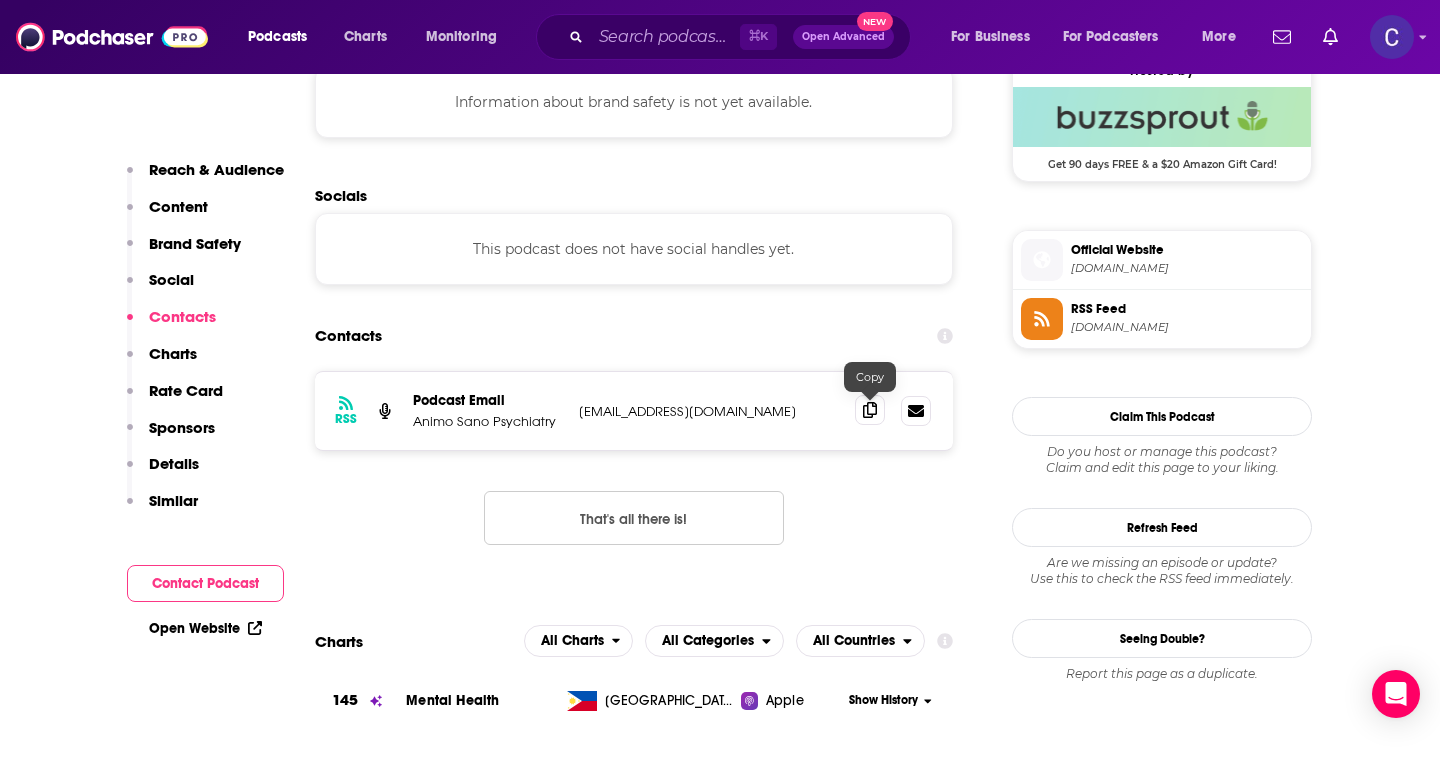 click 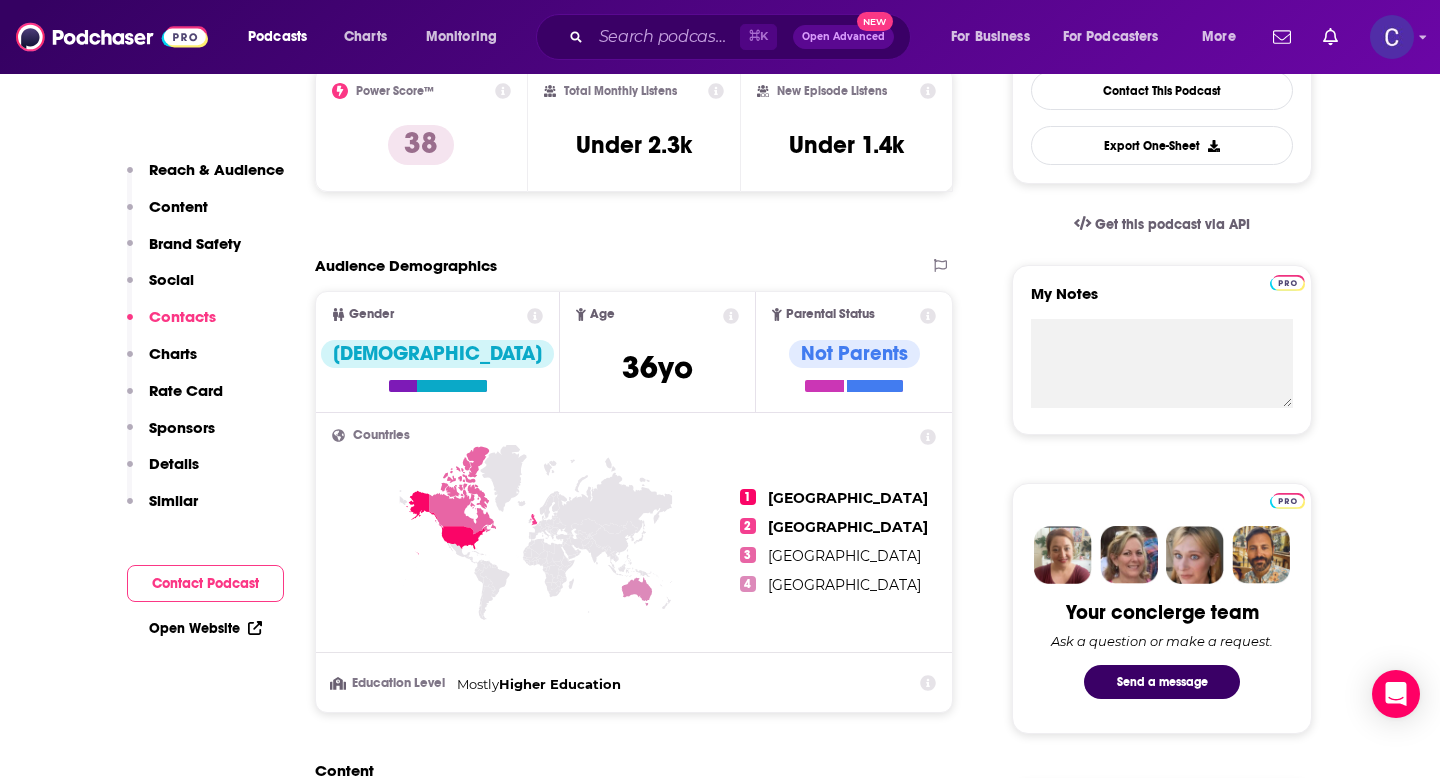 scroll, scrollTop: 0, scrollLeft: 0, axis: both 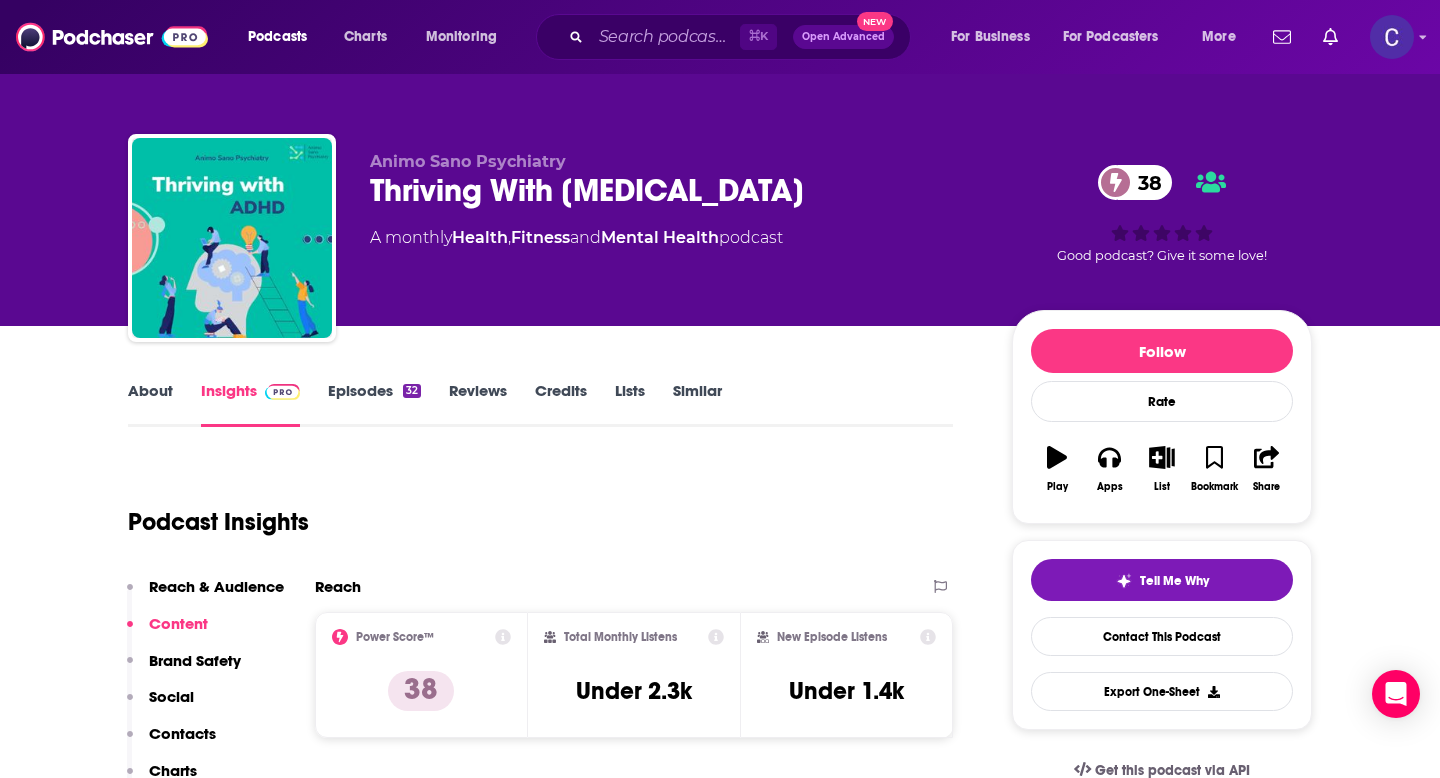click on "Similar" at bounding box center (697, 404) 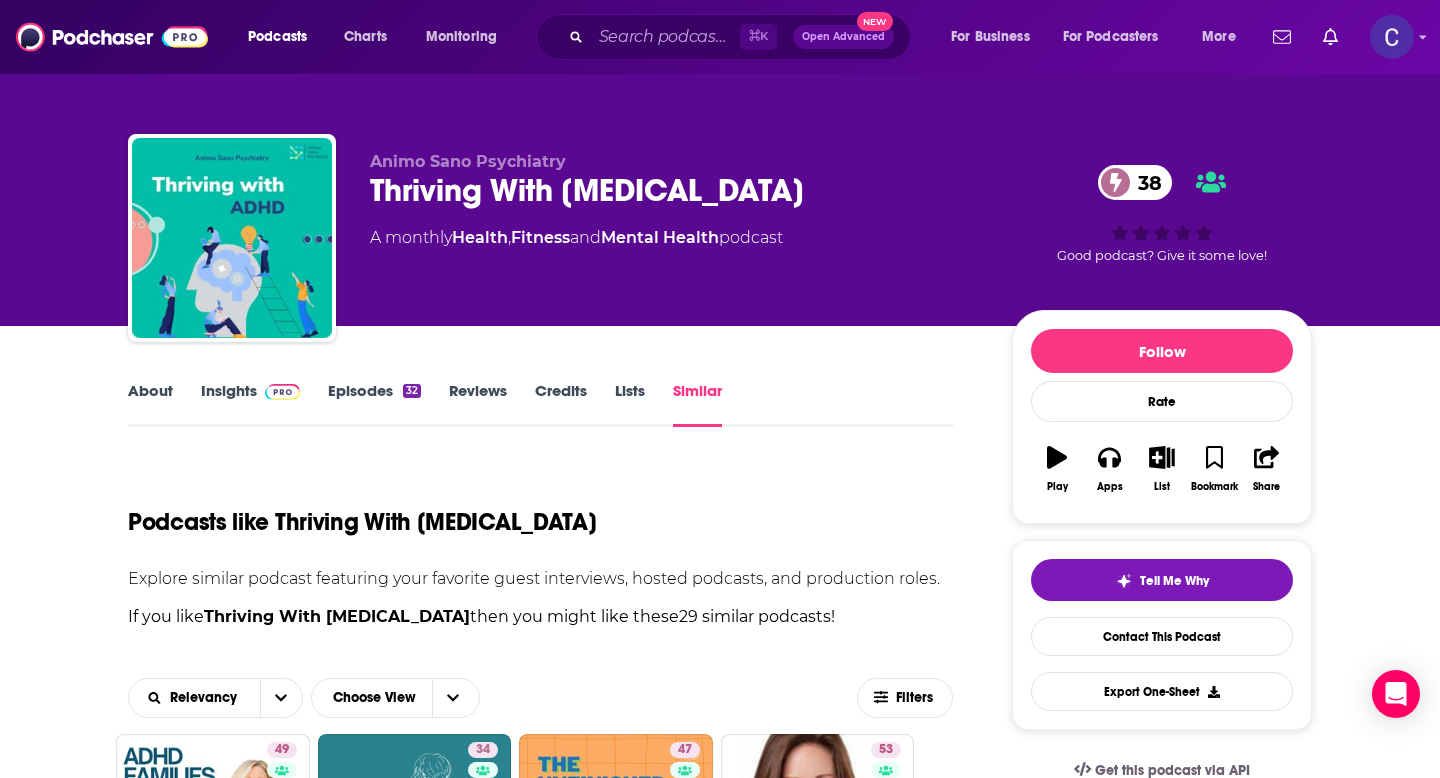 click on "Insights" at bounding box center (250, 404) 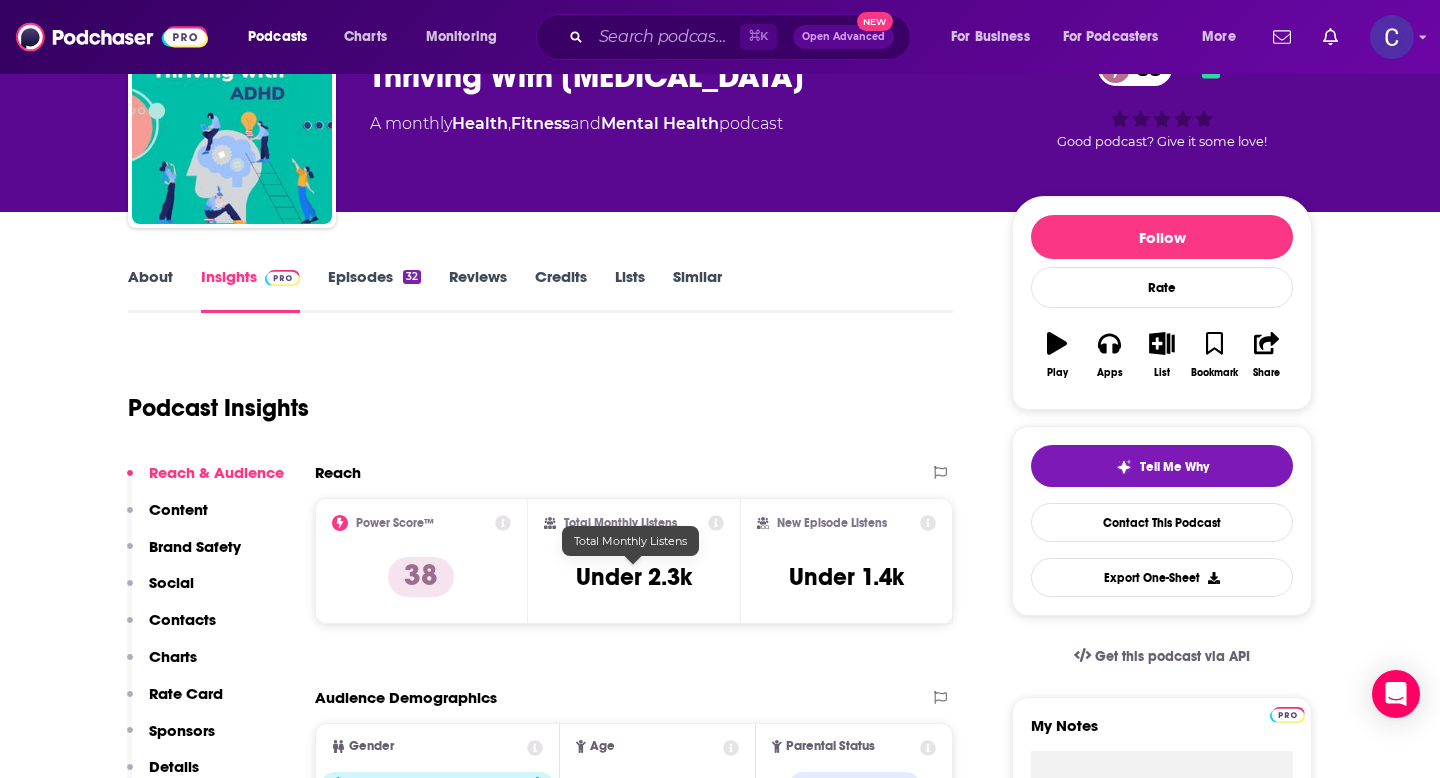 scroll, scrollTop: 0, scrollLeft: 0, axis: both 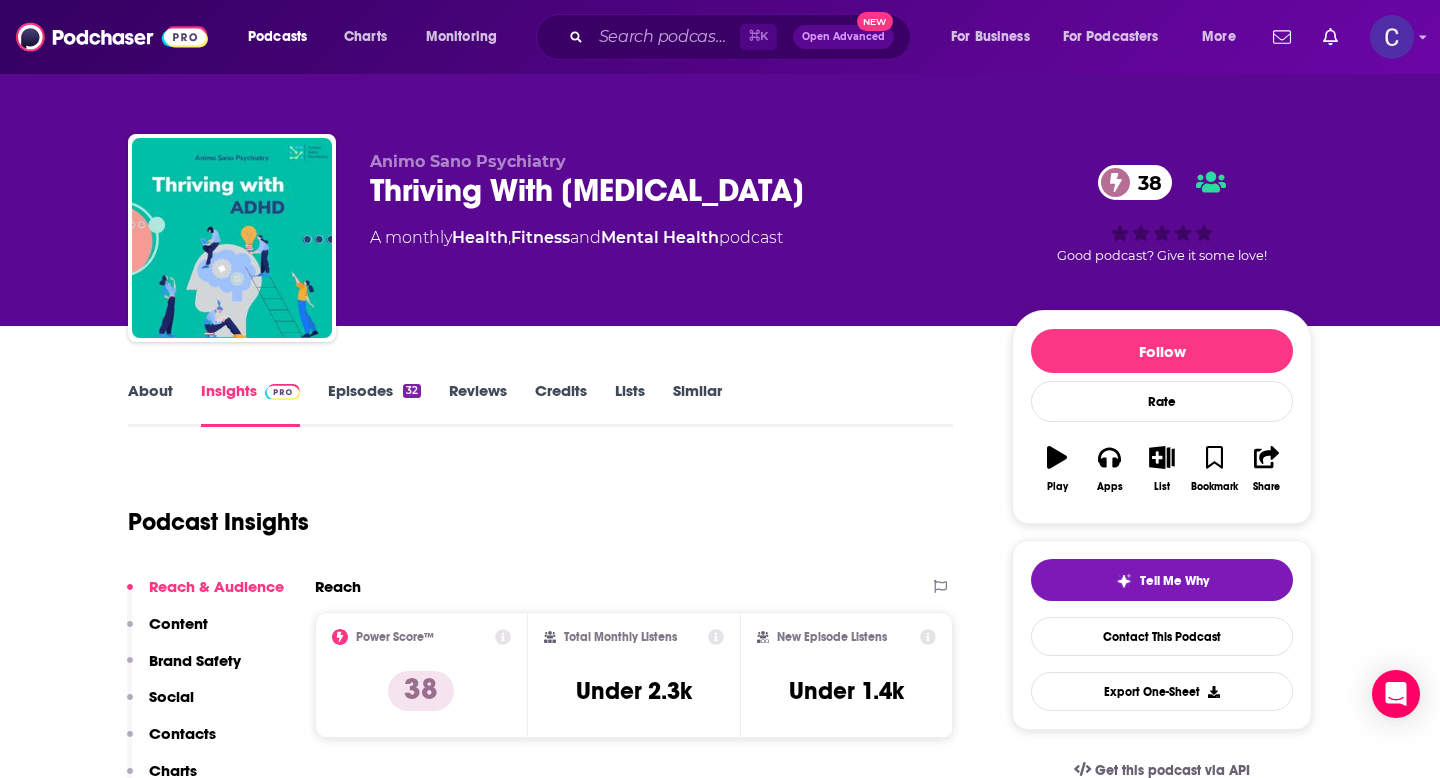 click on "Similar" at bounding box center (697, 404) 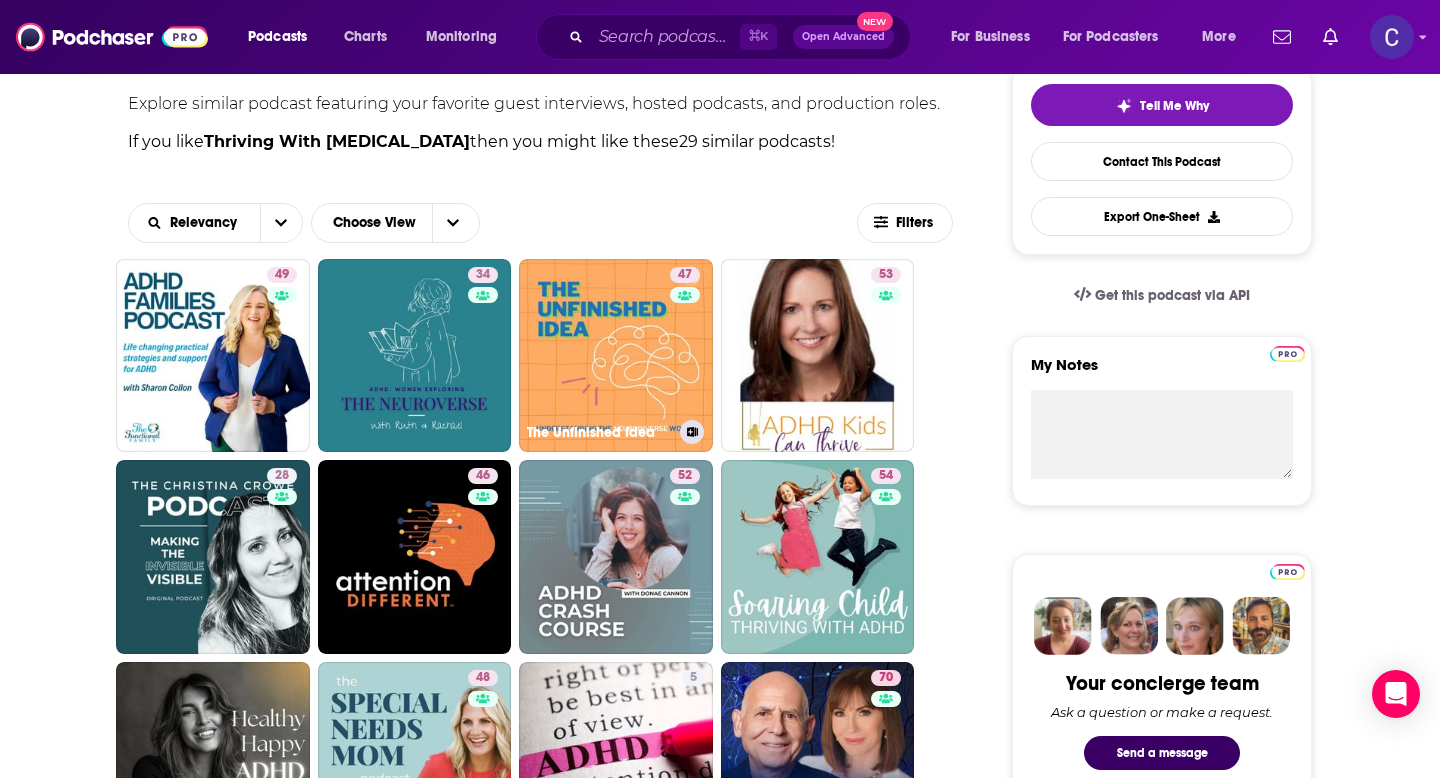 scroll, scrollTop: 490, scrollLeft: 0, axis: vertical 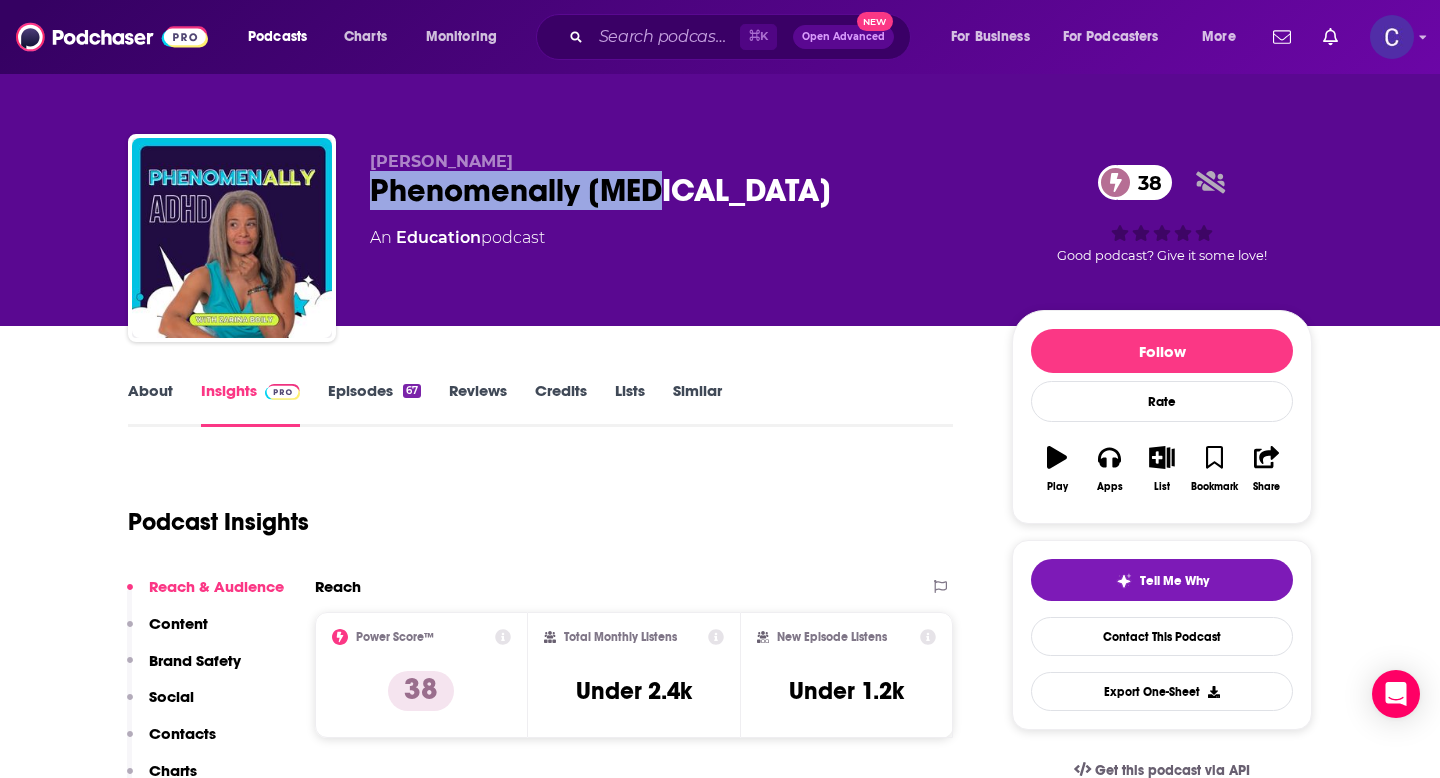drag, startPoint x: 371, startPoint y: 198, endPoint x: 715, endPoint y: 199, distance: 344.00146 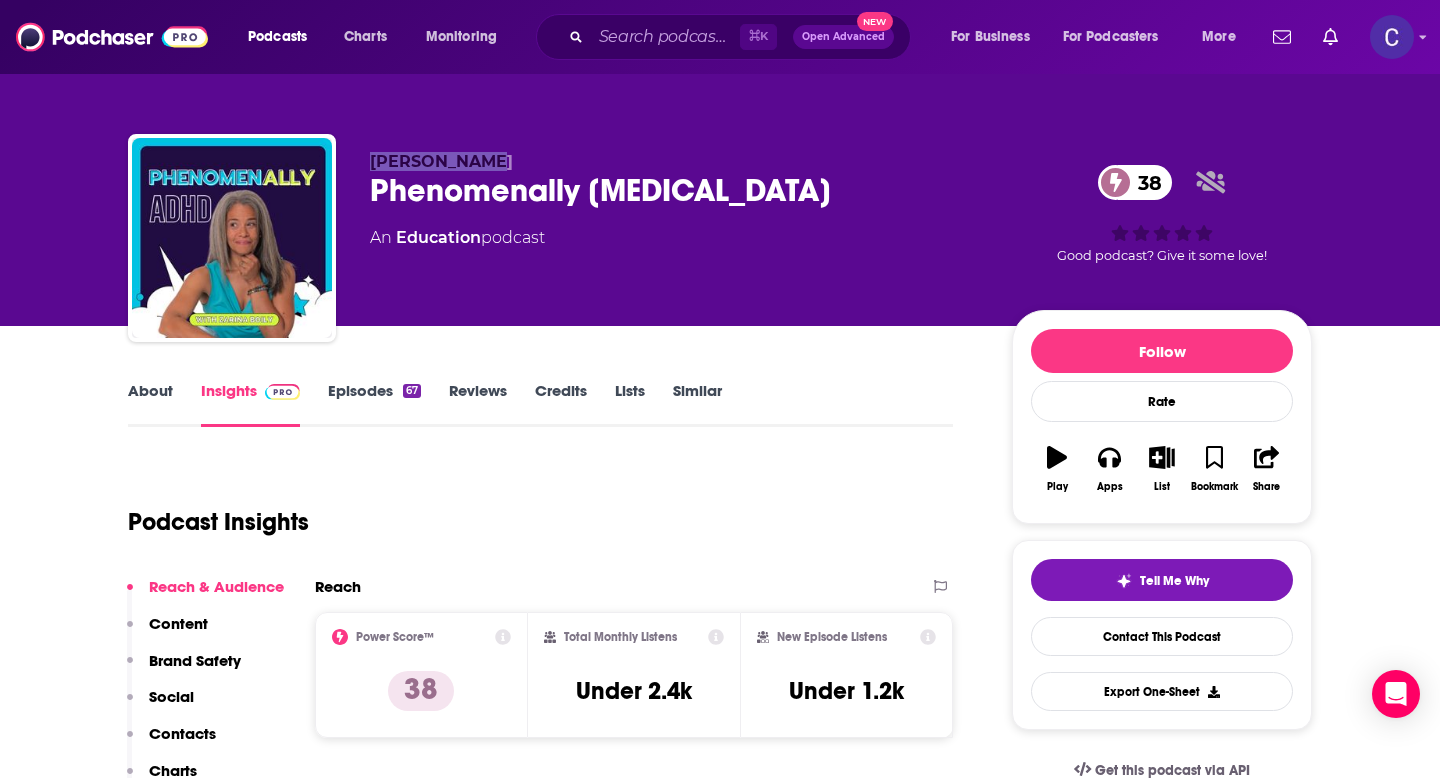 drag, startPoint x: 365, startPoint y: 161, endPoint x: 593, endPoint y: 164, distance: 228.01973 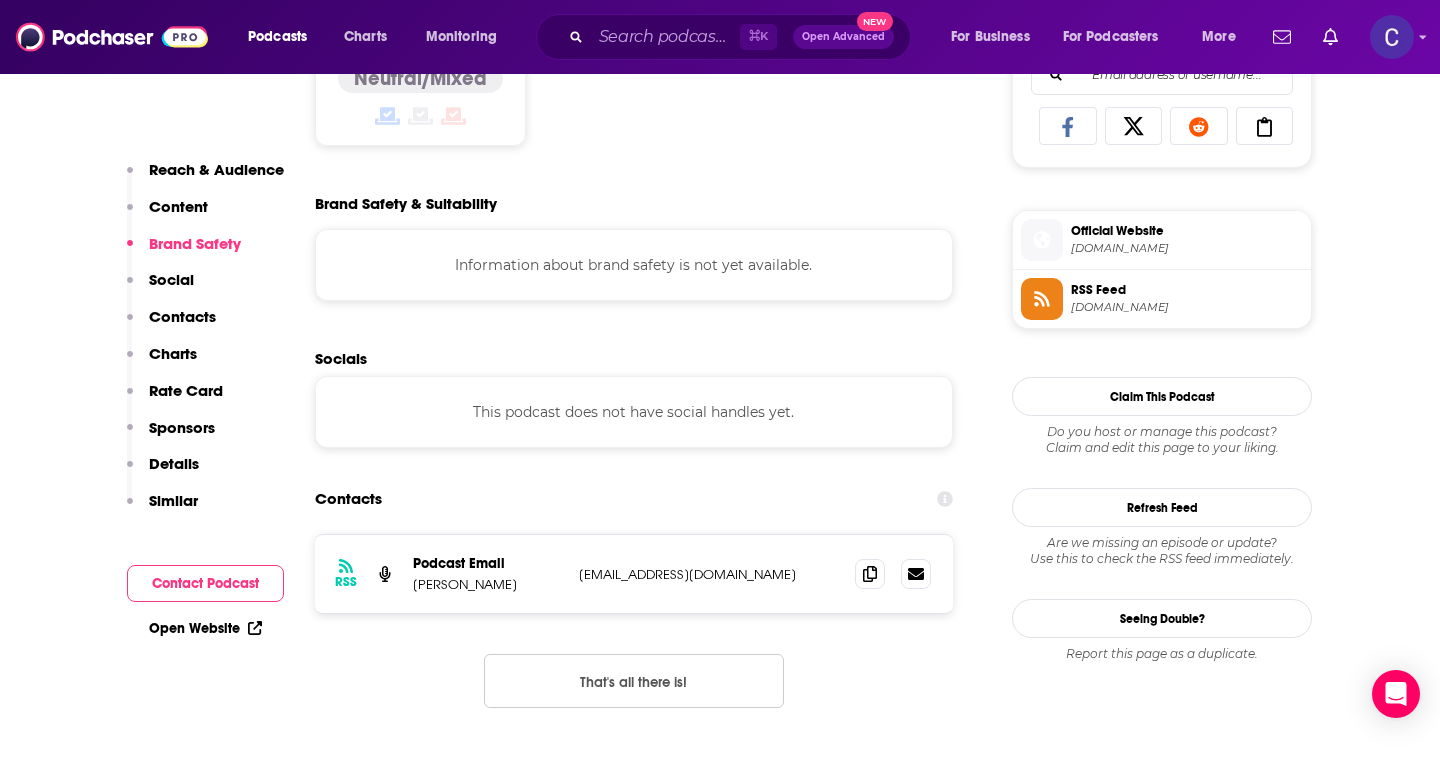 scroll, scrollTop: 1328, scrollLeft: 0, axis: vertical 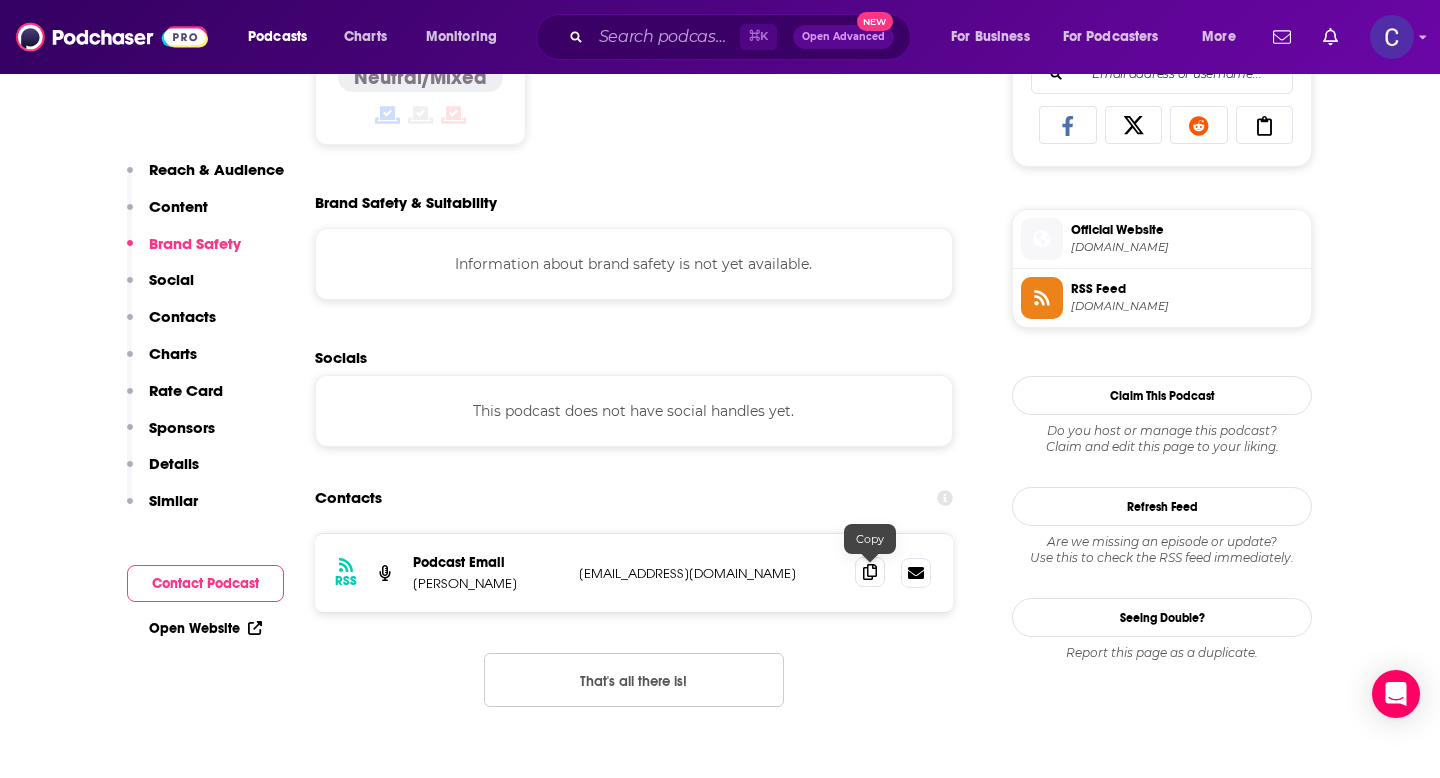 click 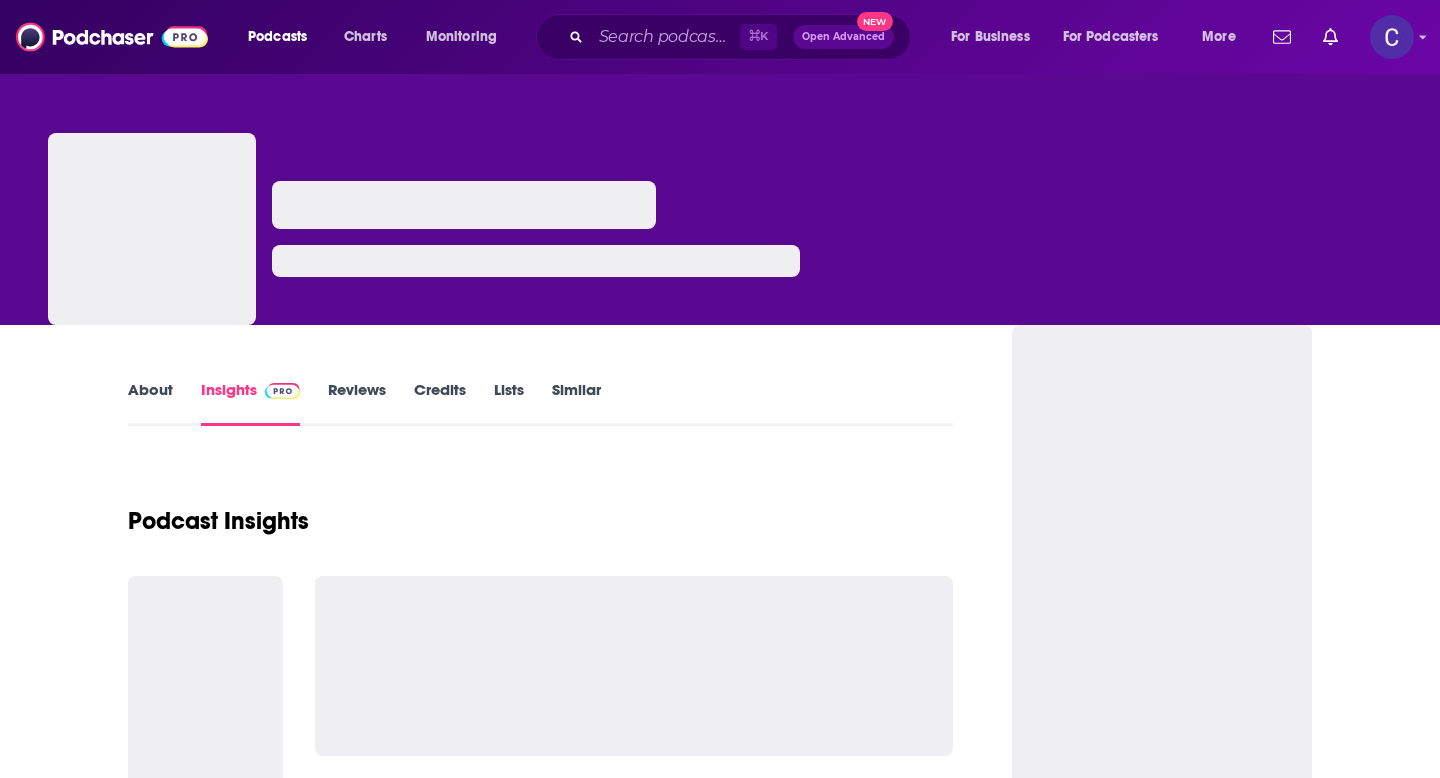 scroll, scrollTop: 0, scrollLeft: 0, axis: both 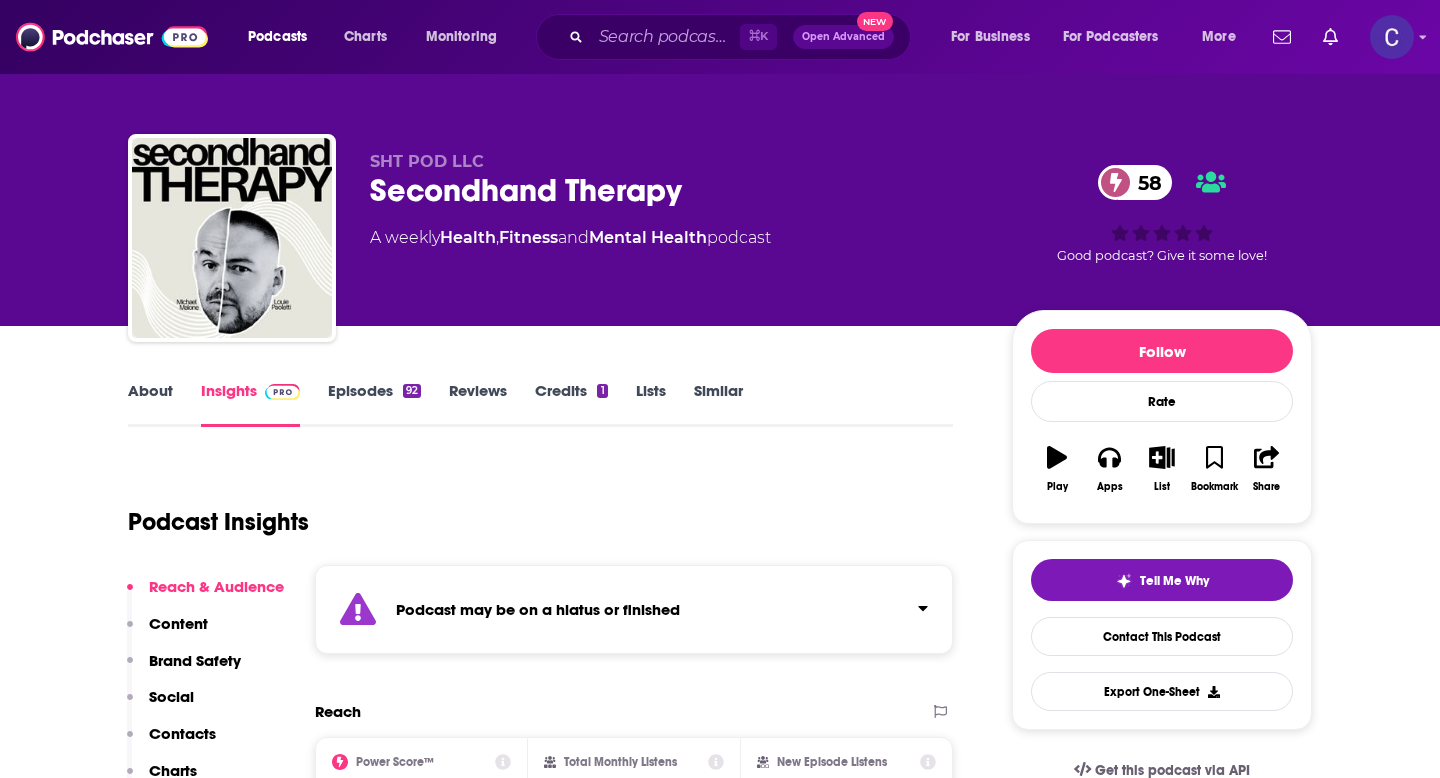 click on "Similar" at bounding box center (718, 404) 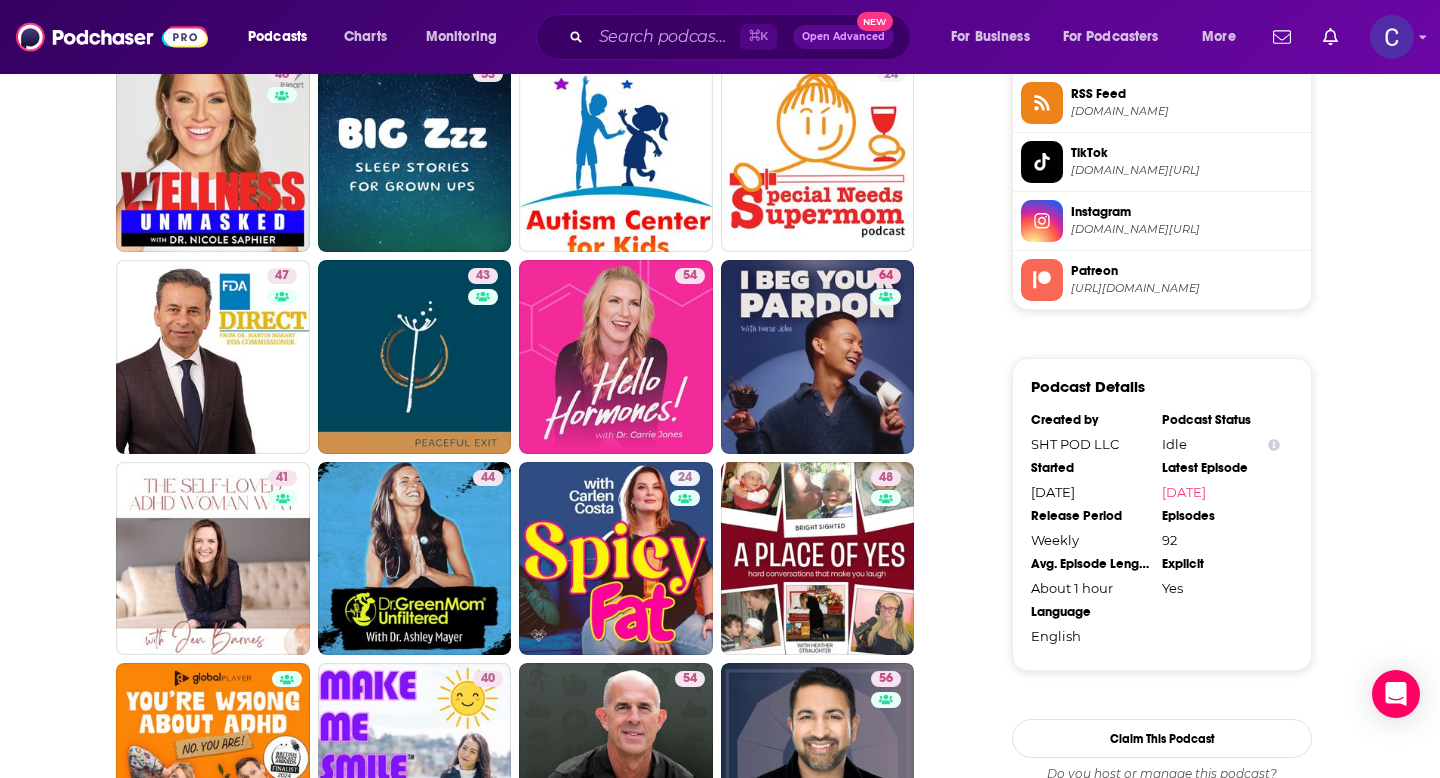 scroll, scrollTop: 1723, scrollLeft: 0, axis: vertical 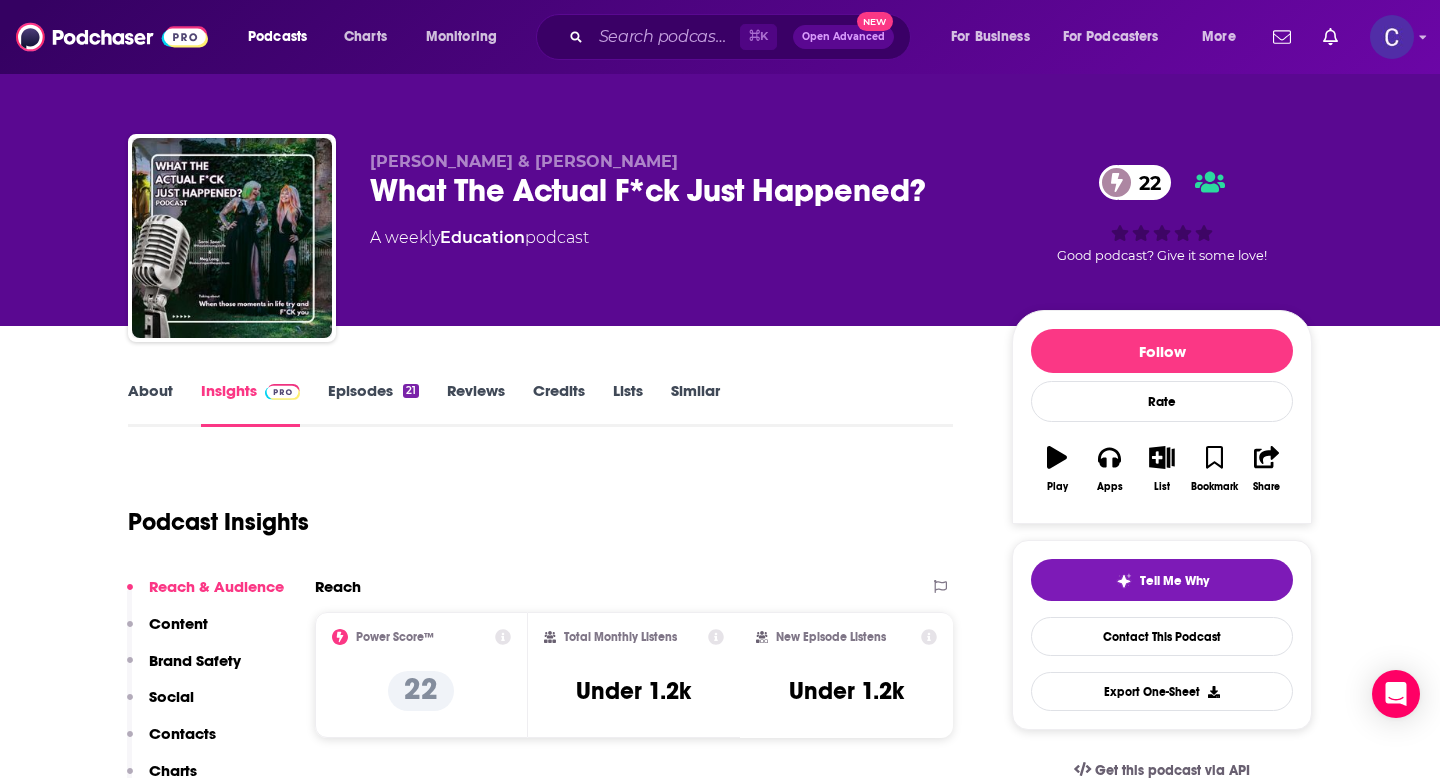 click on "About" at bounding box center [150, 404] 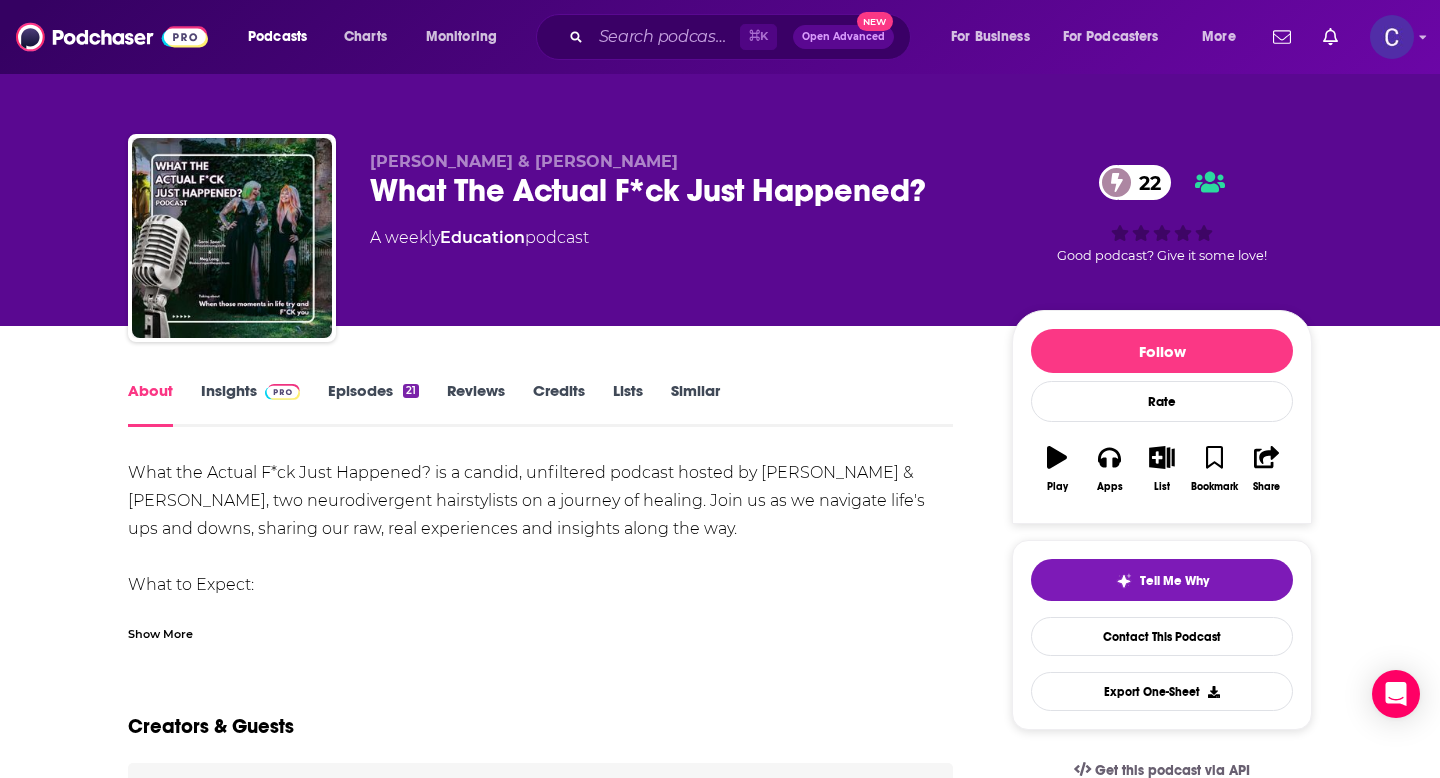 click on "Episodes 21" at bounding box center (373, 404) 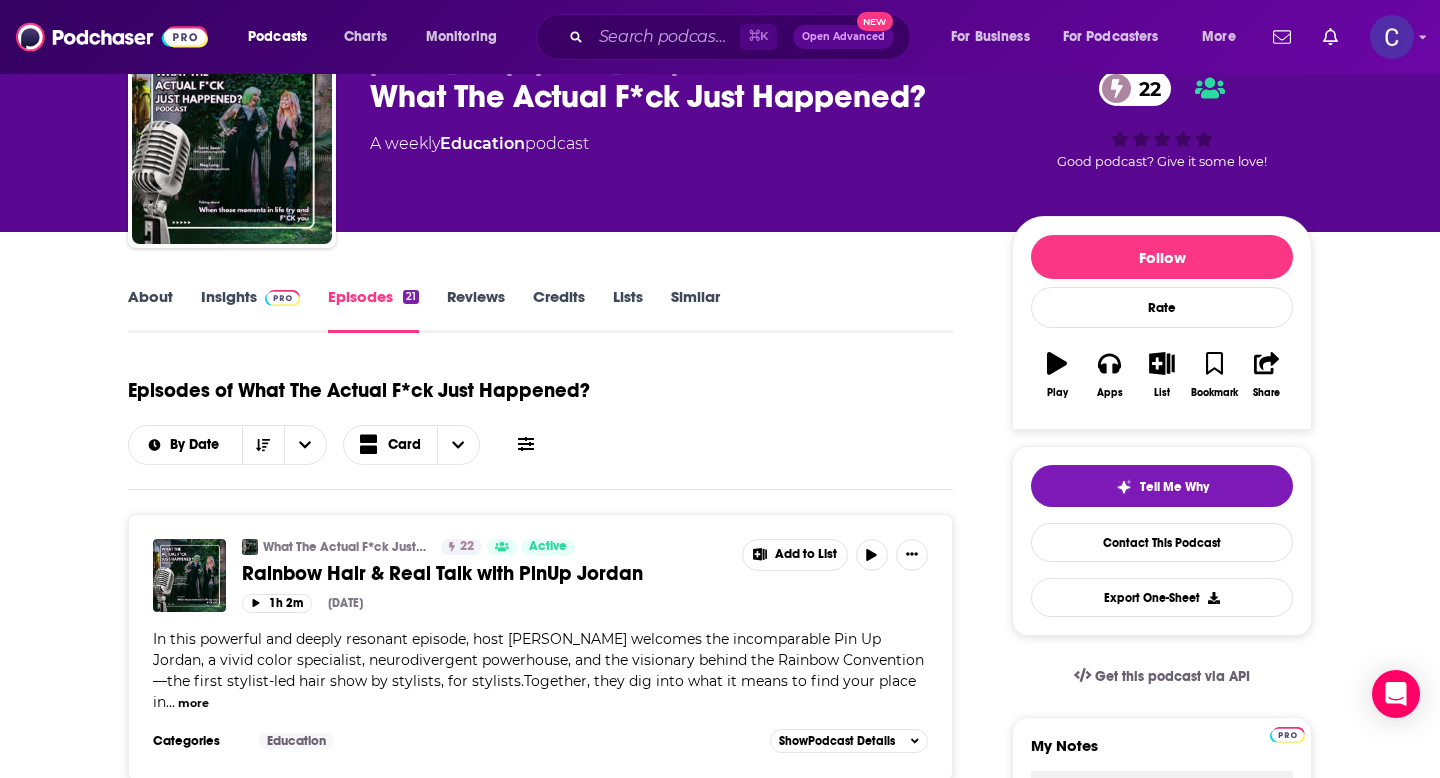 scroll, scrollTop: 0, scrollLeft: 0, axis: both 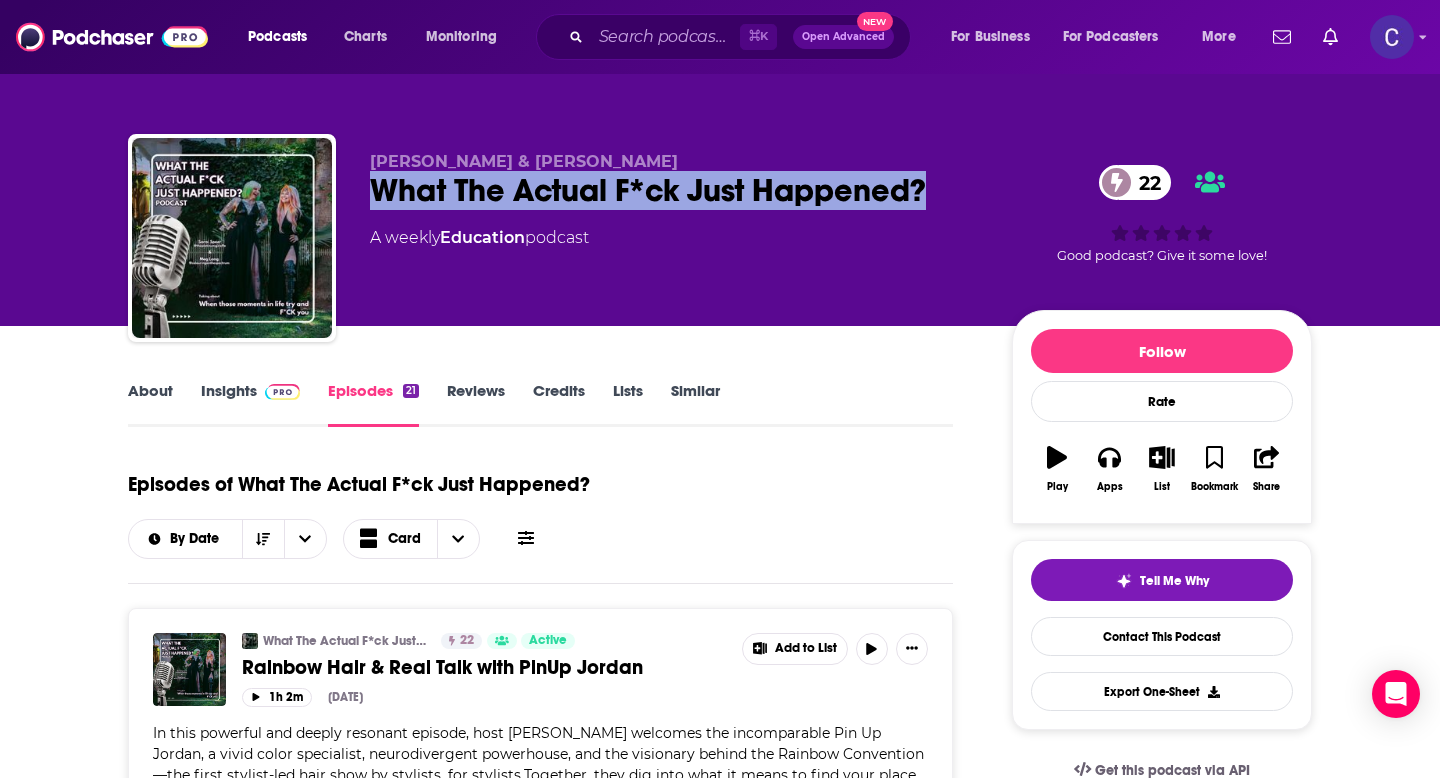 drag, startPoint x: 364, startPoint y: 194, endPoint x: 927, endPoint y: 196, distance: 563.00354 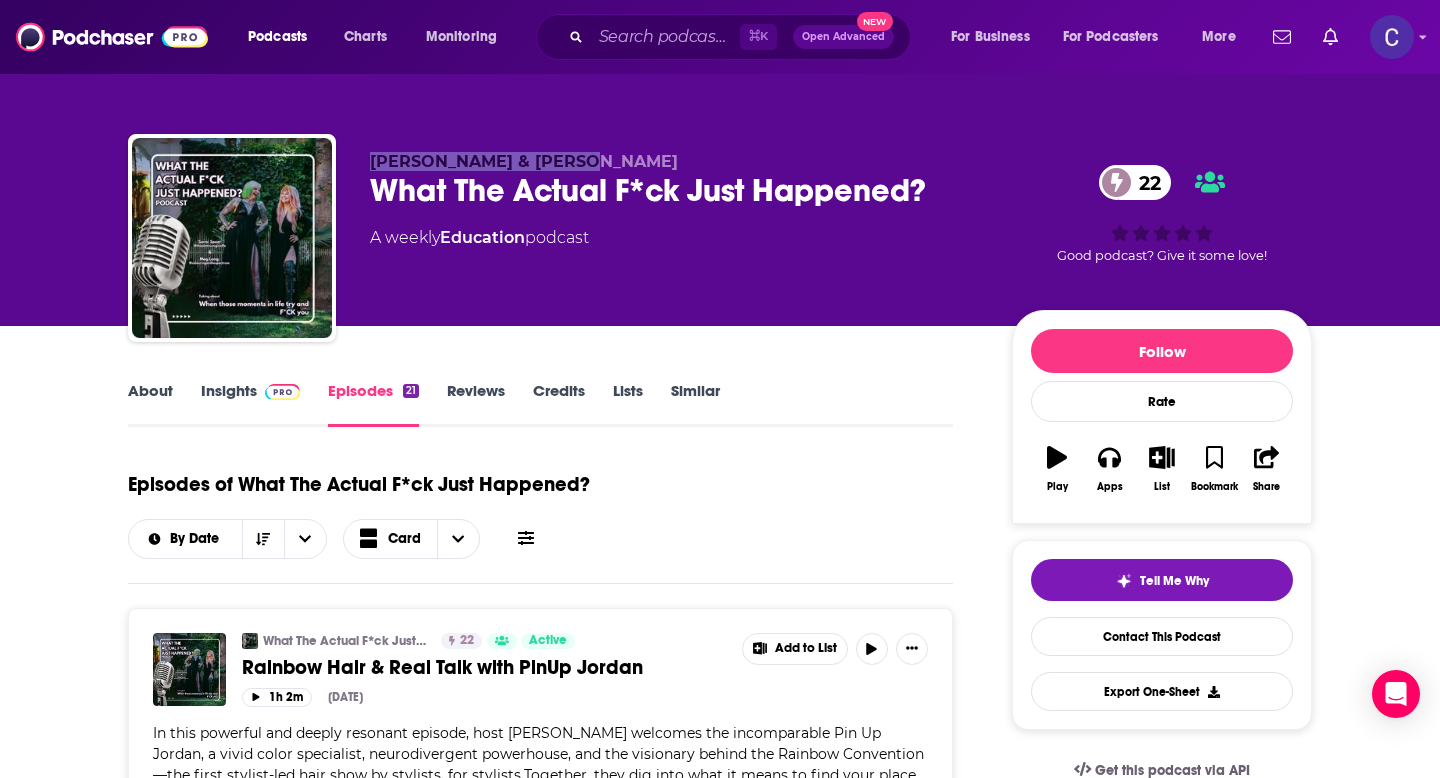 drag, startPoint x: 378, startPoint y: 133, endPoint x: 583, endPoint y: 154, distance: 206.0728 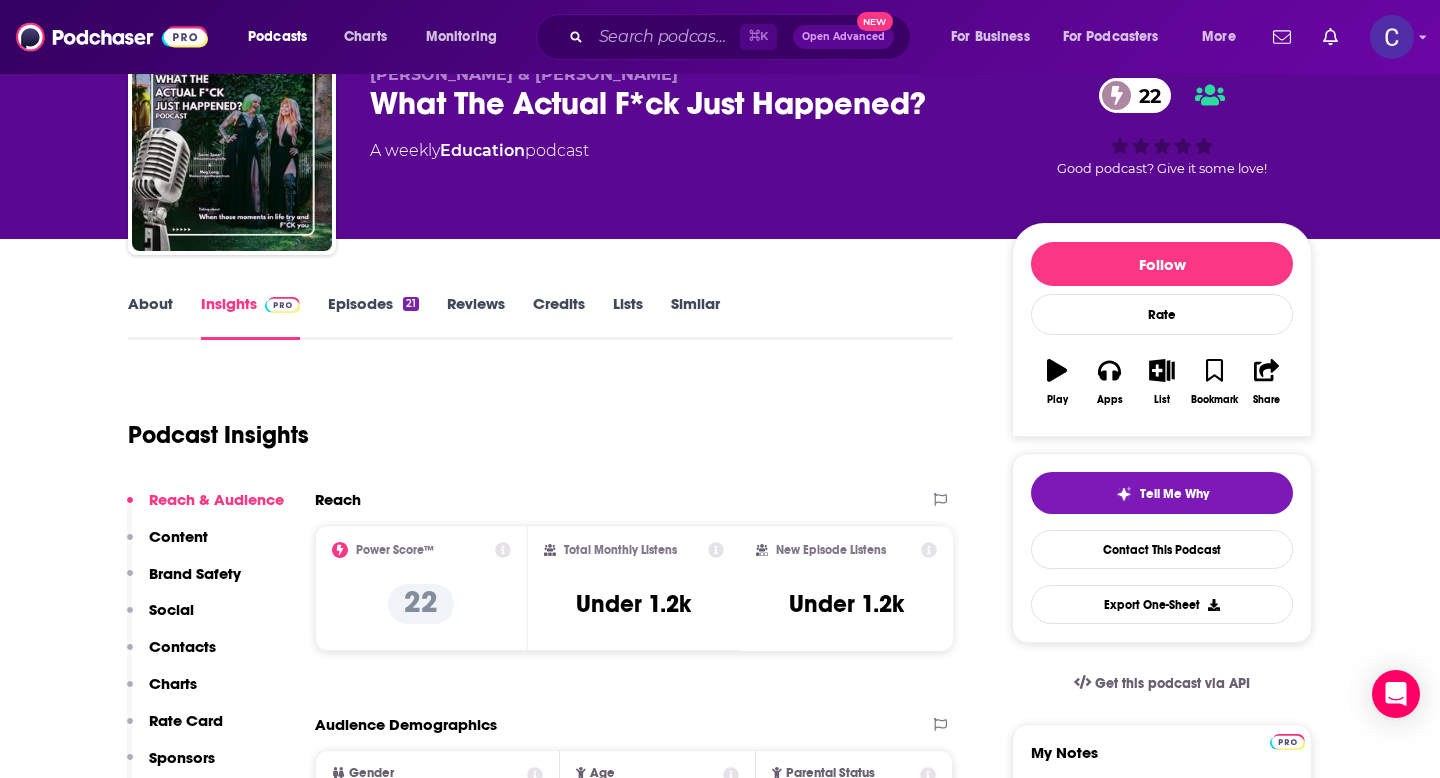 scroll, scrollTop: 88, scrollLeft: 0, axis: vertical 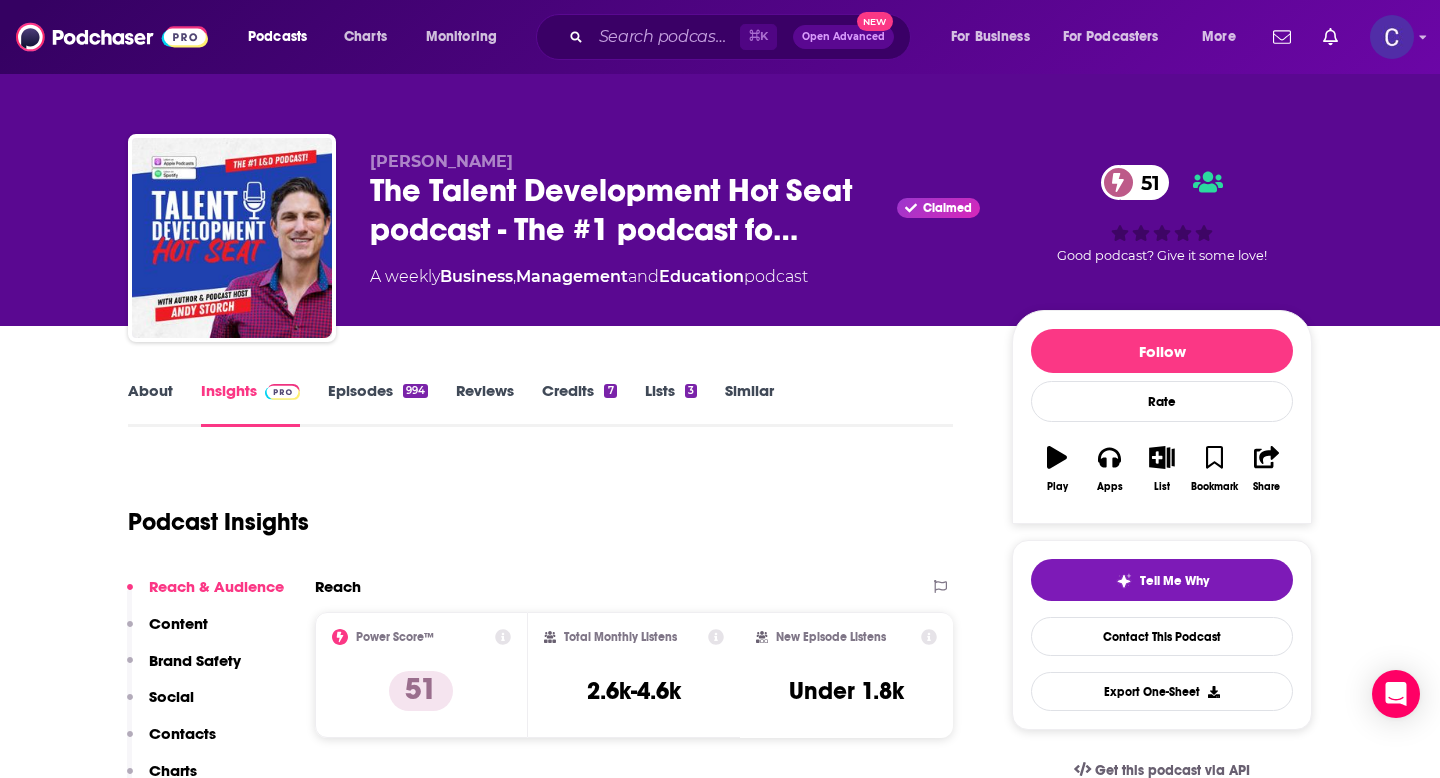 click on "About" at bounding box center (150, 404) 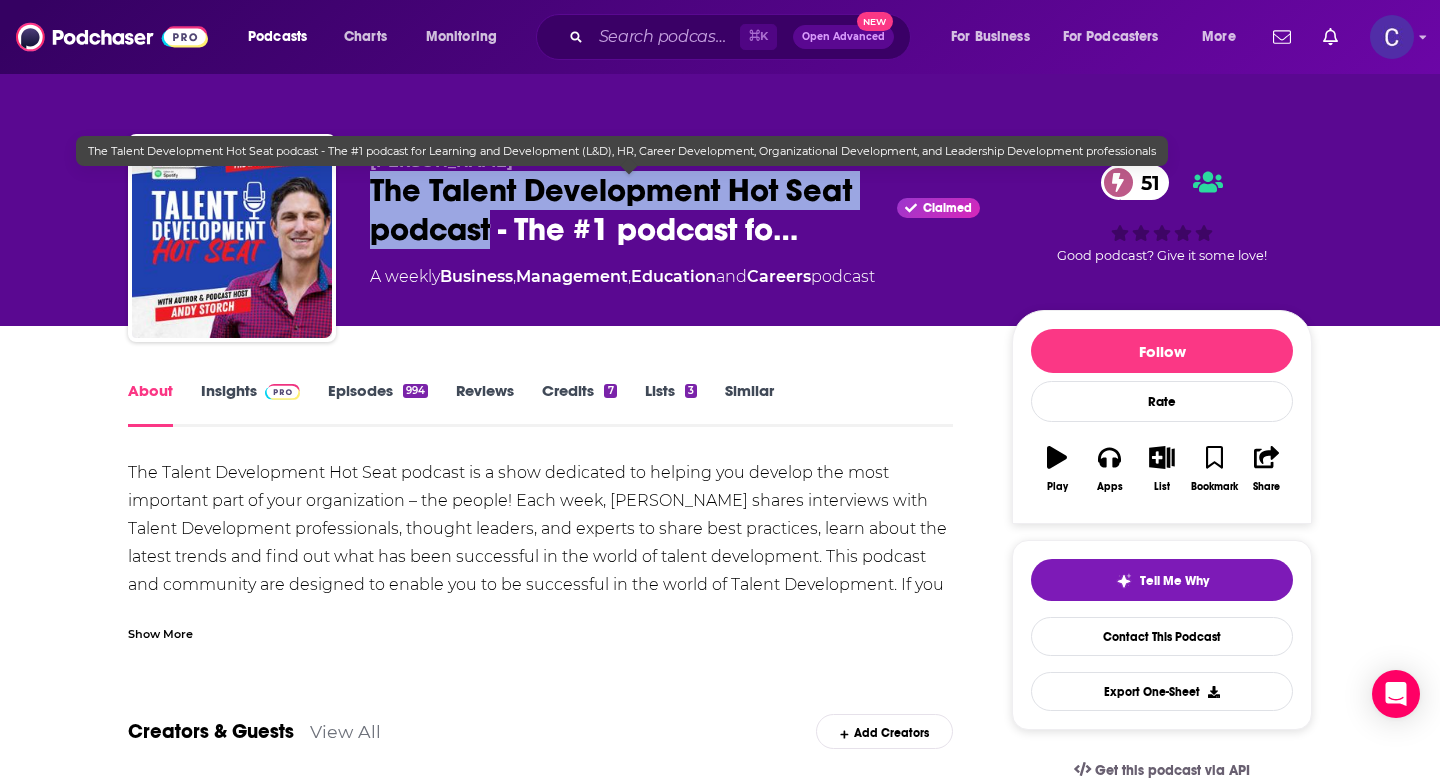 drag, startPoint x: 491, startPoint y: 230, endPoint x: 373, endPoint y: 195, distance: 123.081276 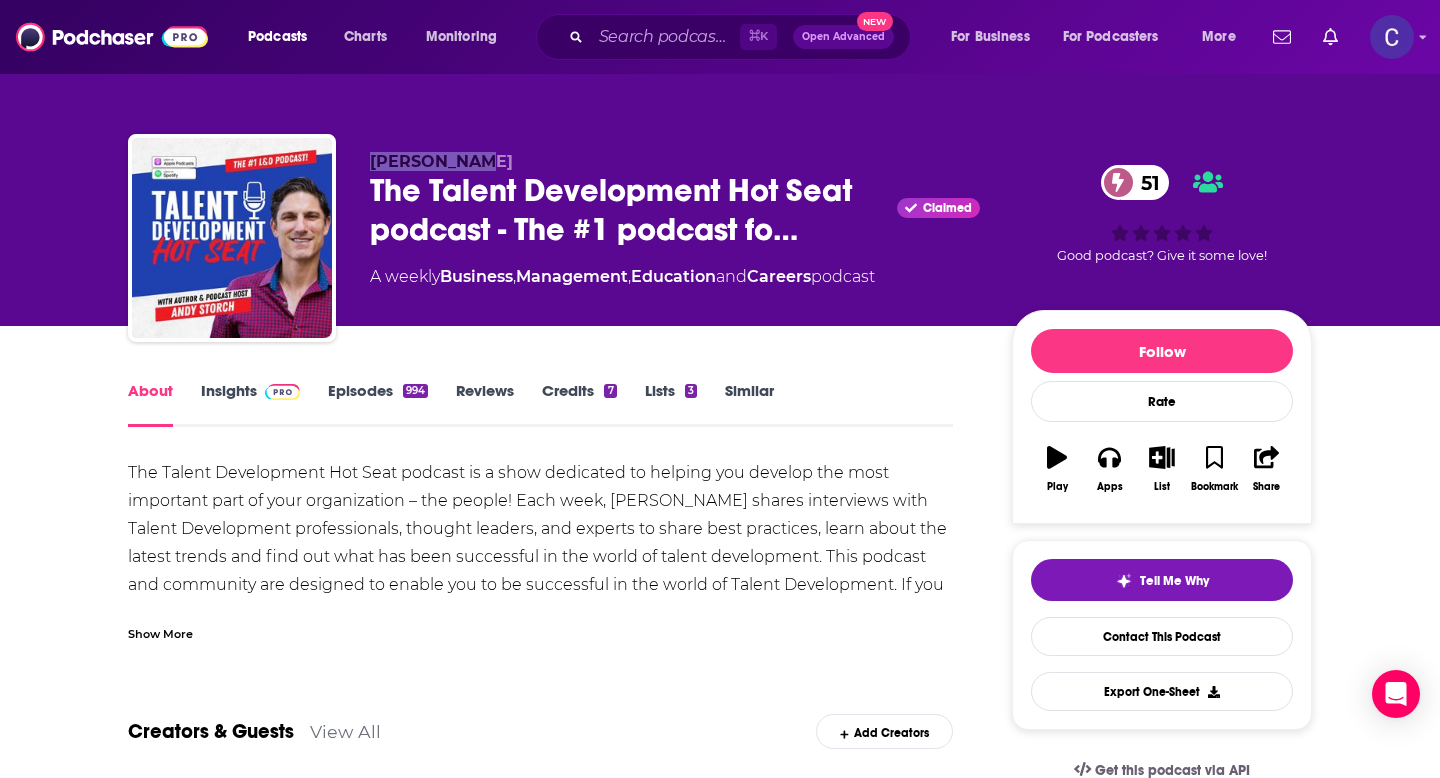 drag, startPoint x: 358, startPoint y: 169, endPoint x: 534, endPoint y: 169, distance: 176 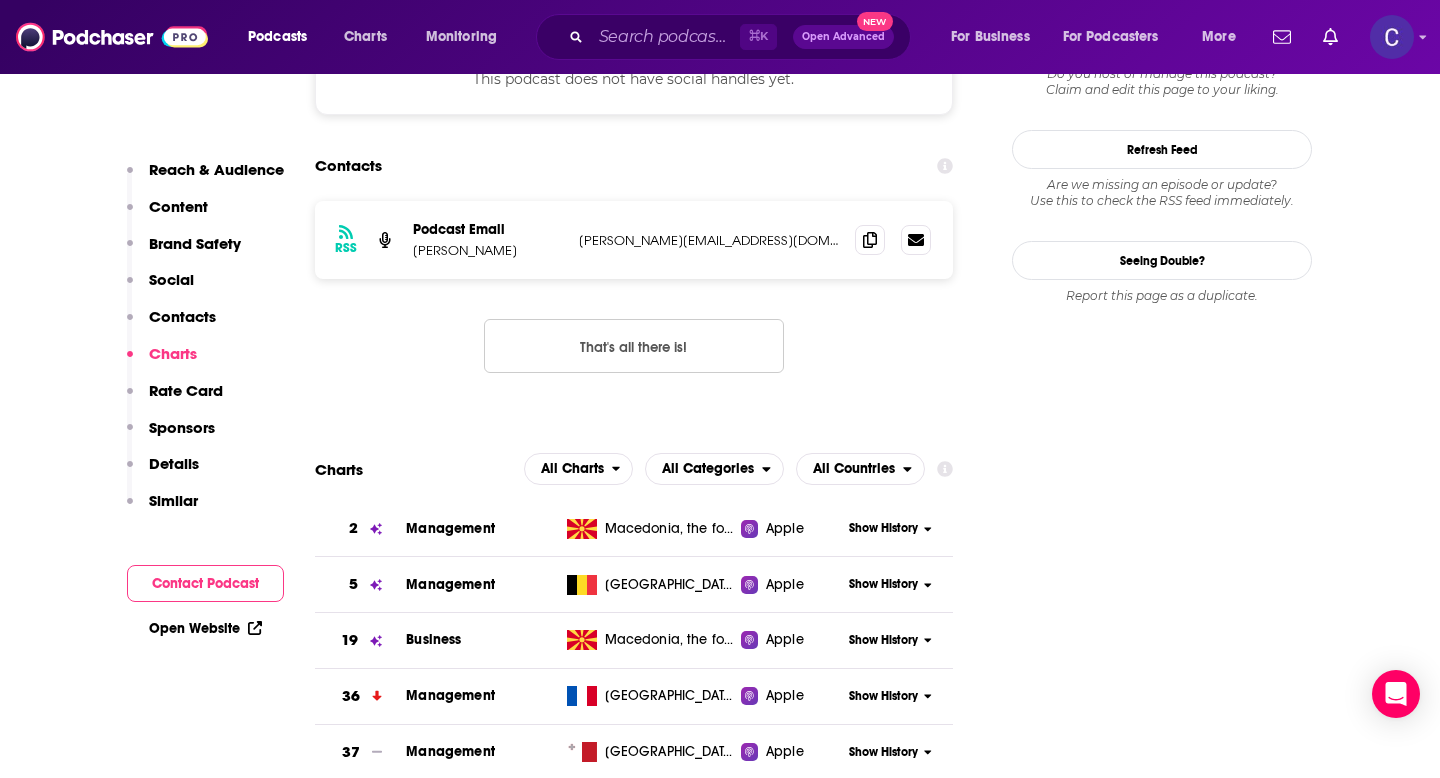scroll, scrollTop: 2047, scrollLeft: 0, axis: vertical 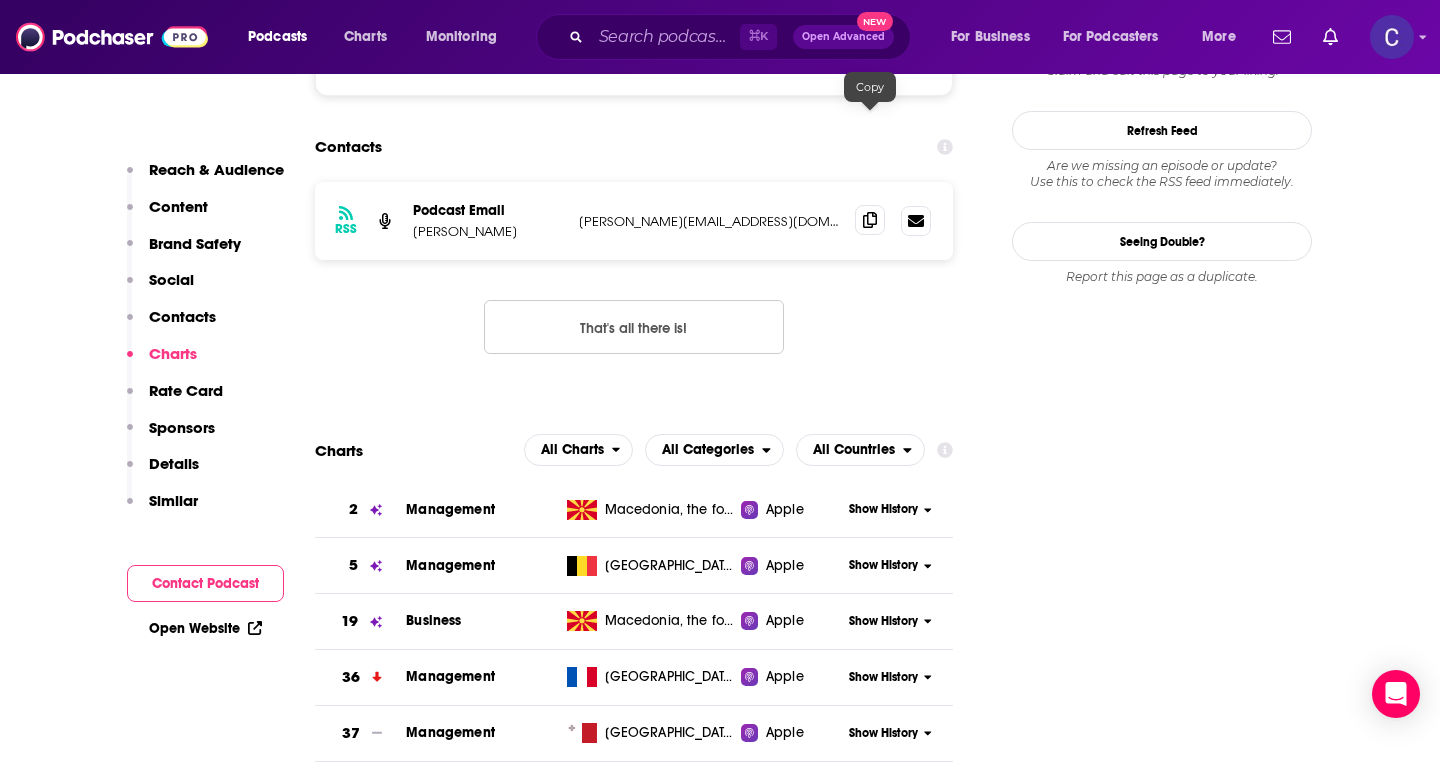 click 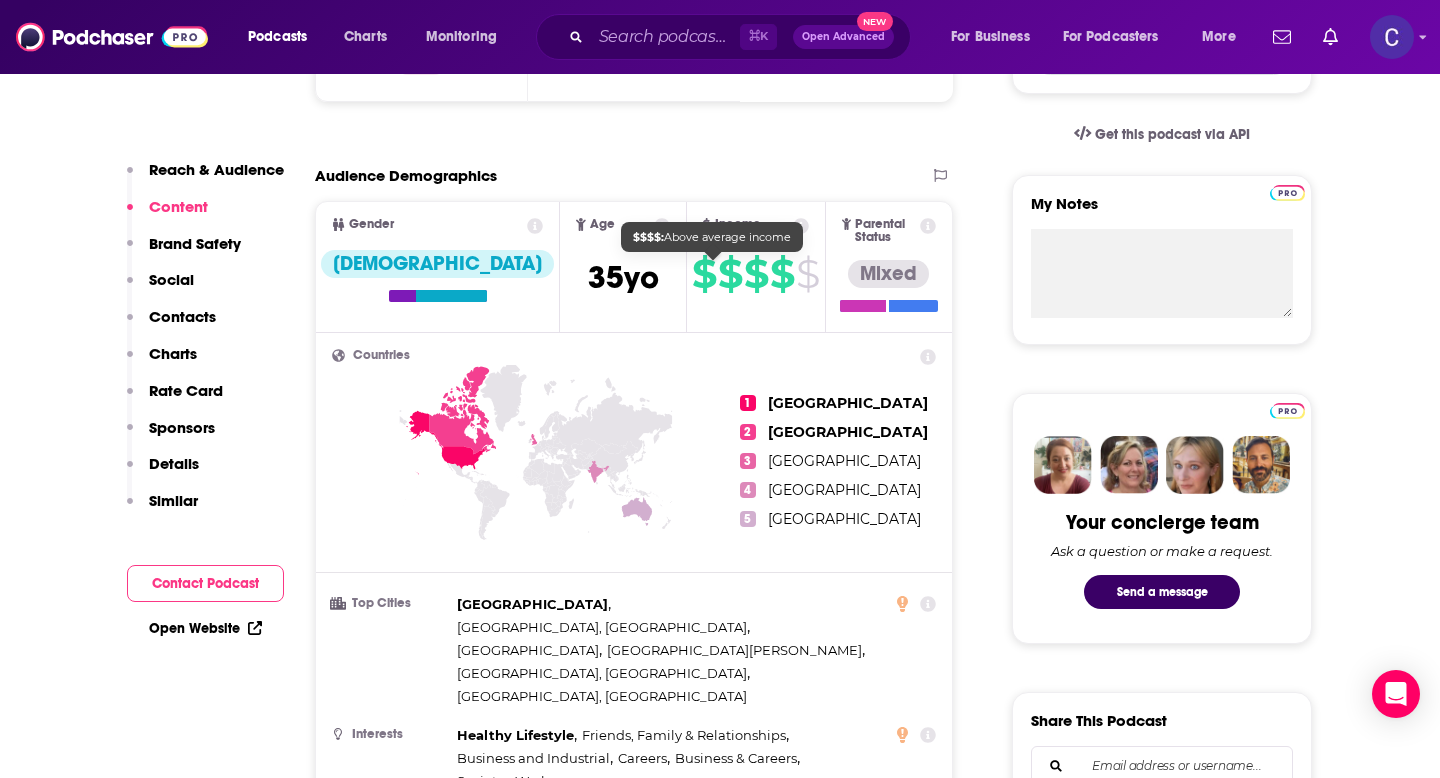 scroll, scrollTop: 0, scrollLeft: 0, axis: both 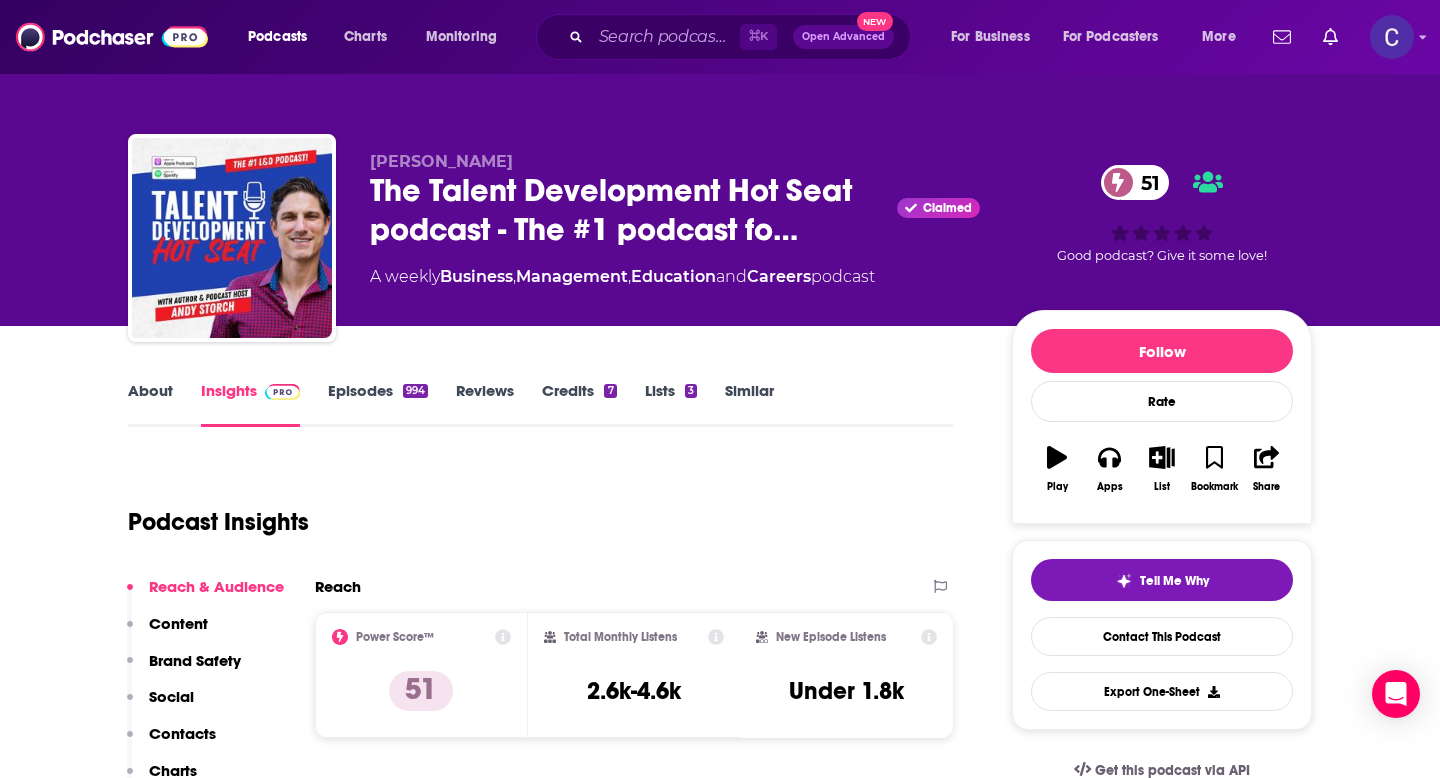 click on "Similar" at bounding box center (749, 404) 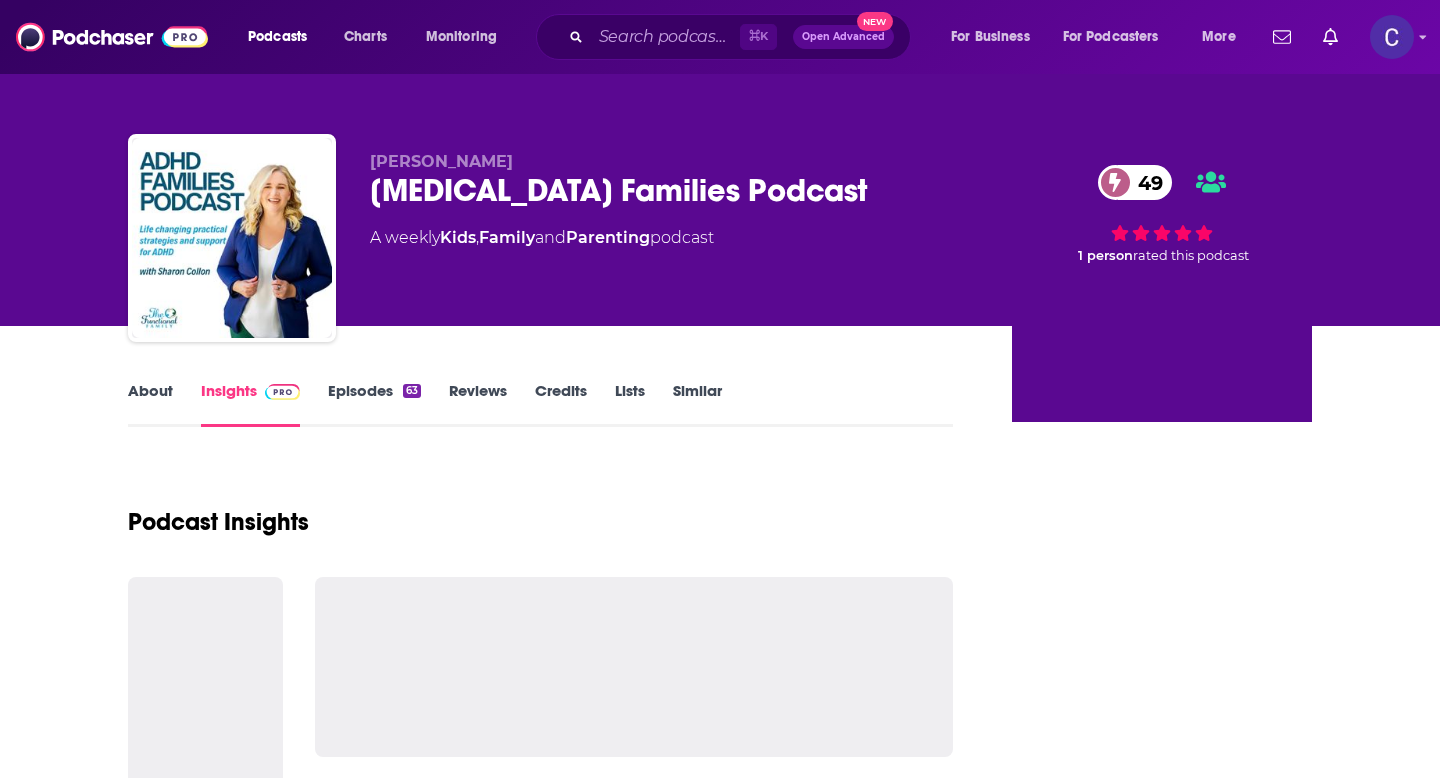 scroll, scrollTop: 0, scrollLeft: 0, axis: both 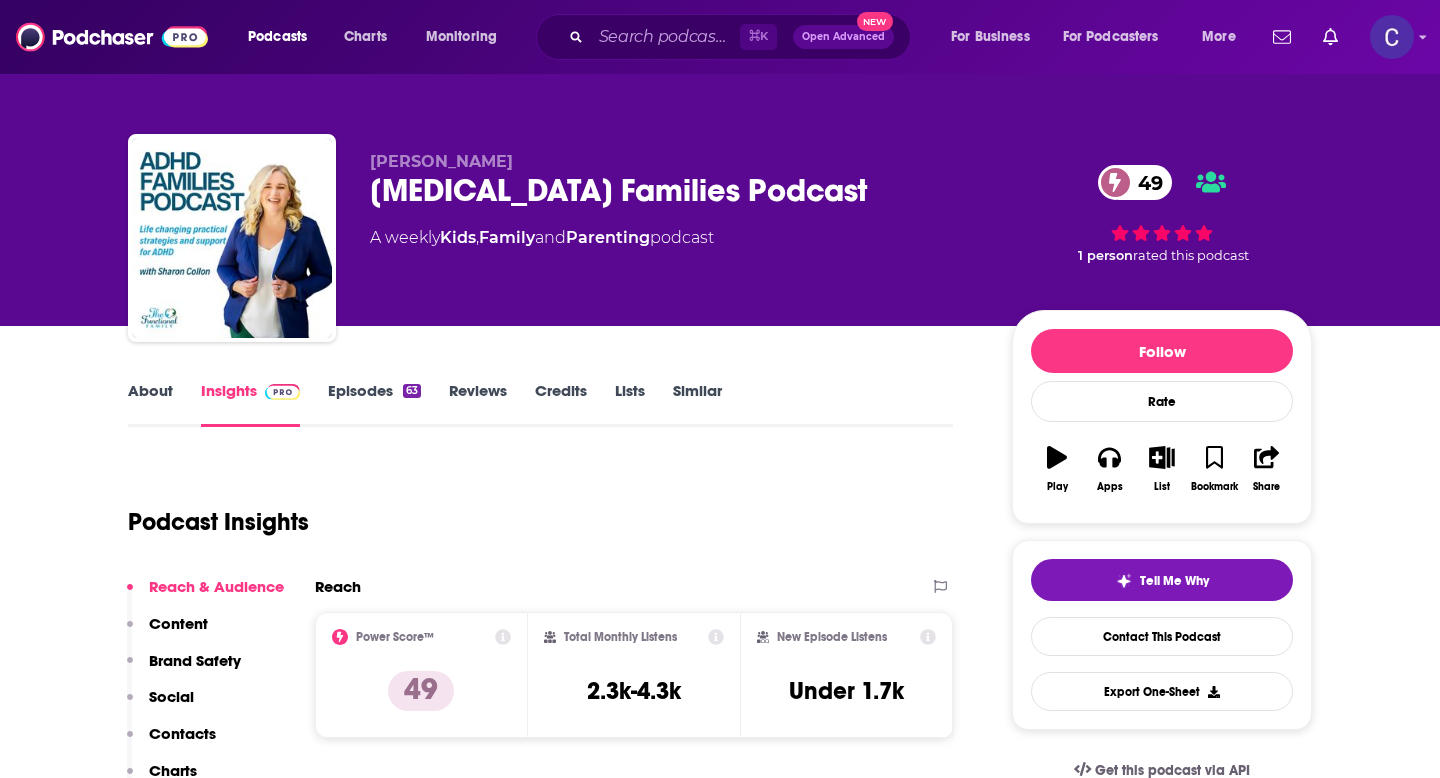 click on "About" at bounding box center [150, 404] 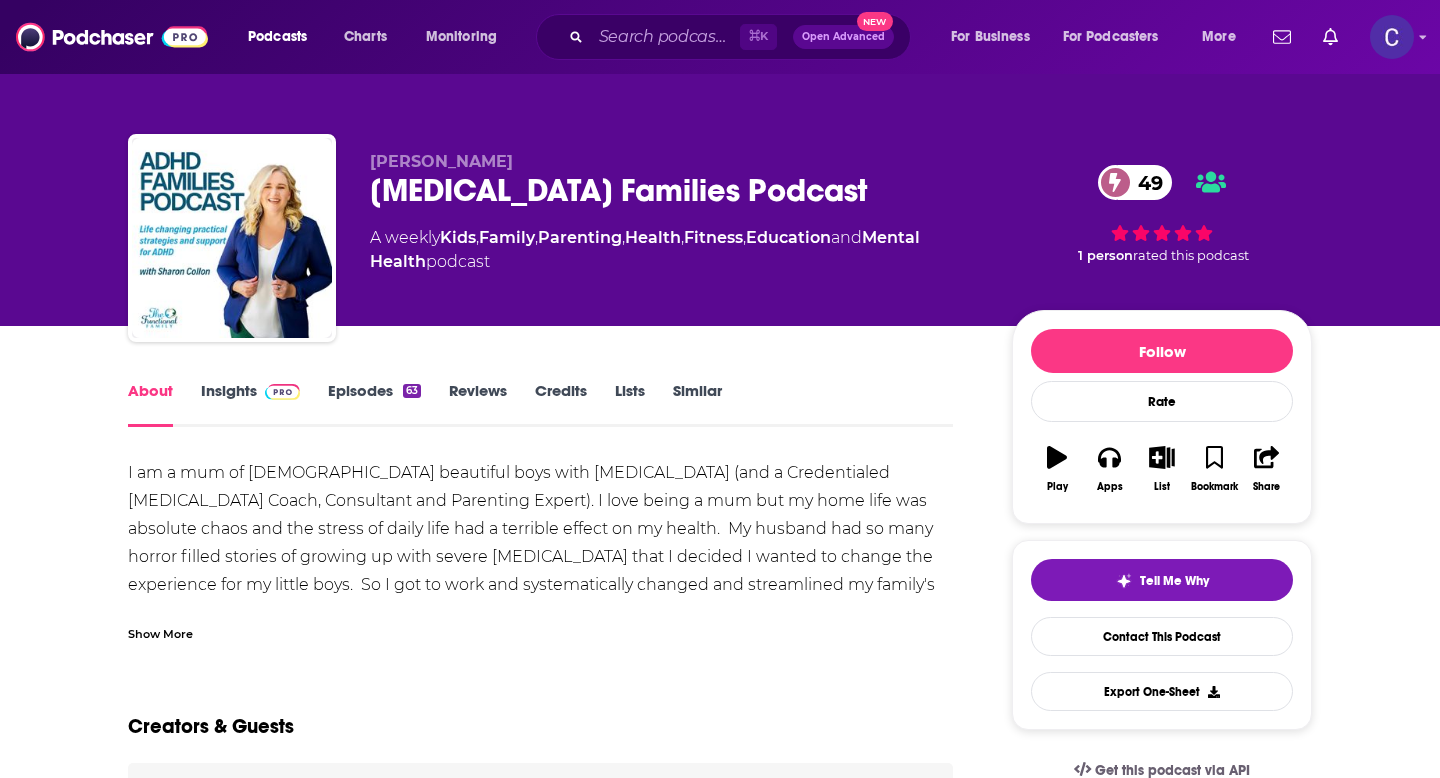 click on "Show More" at bounding box center [160, 632] 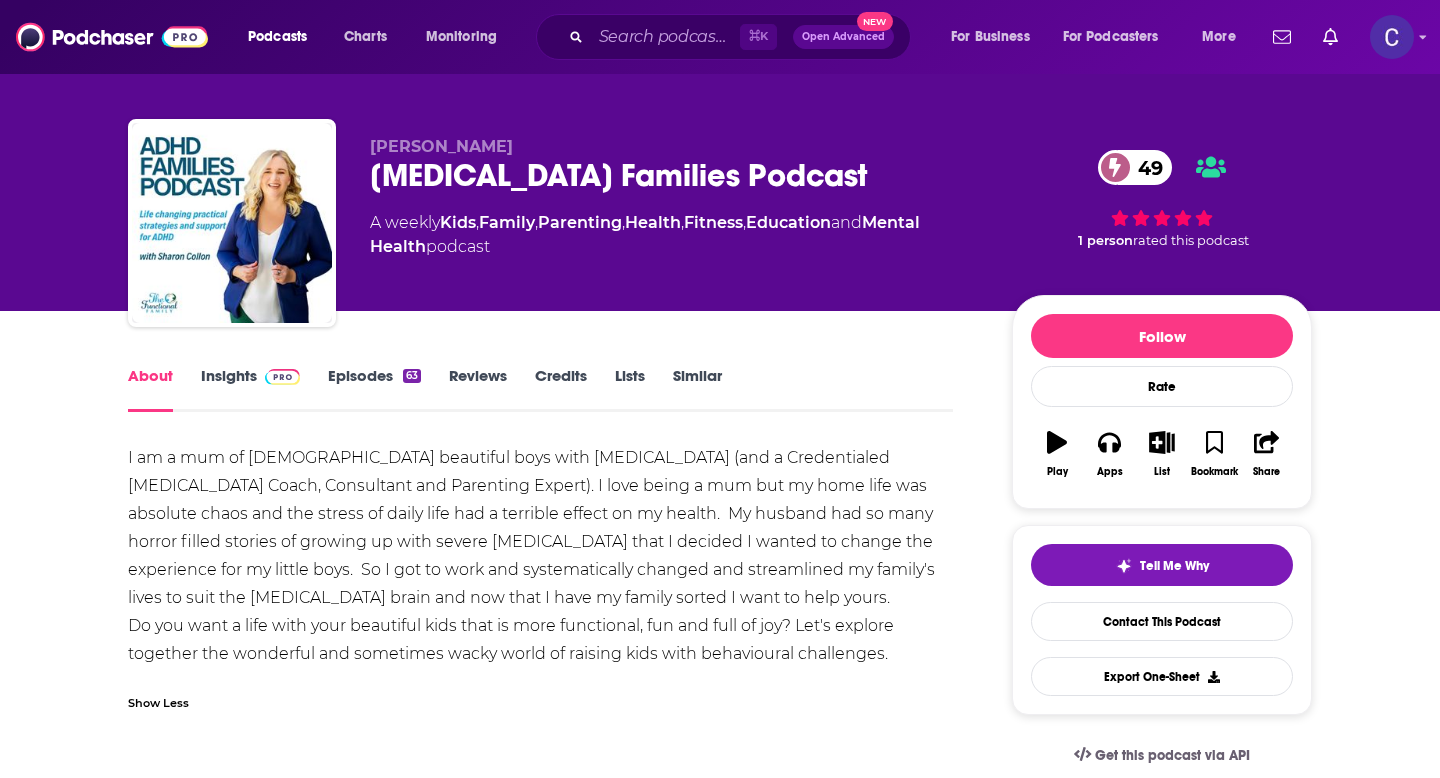 scroll, scrollTop: 18, scrollLeft: 0, axis: vertical 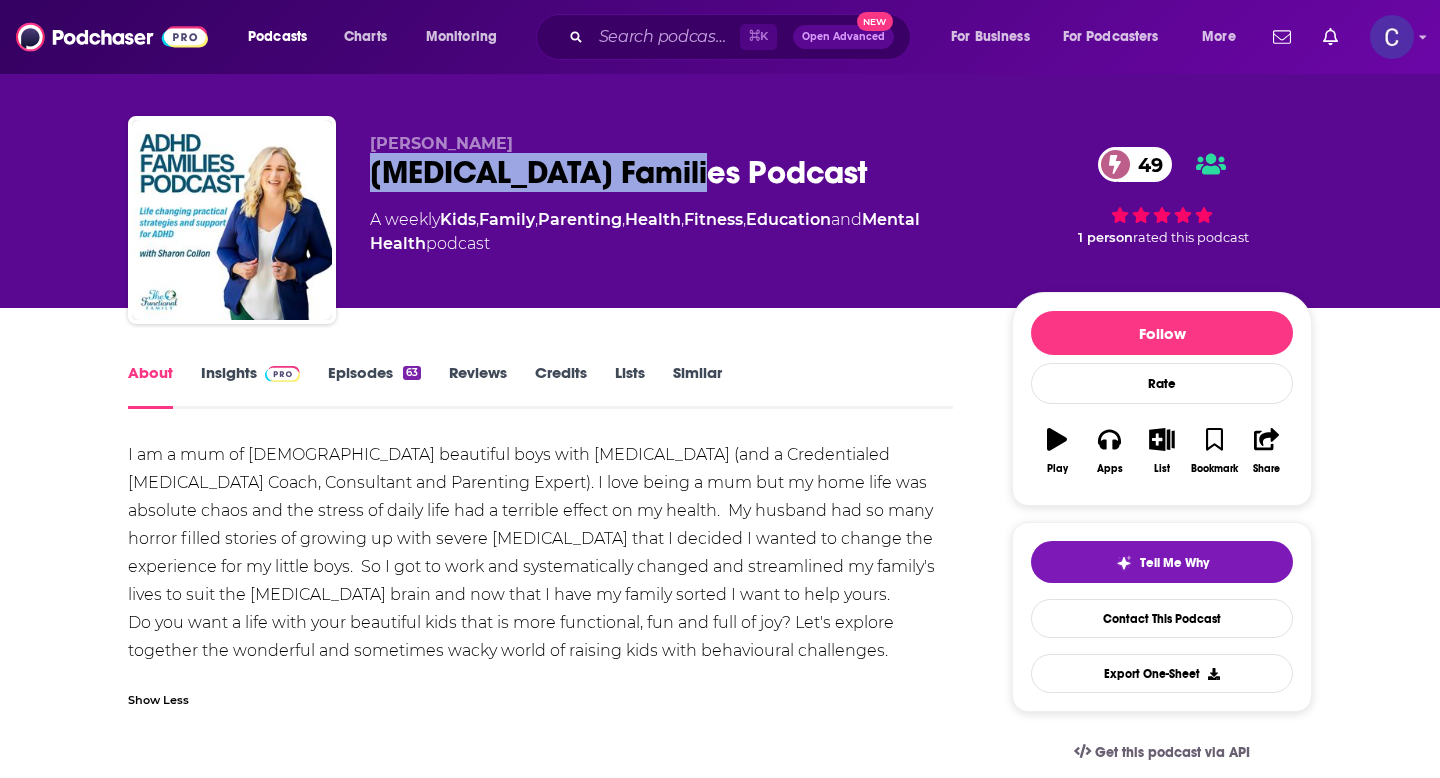 drag, startPoint x: 367, startPoint y: 184, endPoint x: 862, endPoint y: 184, distance: 495 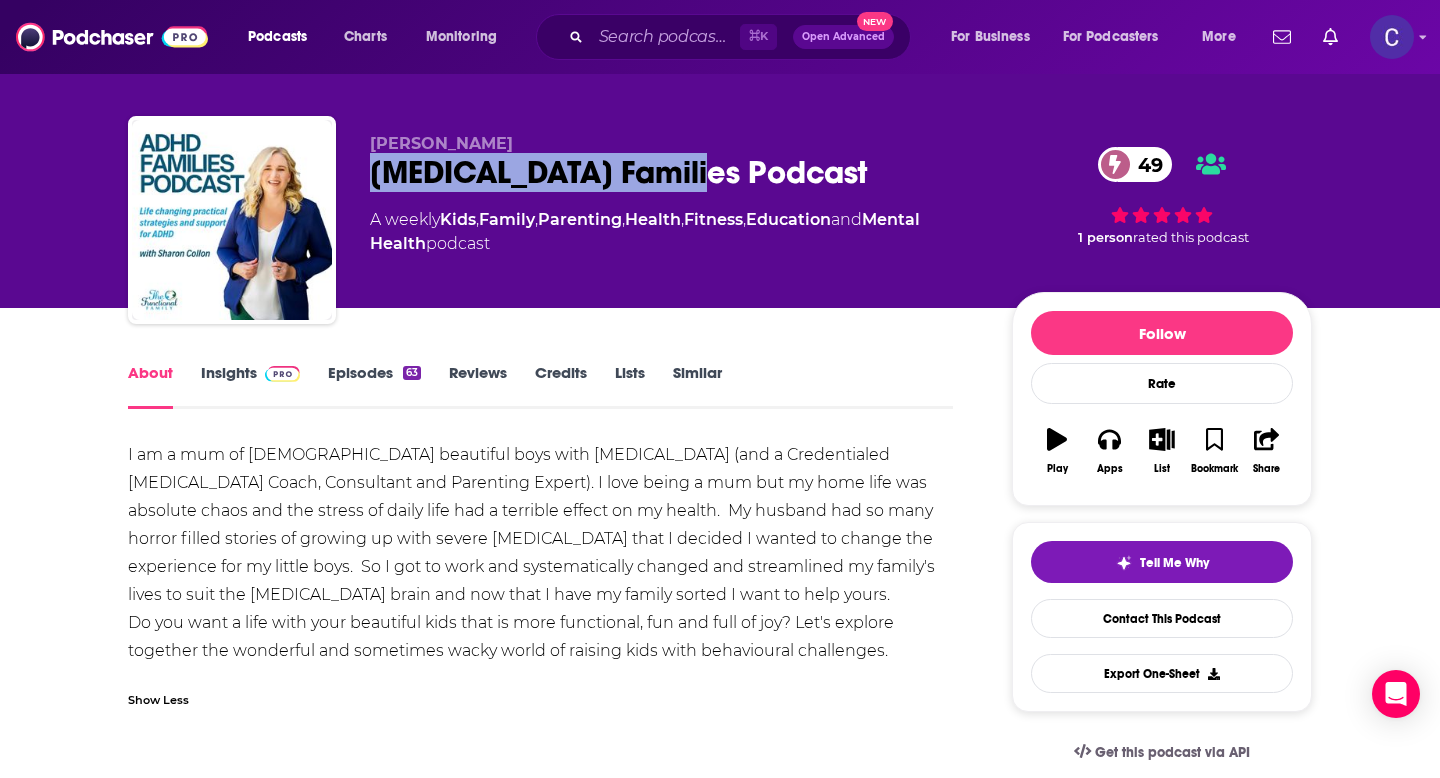 click on "Similar" at bounding box center [697, 386] 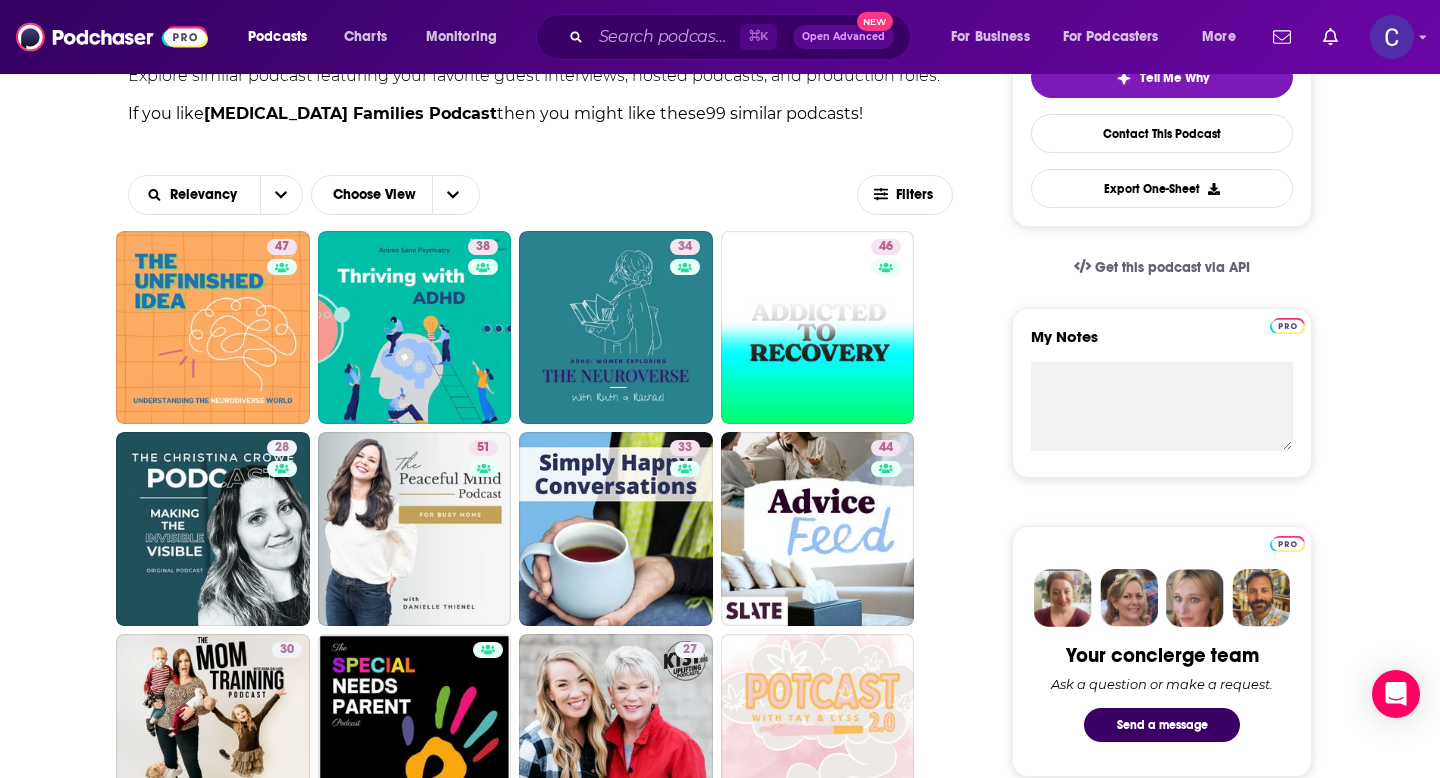 scroll, scrollTop: 547, scrollLeft: 0, axis: vertical 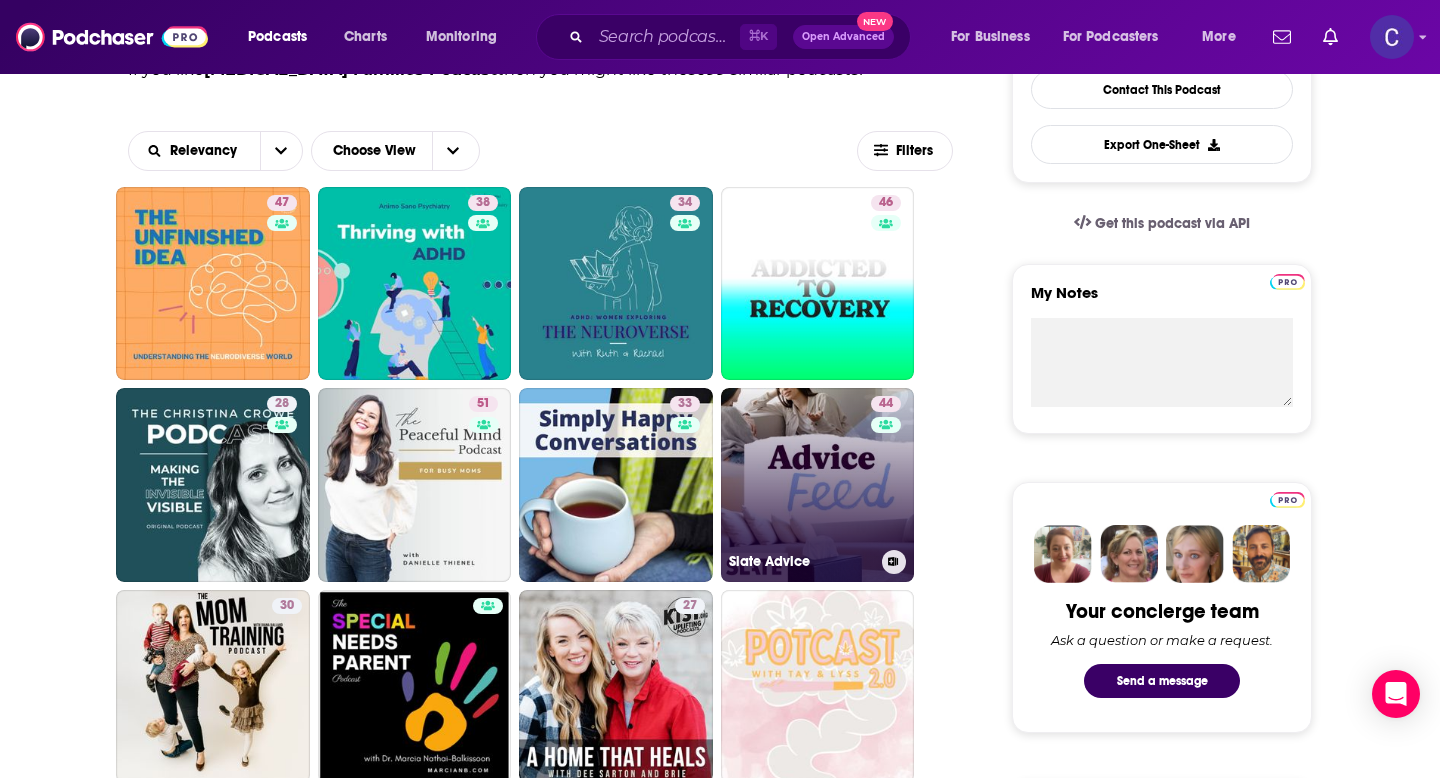 click on "44 Slate Advice" at bounding box center [818, 485] 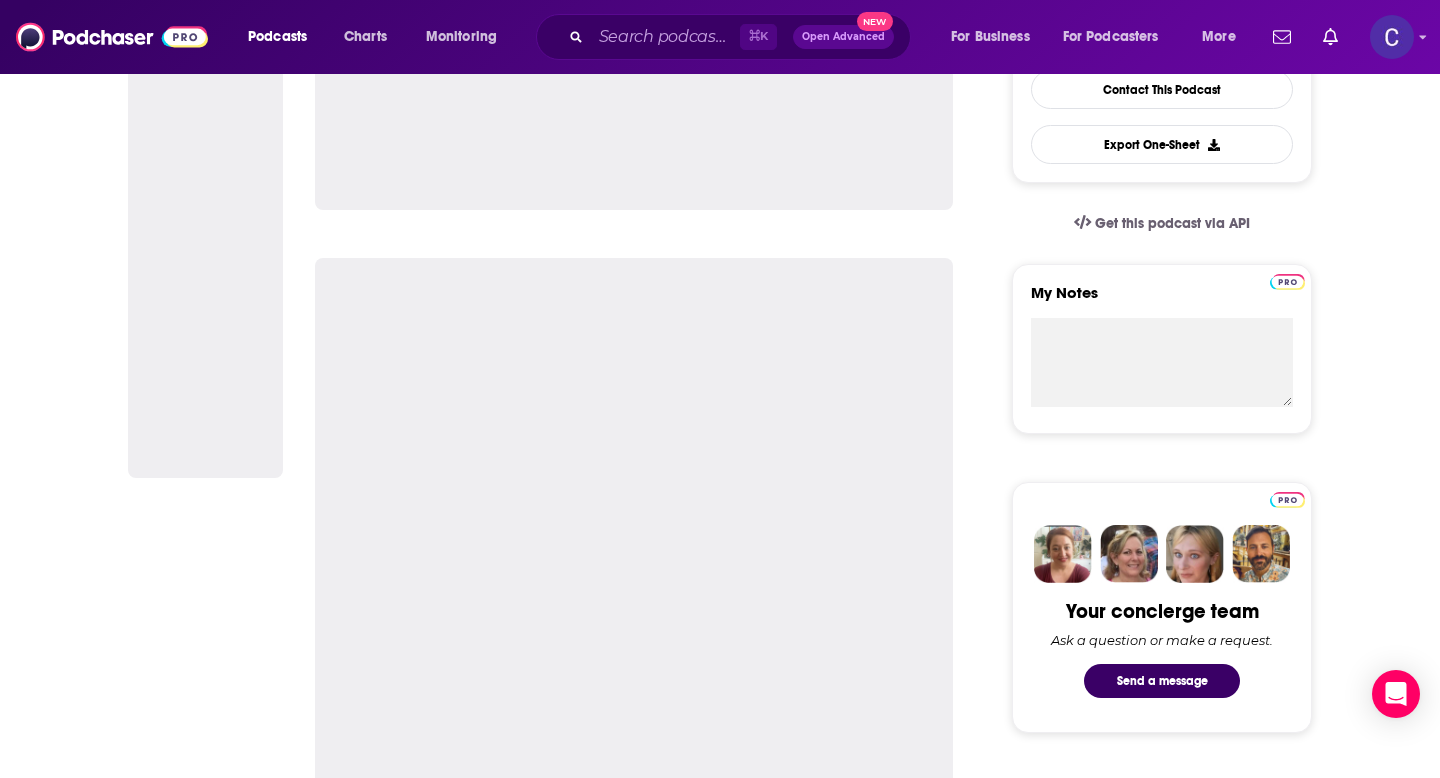 scroll, scrollTop: 0, scrollLeft: 0, axis: both 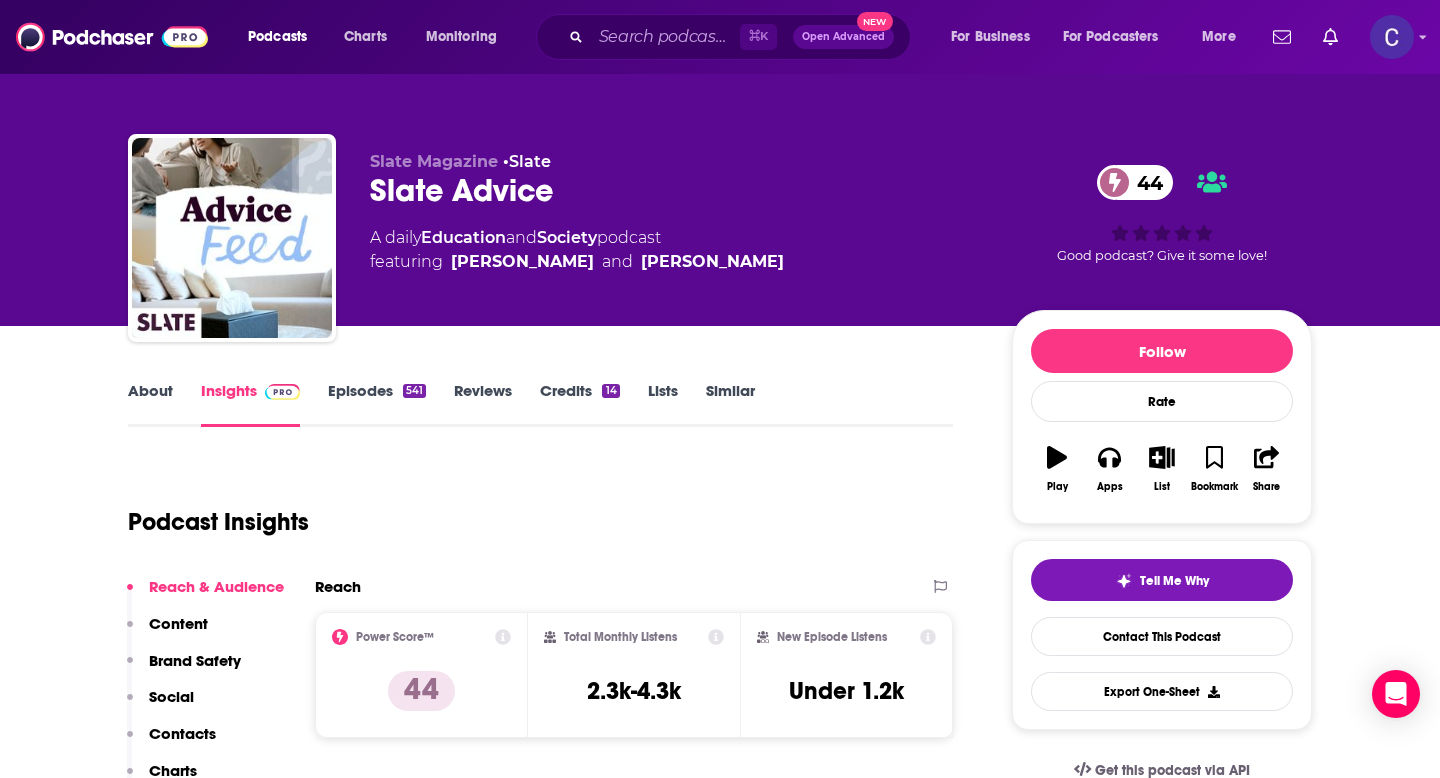 click on "About" at bounding box center (150, 404) 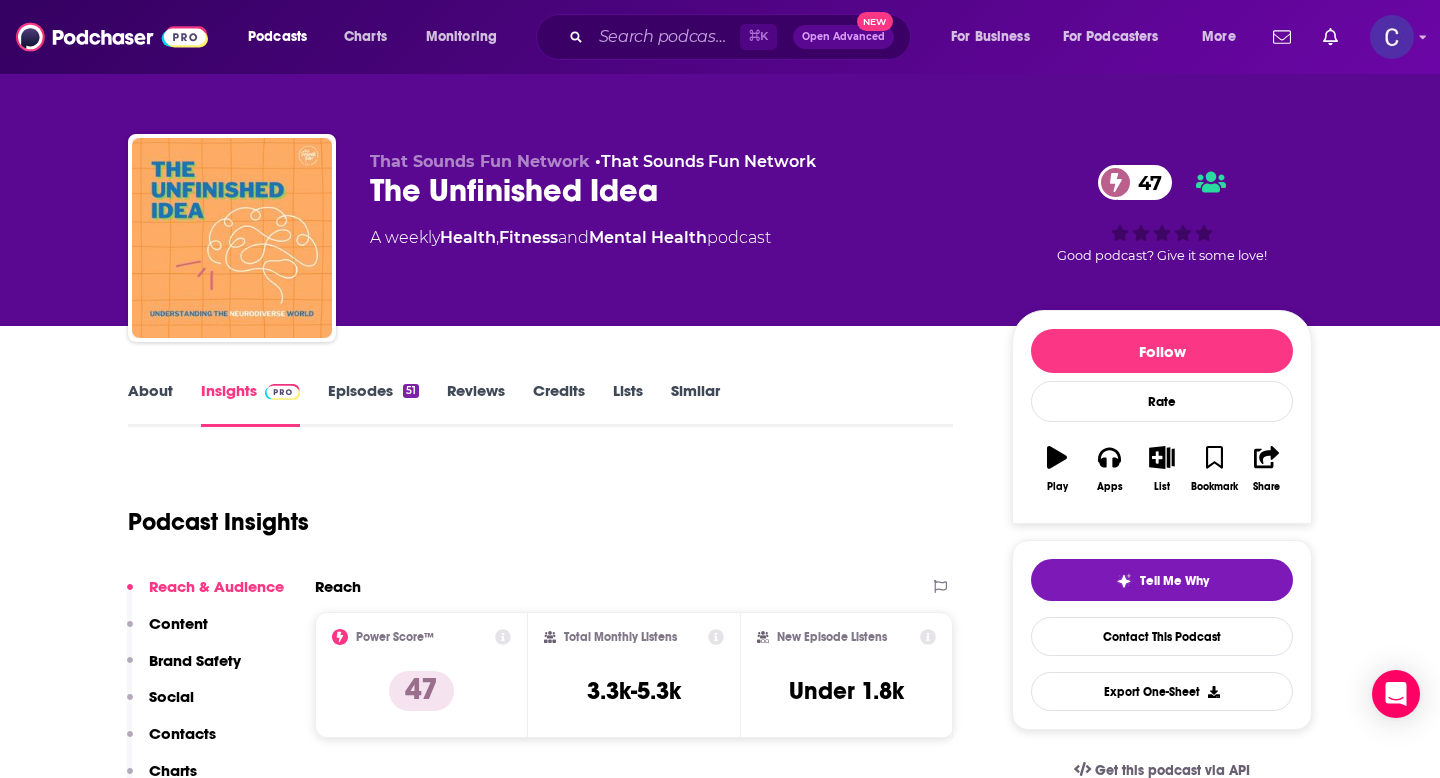 scroll, scrollTop: 0, scrollLeft: 0, axis: both 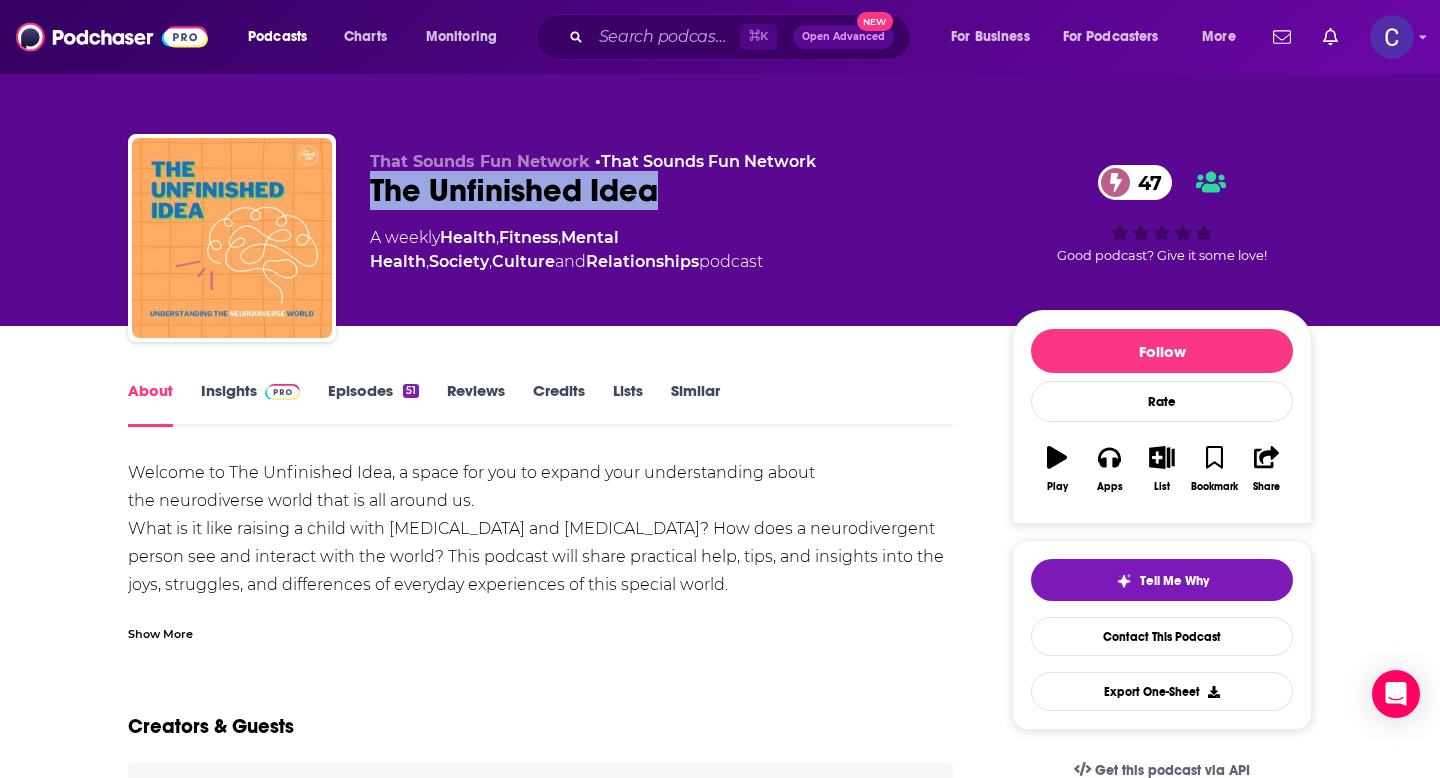 drag, startPoint x: 363, startPoint y: 202, endPoint x: 844, endPoint y: 202, distance: 481 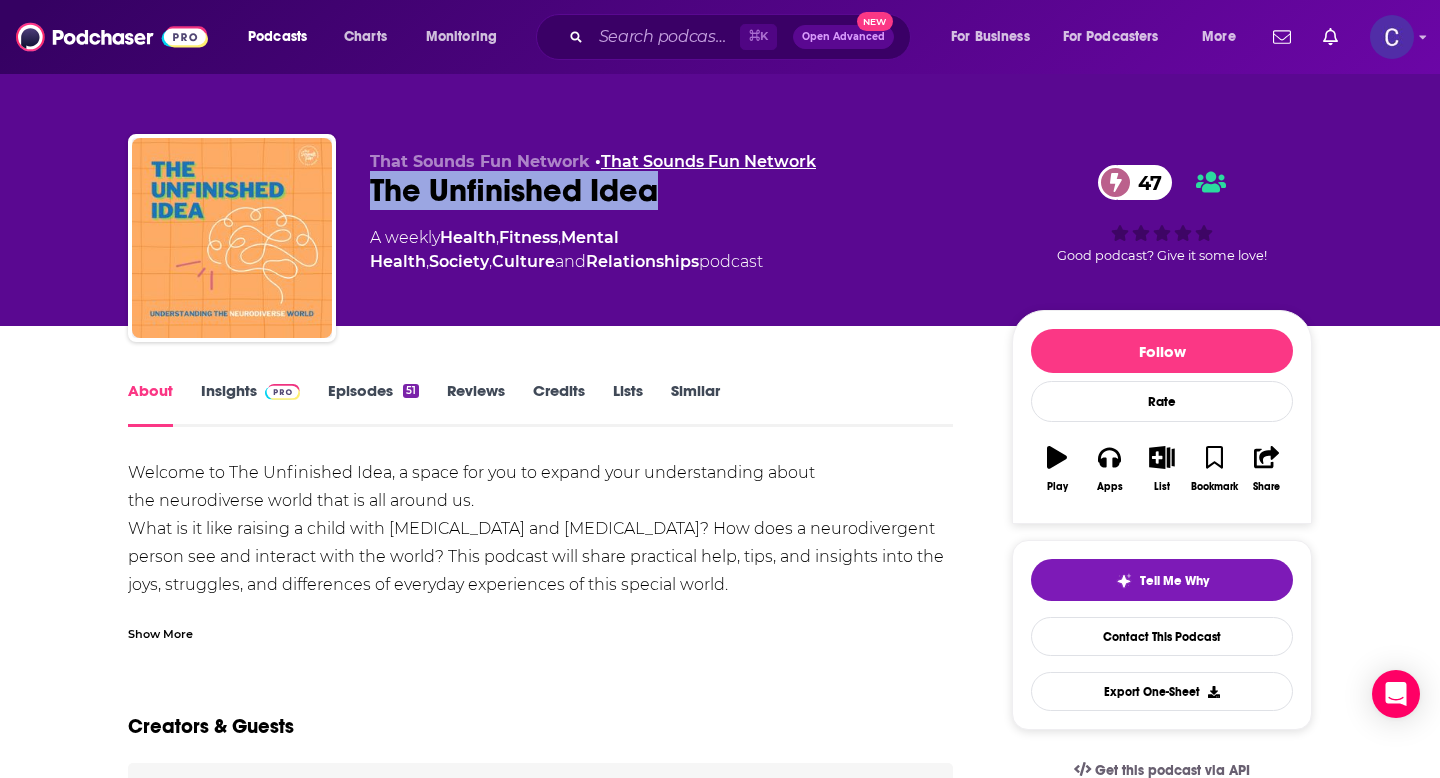 copy on "The Unfinished Idea" 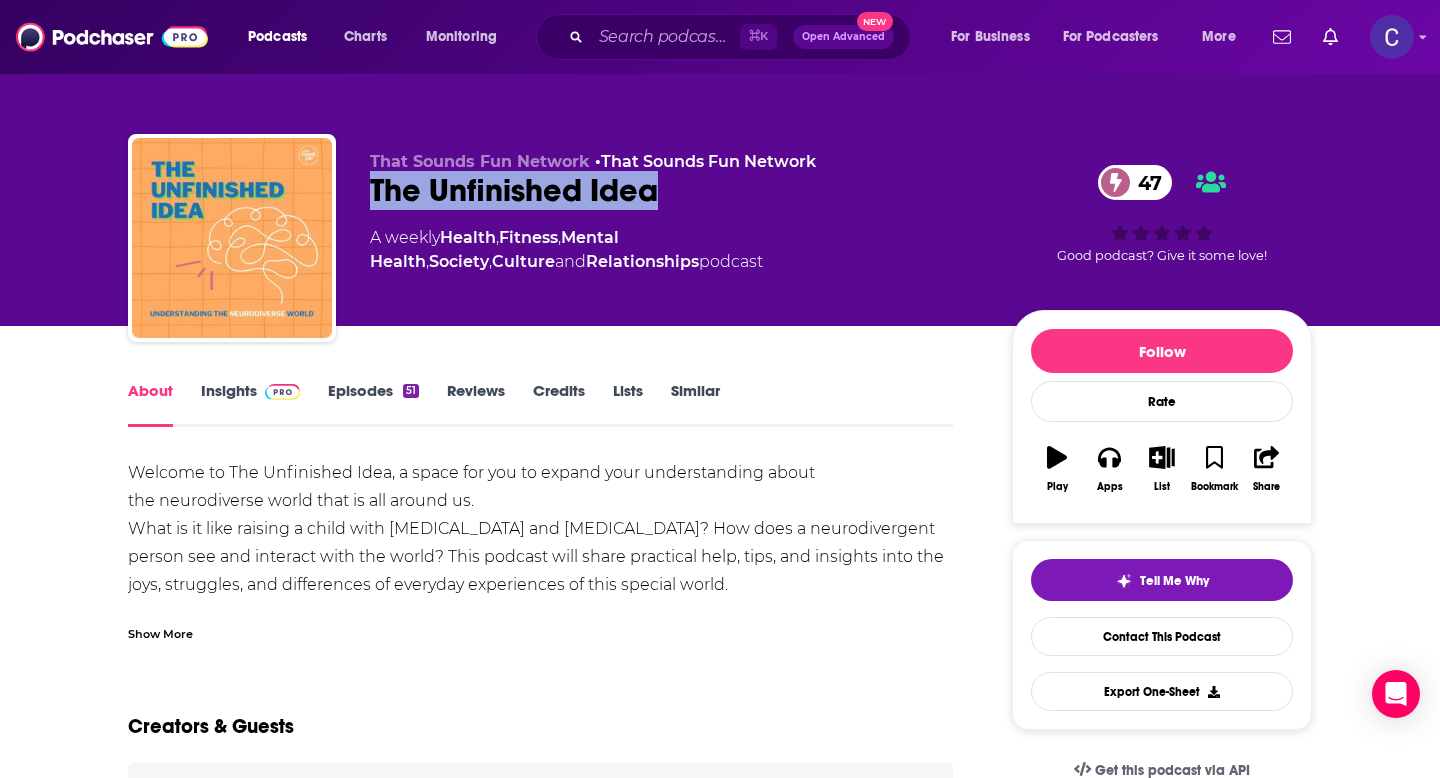 click on "Insights" at bounding box center [250, 404] 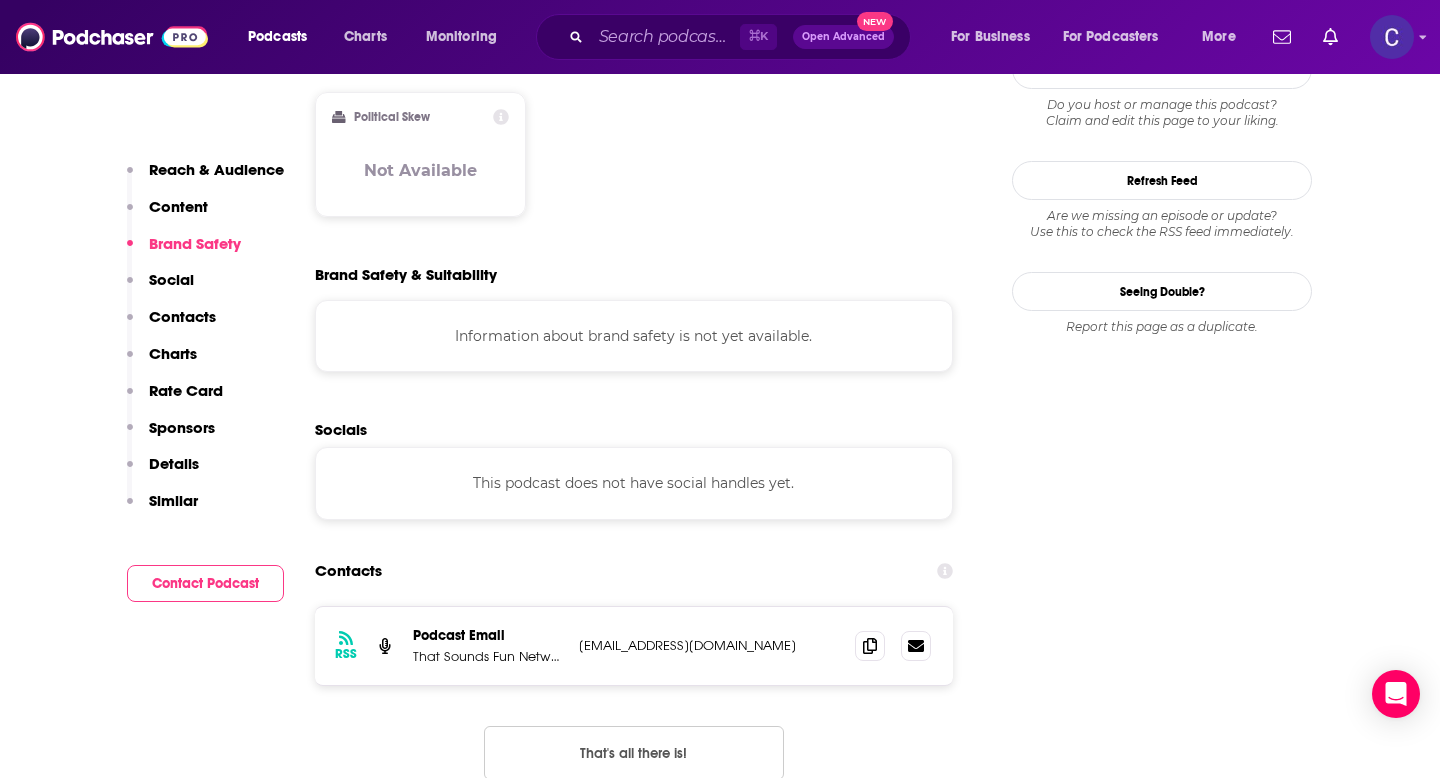 scroll, scrollTop: 1600, scrollLeft: 0, axis: vertical 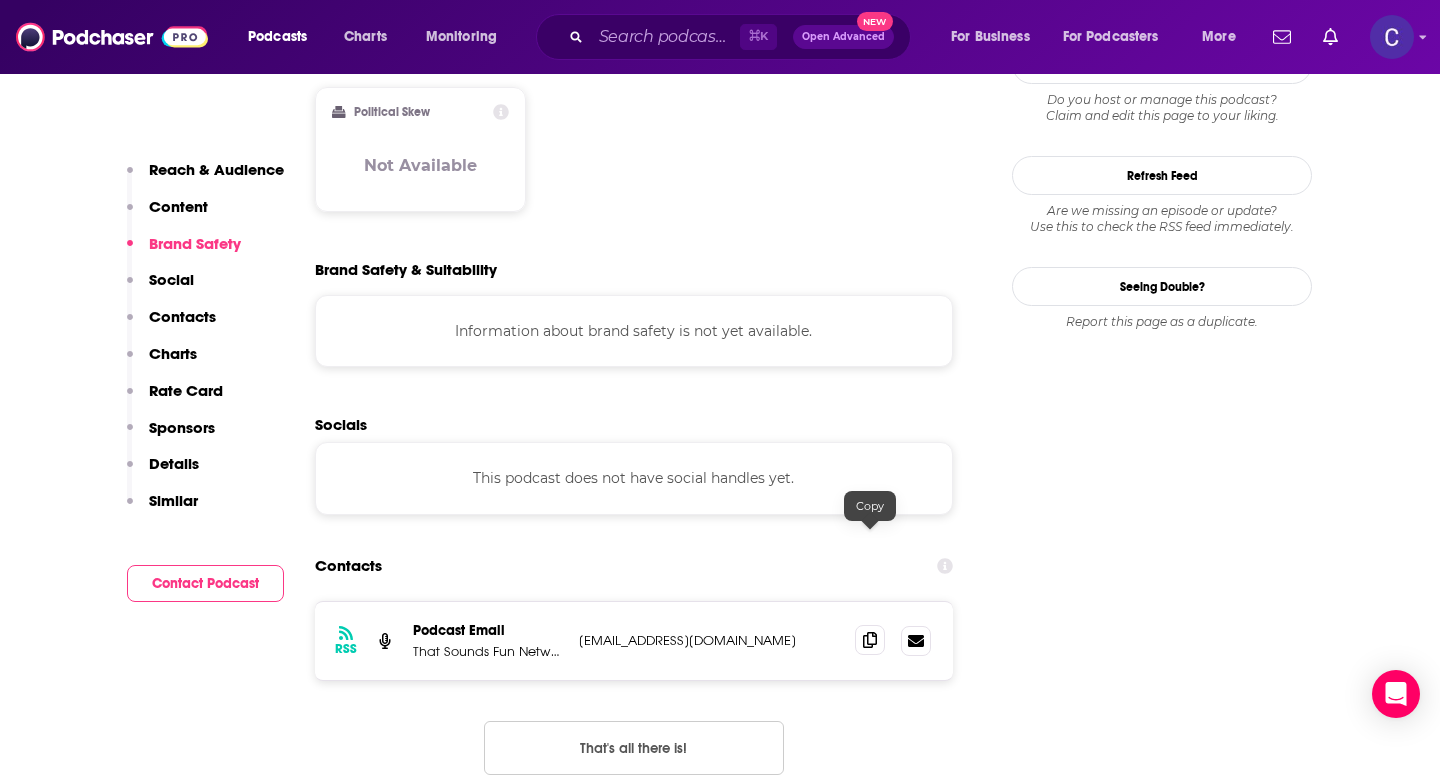 click 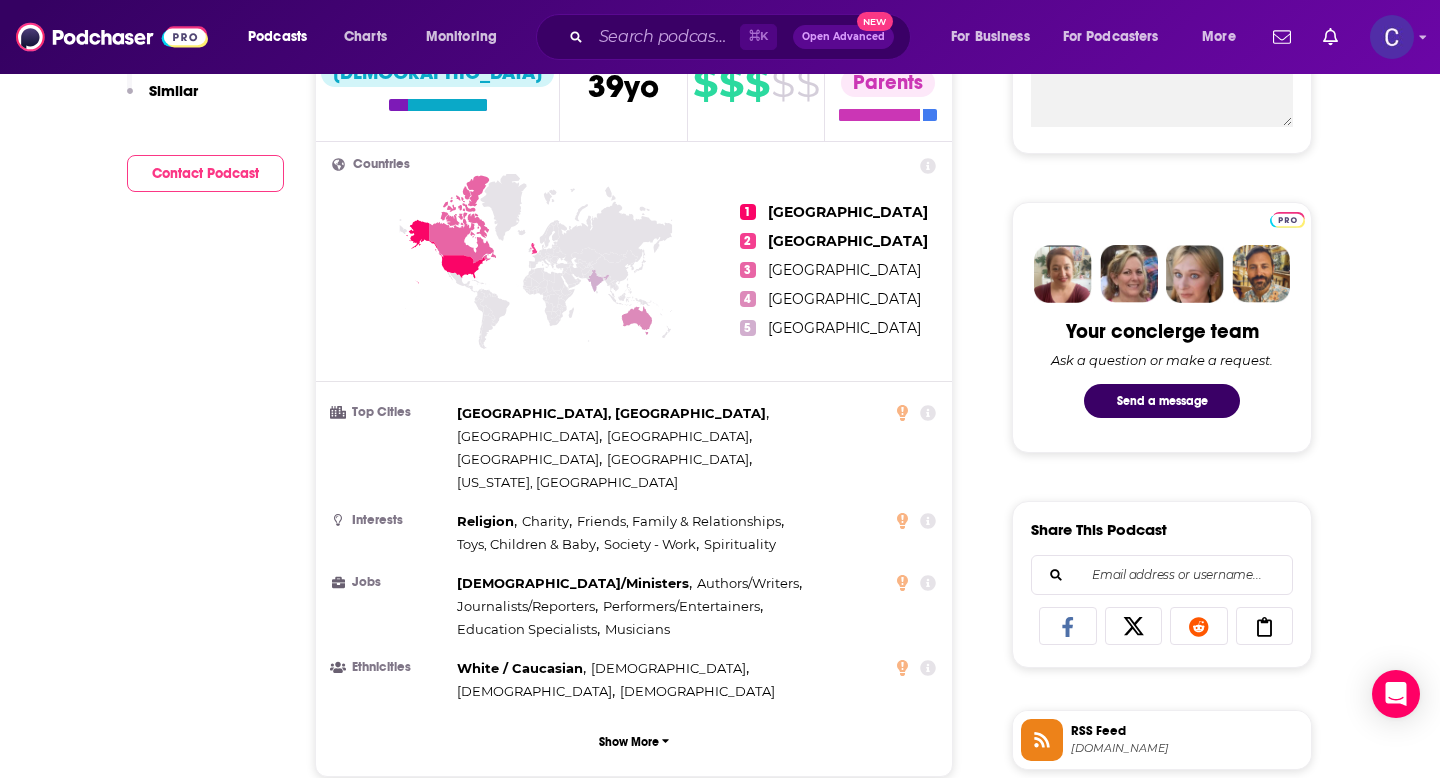 scroll, scrollTop: 0, scrollLeft: 0, axis: both 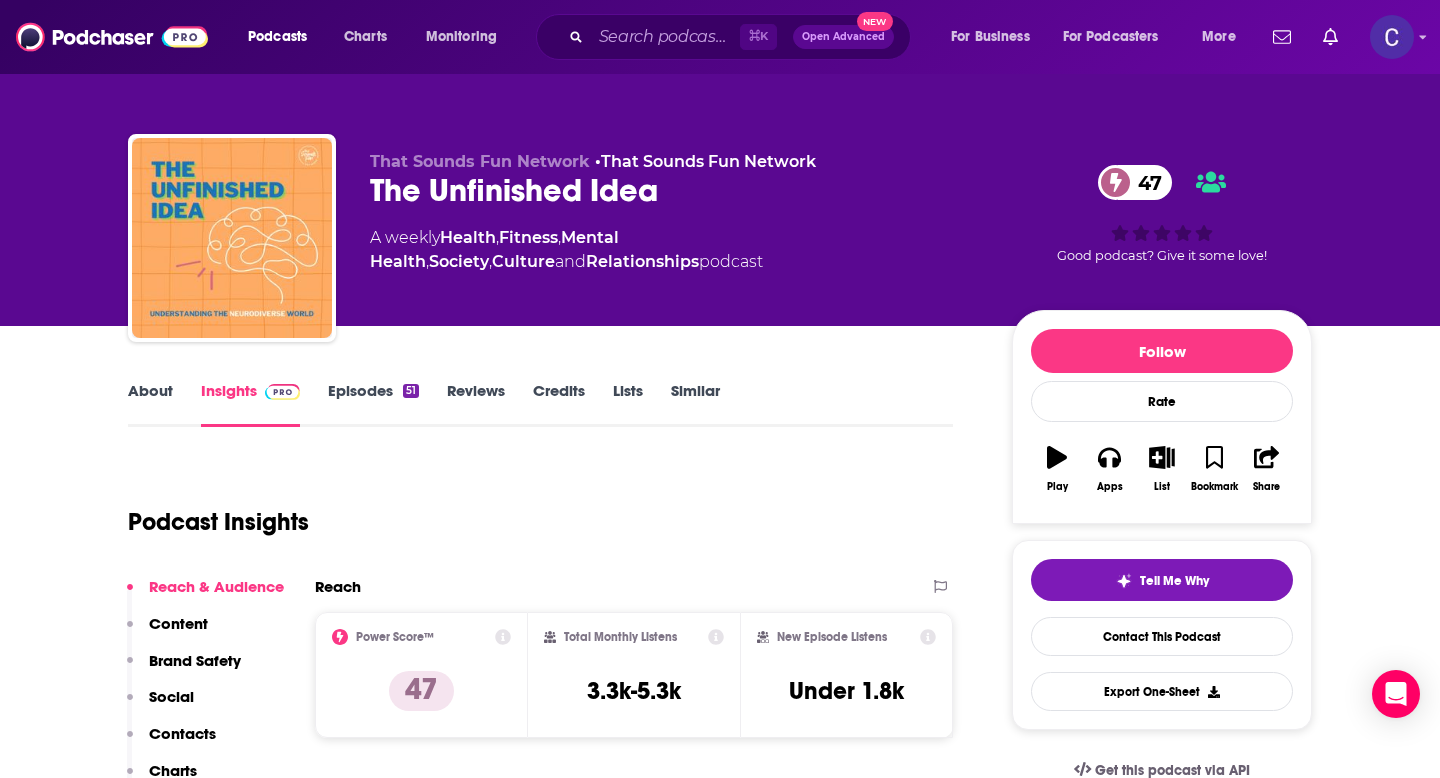 click on "About" at bounding box center [150, 404] 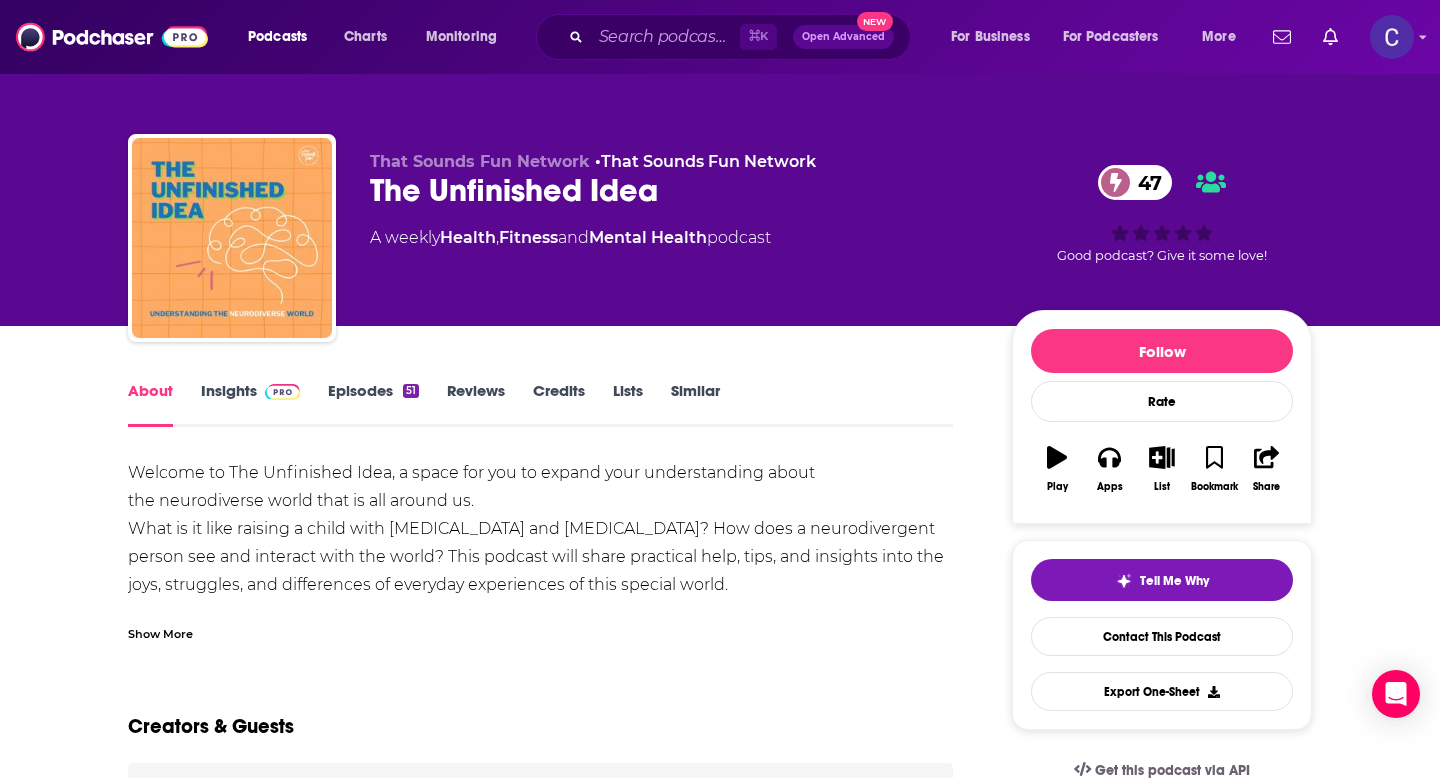 click on "Show More" at bounding box center [160, 632] 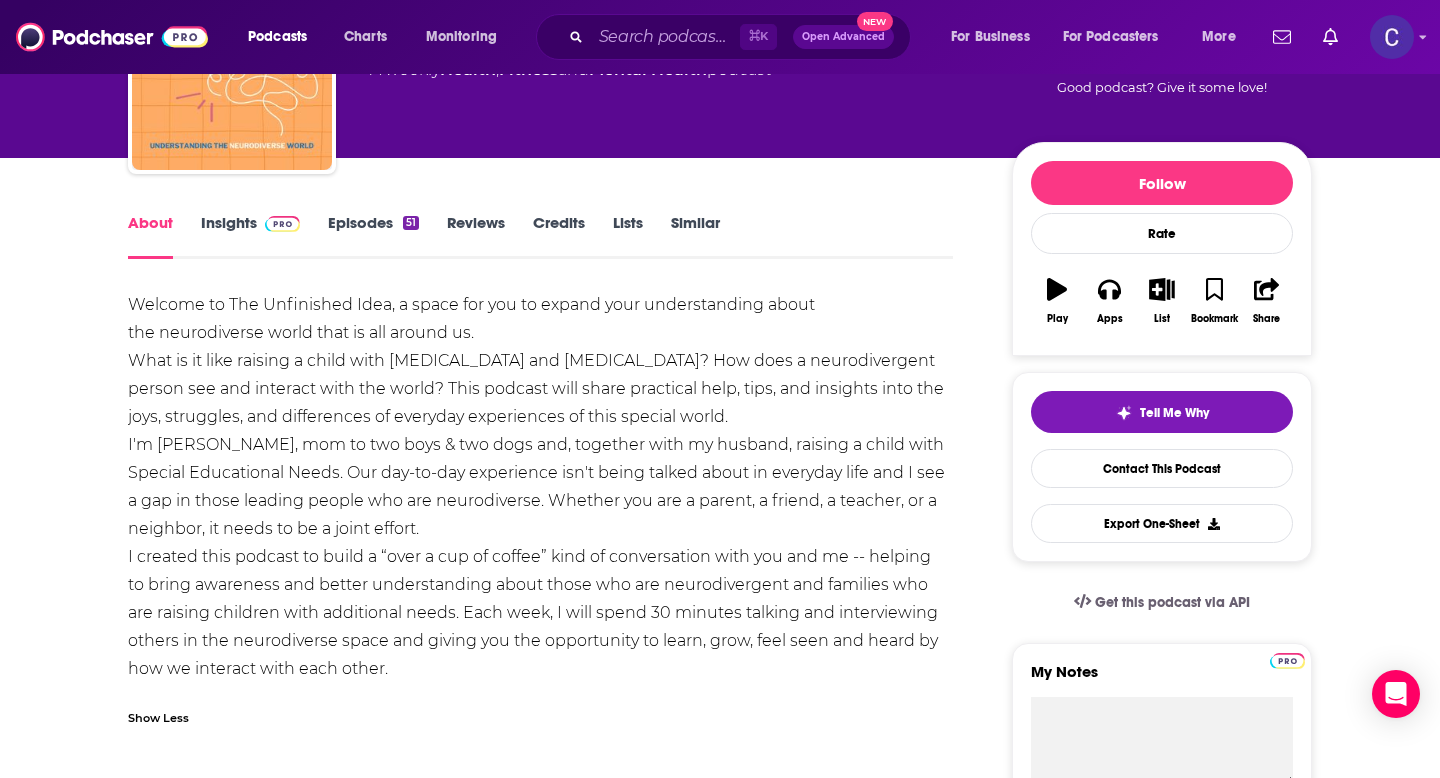 scroll, scrollTop: 178, scrollLeft: 0, axis: vertical 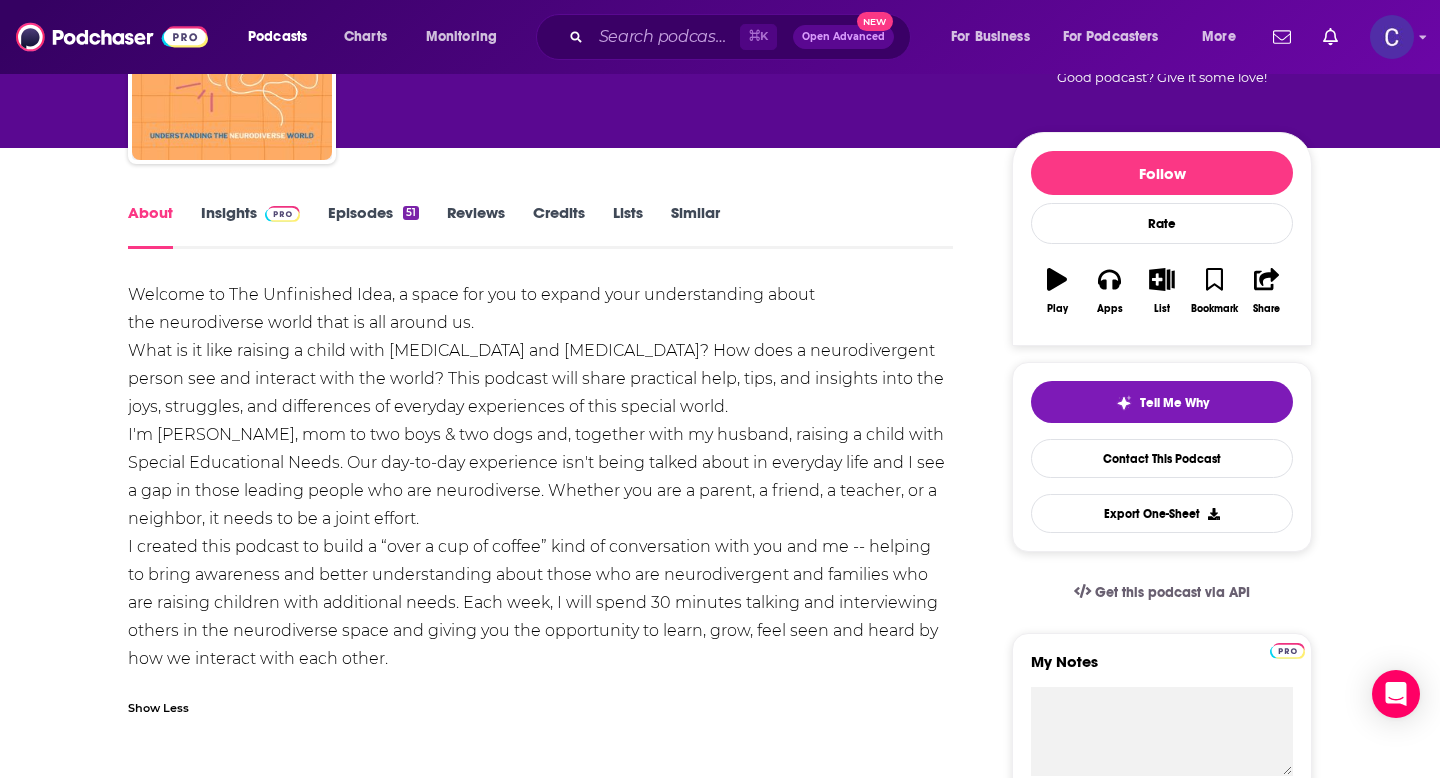 click on "Welcome to The Unfinished Idea, a space for you to expand your understanding about the neurodiverse world that is all around us. What is it like raising a child with ADHD and autism? How does a neurodivergent person see and interact with the world? This podcast will share practical help, tips, and insights into the joys, struggles, and differences of everyday experiences of this special world.  I'm Greer, mom to two boys & two dogs and, together with my husband, raising a child with Special Educational Needs. Our day-to-day experience isn't being talked about in everyday life and I see a gap in those leading people who are neurodiverse. Whether you are a parent, a friend, a teacher, or a neighbor, it needs to be a joint effort." at bounding box center (540, 477) 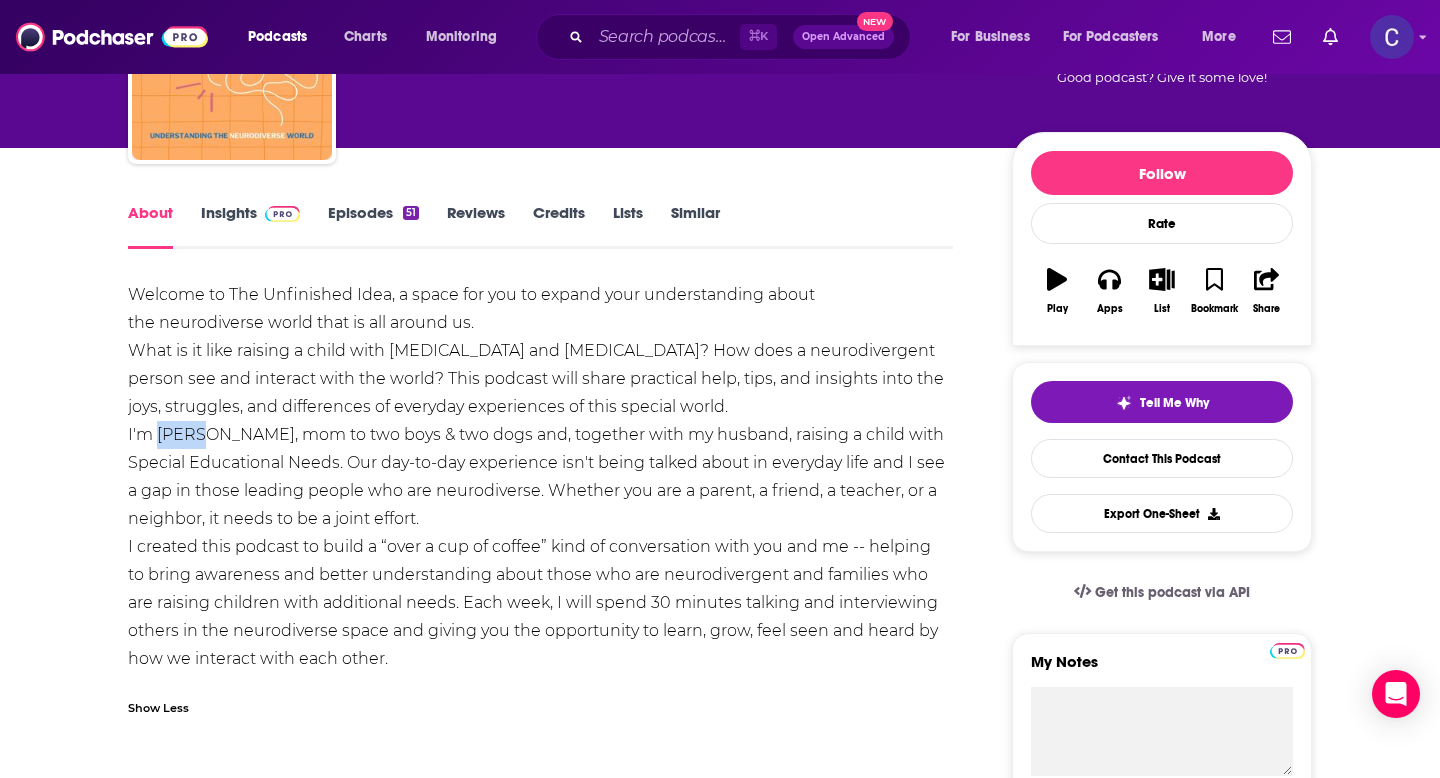 click on "Welcome to The Unfinished Idea, a space for you to expand your understanding about the neurodiverse world that is all around us. What is it like raising a child with ADHD and autism? How does a neurodivergent person see and interact with the world? This podcast will share practical help, tips, and insights into the joys, struggles, and differences of everyday experiences of this special world.  I'm Greer, mom to two boys & two dogs and, together with my husband, raising a child with Special Educational Needs. Our day-to-day experience isn't being talked about in everyday life and I see a gap in those leading people who are neurodiverse. Whether you are a parent, a friend, a teacher, or a neighbor, it needs to be a joint effort." at bounding box center [540, 477] 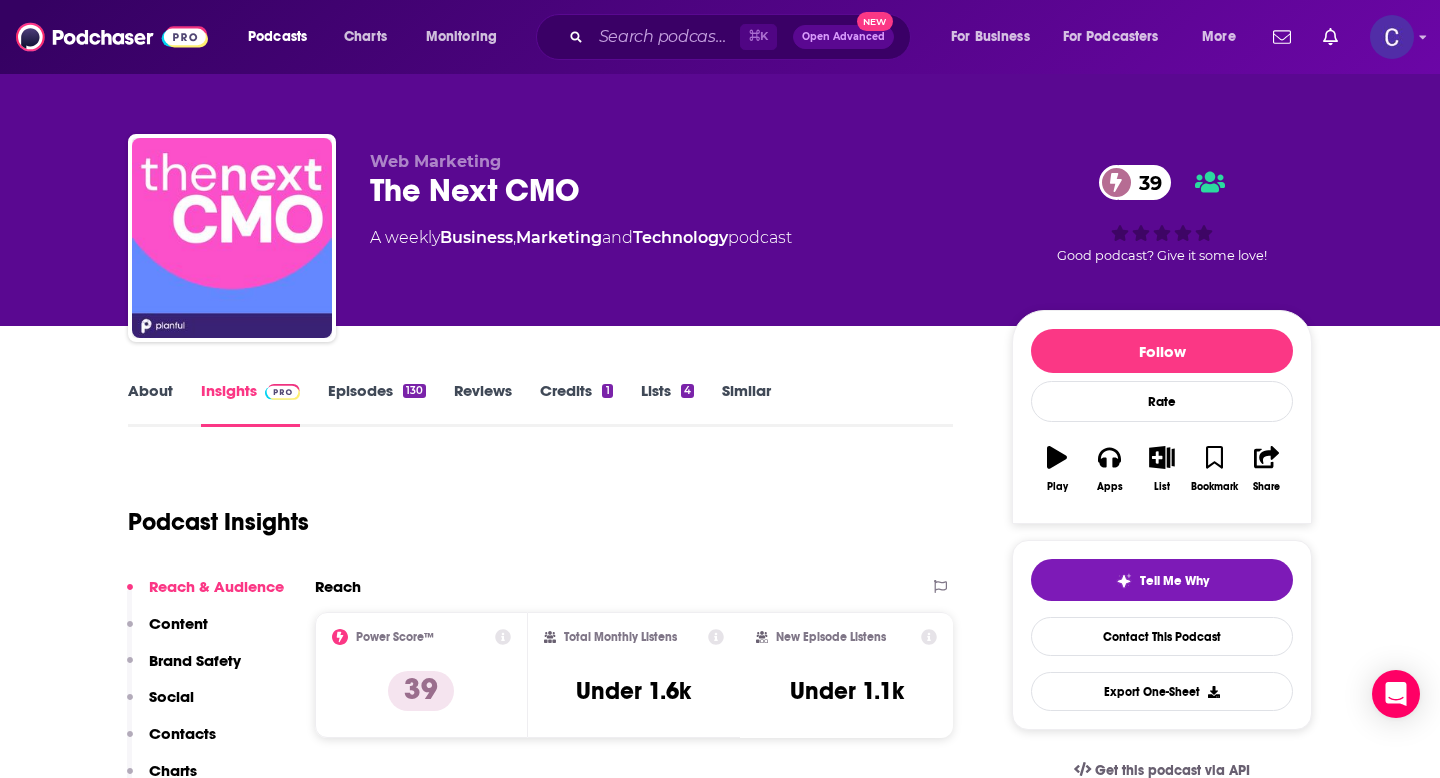 scroll, scrollTop: 0, scrollLeft: 0, axis: both 